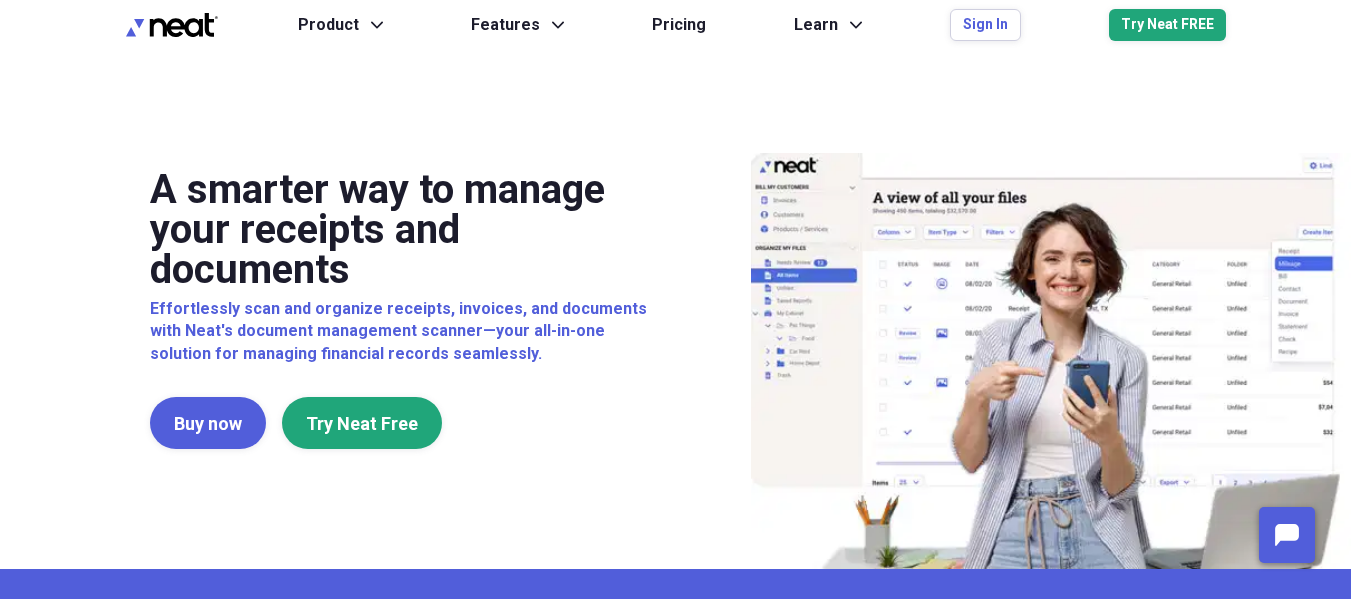 scroll, scrollTop: 0, scrollLeft: 0, axis: both 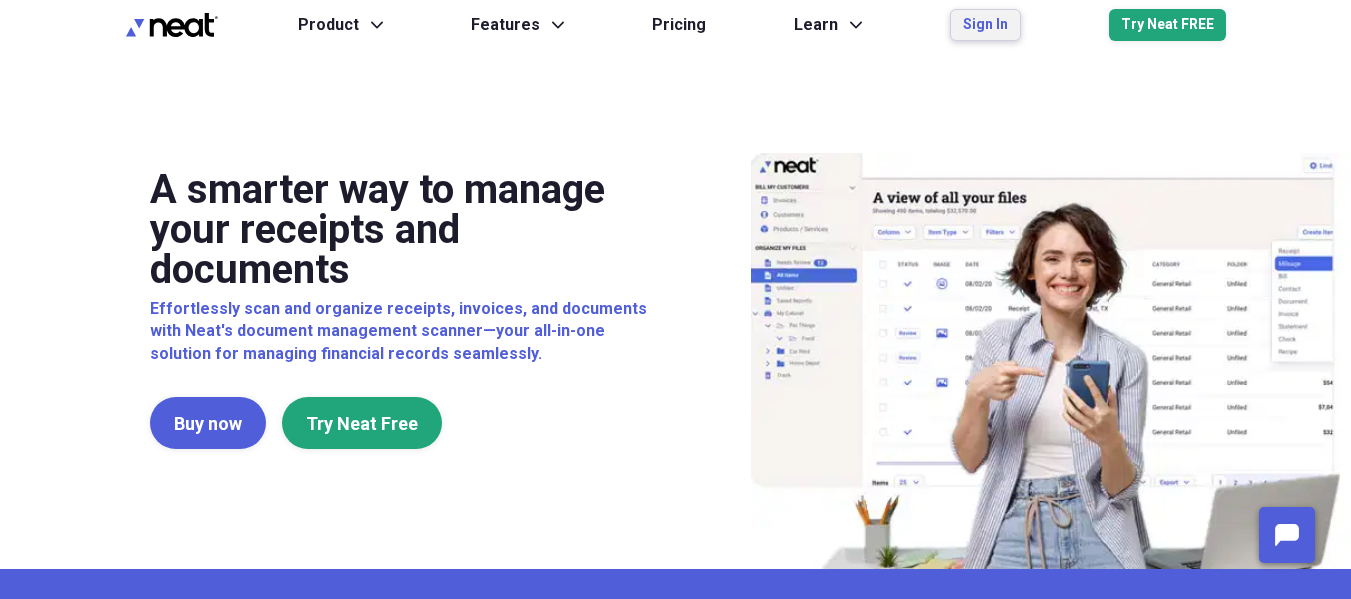 click on "Sign In" at bounding box center (985, 25) 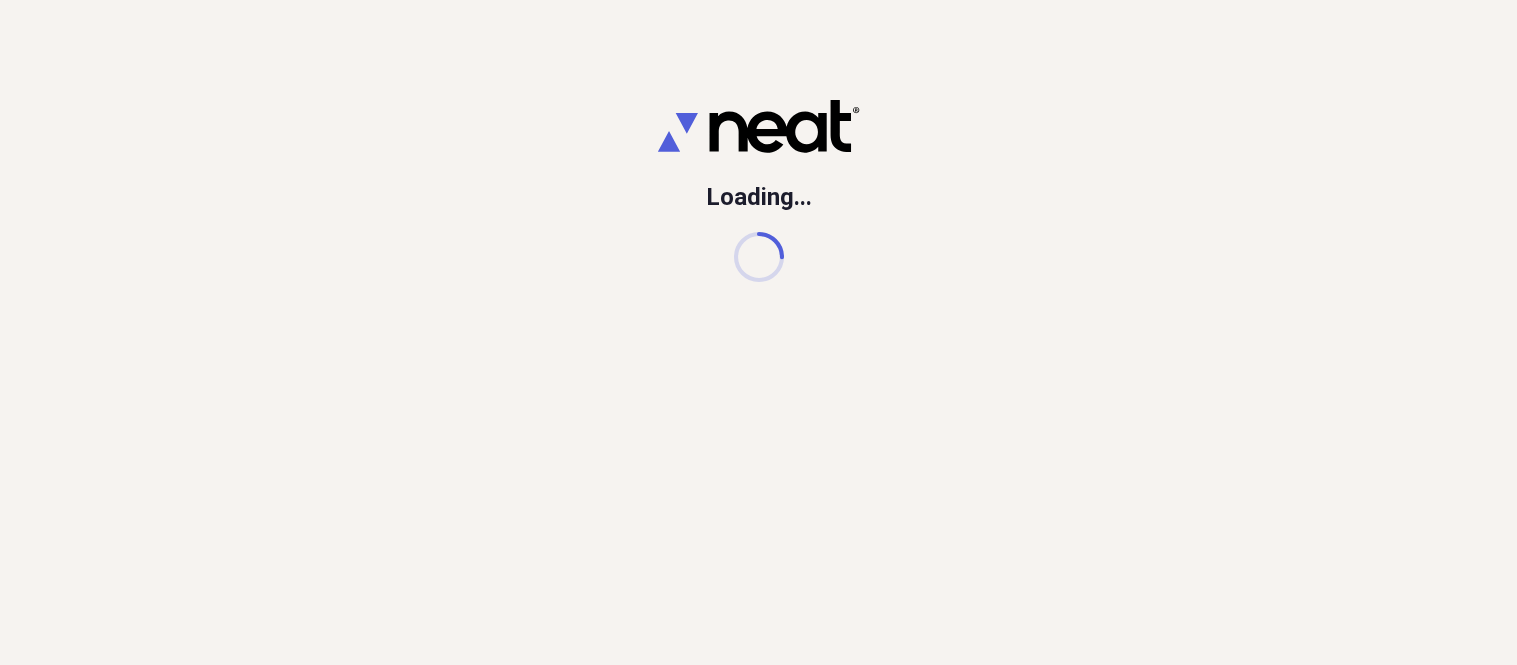 scroll, scrollTop: 0, scrollLeft: 0, axis: both 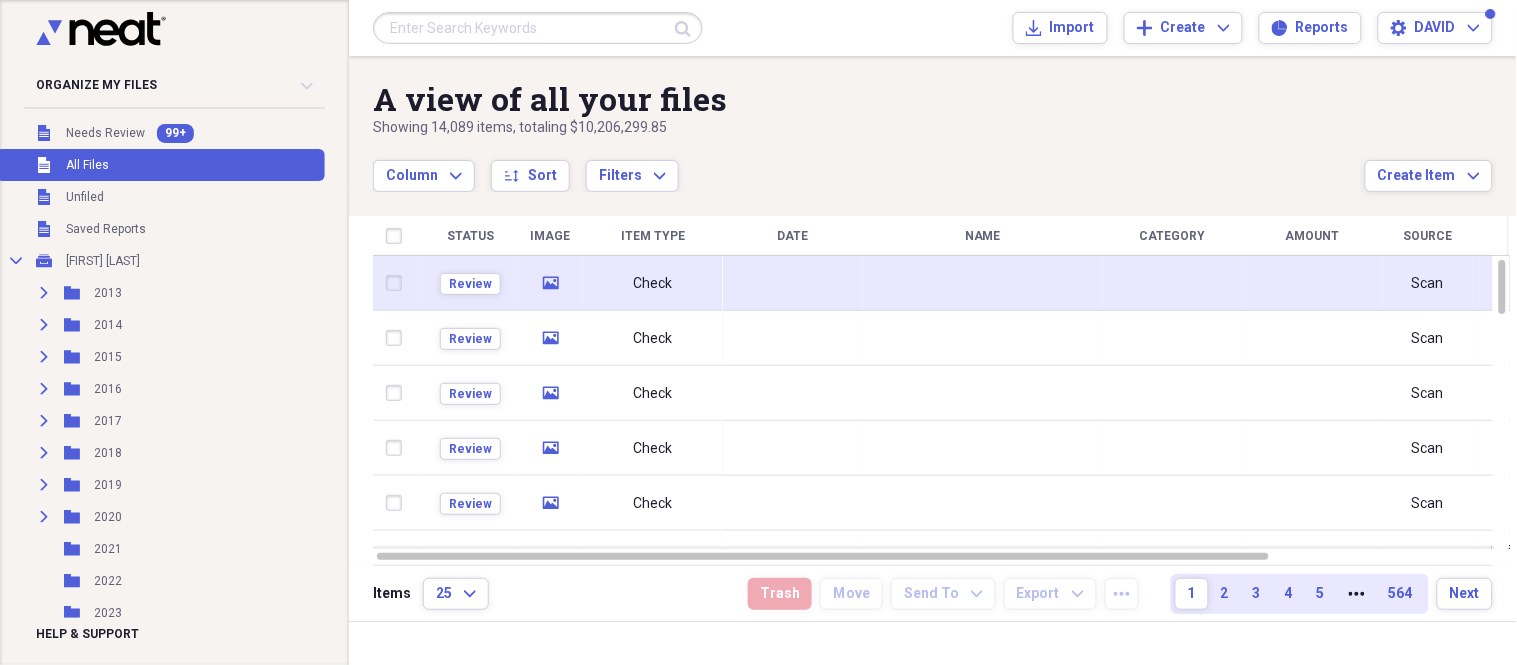 click on "Check" at bounding box center (653, 283) 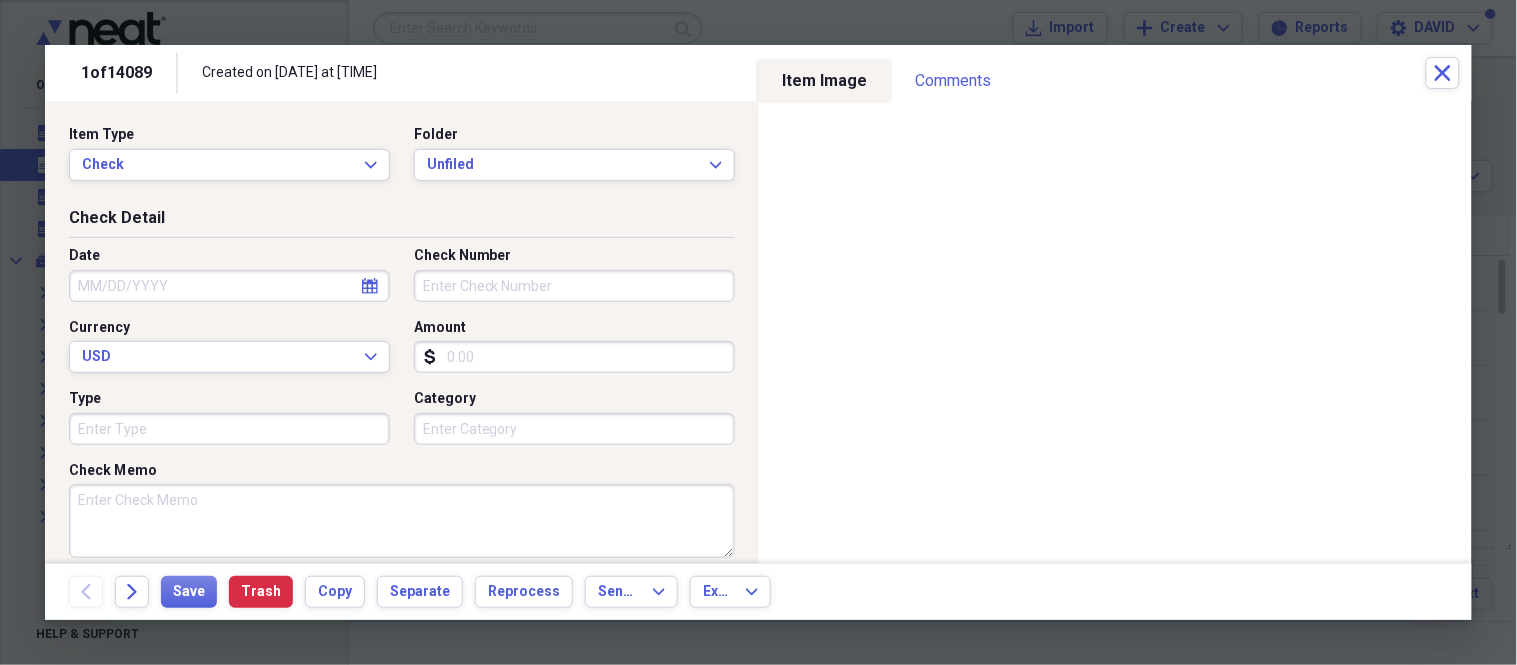 click on "Date" at bounding box center (229, 286) 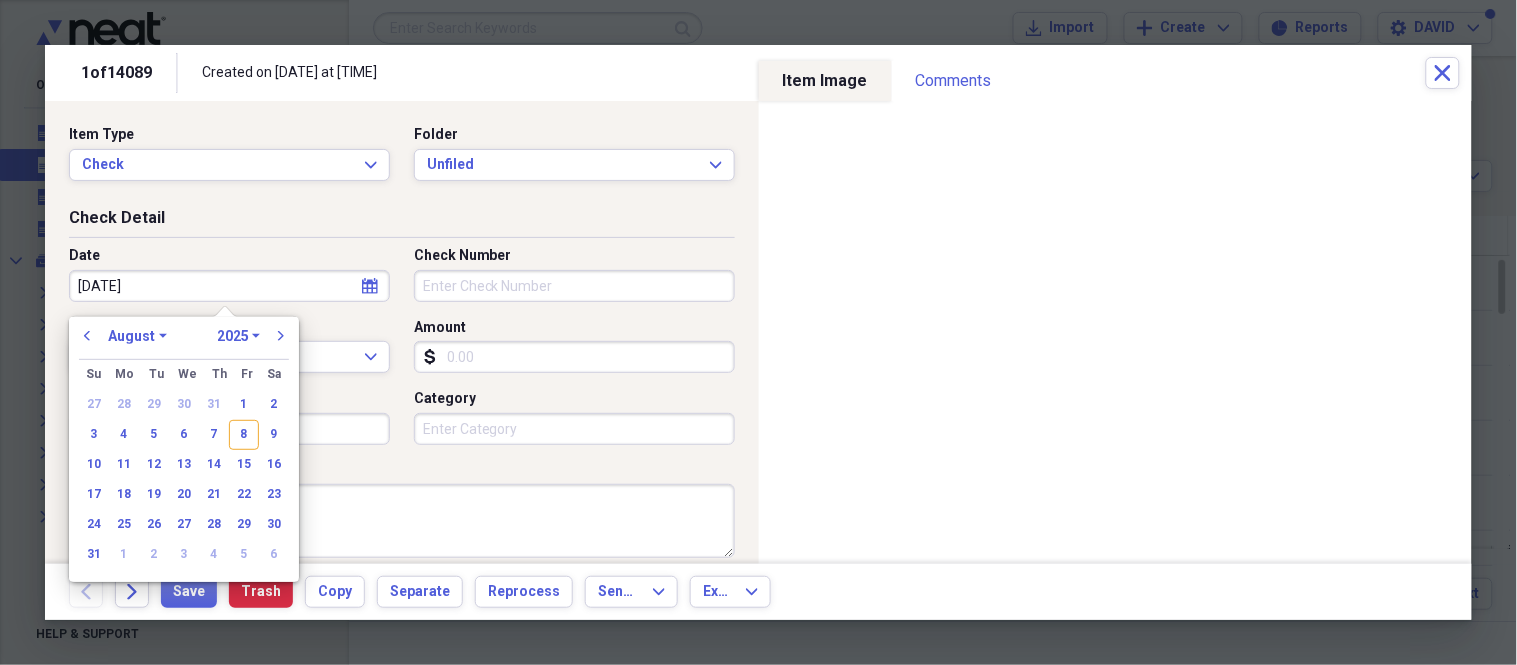 type on "08/08/20" 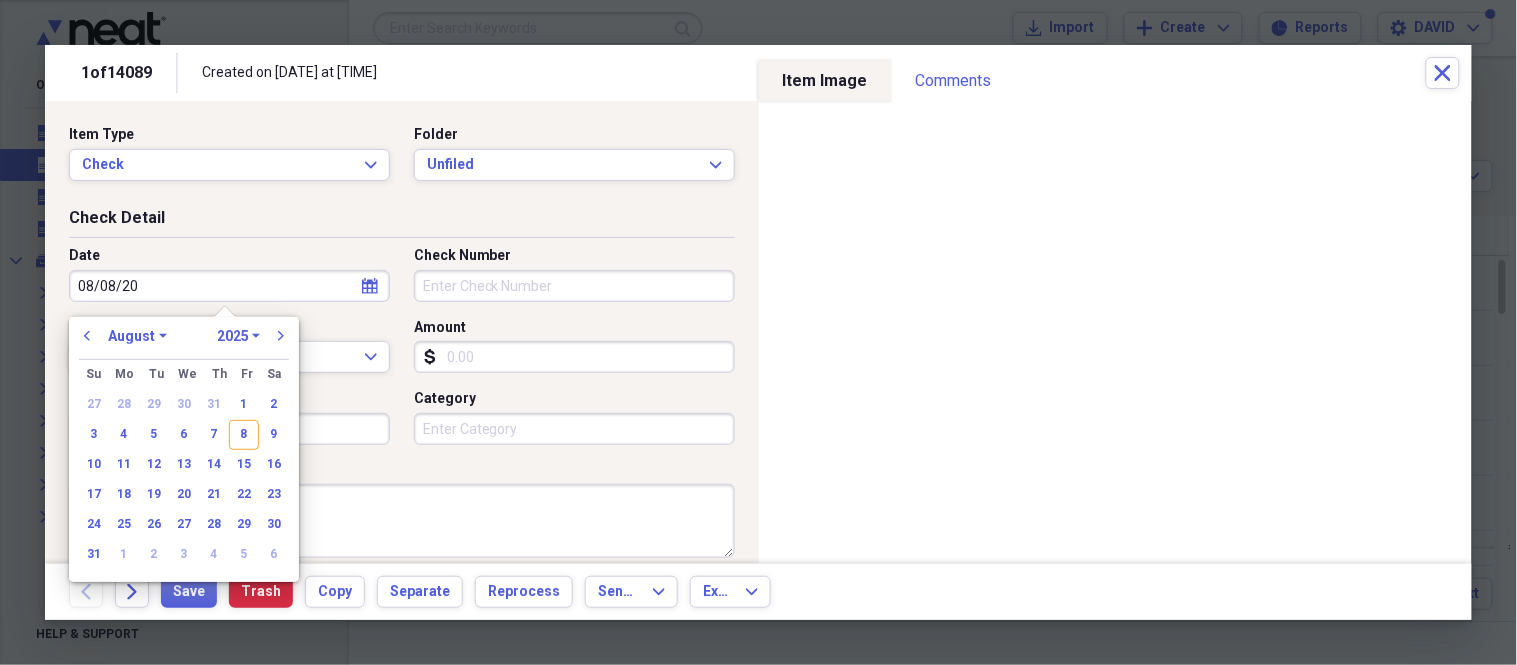 select on "2020" 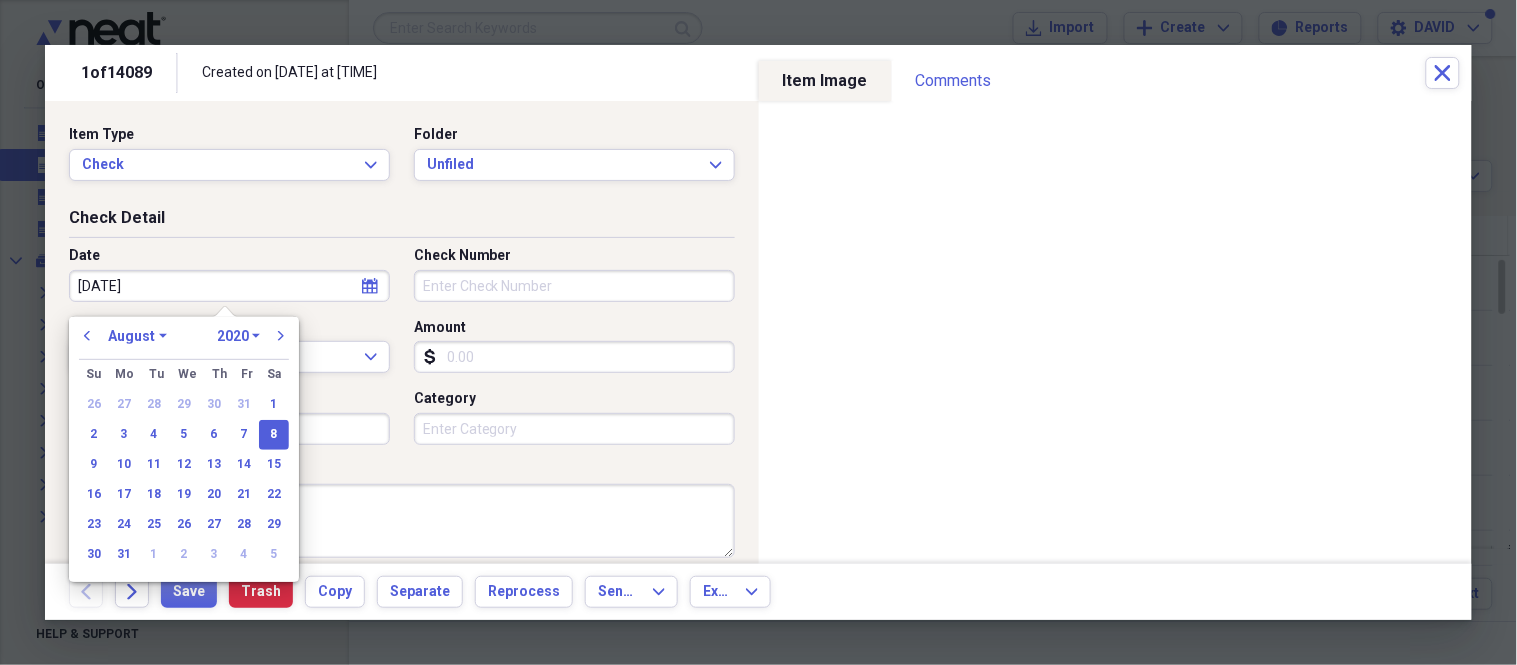 type on "08/08/2025" 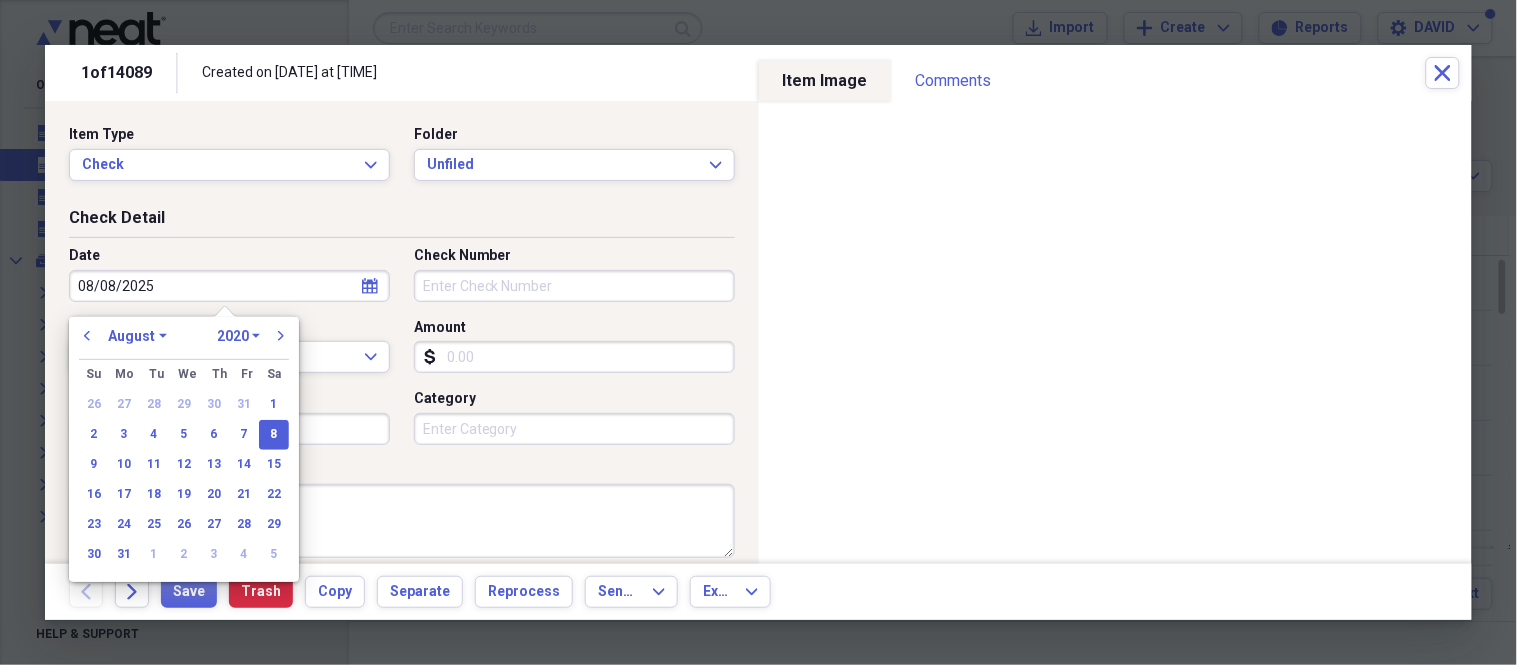 select on "2025" 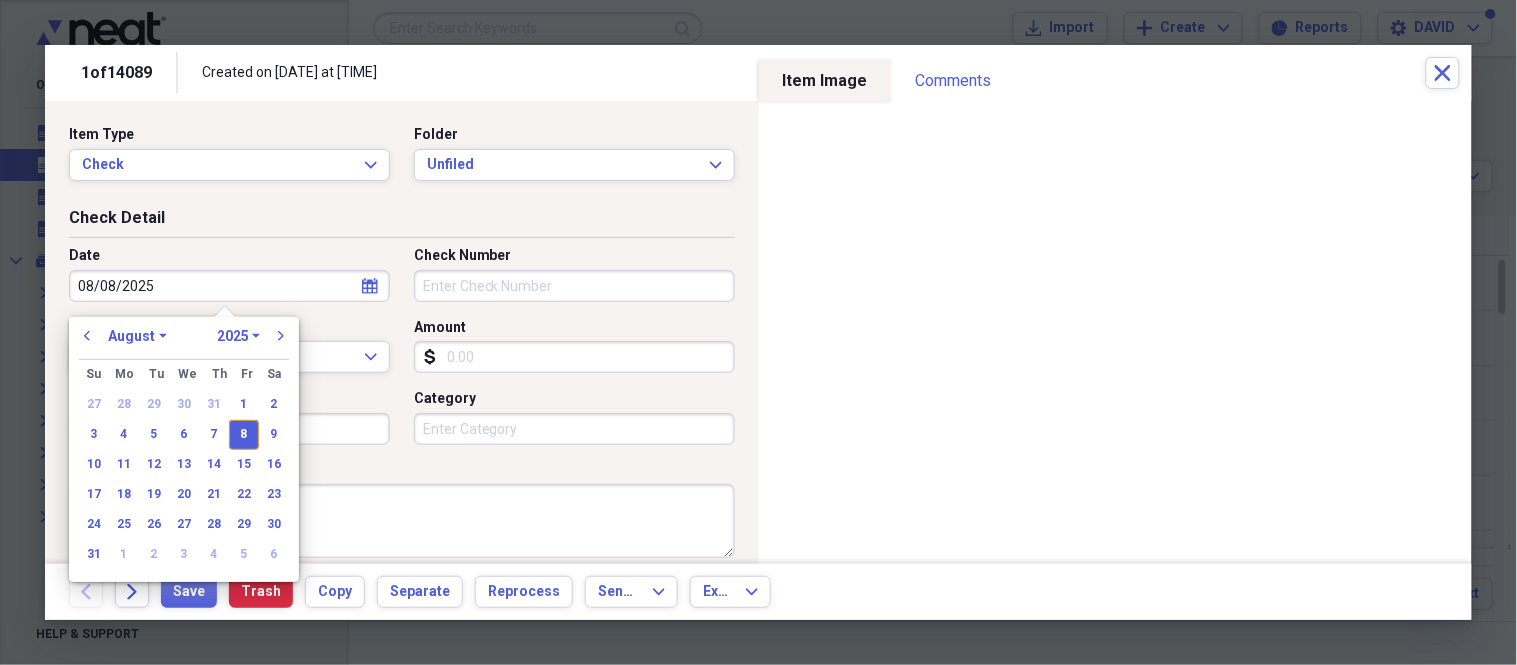 type on "08/08/2025" 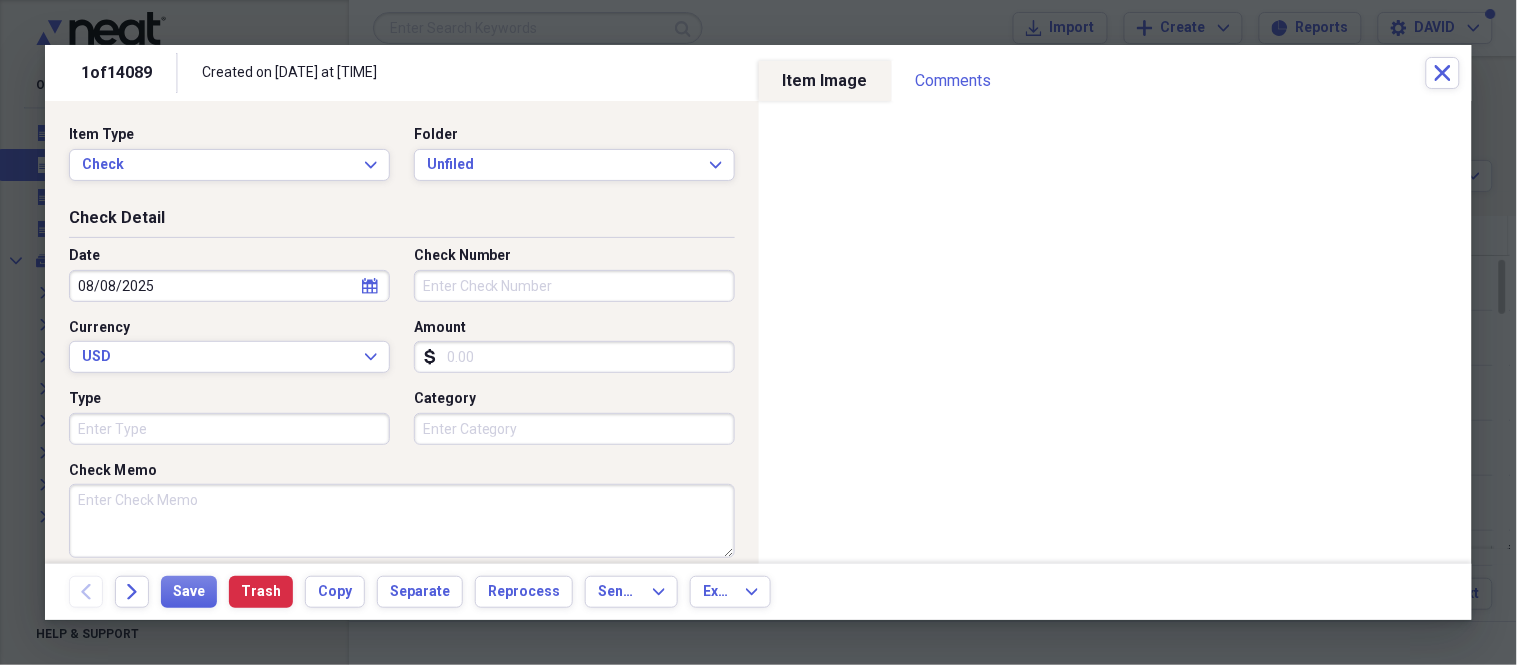 click on "Check Number" at bounding box center (574, 286) 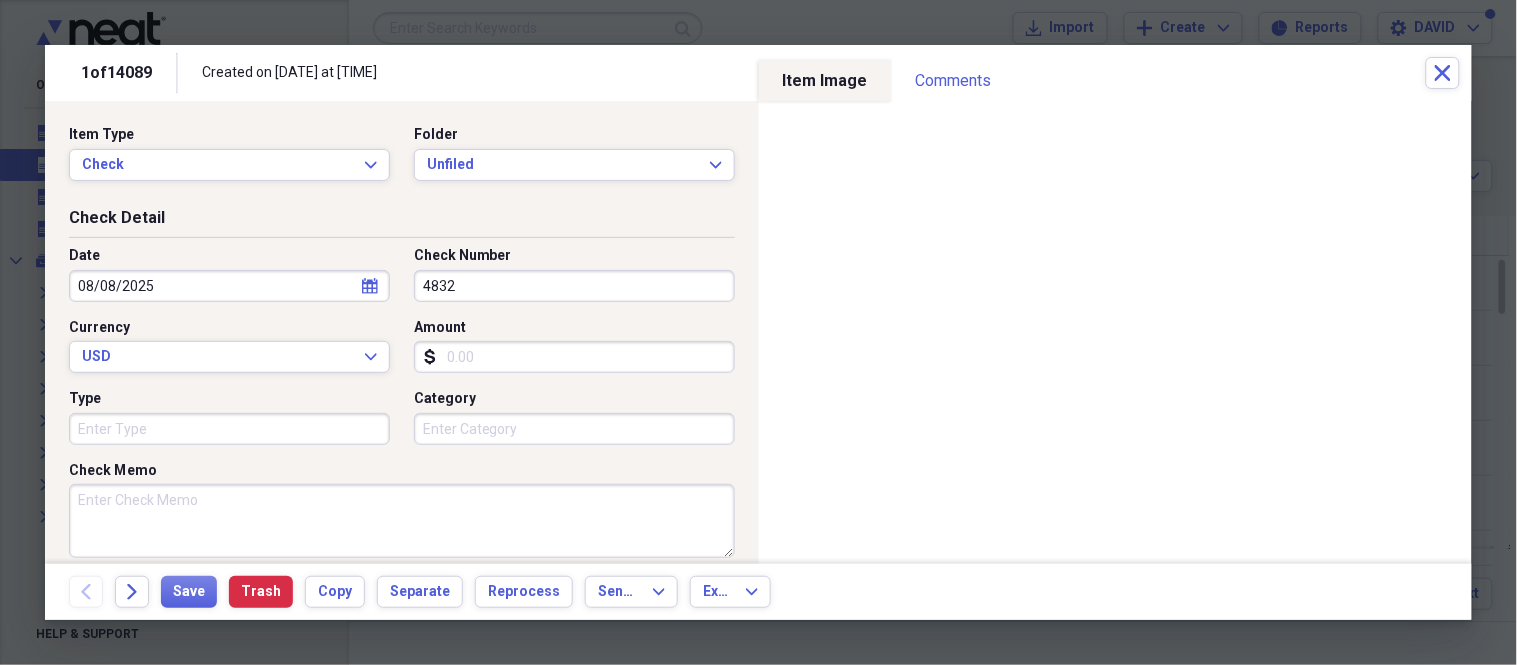 type on "4832" 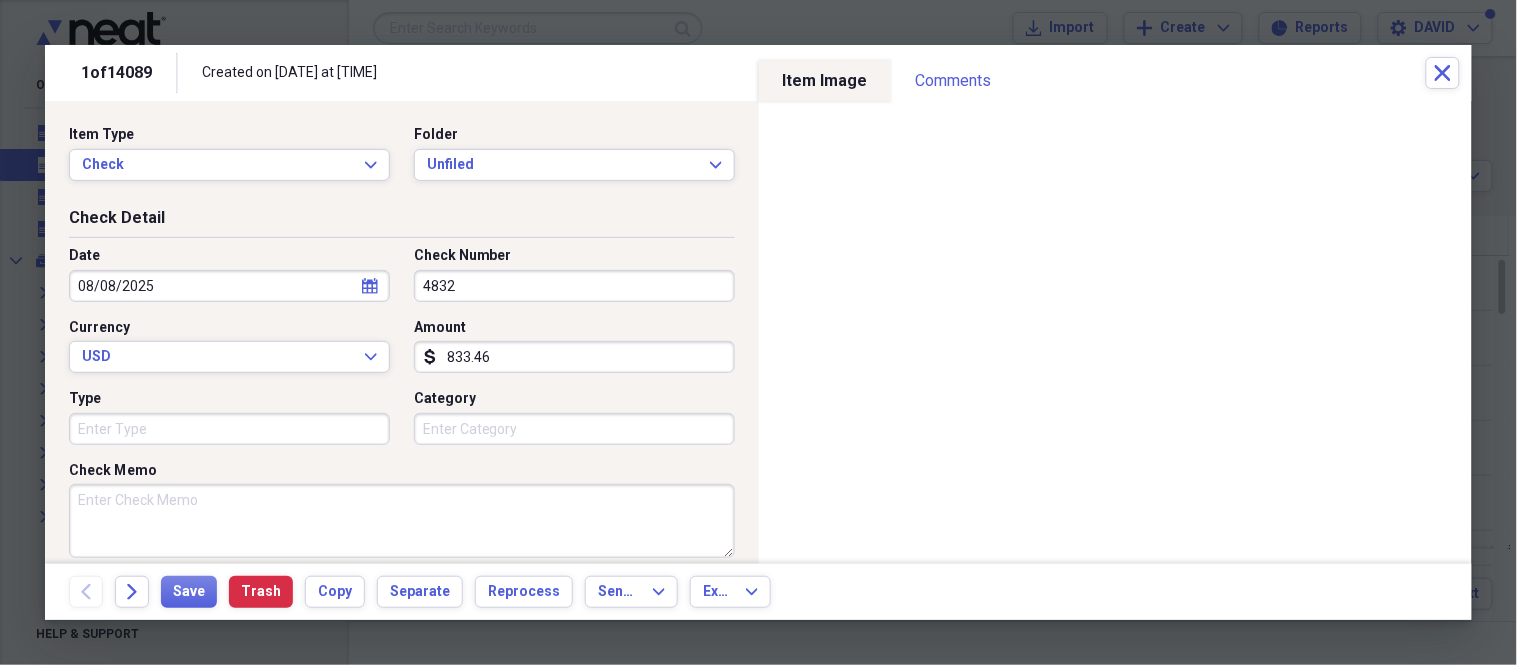 type on "833.46" 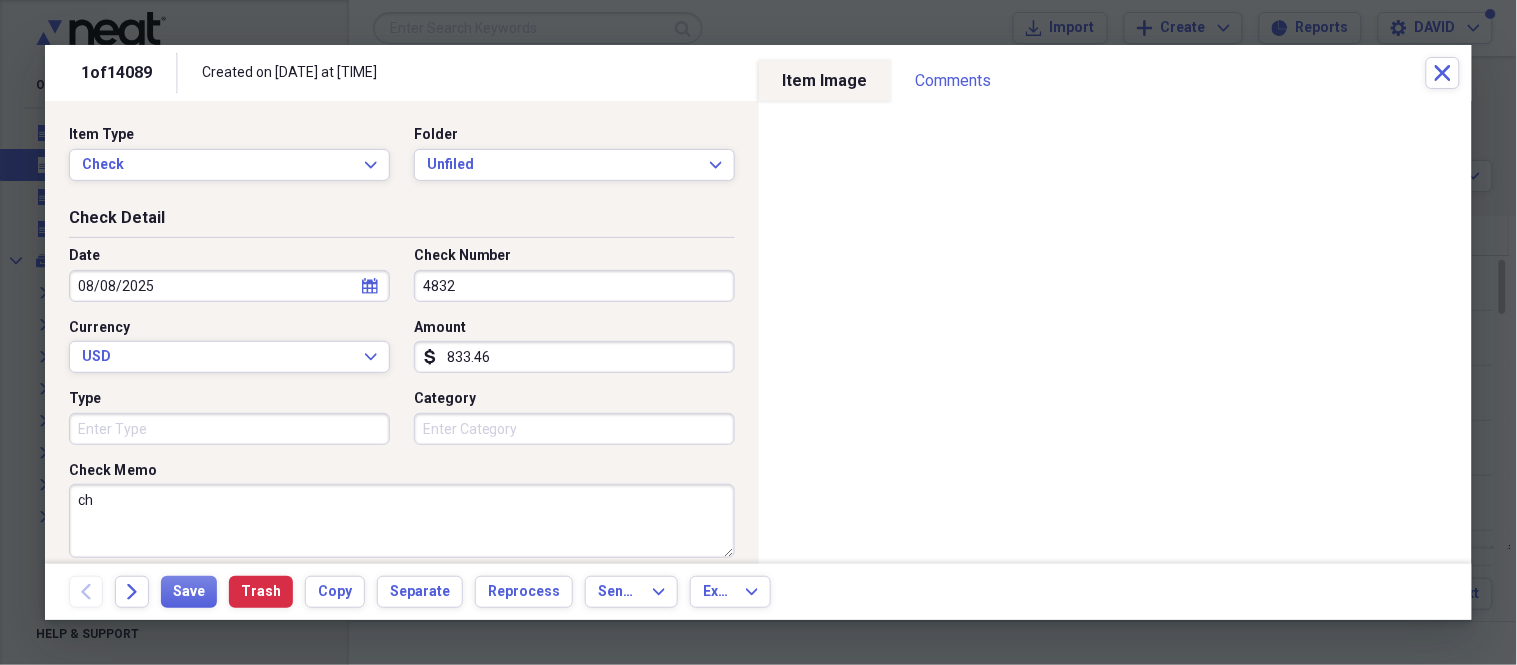 type on "c" 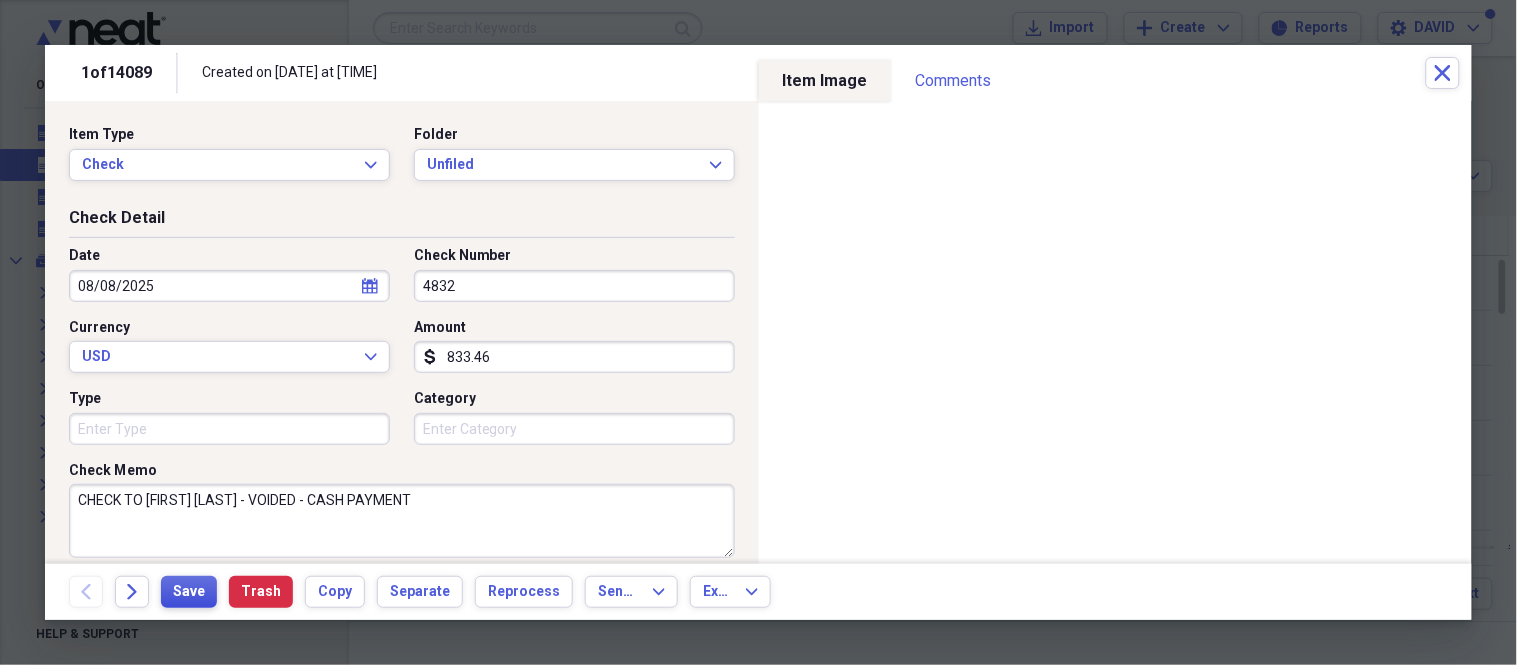 type on "CHECK TO [FIRST] [LAST] - VOIDED - CASH PAYMENT" 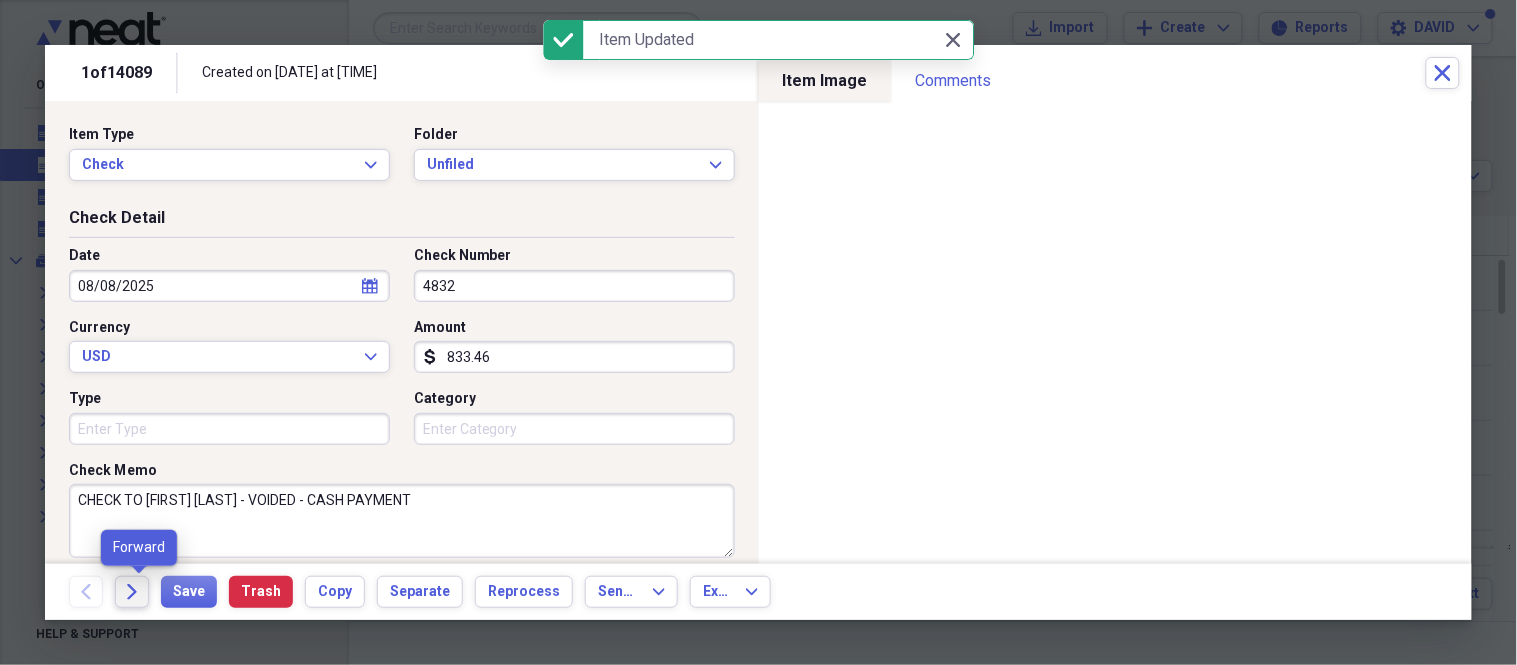 click on "Forward" at bounding box center [132, 592] 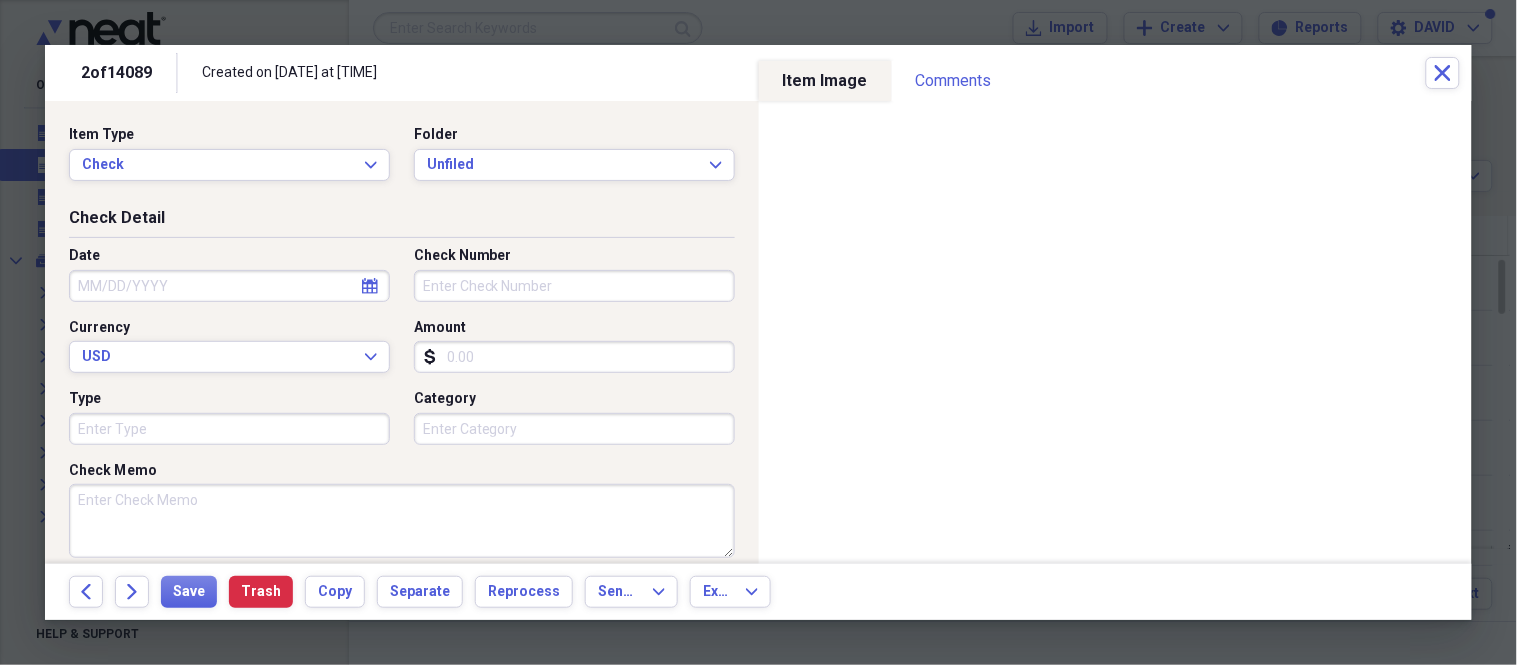 click on "Date" at bounding box center [229, 286] 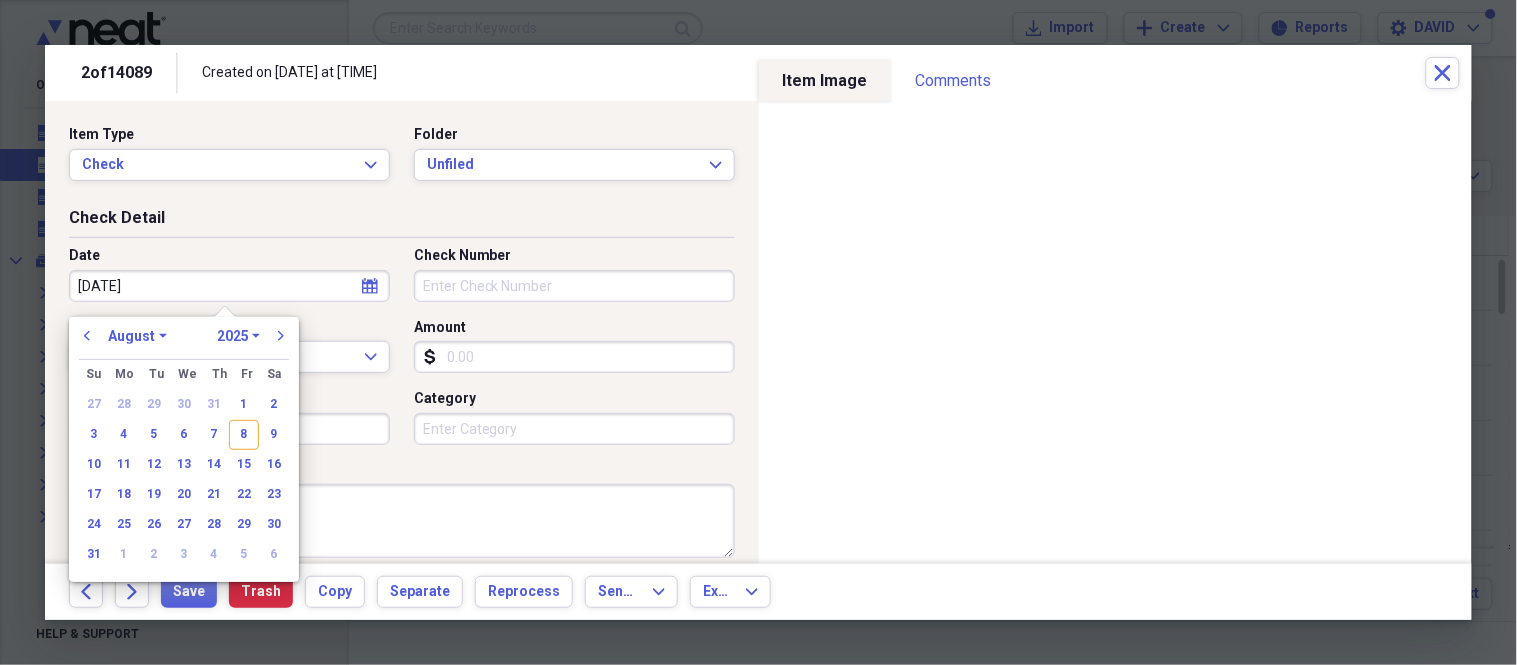 type on "08/08/20" 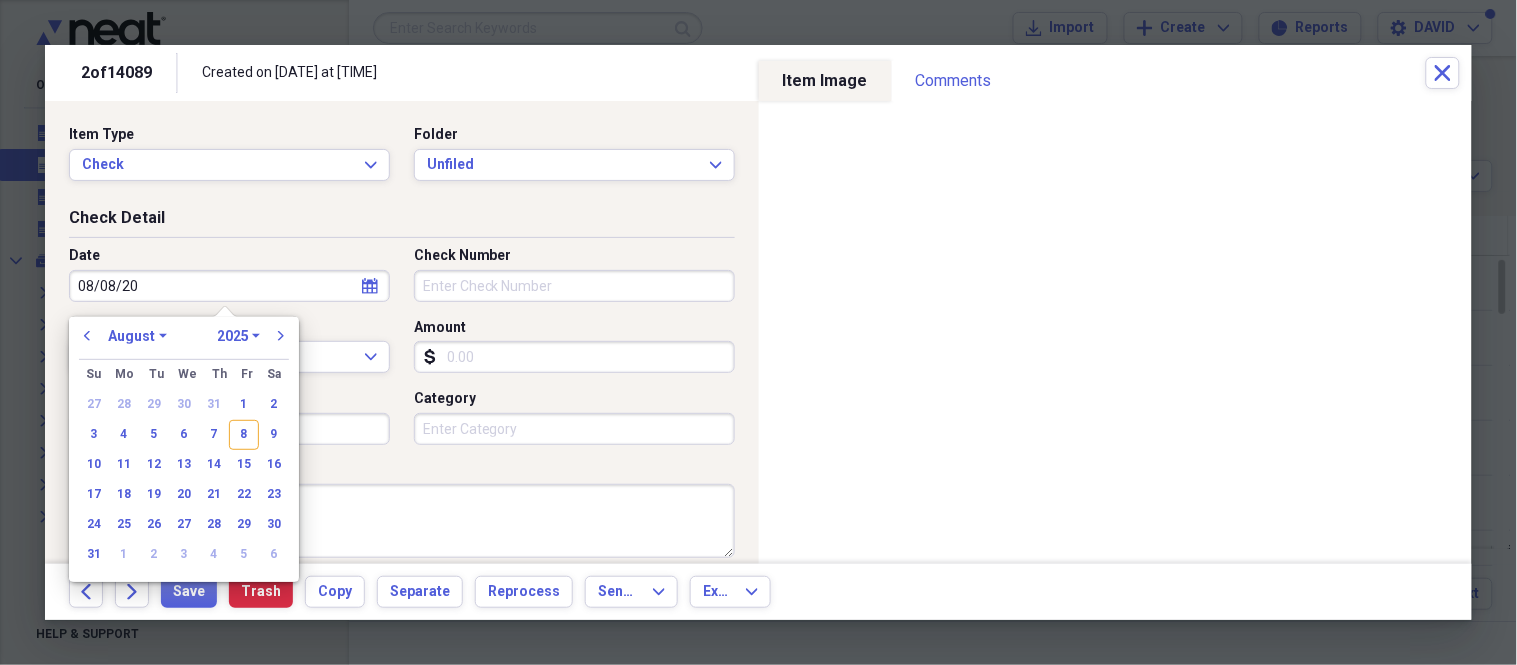 select on "2020" 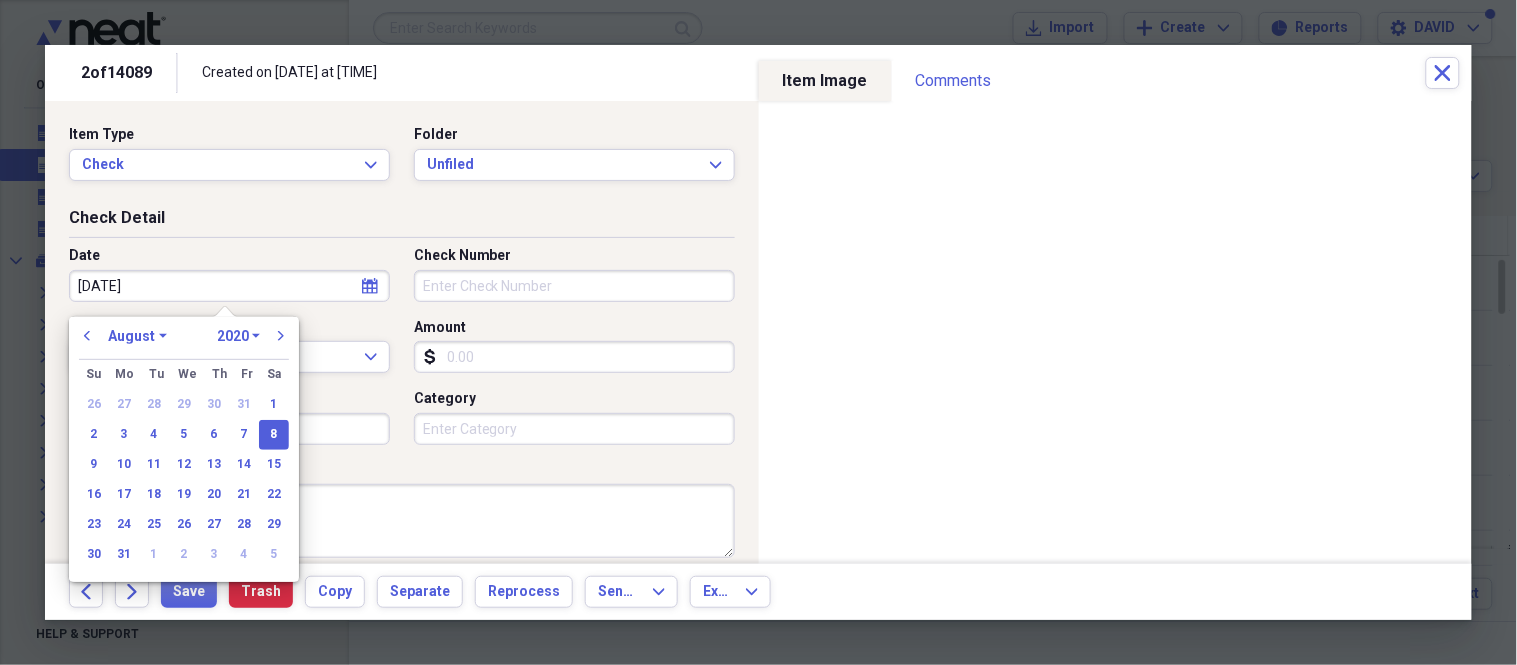 type on "08/08/2025" 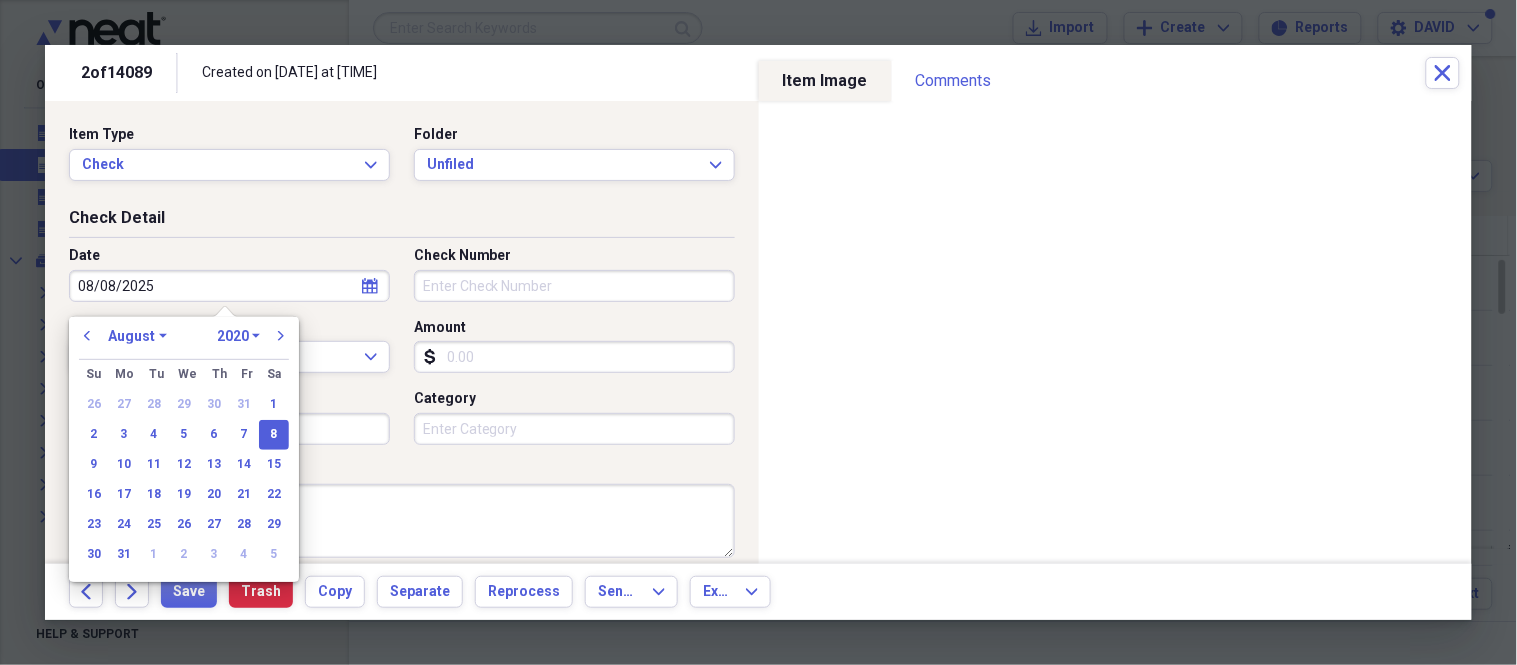 select on "2025" 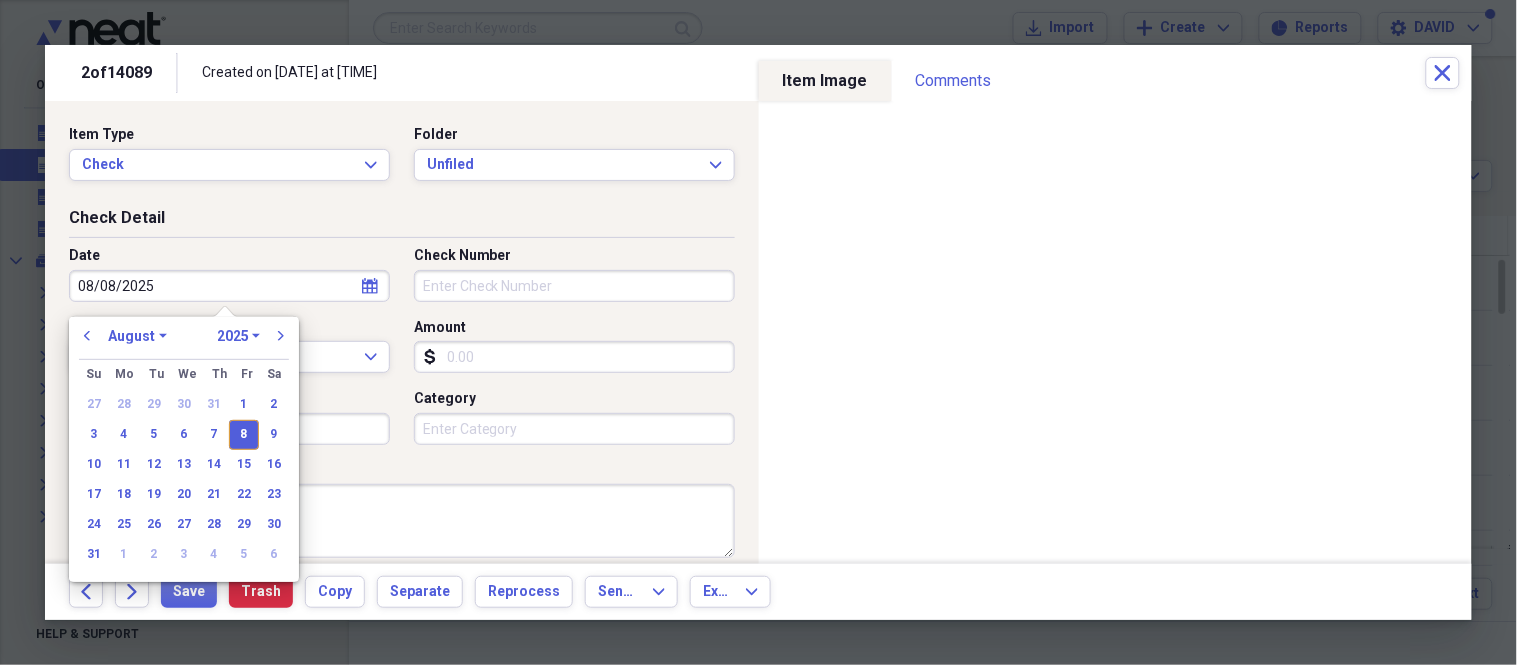 type on "08/08/2025" 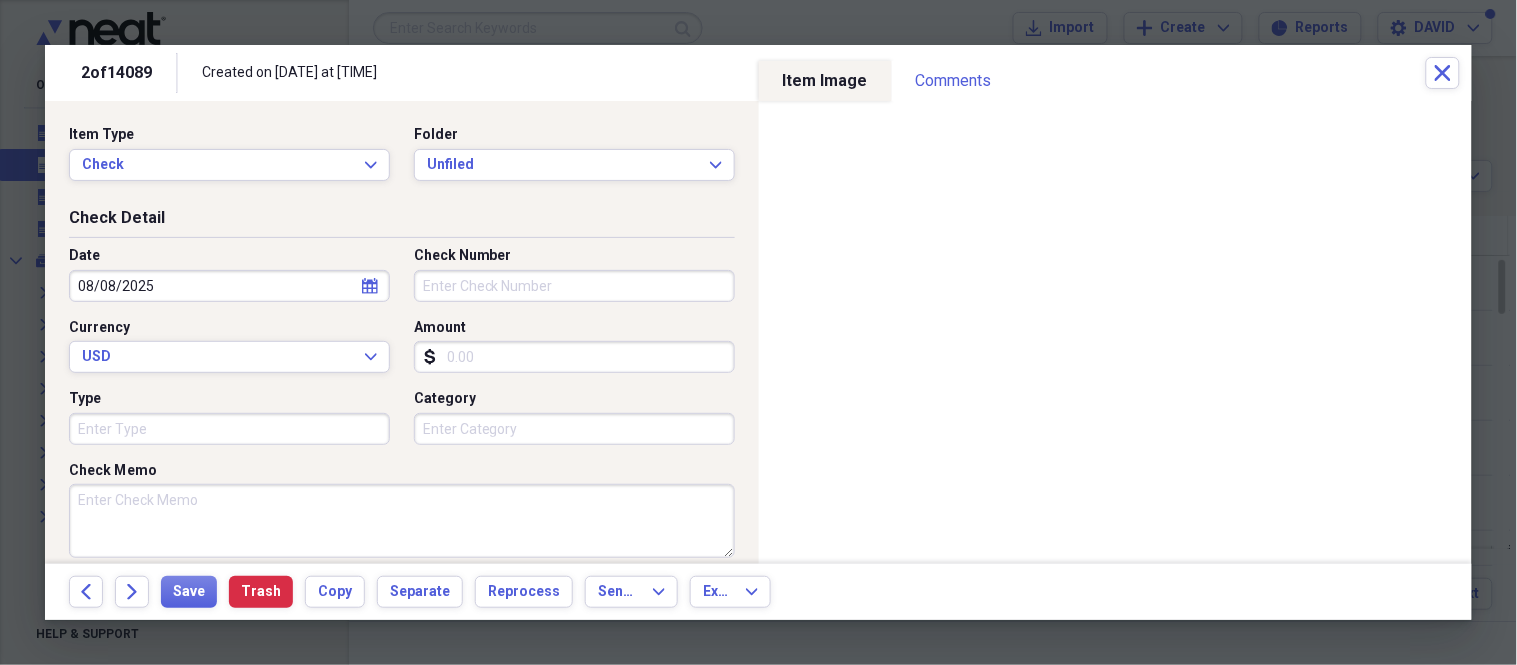click on "Check Number" at bounding box center (574, 286) 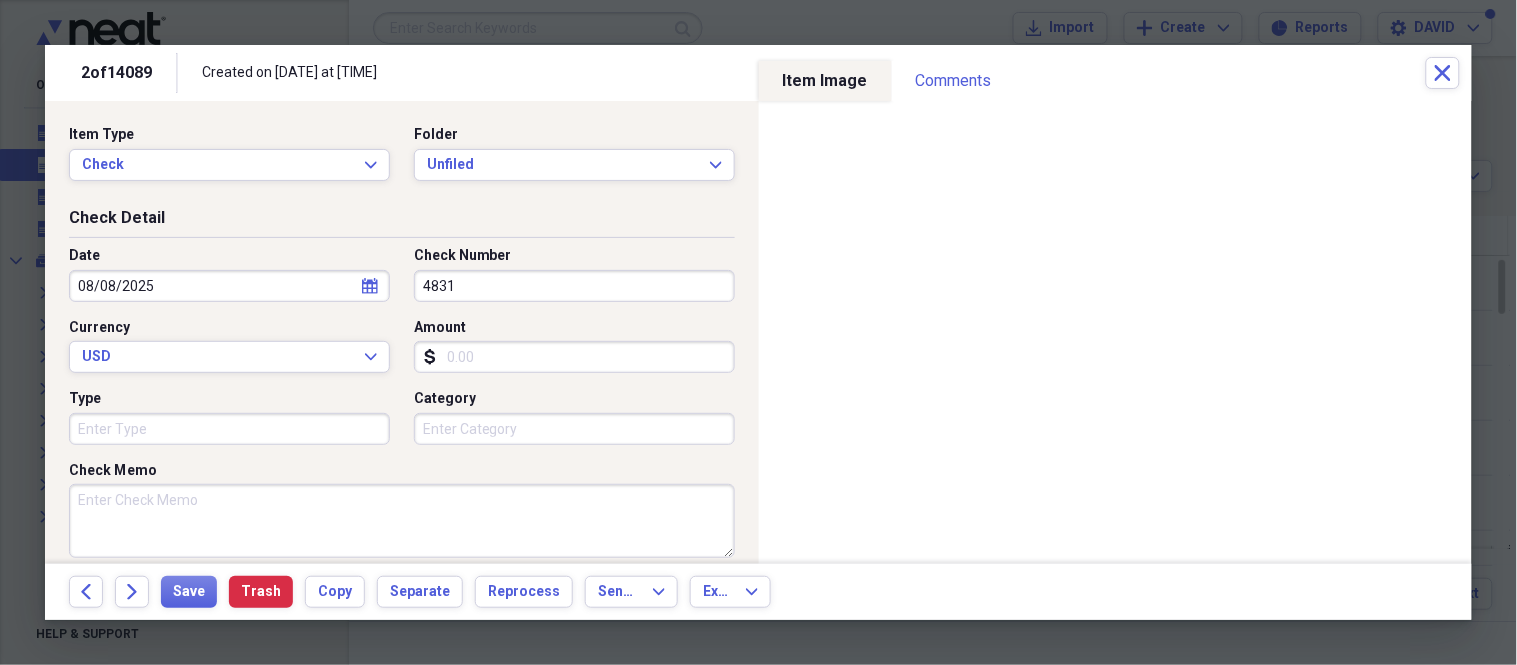 type on "4831" 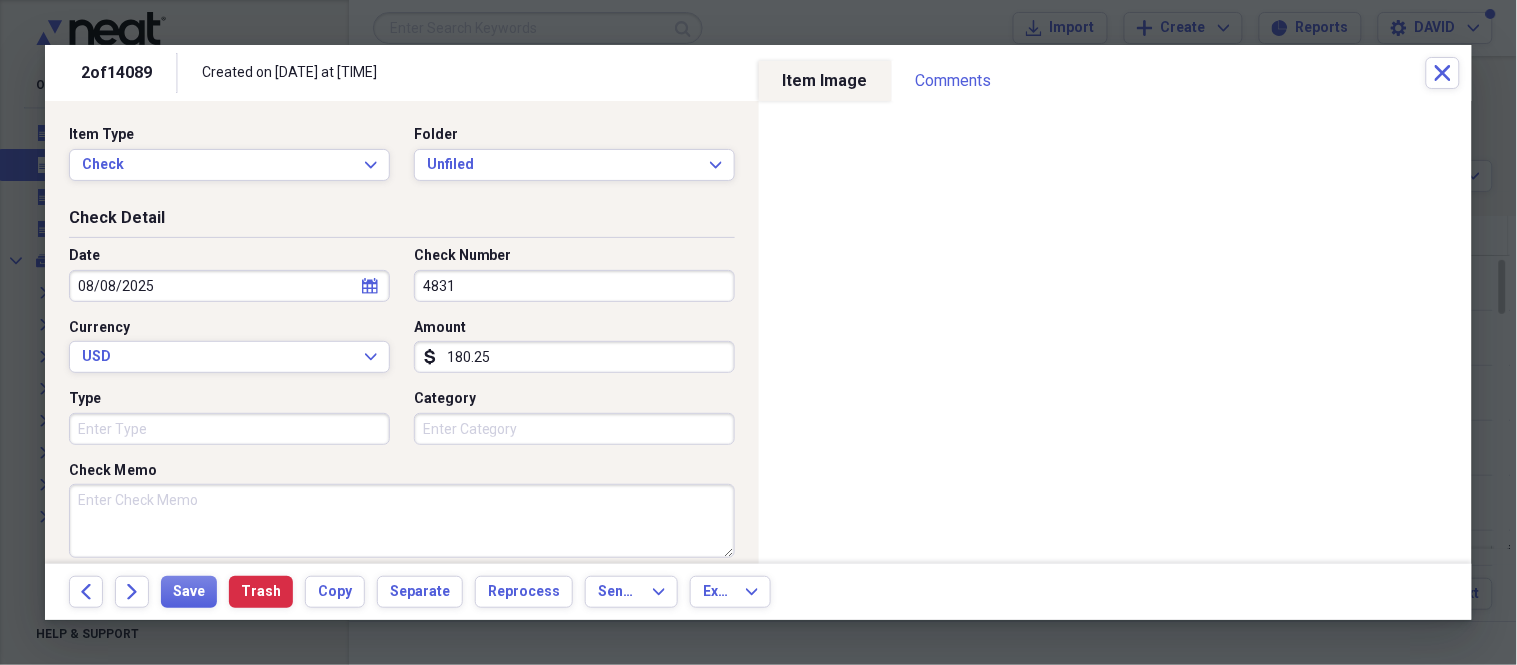 type on "180.25" 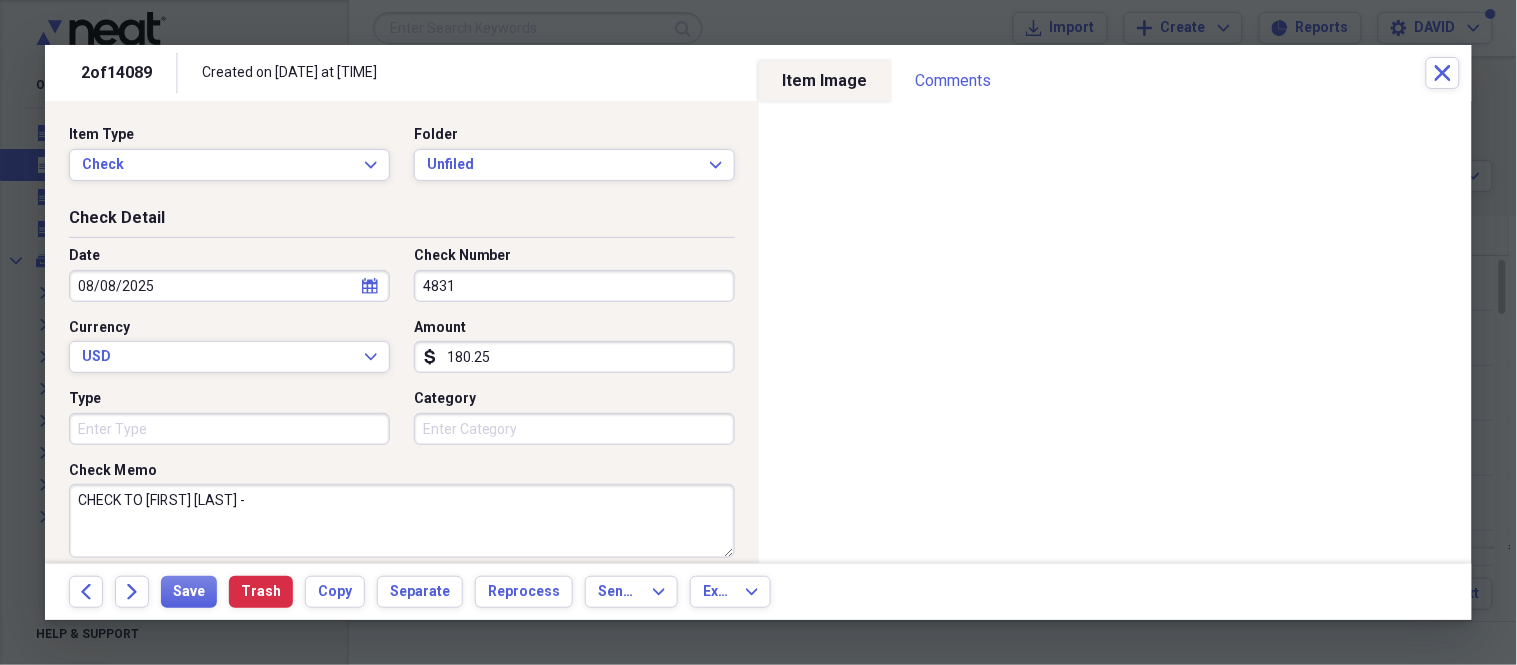 click on "CHECK TO ERIK HINRICHSEN -" at bounding box center (402, 521) 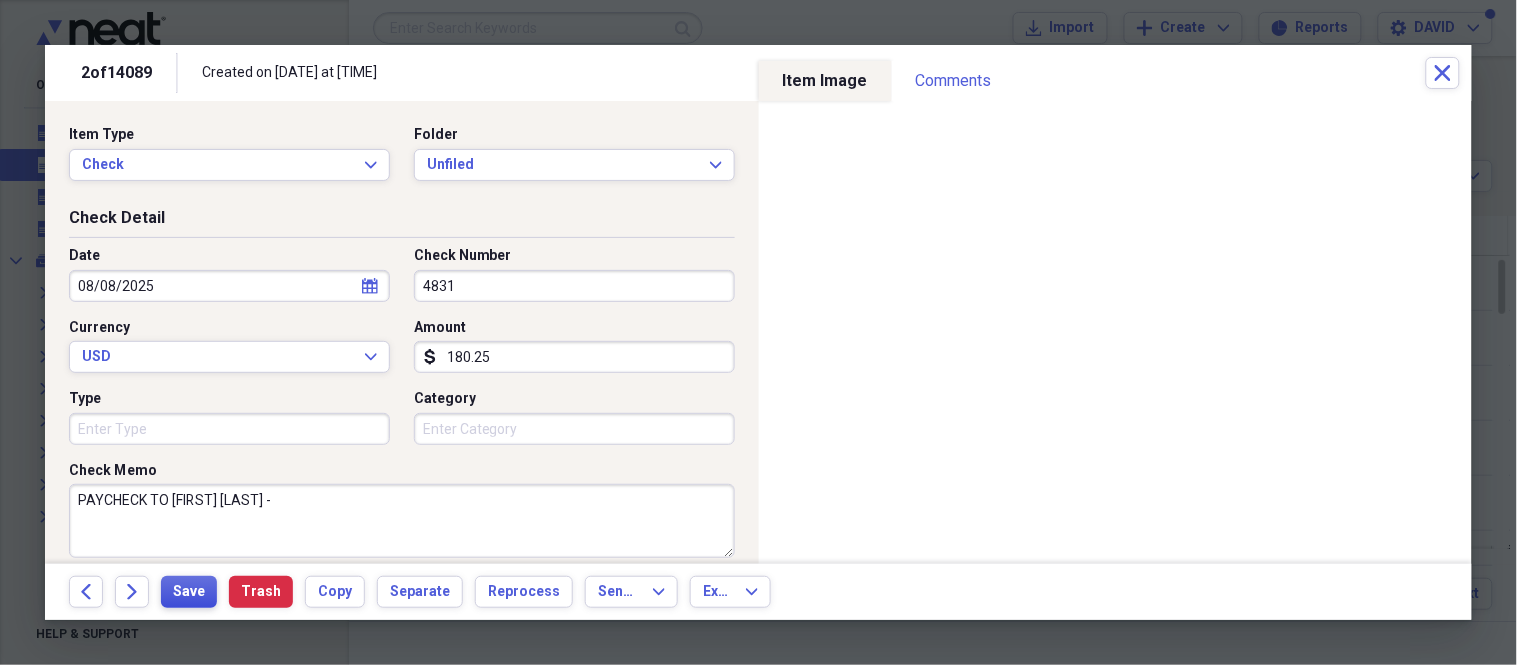 click on "Save" at bounding box center [189, 592] 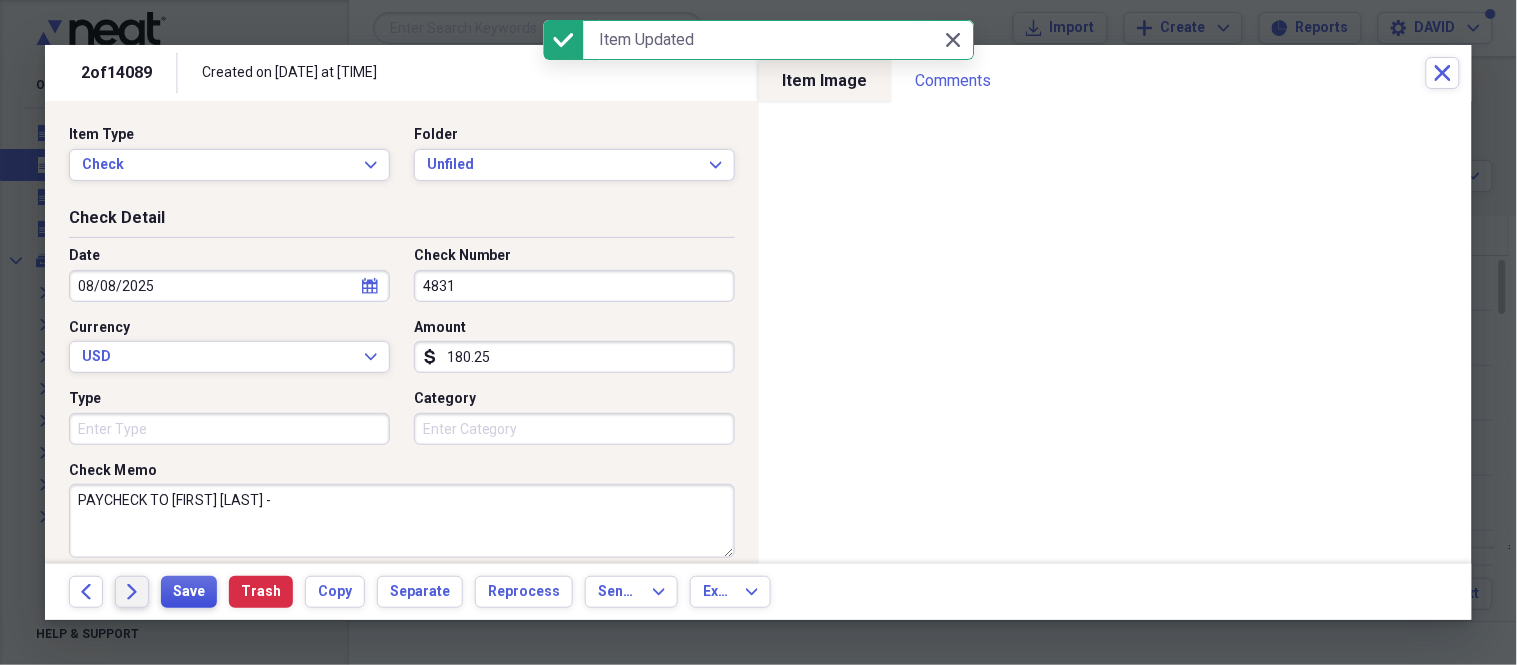 type on "PAYCHECK TO ERIK HINRICHSEN -" 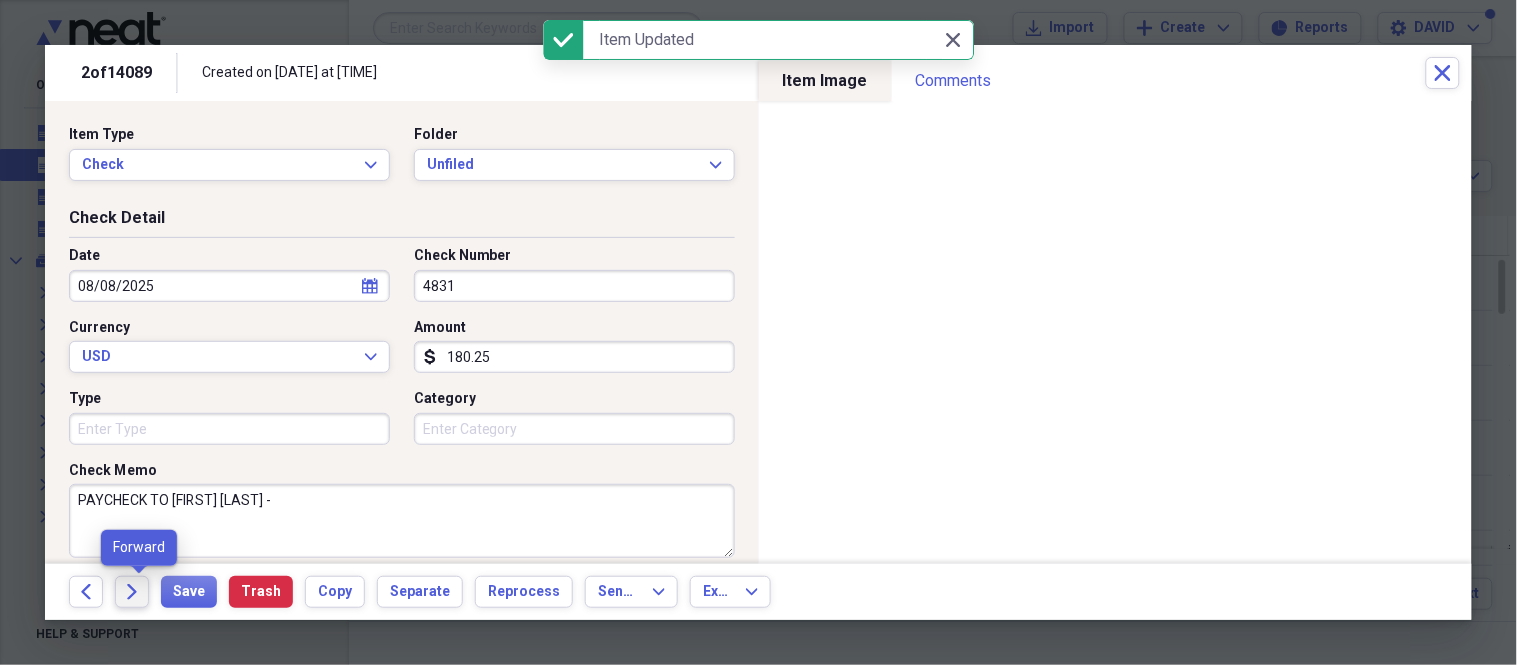 click on "Forward" 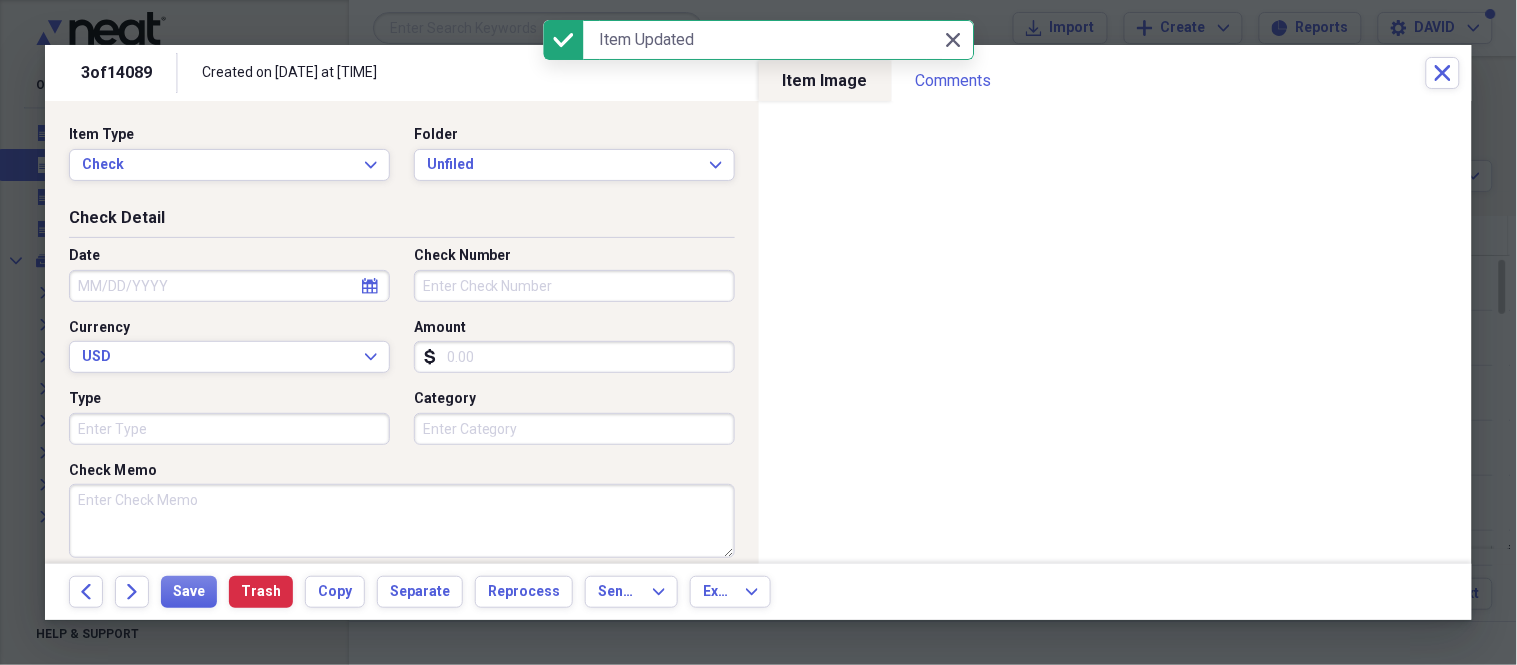 select on "7" 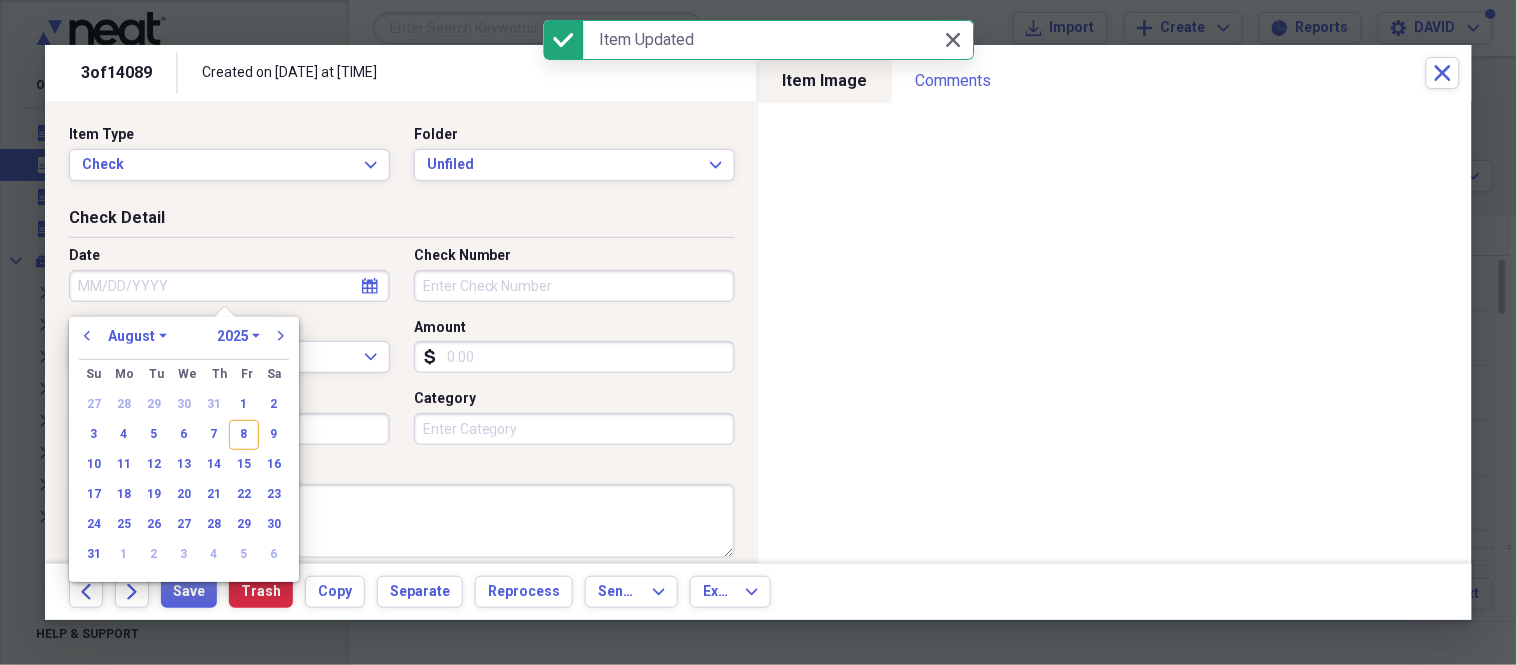 click on "Date" at bounding box center (229, 286) 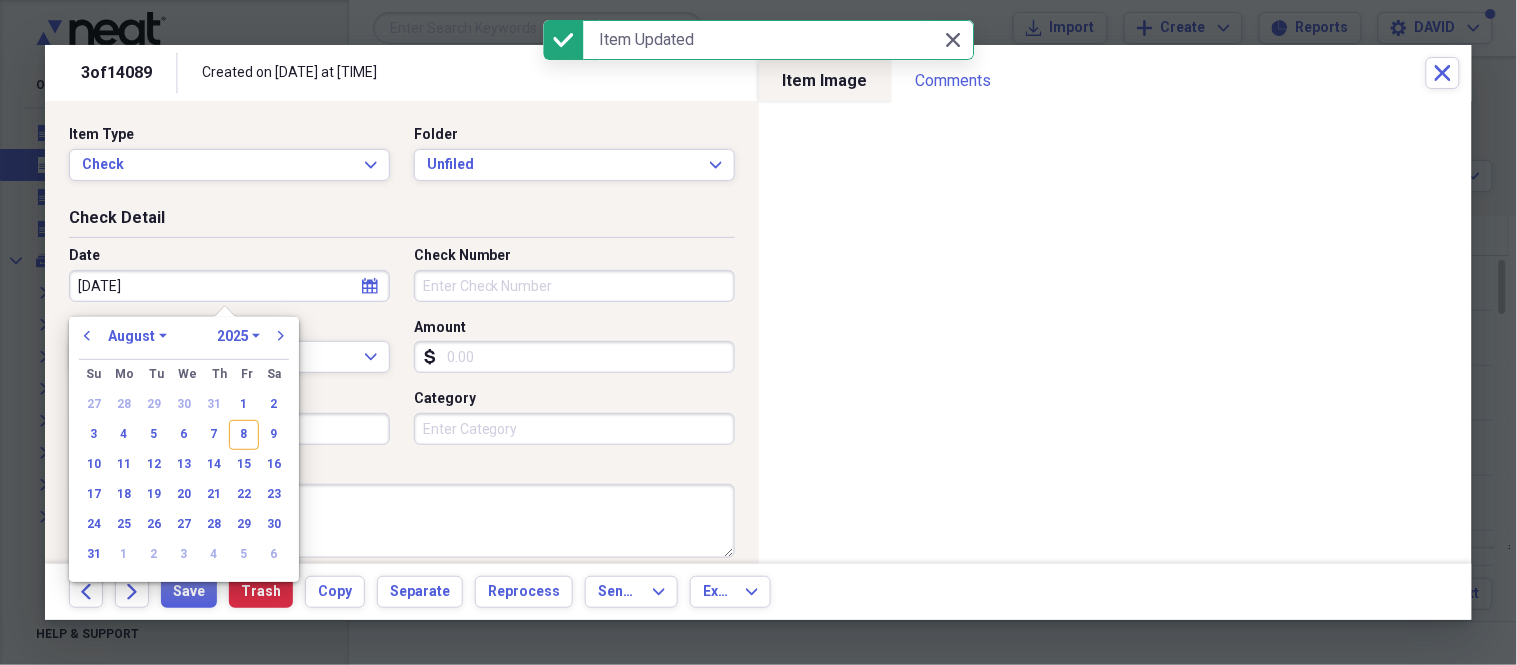type on "08/08/20" 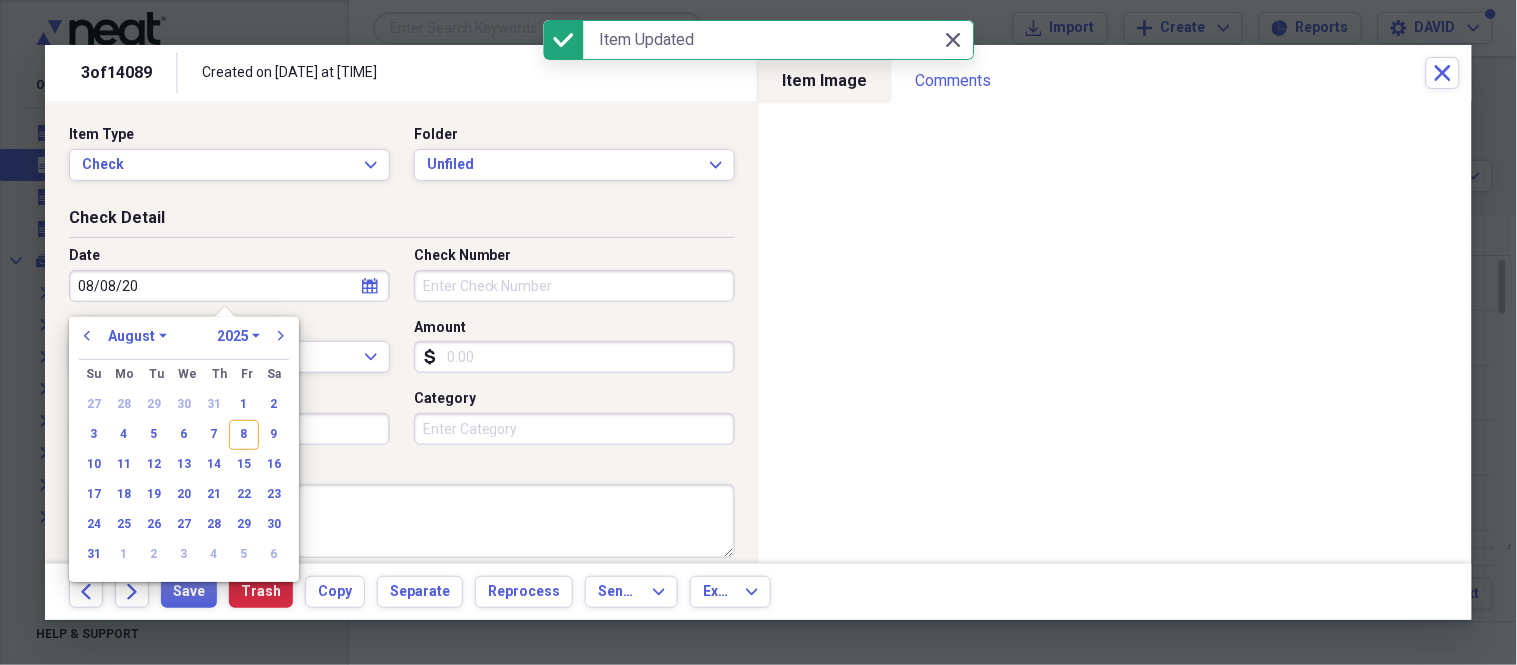 select on "2020" 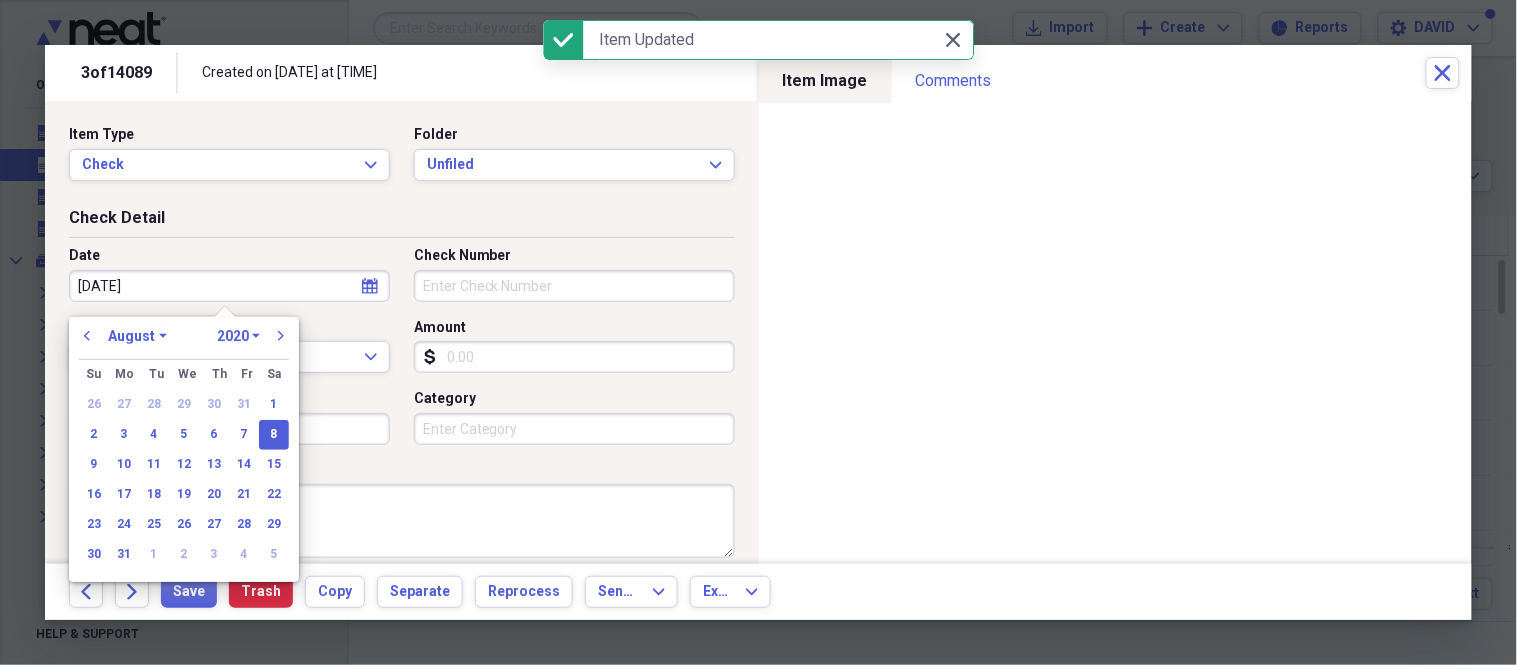 type on "08/08/2025" 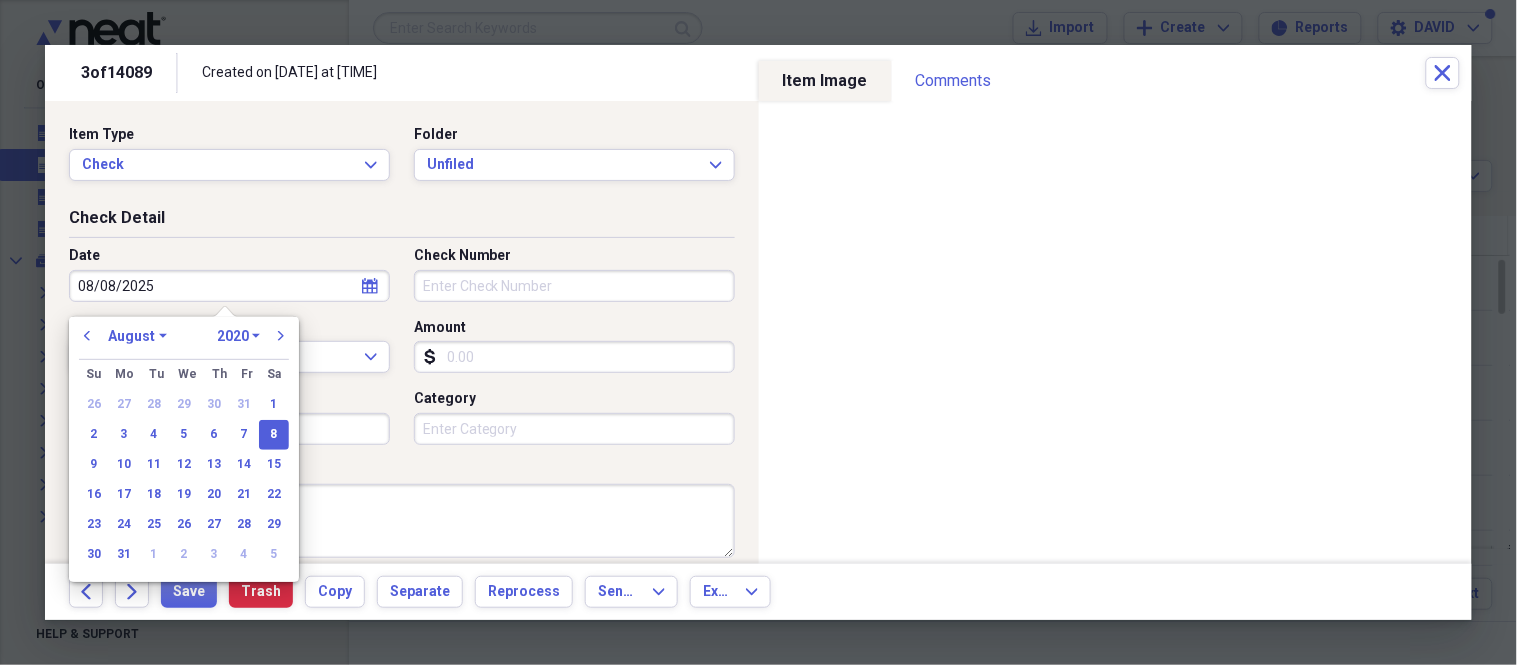 select on "2025" 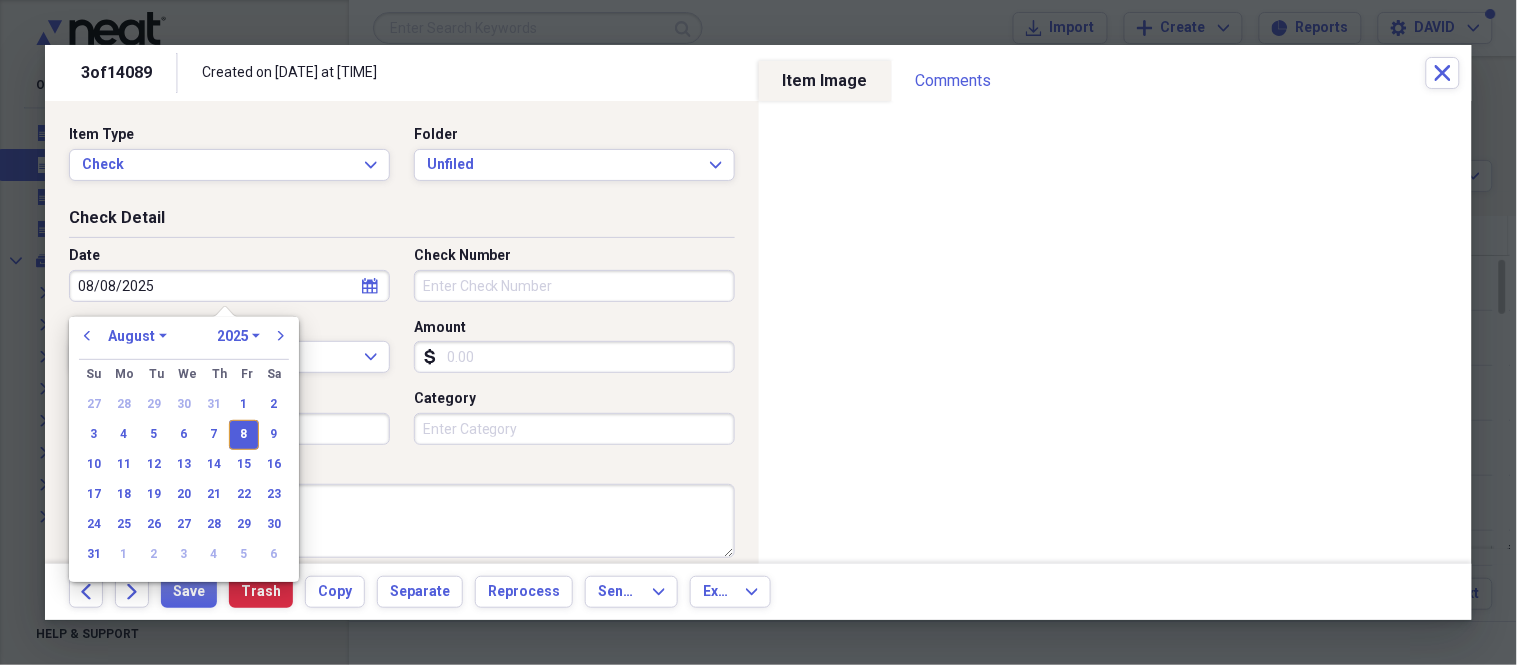 type on "08/08/2025" 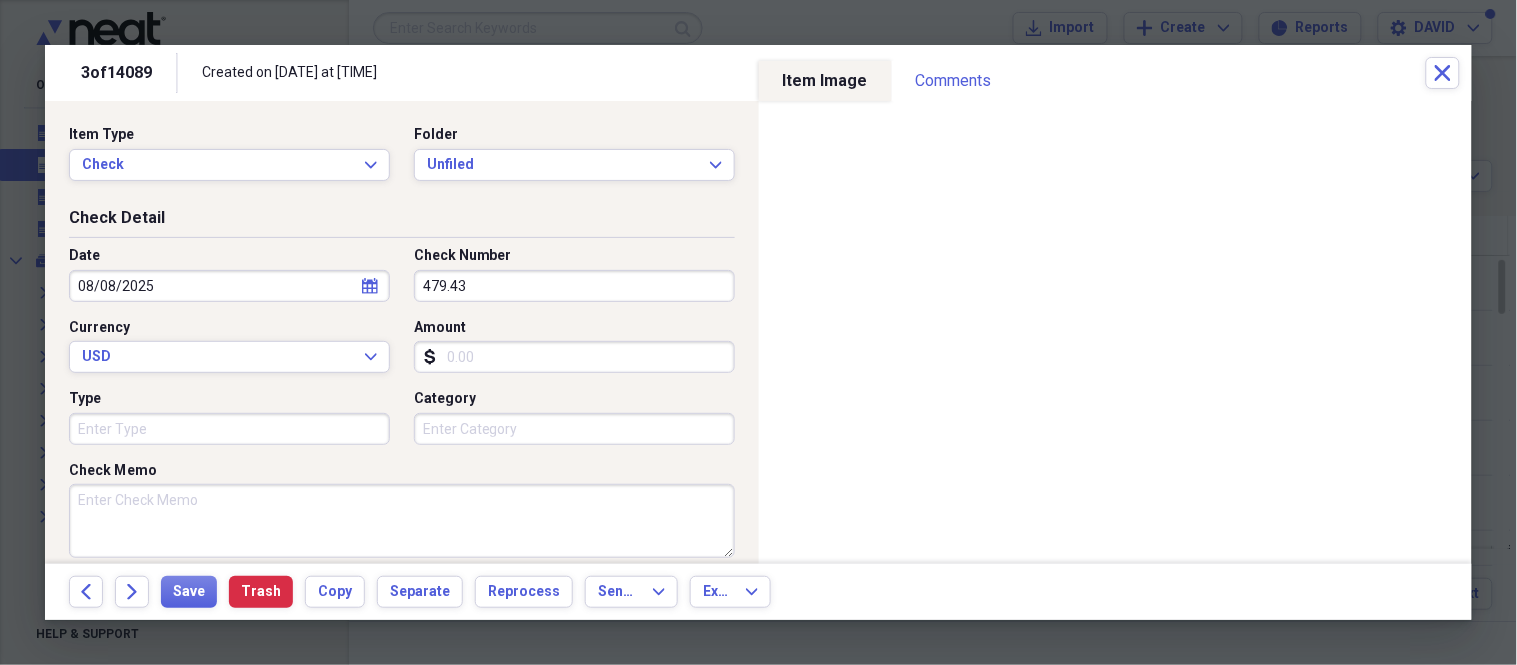 click on "Amount" at bounding box center [574, 357] 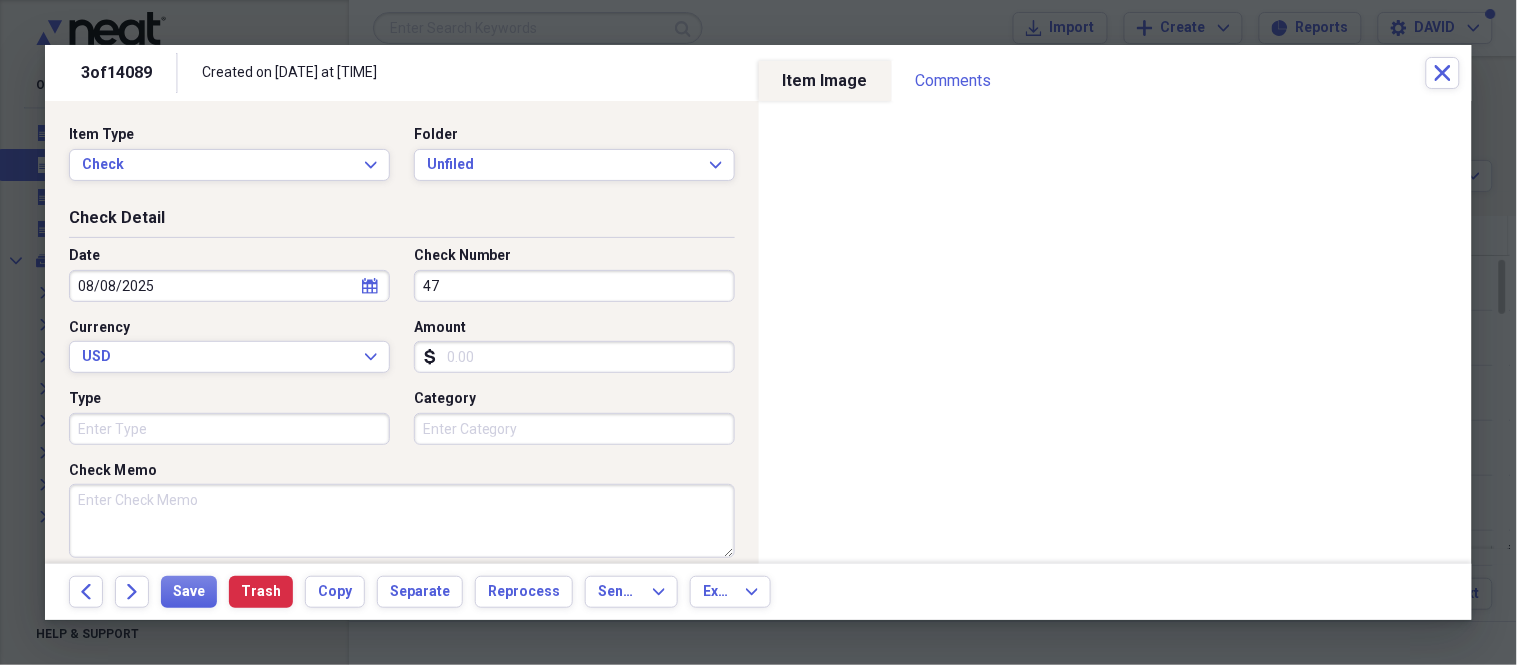 type on "4" 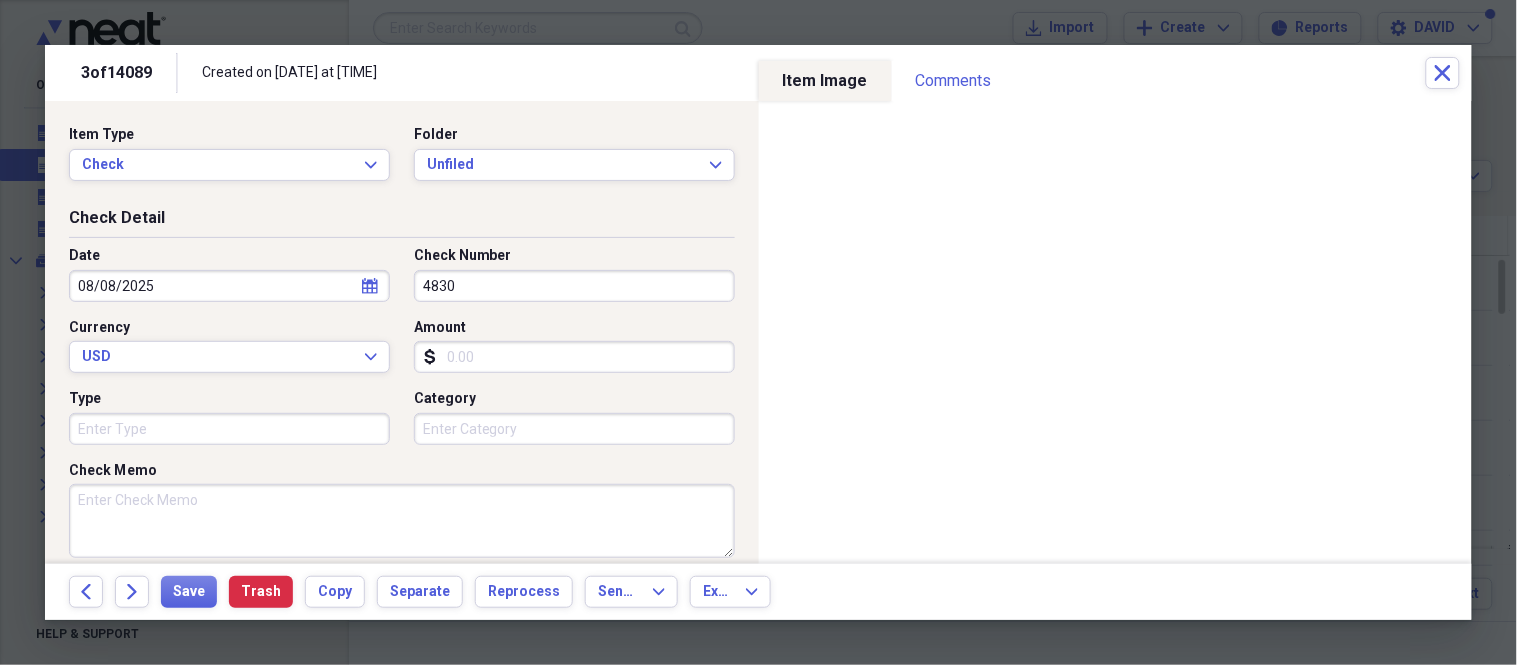 type on "4830" 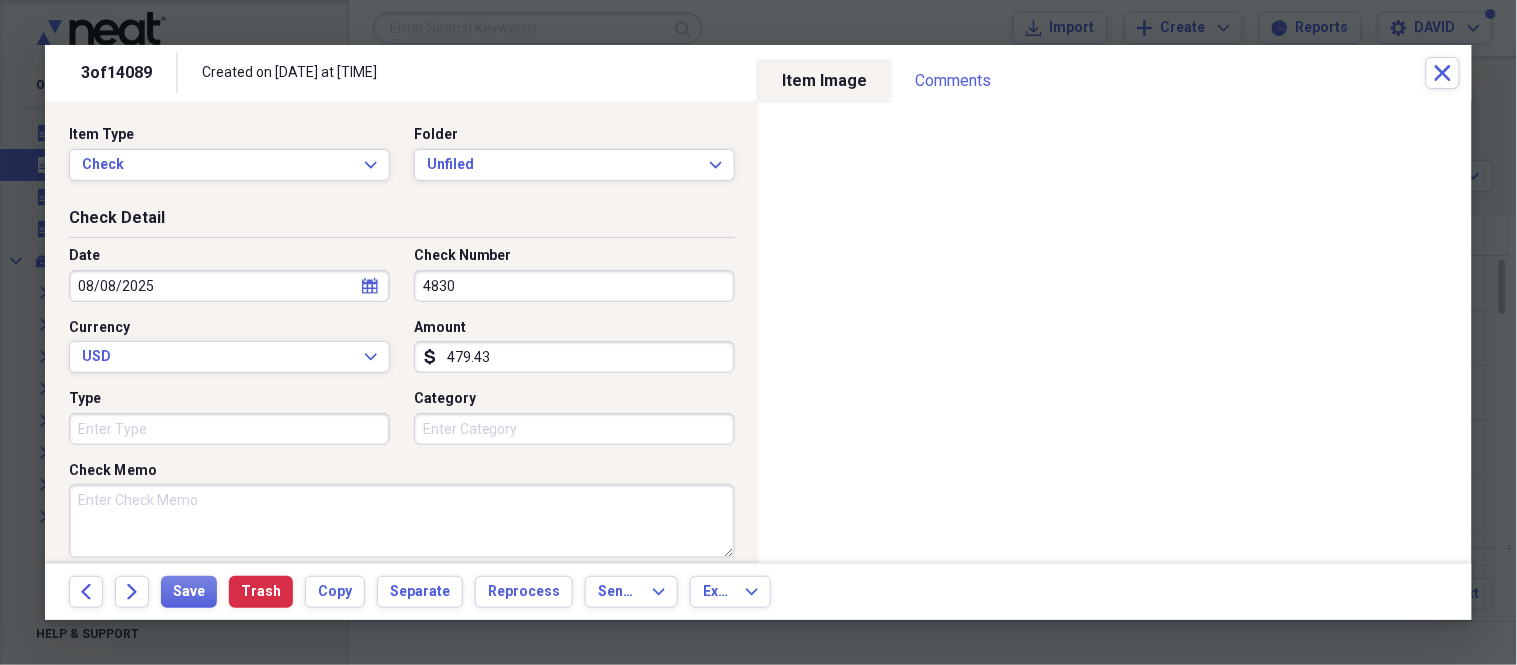 type on "479.43" 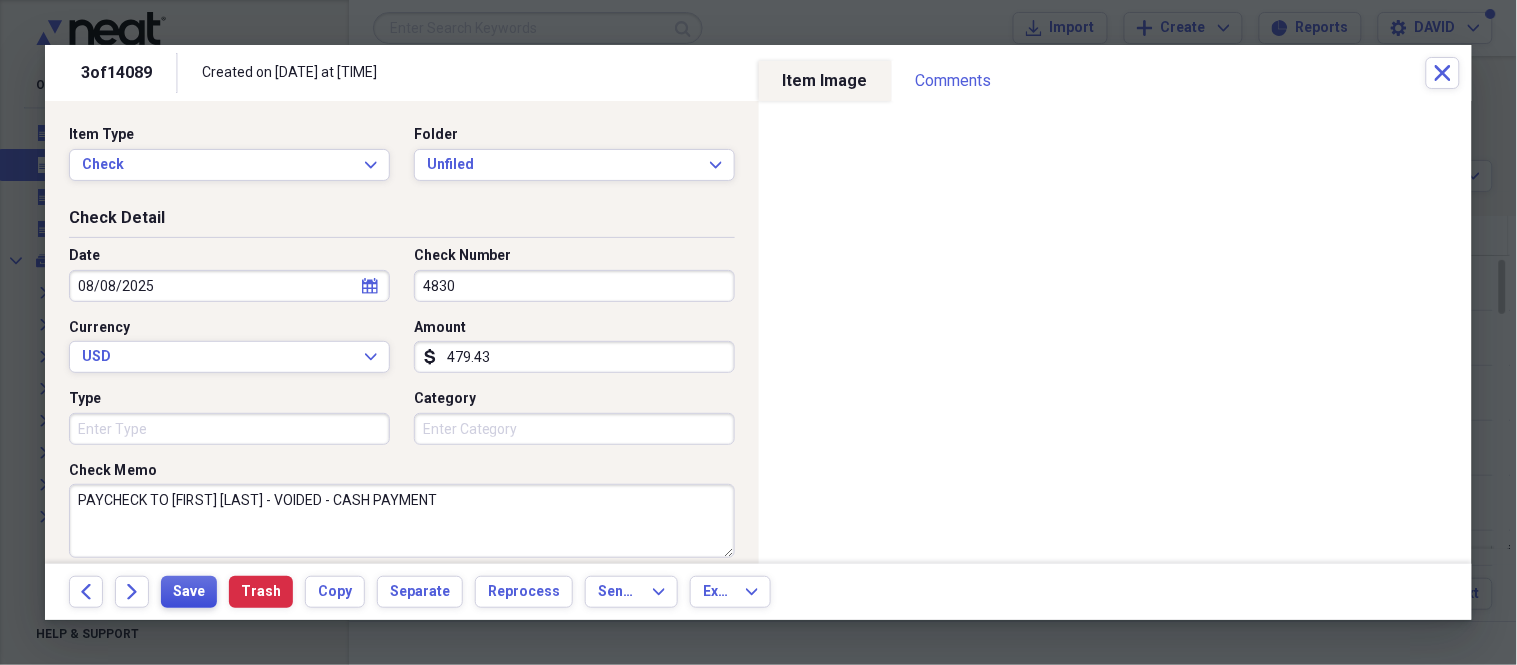 type on "PAYCHECK TO BRIANNA NUSSER - VOIDED - CASH PAYMENT" 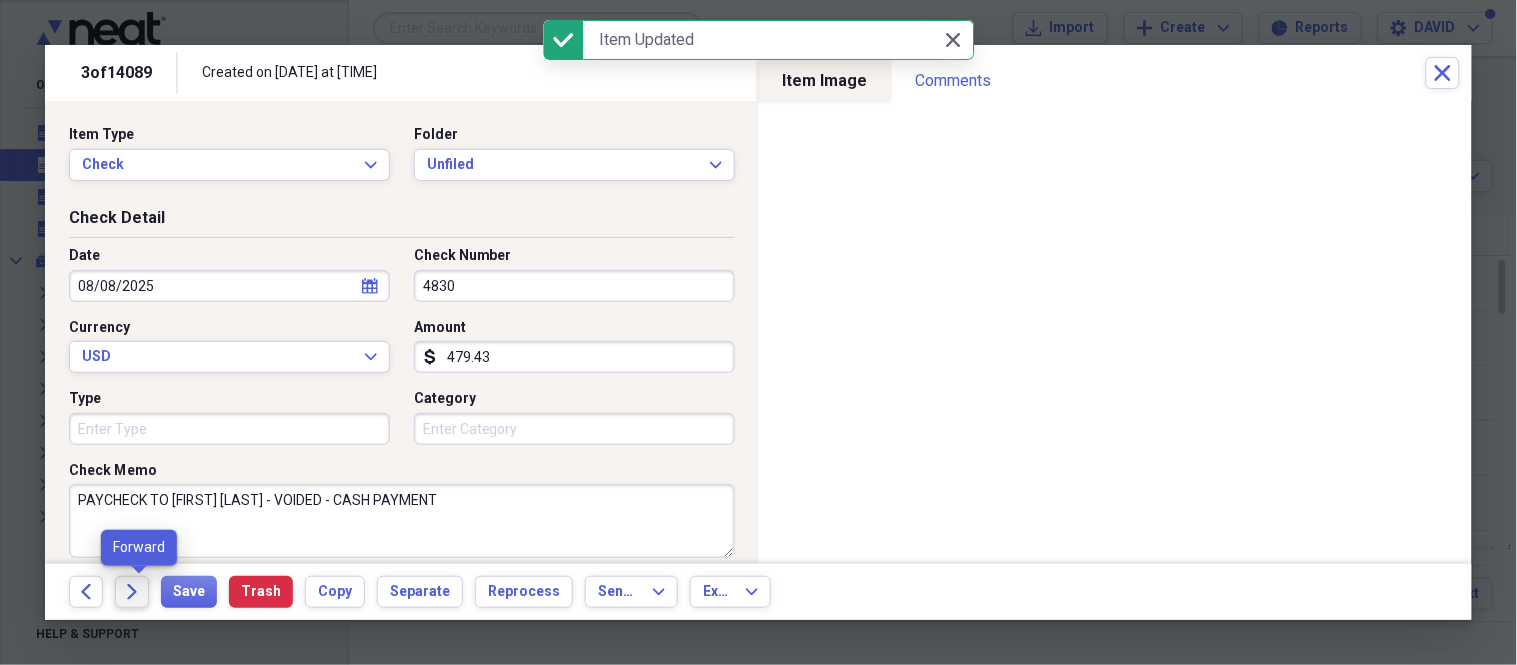 click on "Forward" at bounding box center (132, 592) 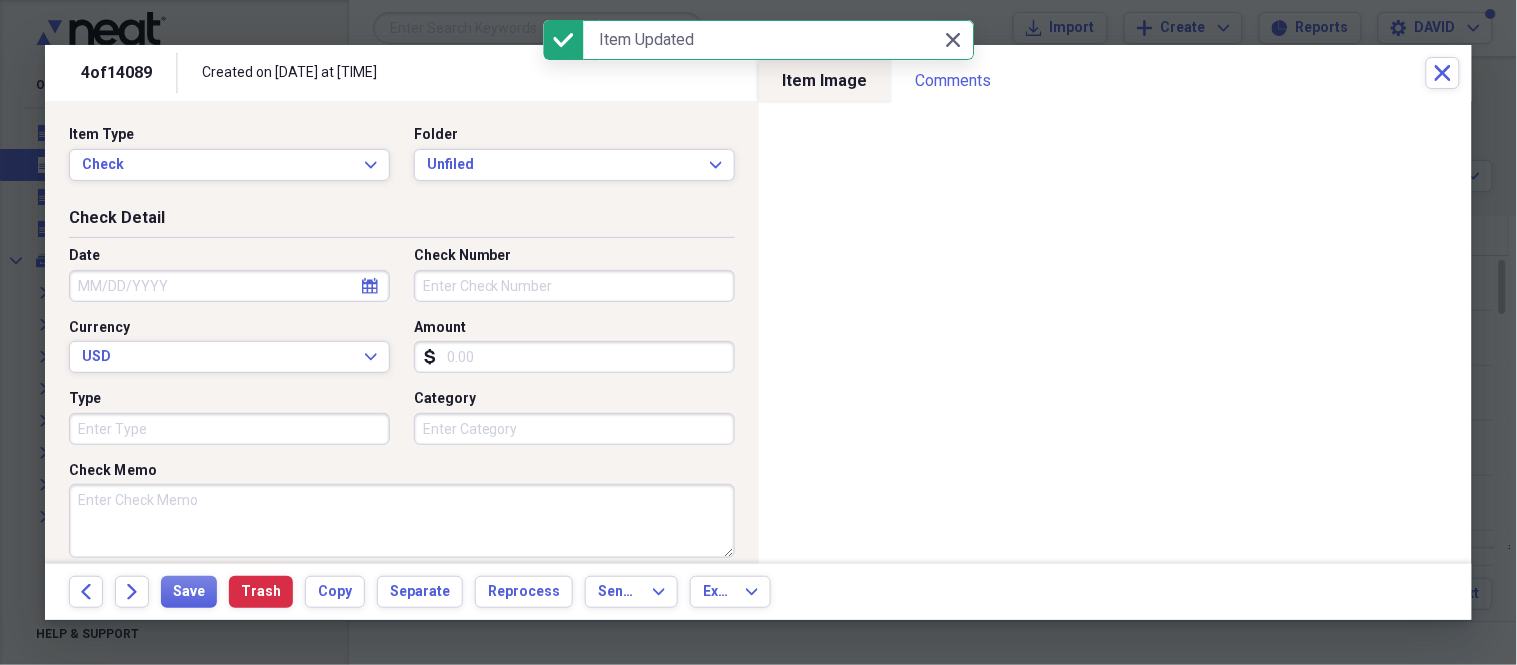 select on "7" 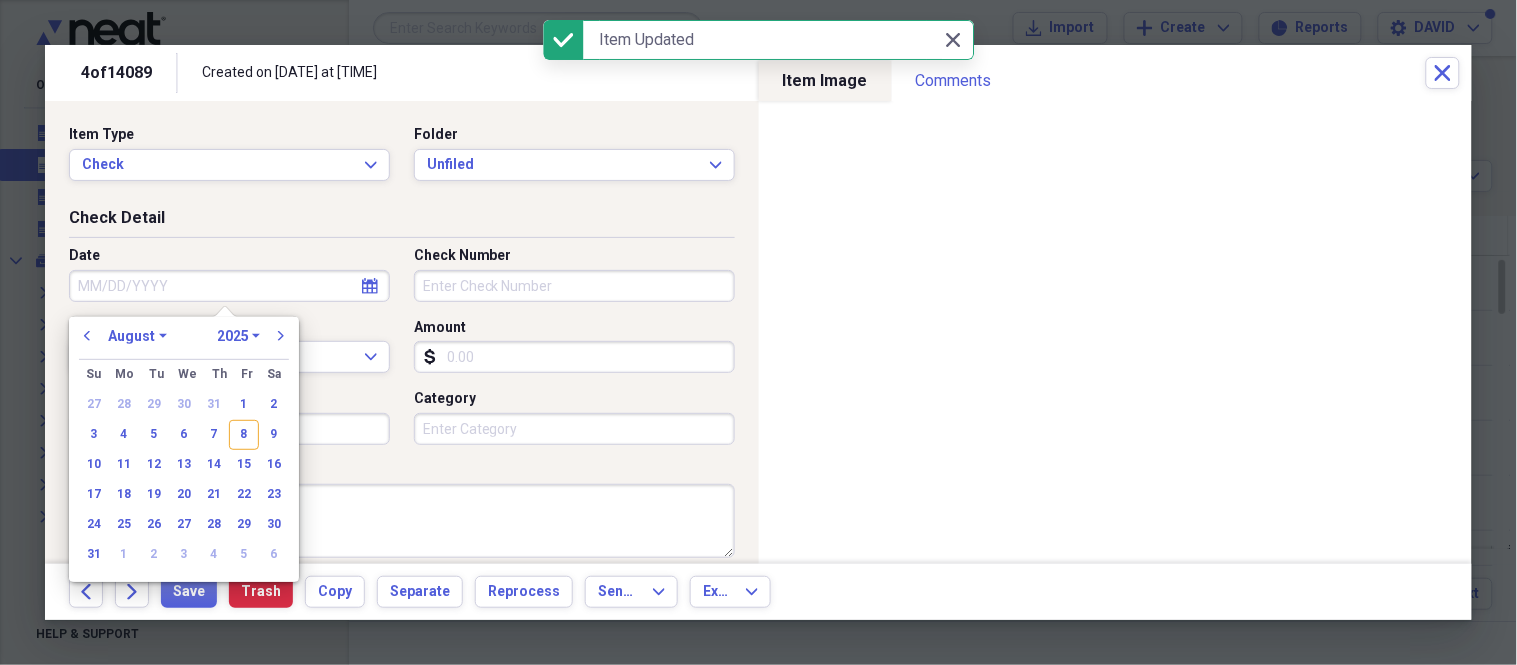 click on "Date" at bounding box center (229, 286) 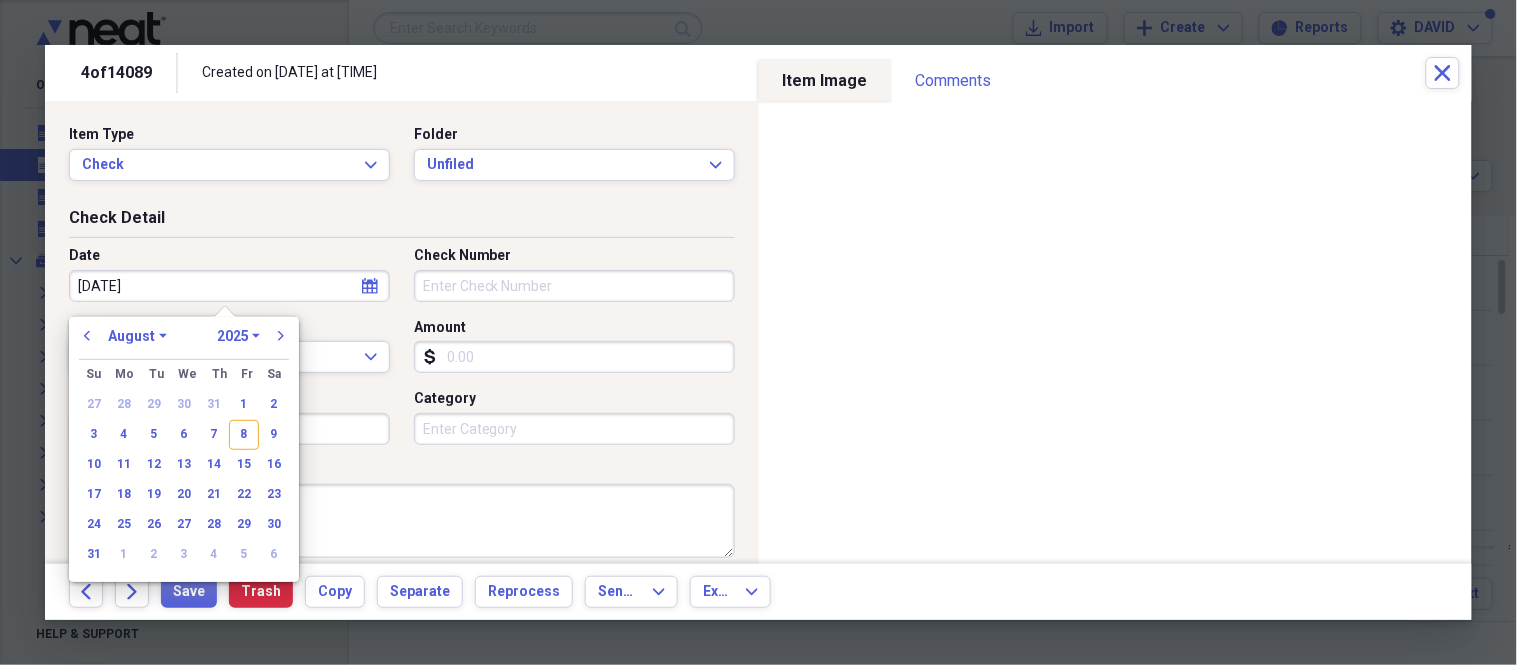 type on "08/08/20" 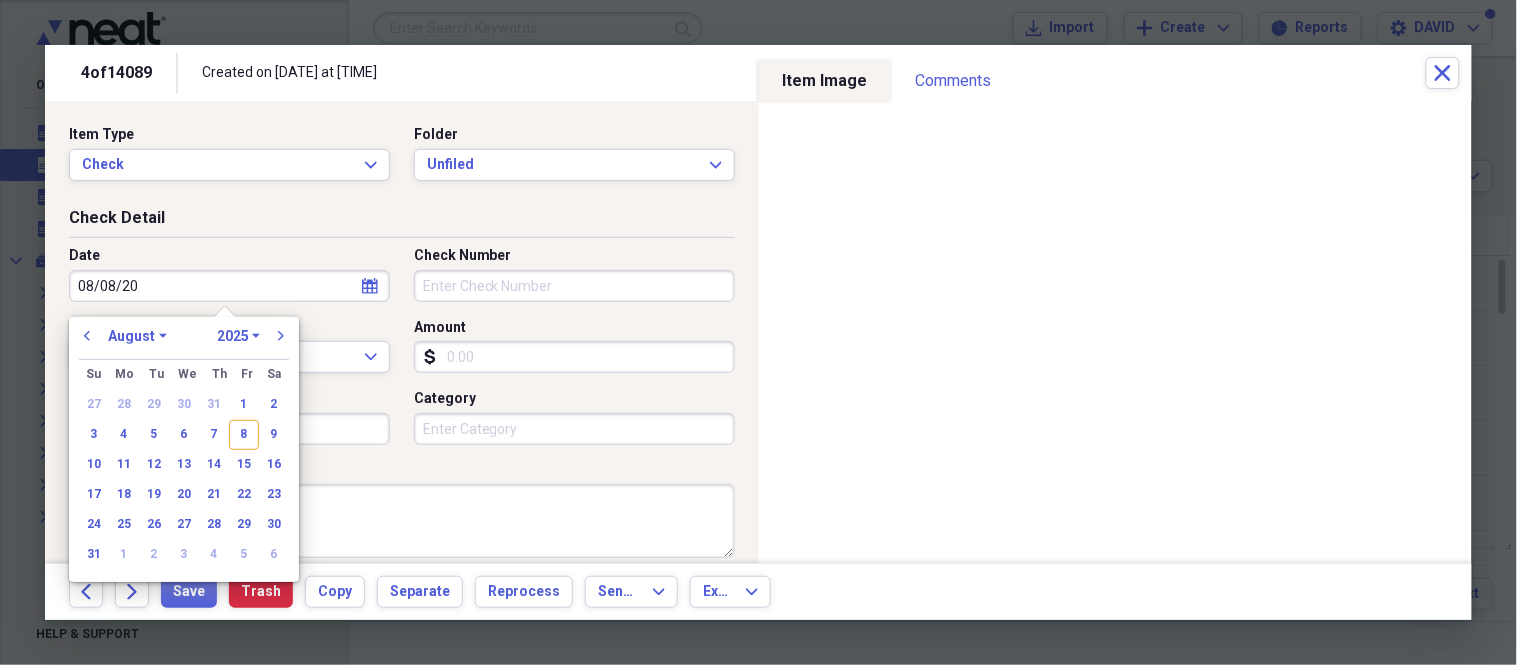 select on "2020" 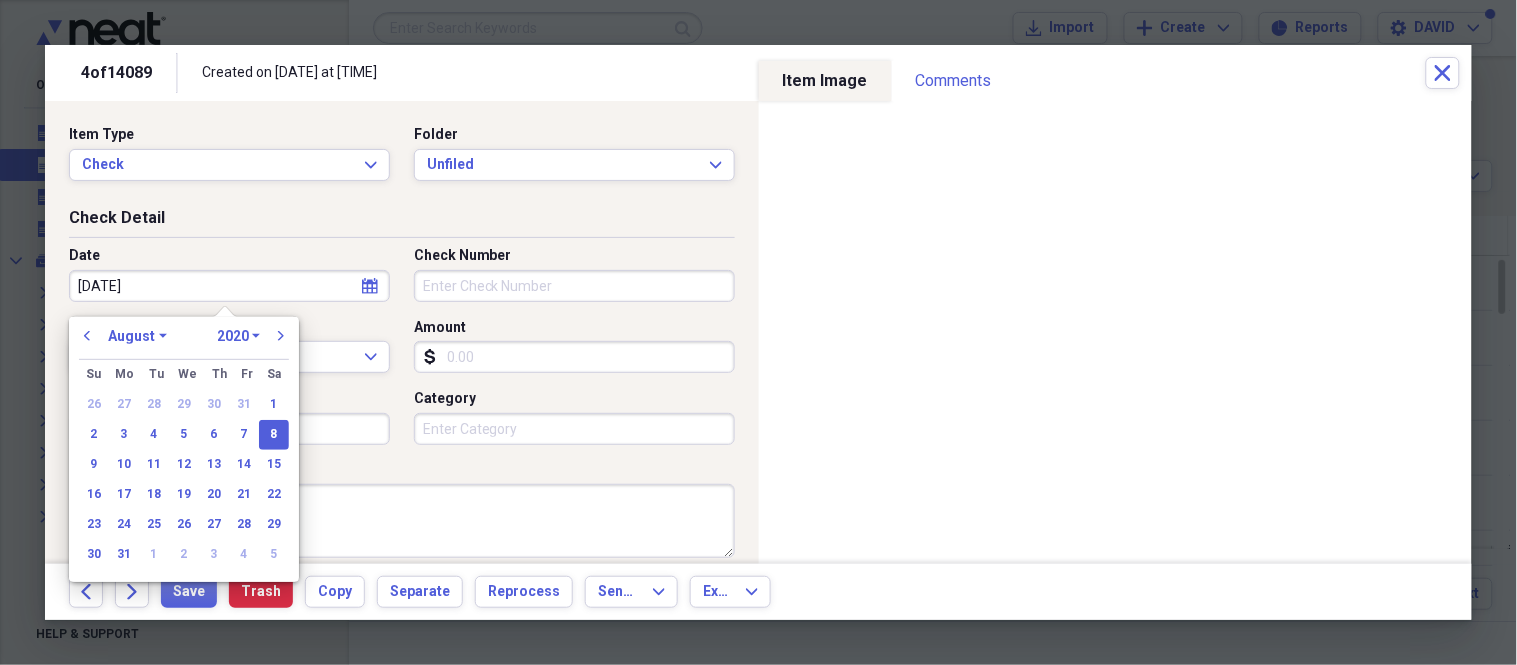 type on "08/08/2025" 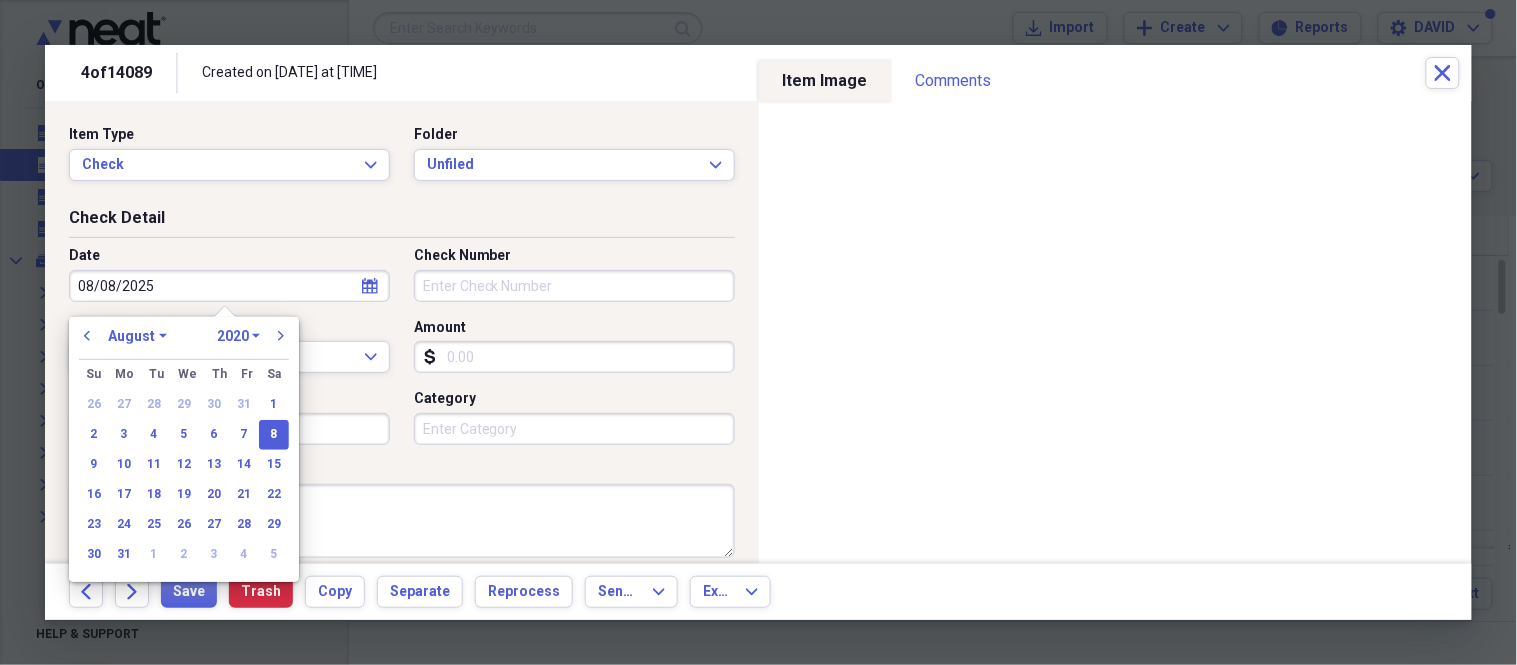 select on "2025" 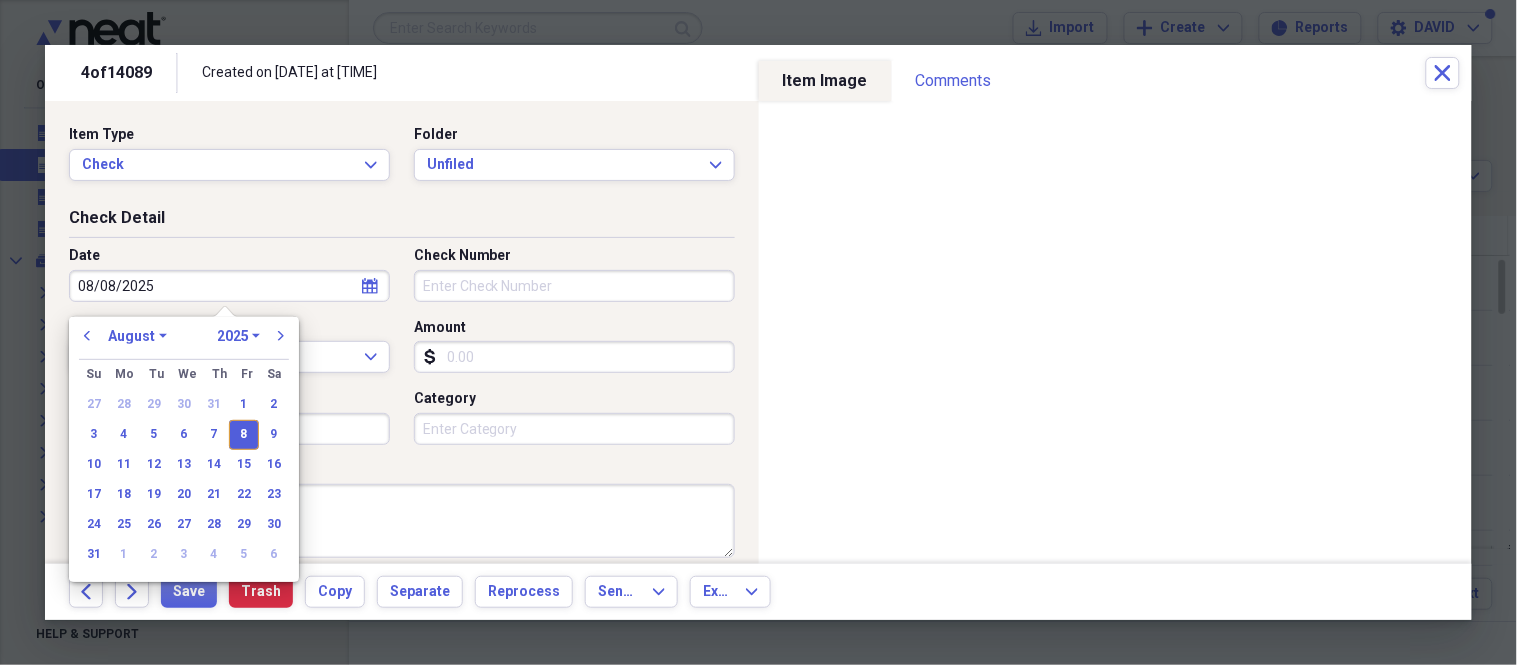 type on "08/08/2025" 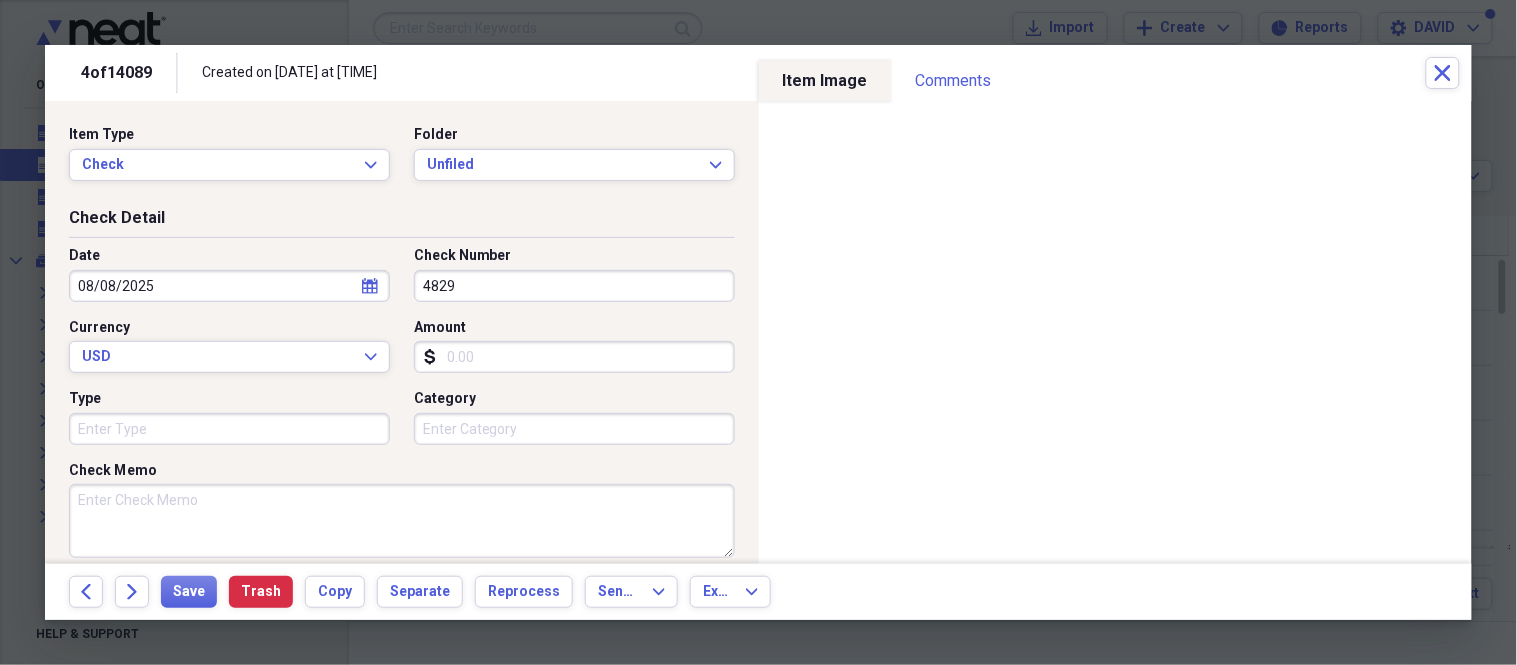 type on "4829" 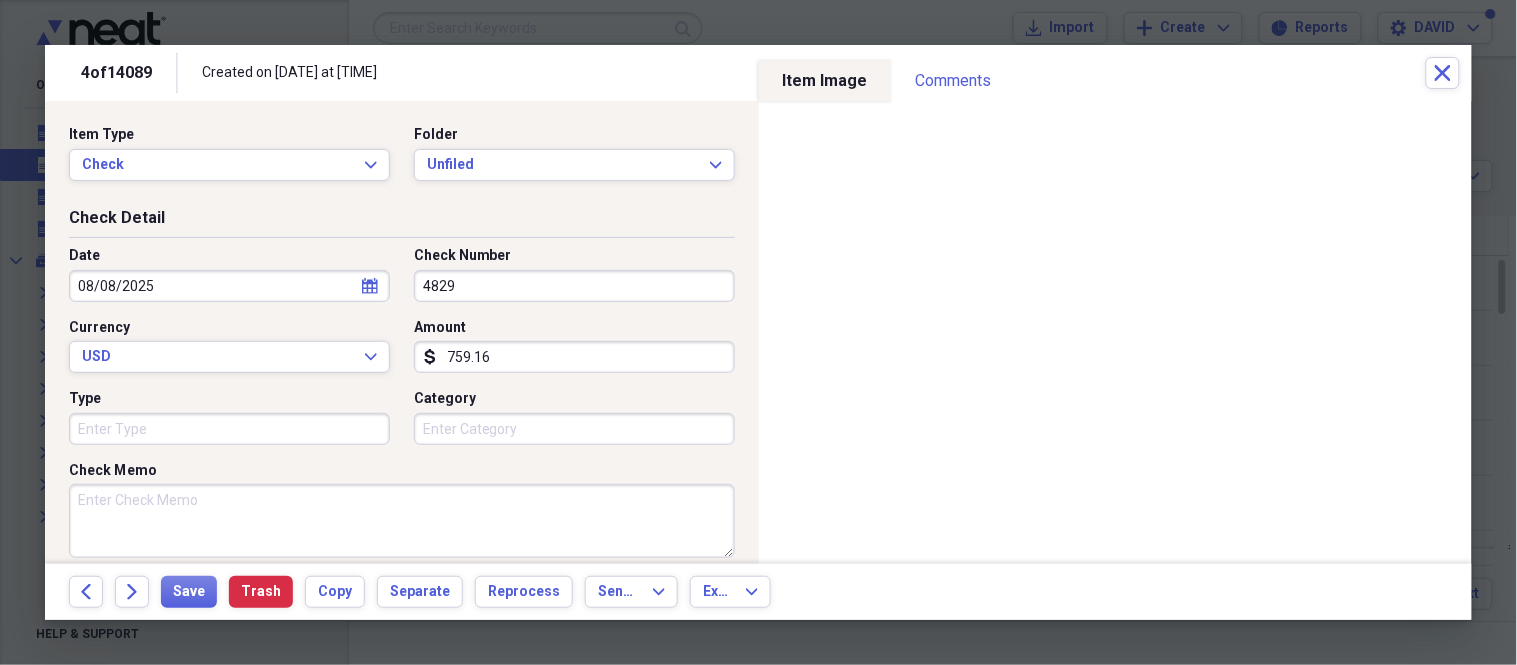 type on "759.16" 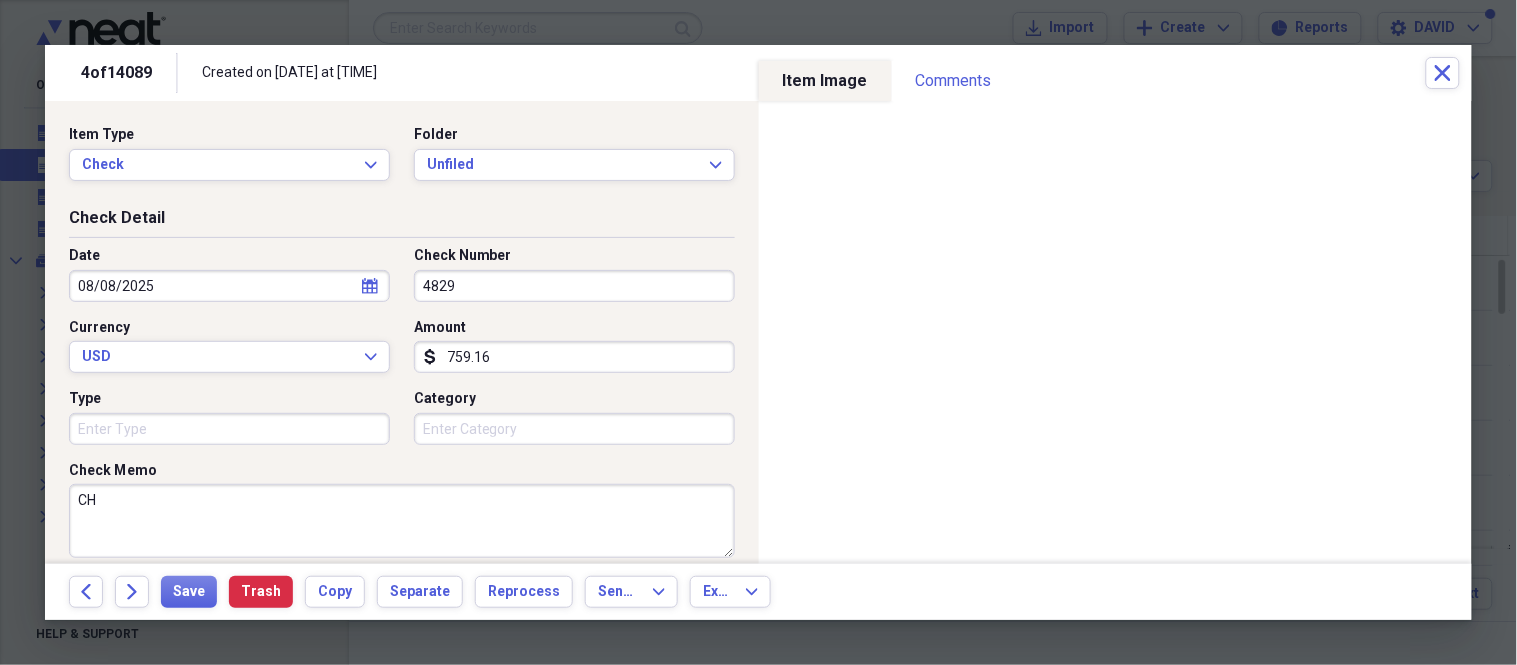 type on "C" 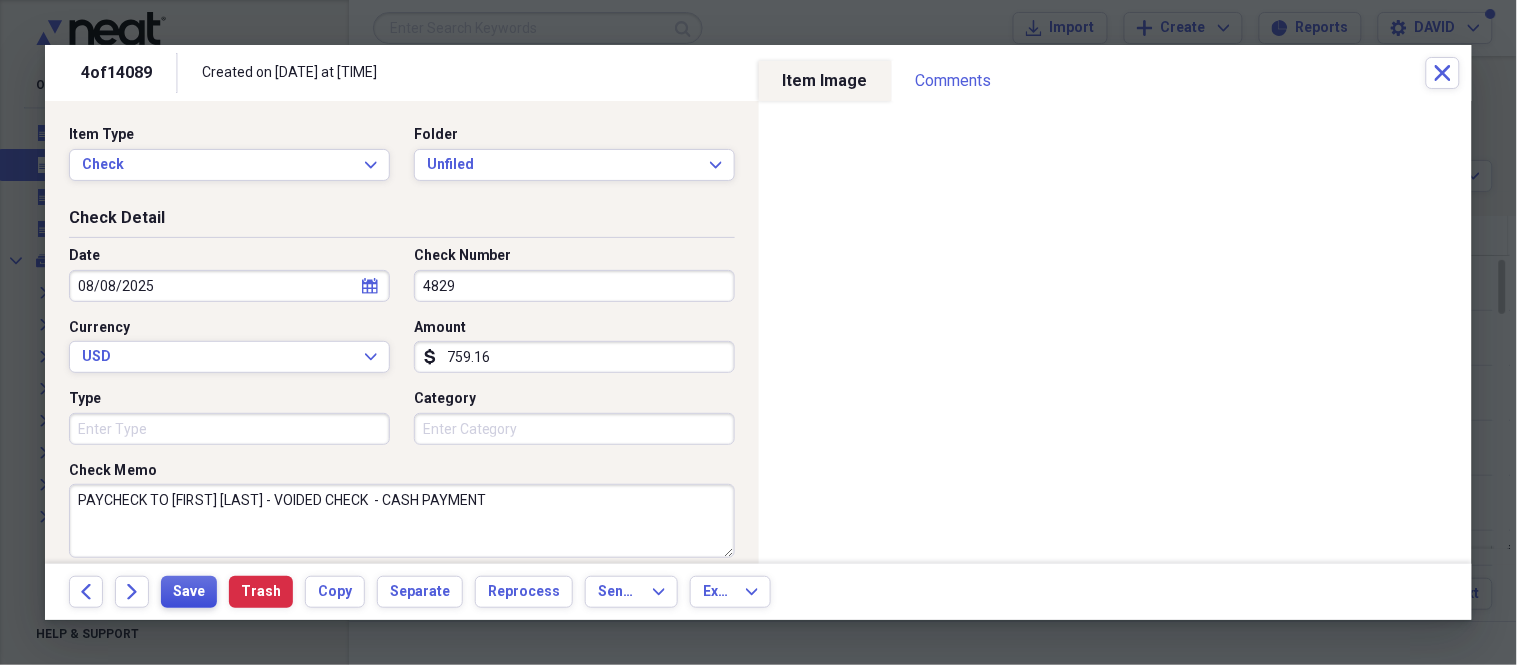 type on "PAYCHECK TO JOSE SANTOS - VOIDED CHECK  - CASH PAYMENT" 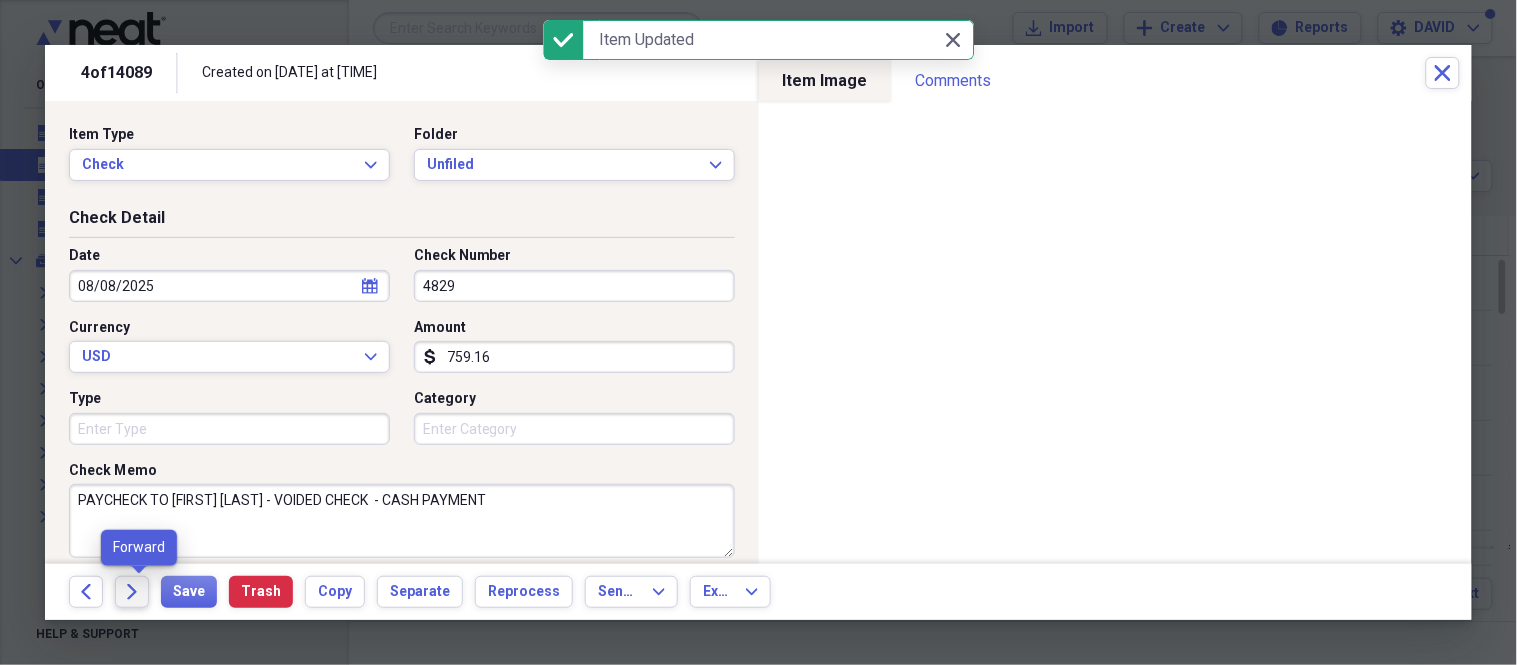 click on "Forward" 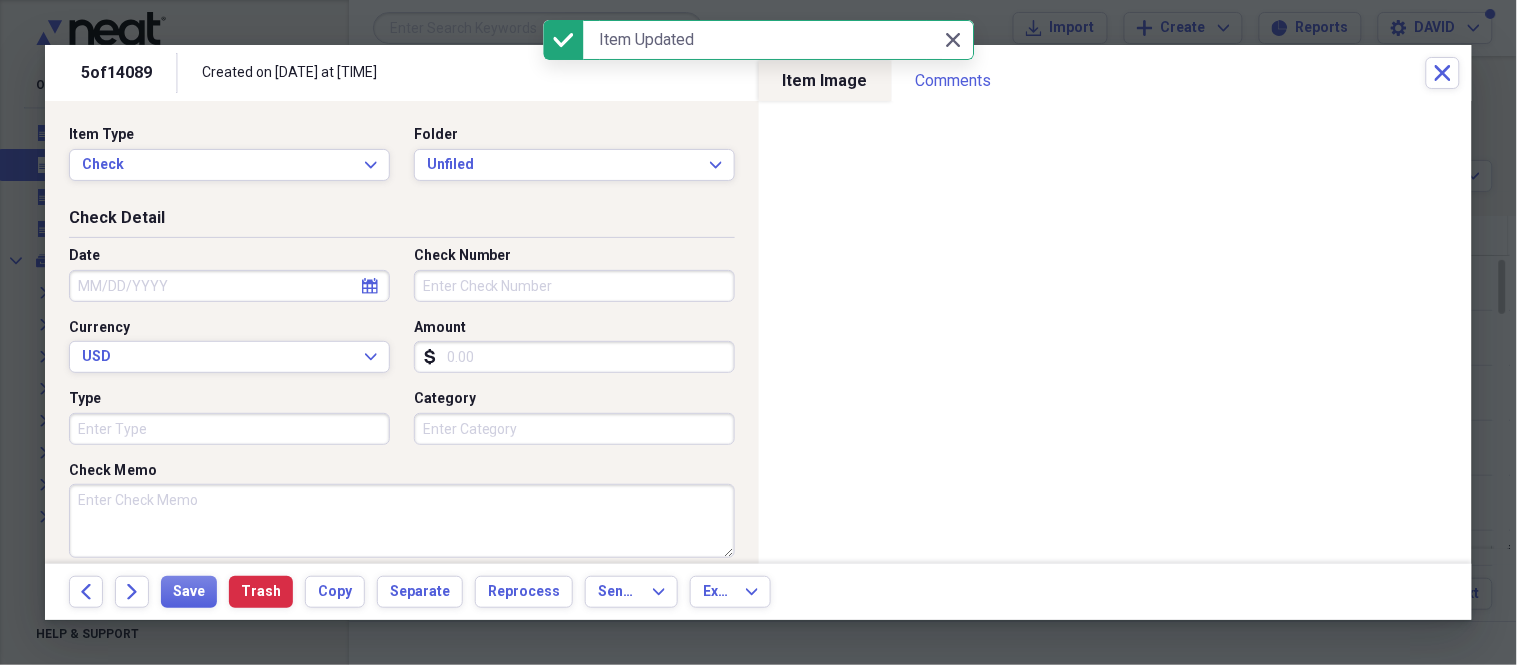 select on "7" 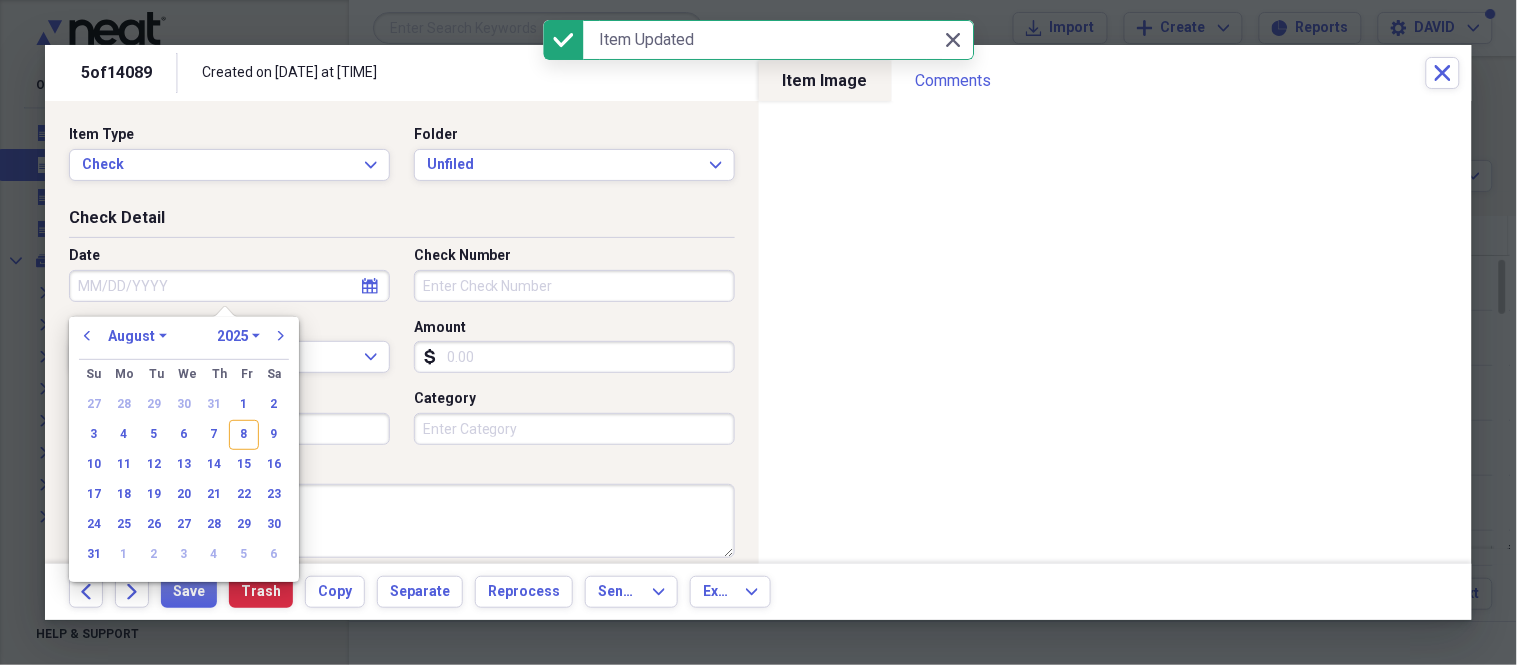 click on "Date" at bounding box center [229, 286] 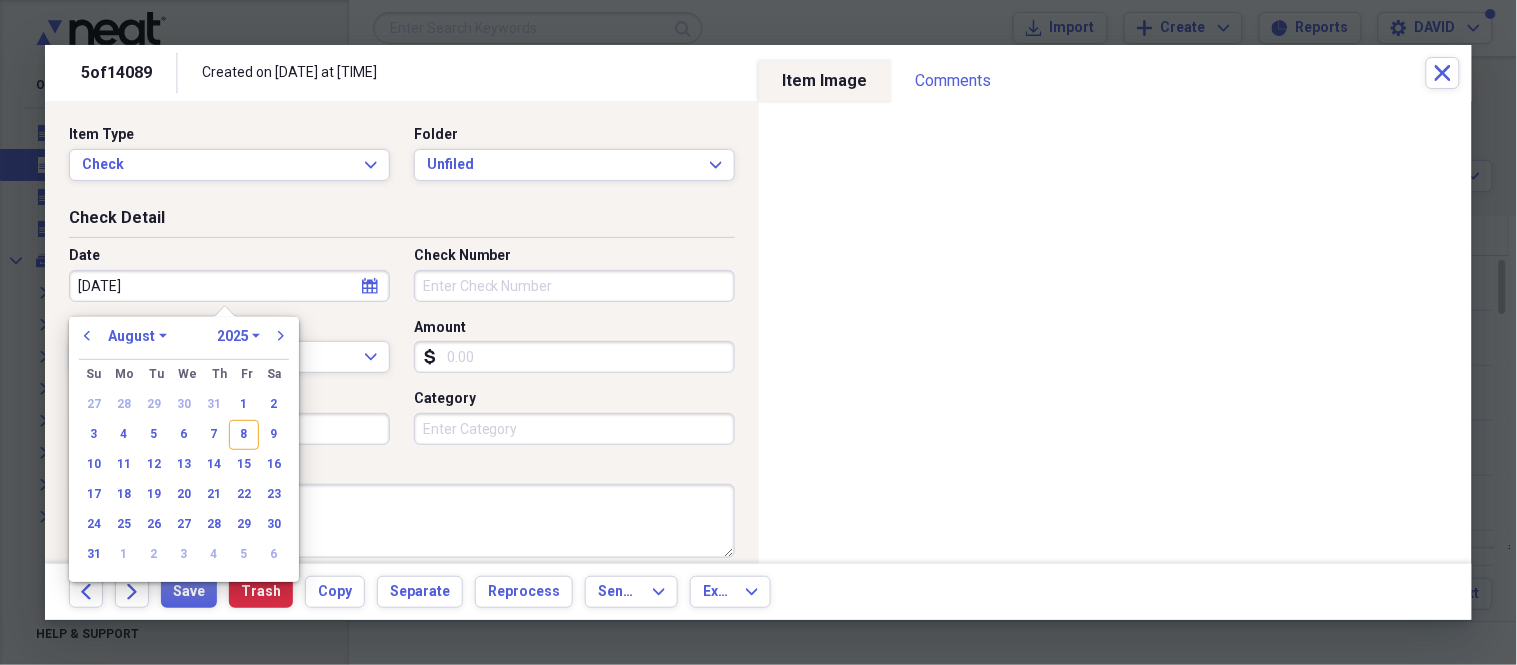 type on "08/08/20" 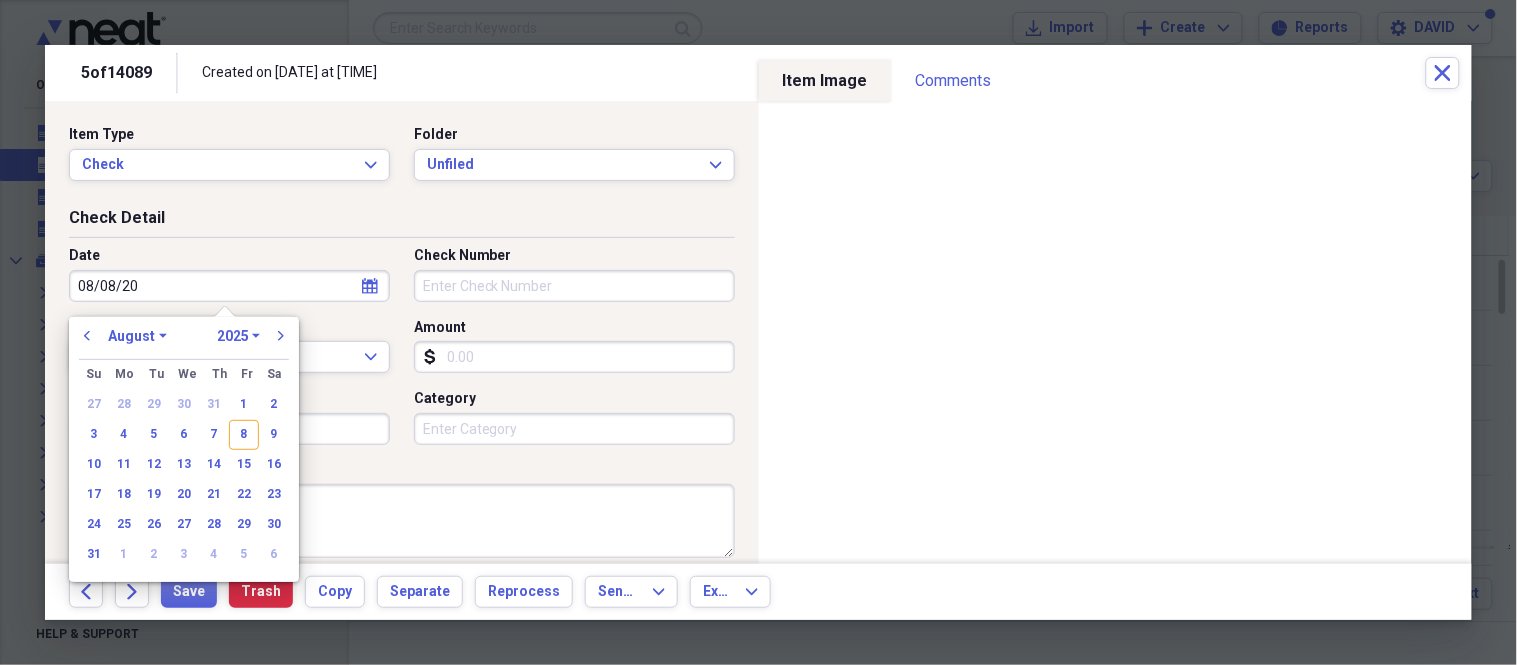 select on "2020" 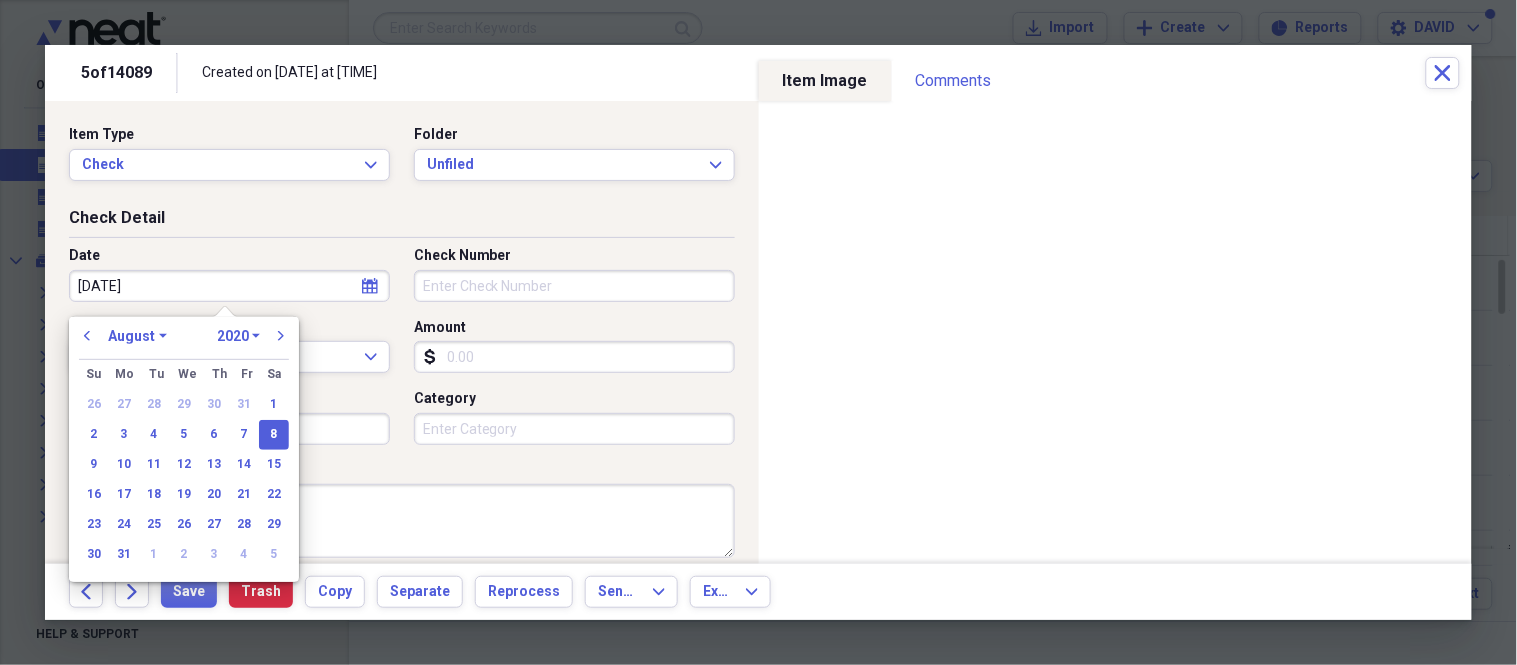 type on "08/08/2025" 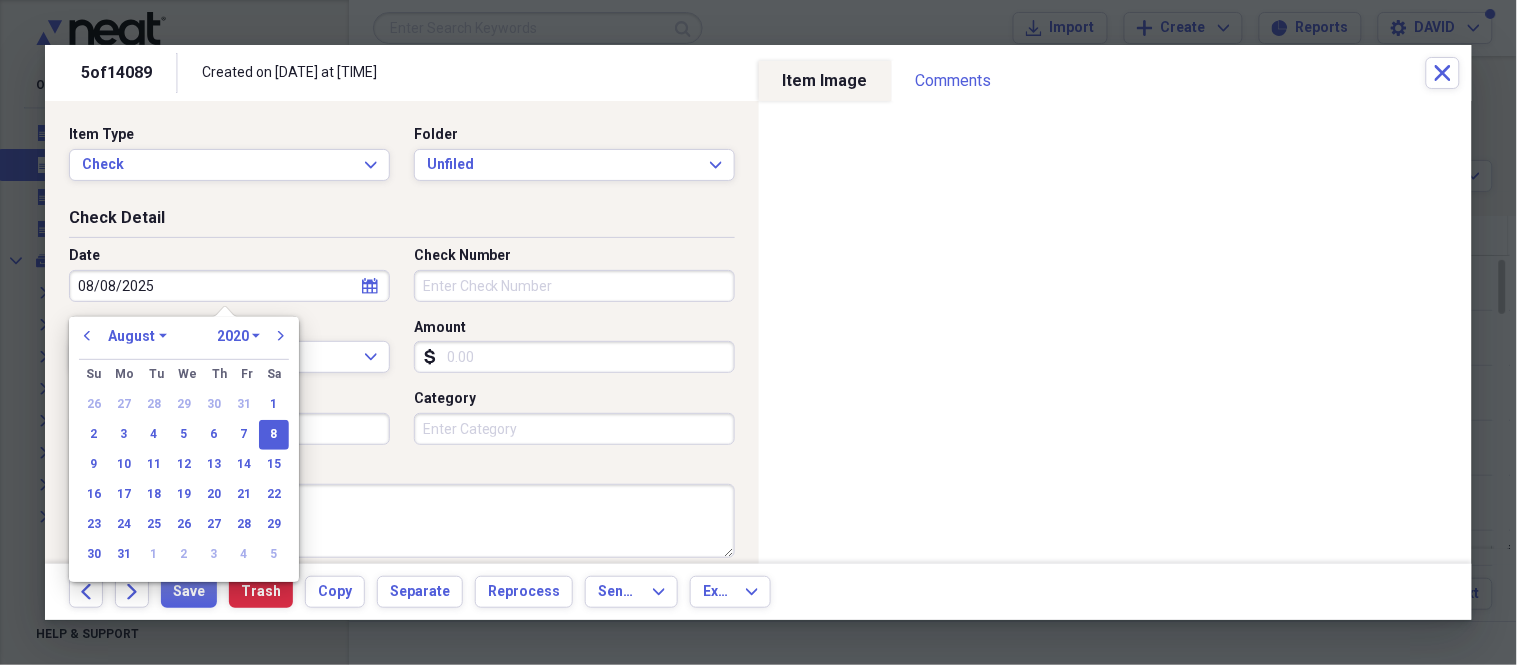 select on "2025" 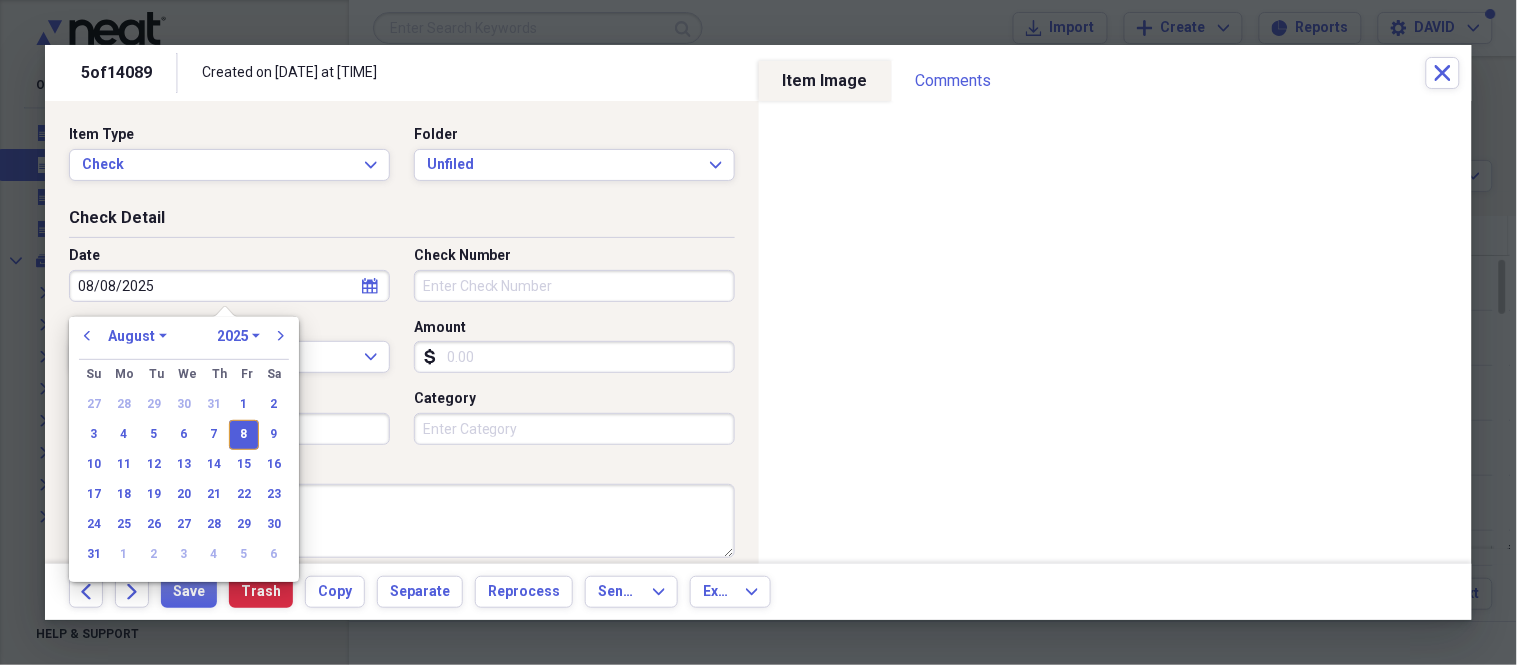type on "08/08/2025" 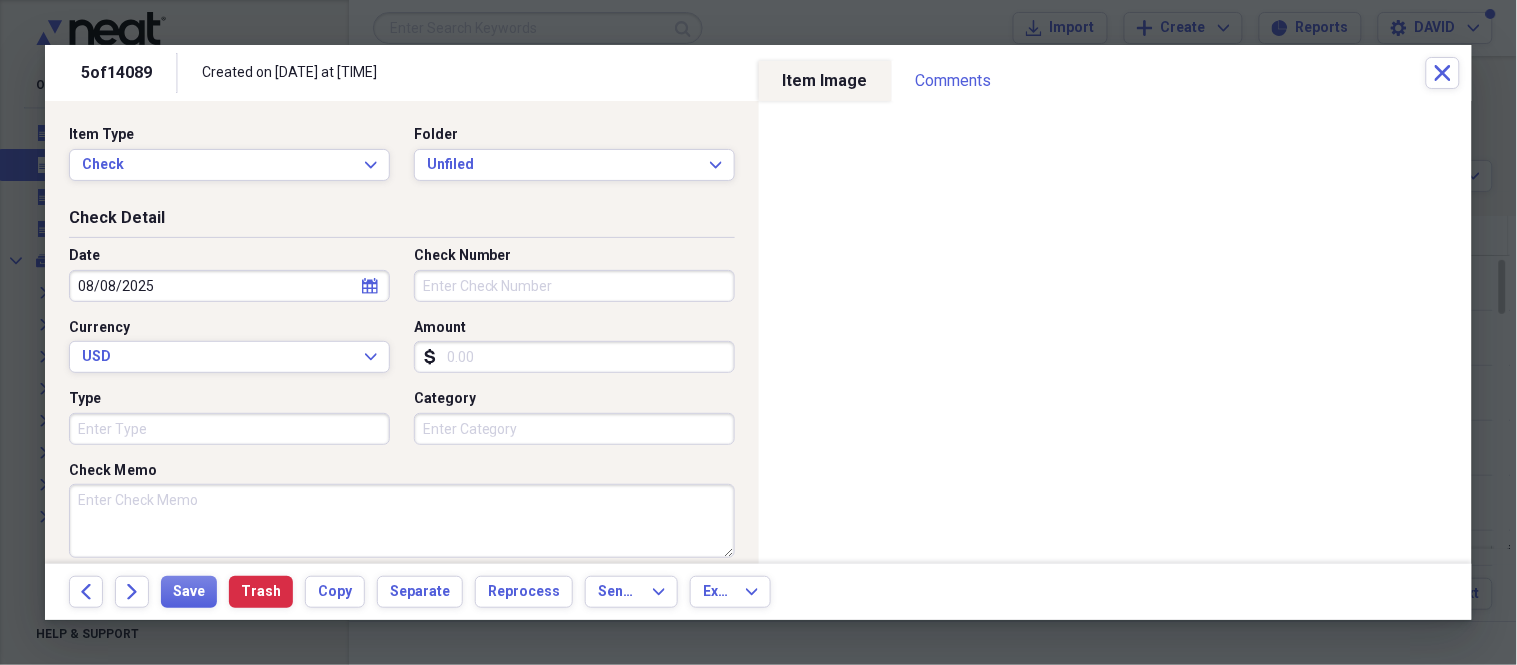 drag, startPoint x: 491, startPoint y: 287, endPoint x: 505, endPoint y: 332, distance: 47.127487 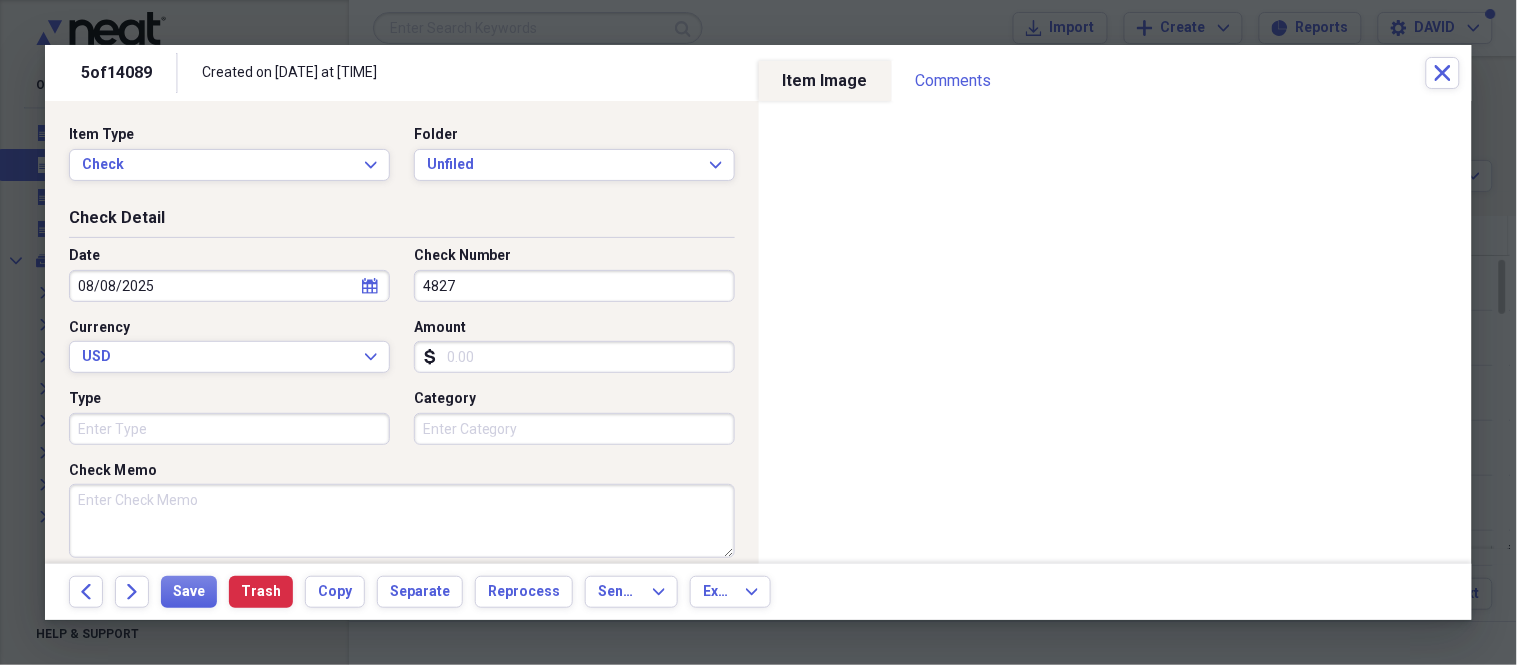 type on "4827" 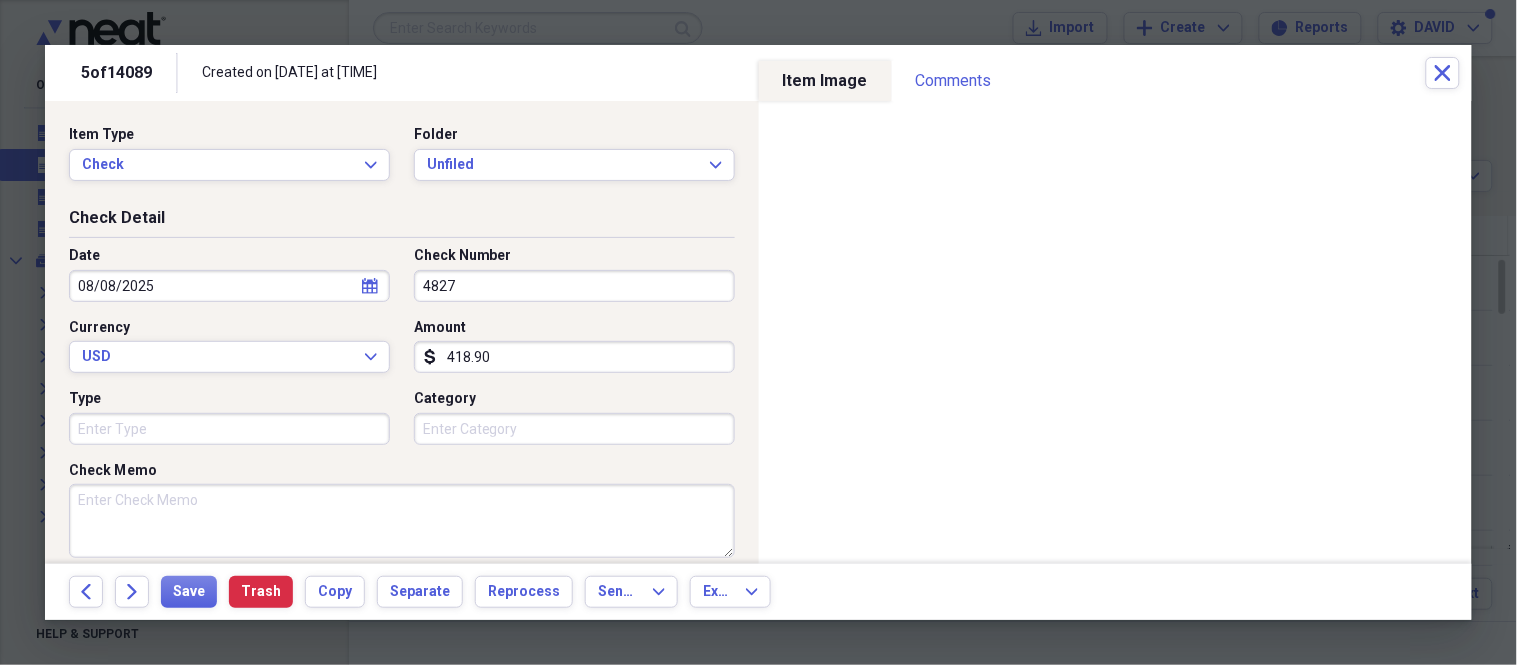 type on "418.90" 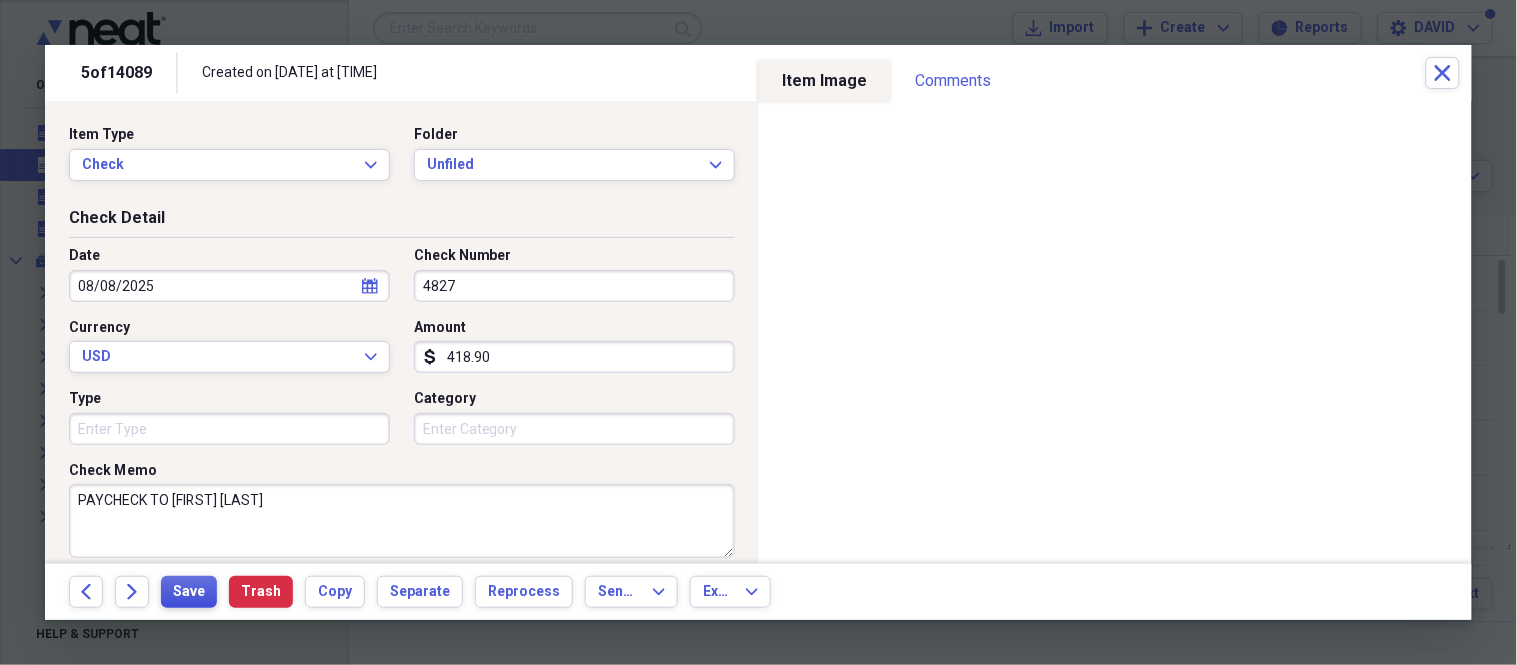 type on "PAYCHECK TO JACQUELINE TAGGART" 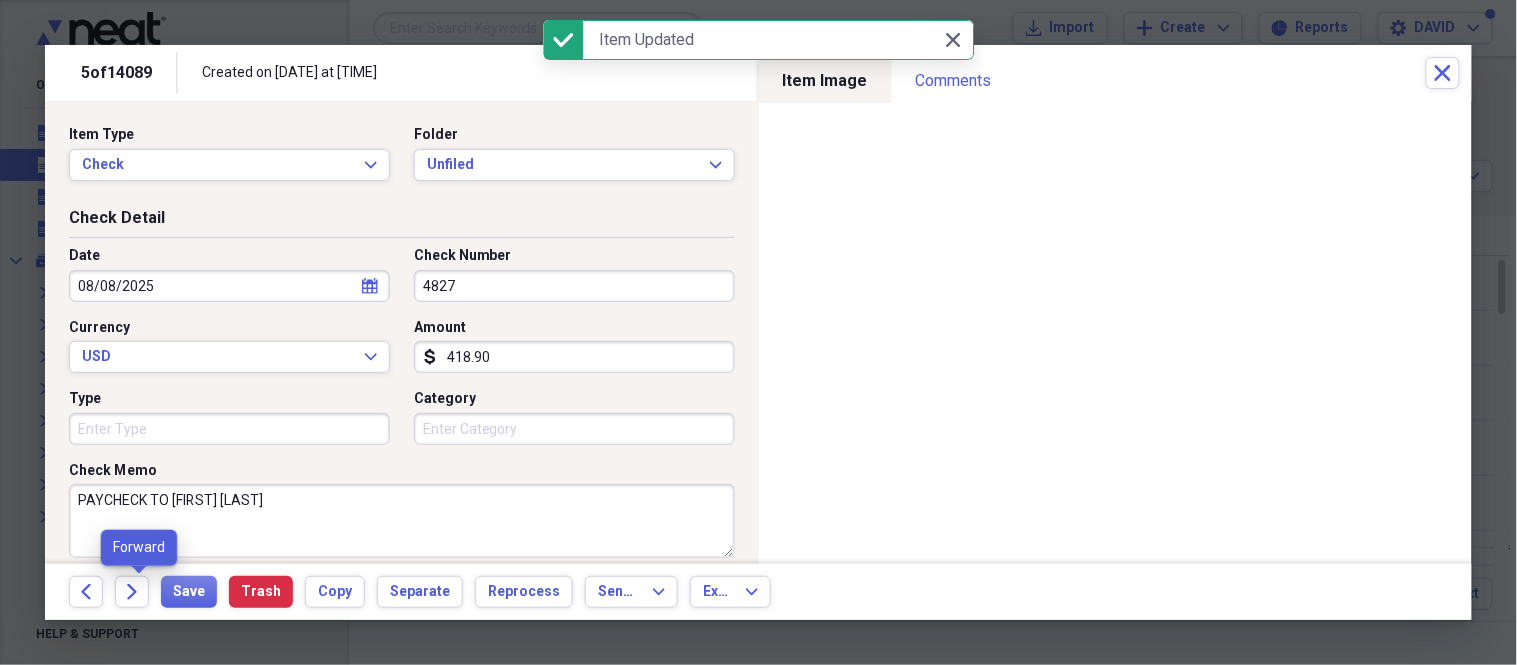 click on "Forward" at bounding box center [138, 592] 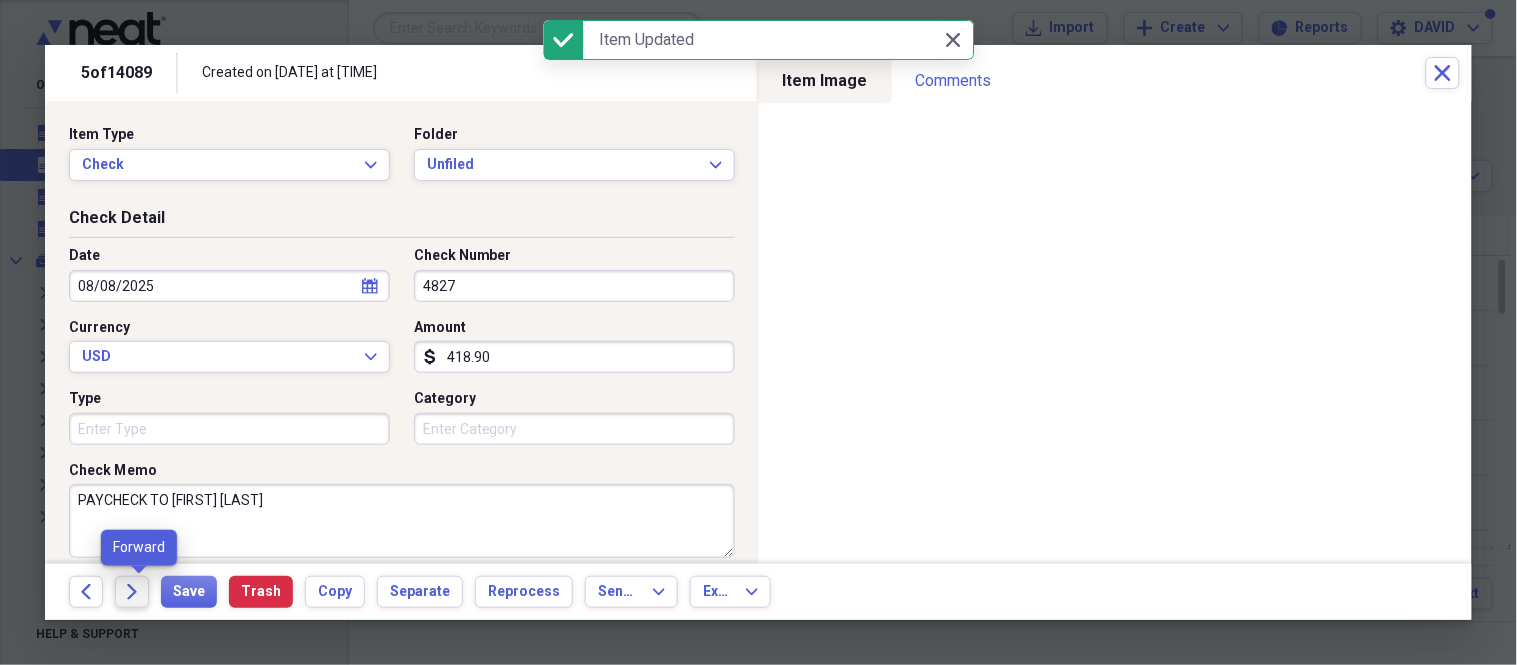 click on "Forward" at bounding box center [132, 592] 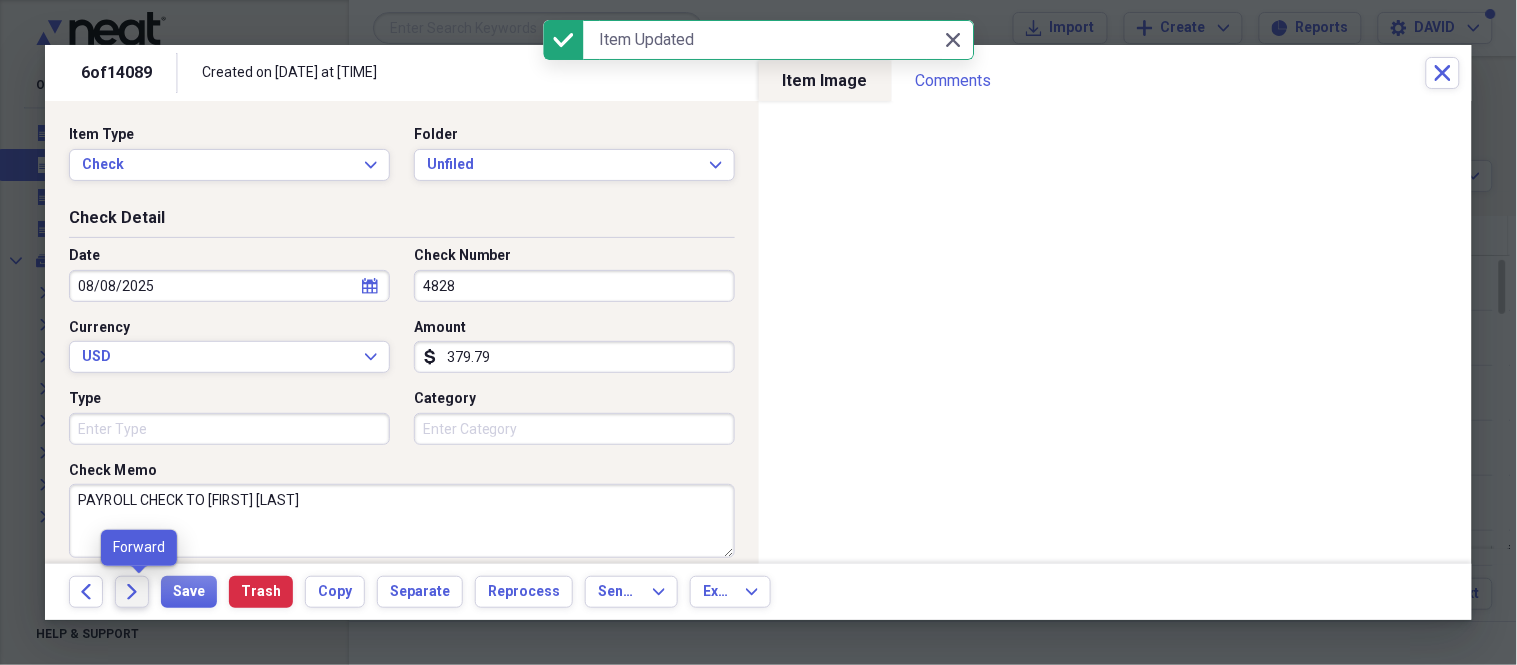 click on "Forward" at bounding box center [132, 592] 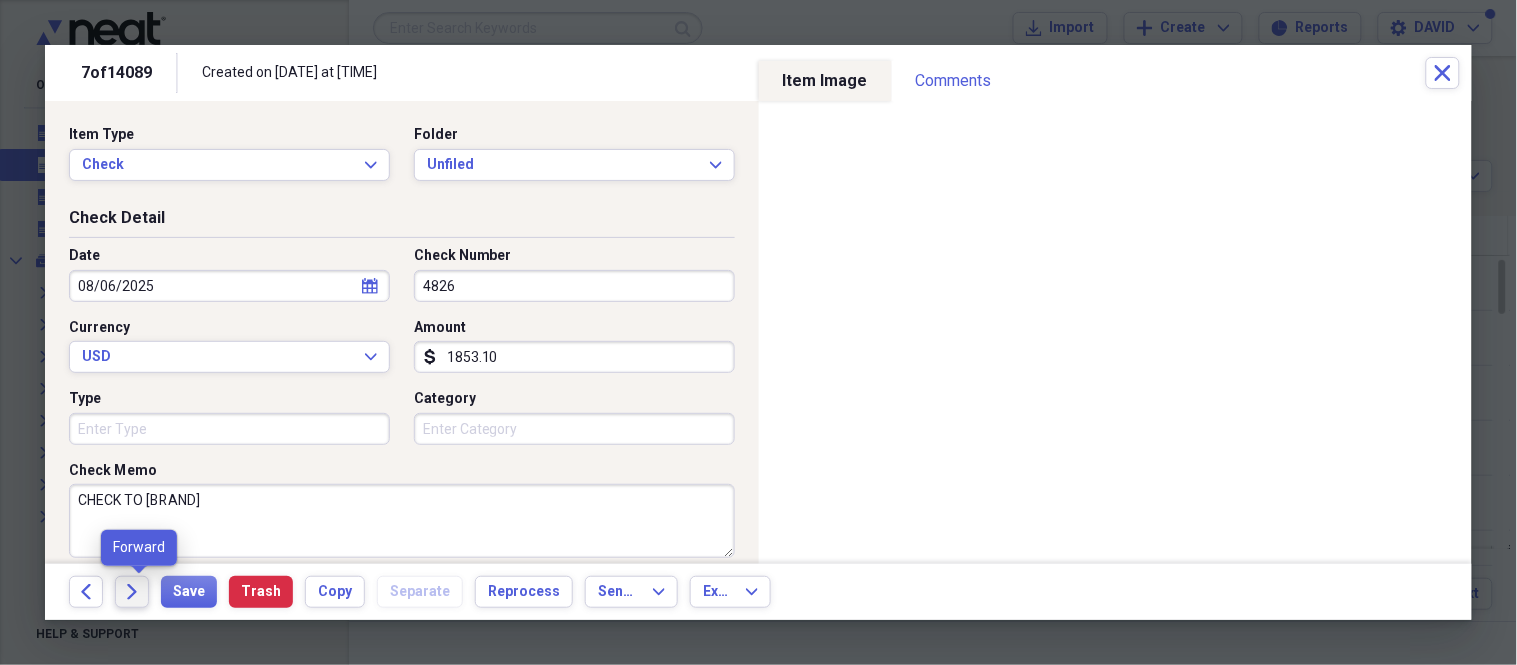 click on "Forward" 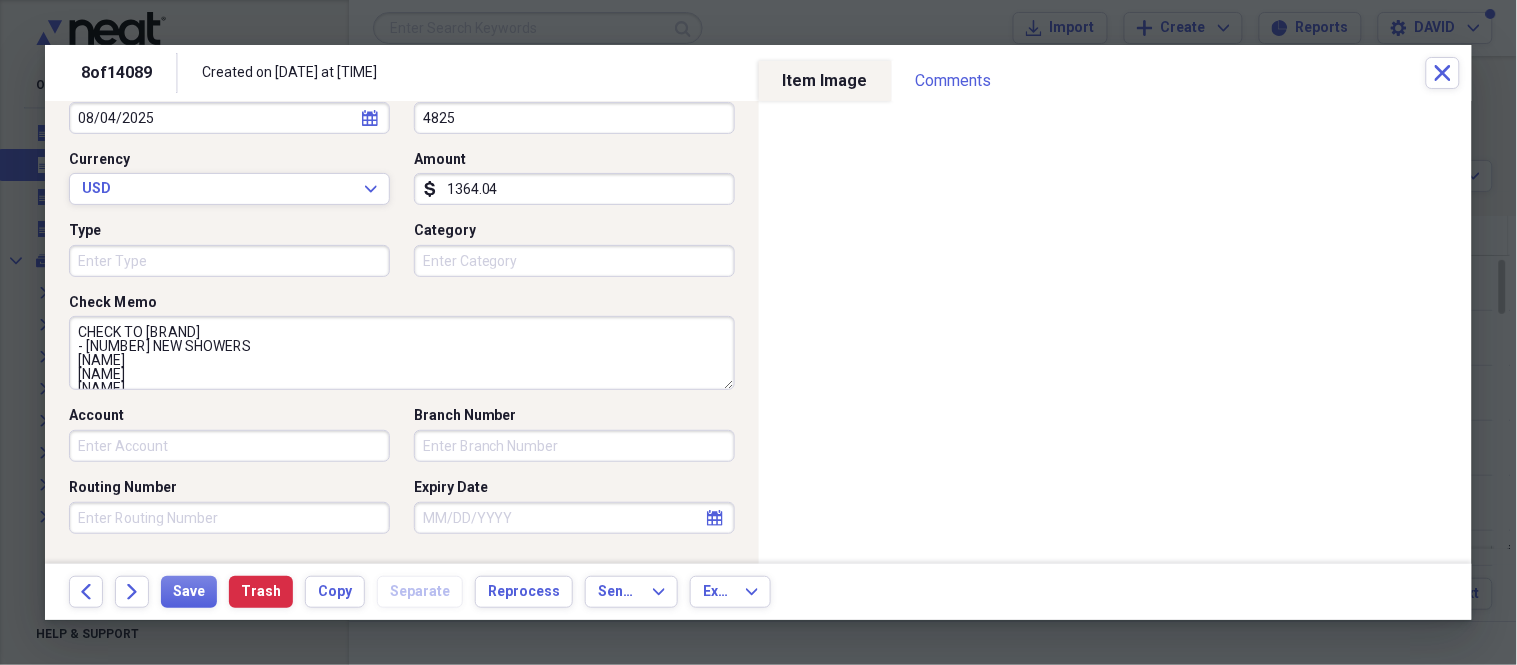 scroll, scrollTop: 222, scrollLeft: 0, axis: vertical 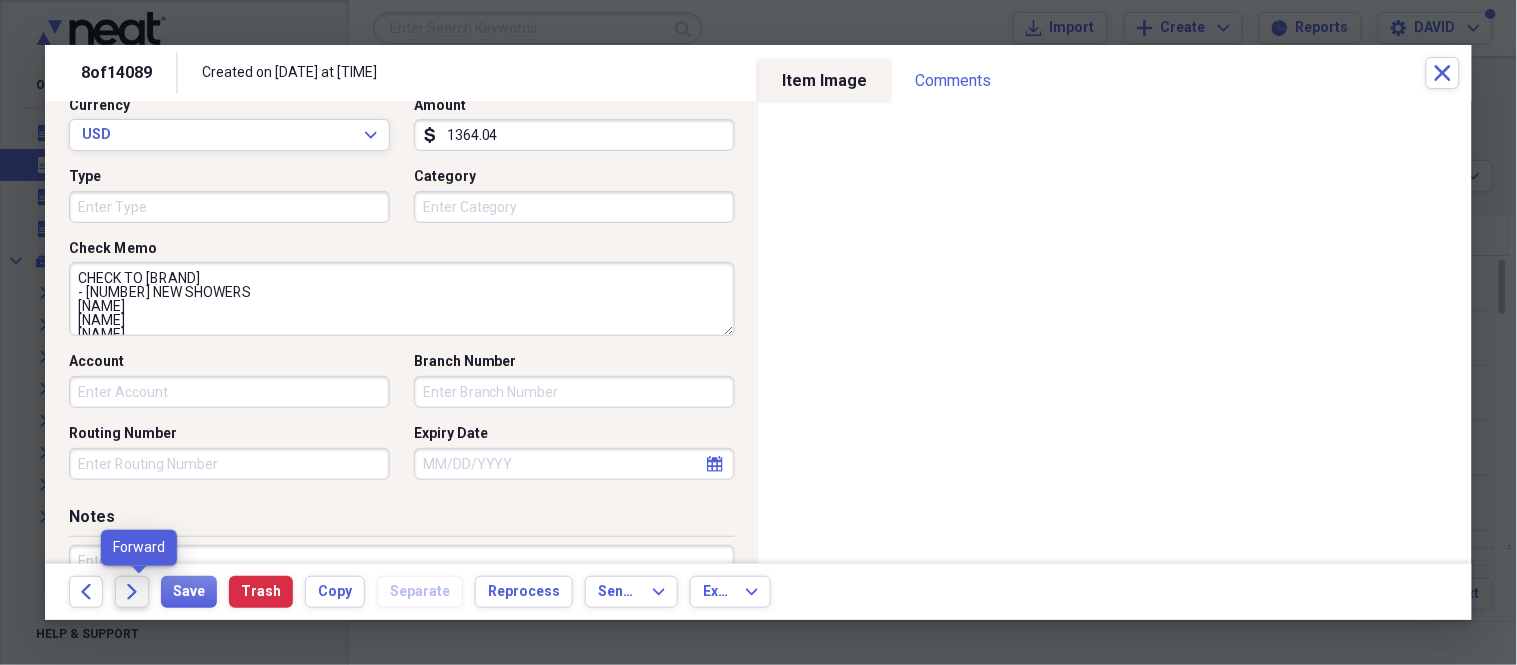 click on "Forward" 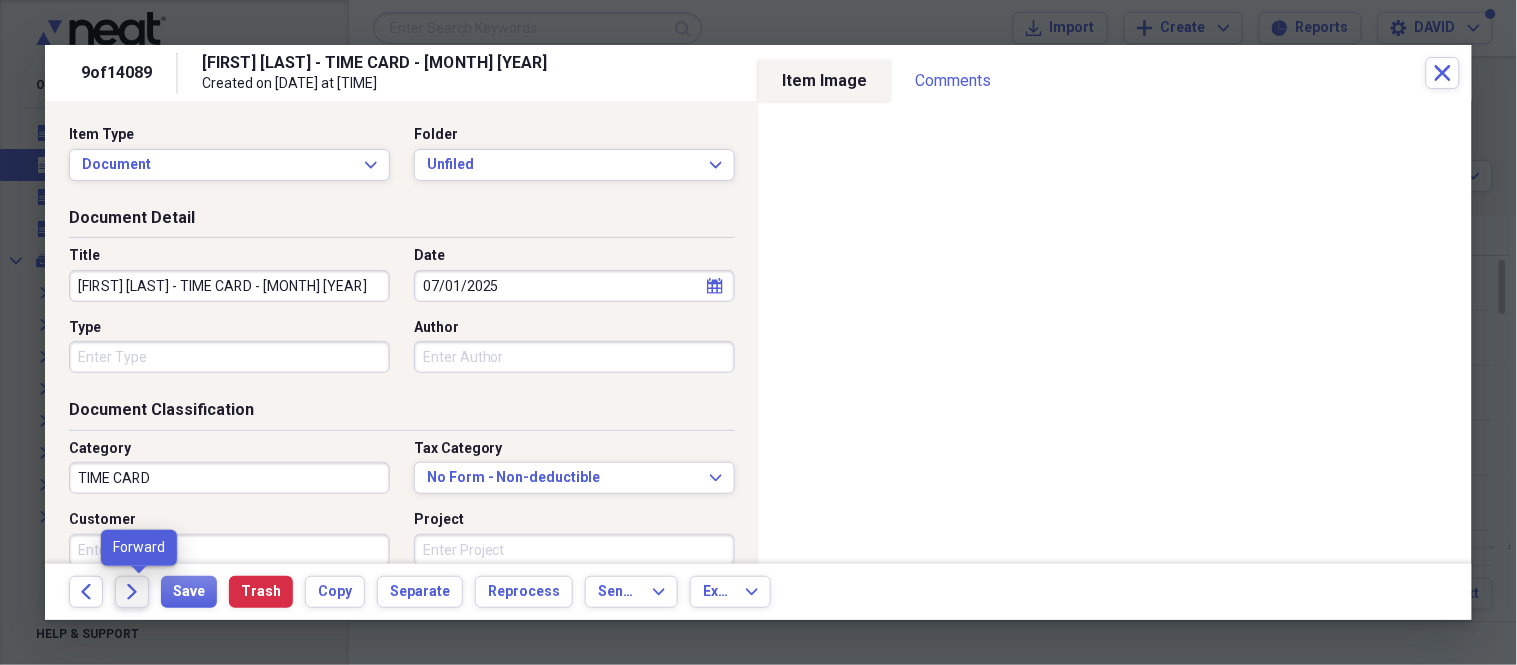 click on "Forward" 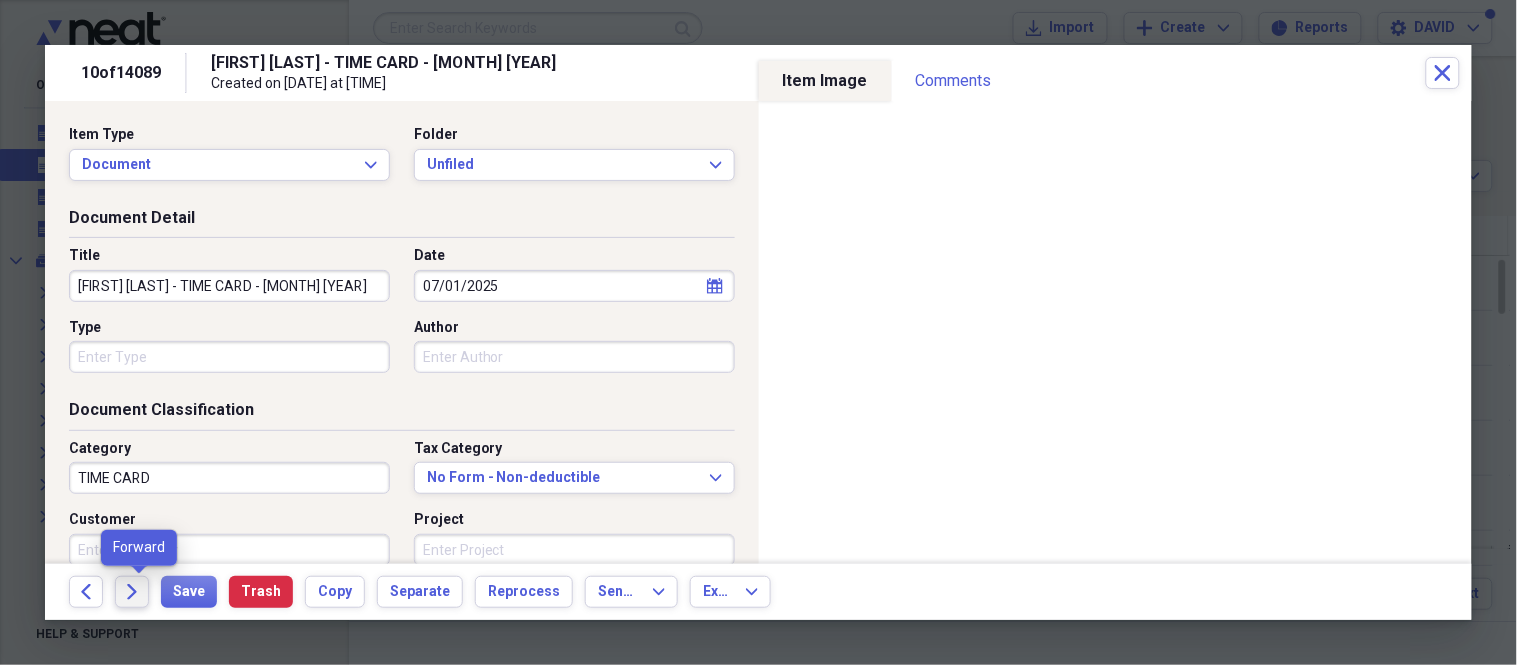 click on "Forward" 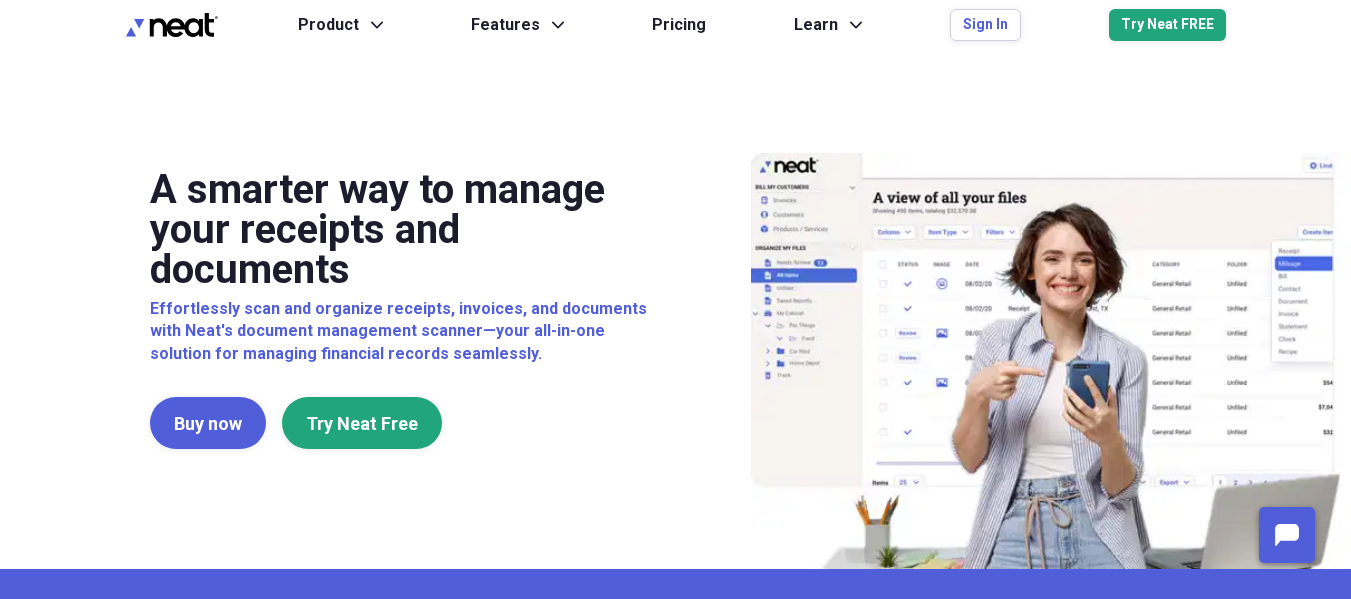 scroll, scrollTop: 0, scrollLeft: 0, axis: both 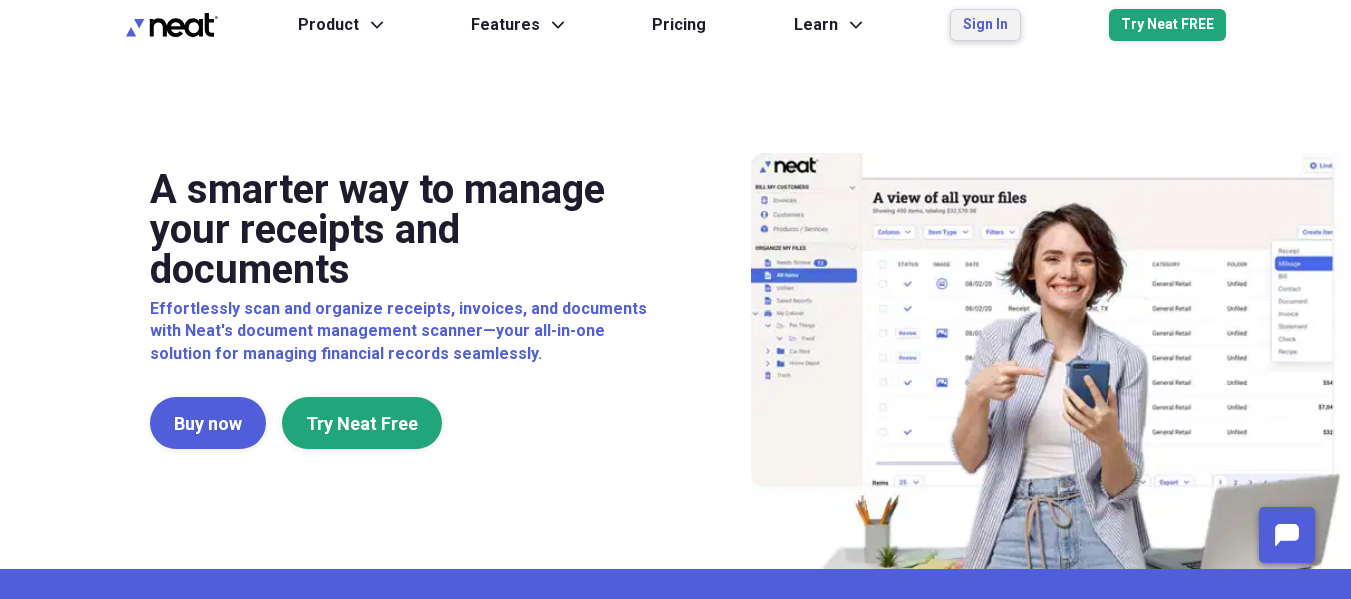 click on "Sign In" at bounding box center [985, 25] 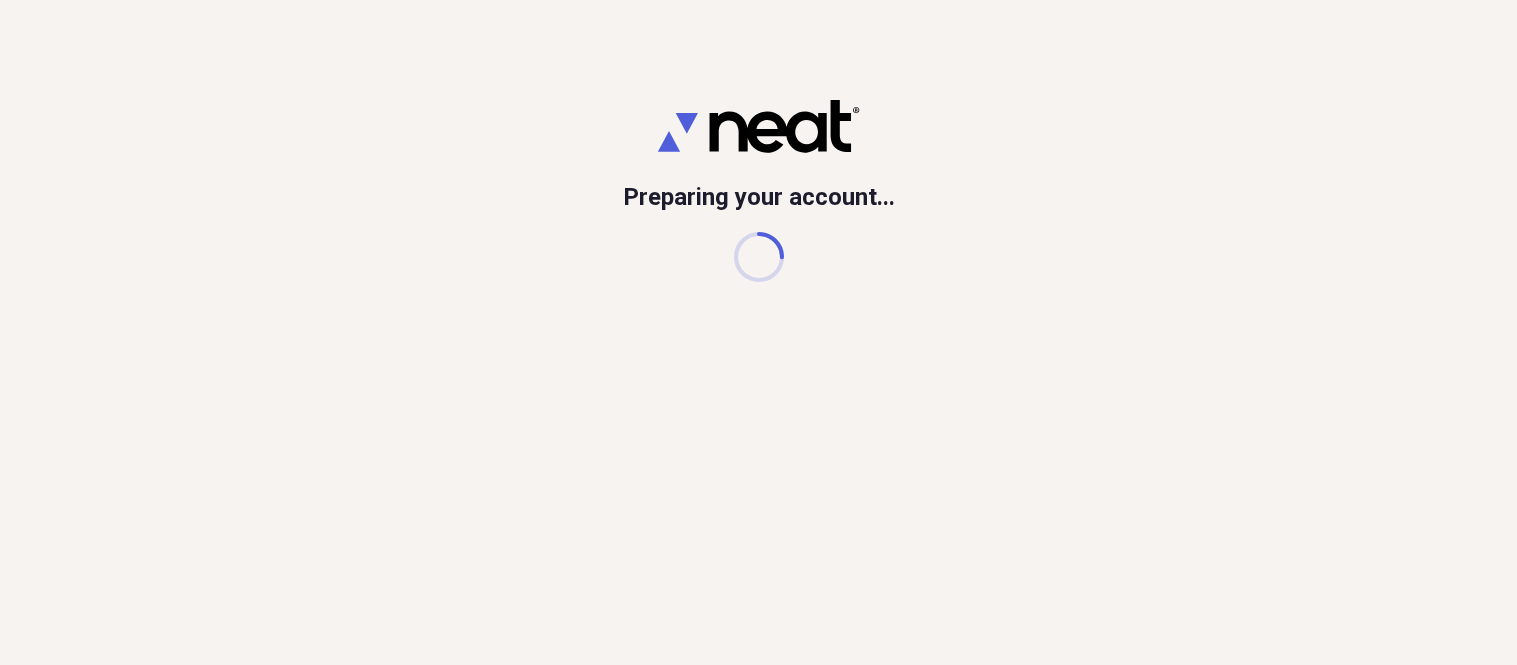 scroll, scrollTop: 0, scrollLeft: 0, axis: both 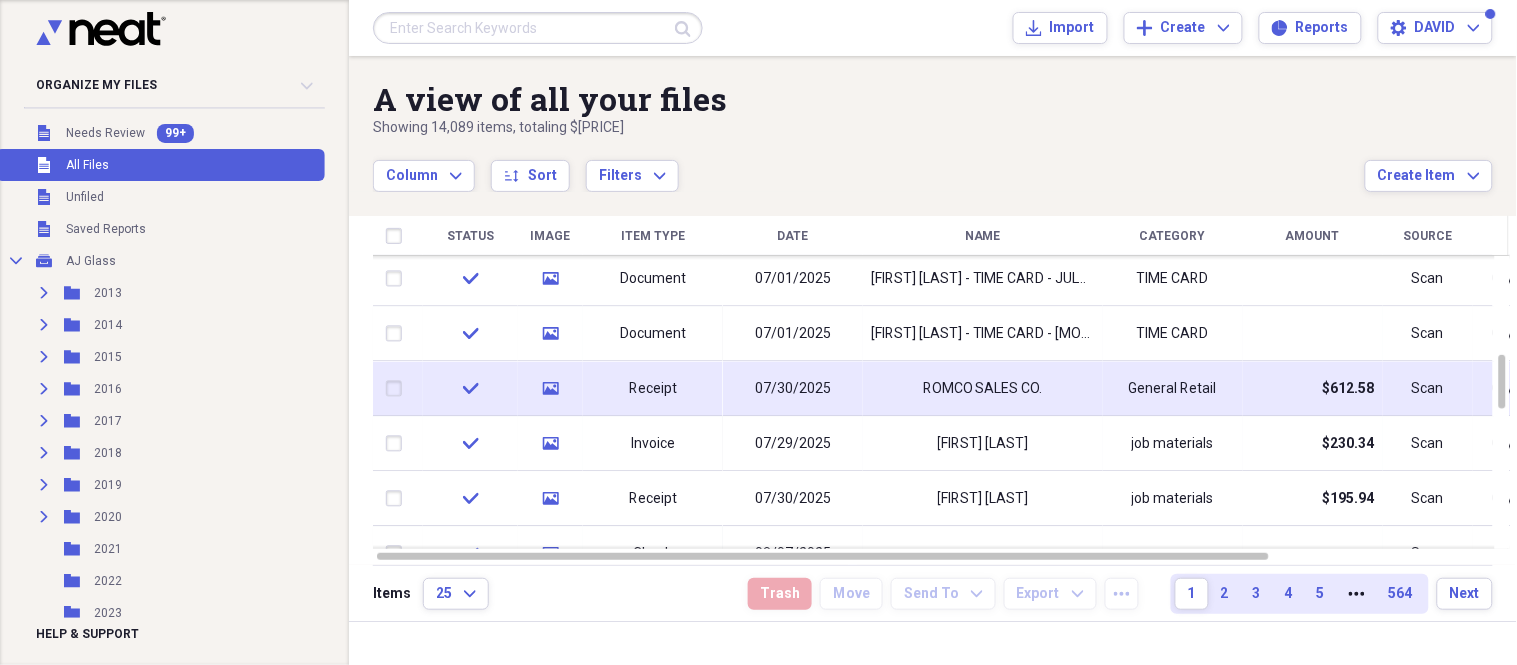 click on "07/30/2025" at bounding box center (793, 389) 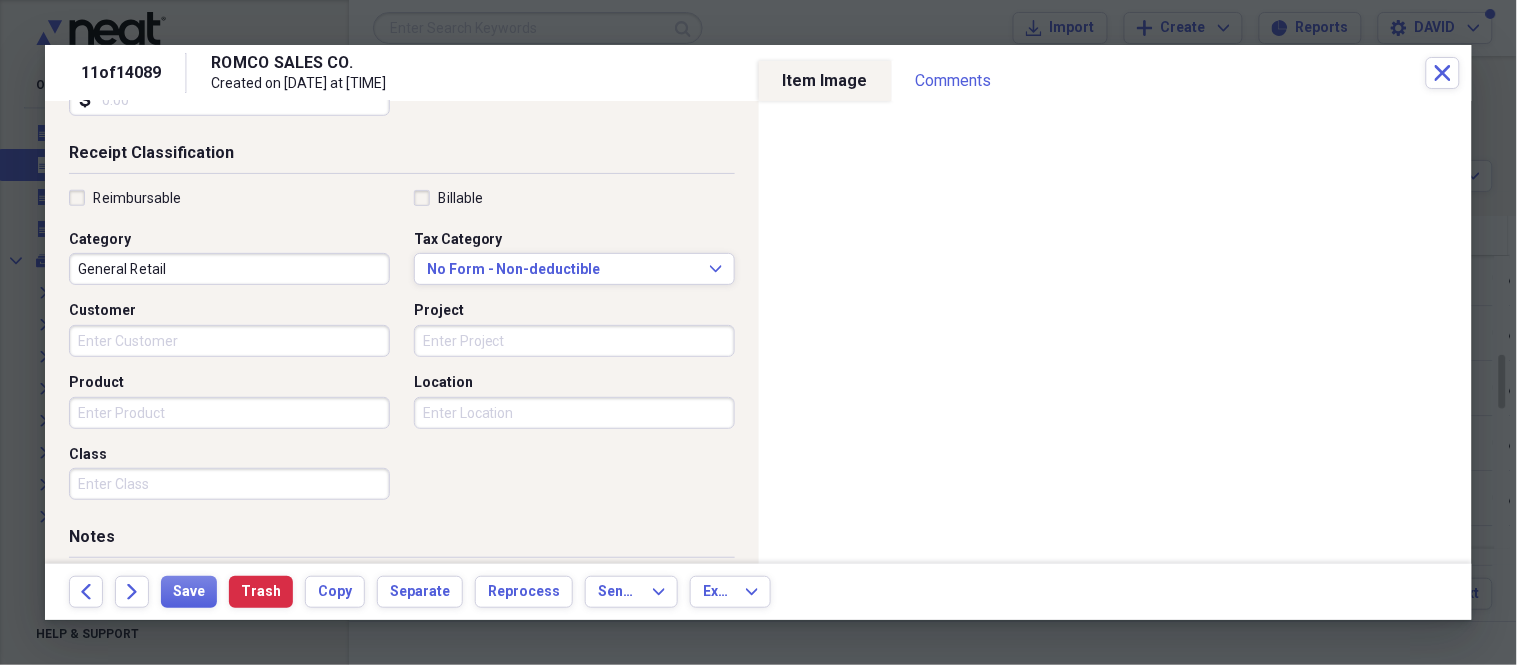 scroll, scrollTop: 112, scrollLeft: 0, axis: vertical 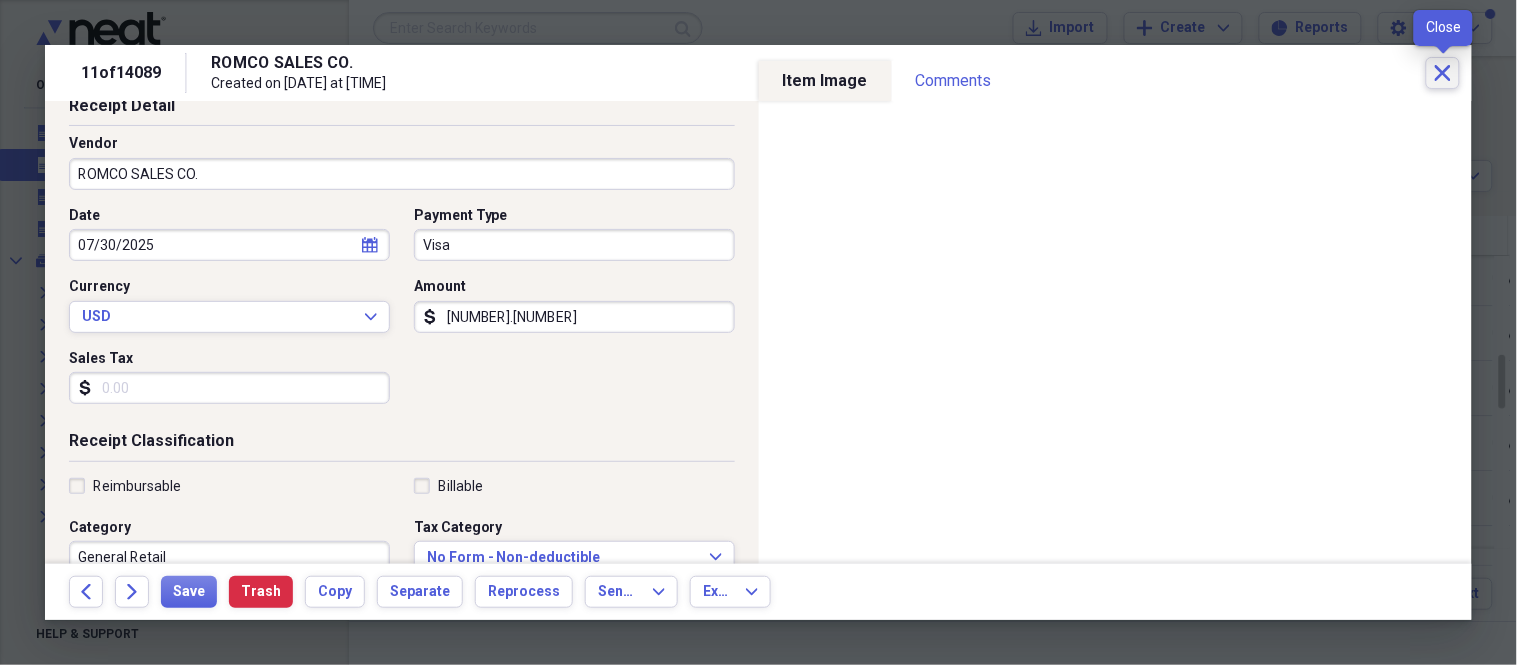 click 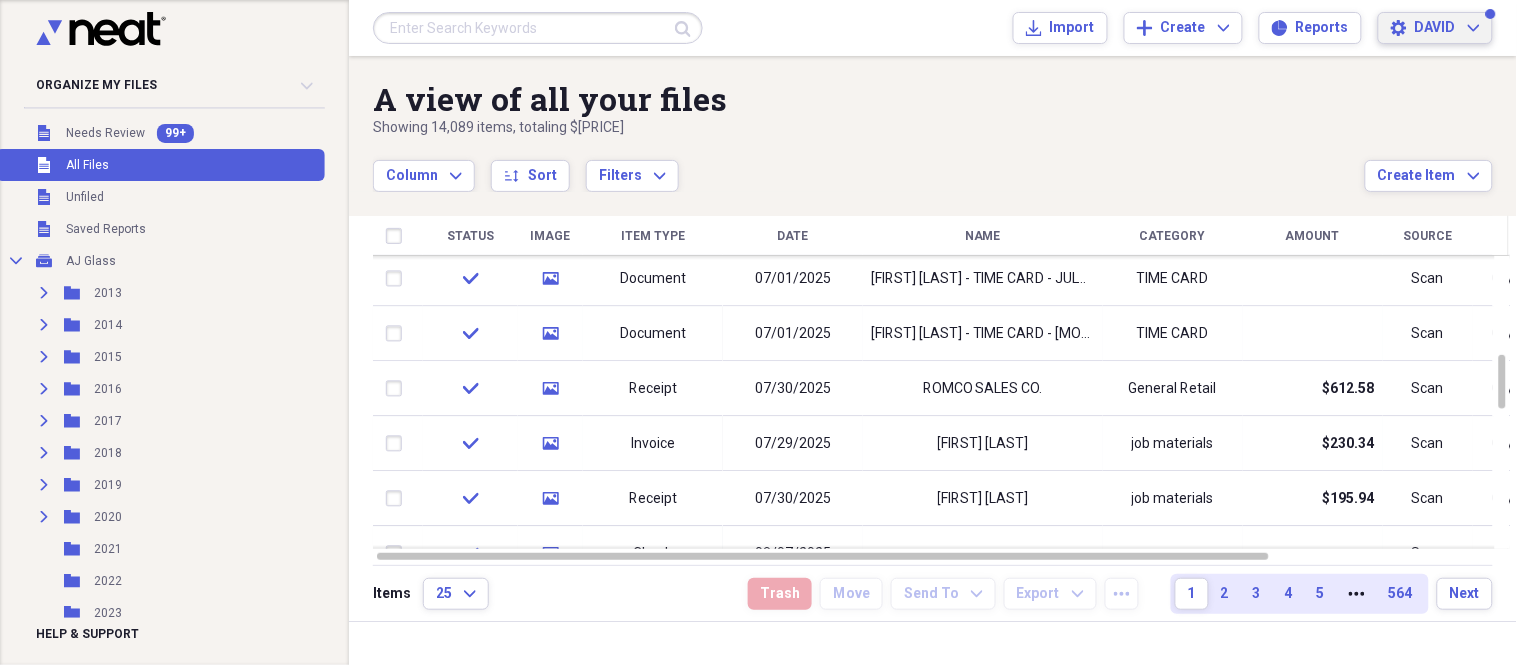 click on "DAVID" at bounding box center [1435, 28] 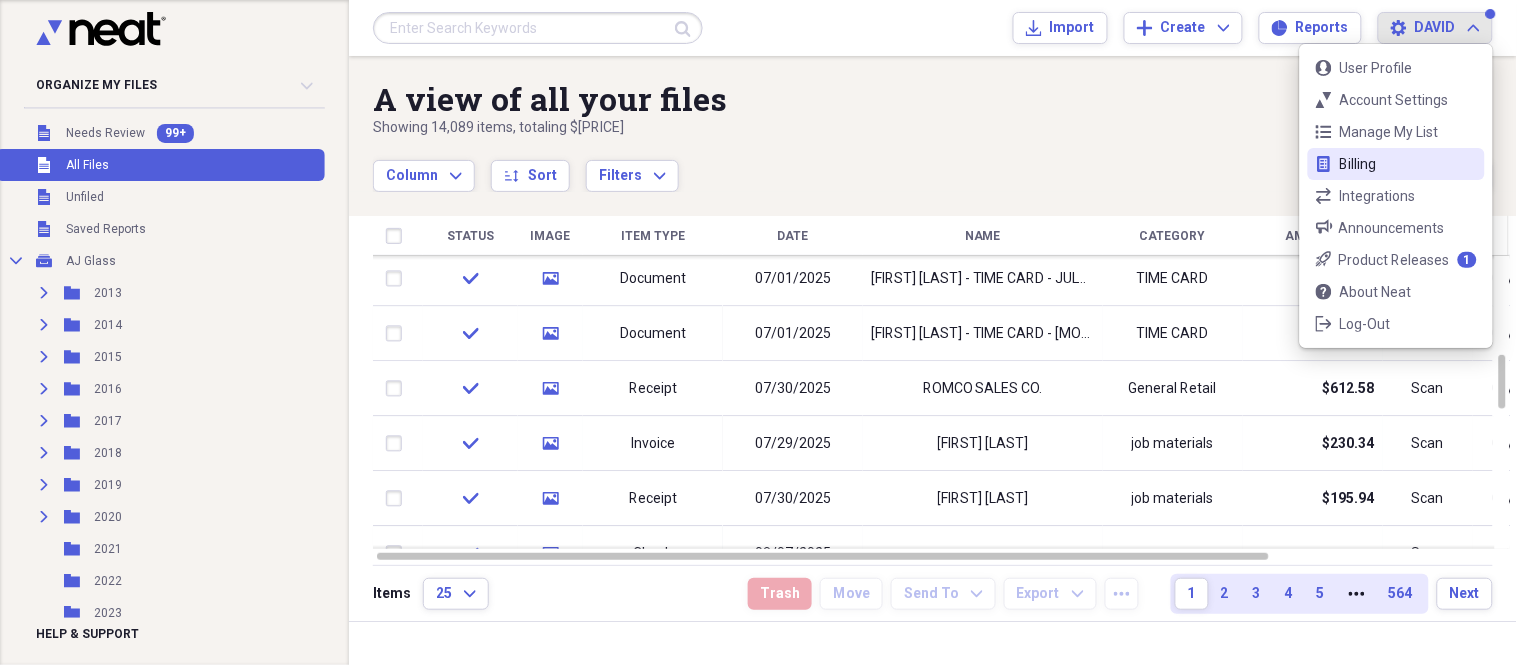 click on "Billing" at bounding box center (1396, 164) 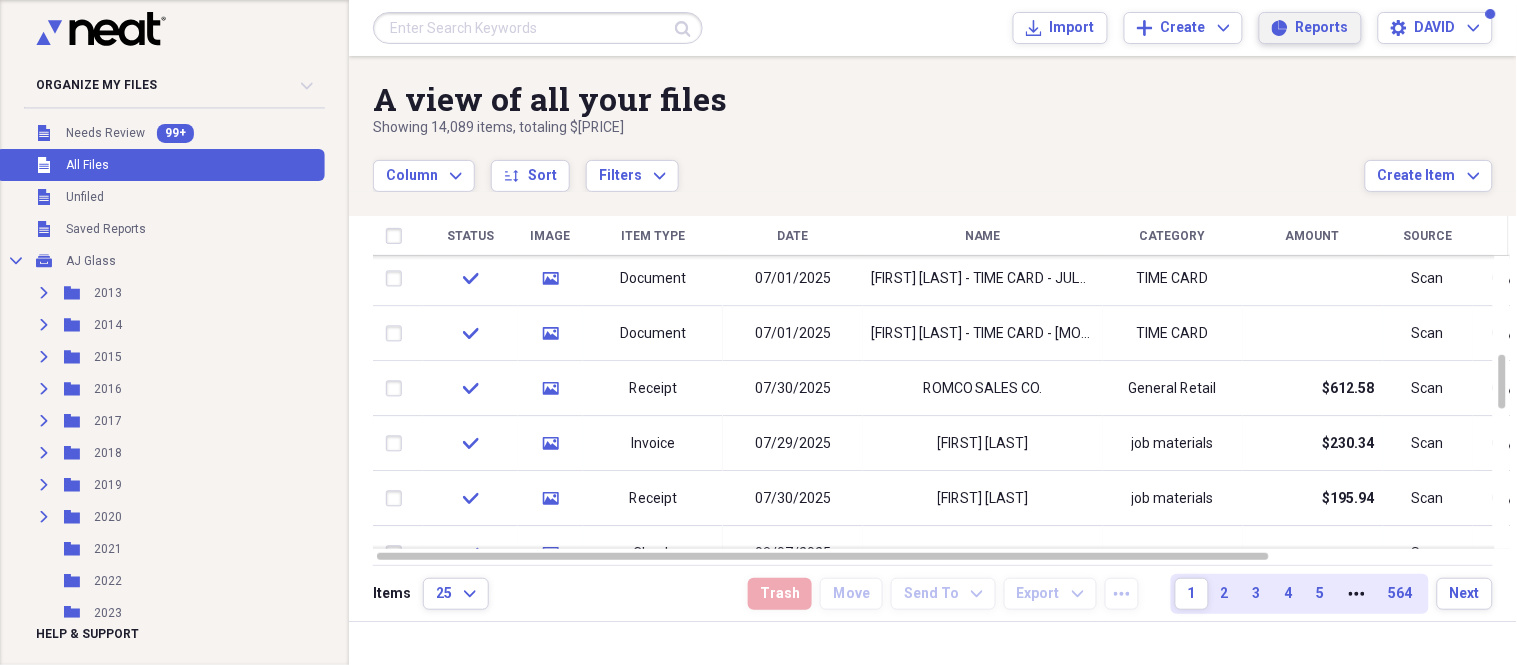 click on "Reports" at bounding box center (1322, 28) 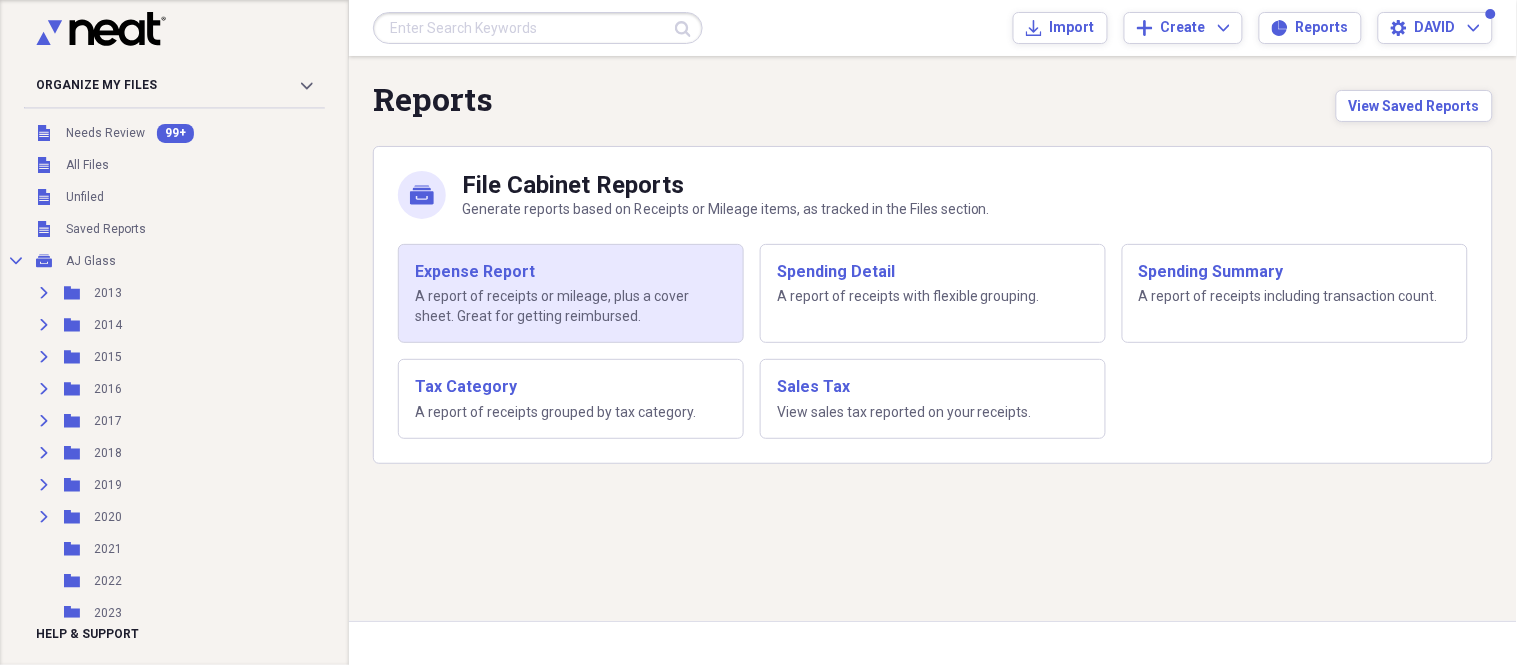 click on "Expense Report" at bounding box center (571, 272) 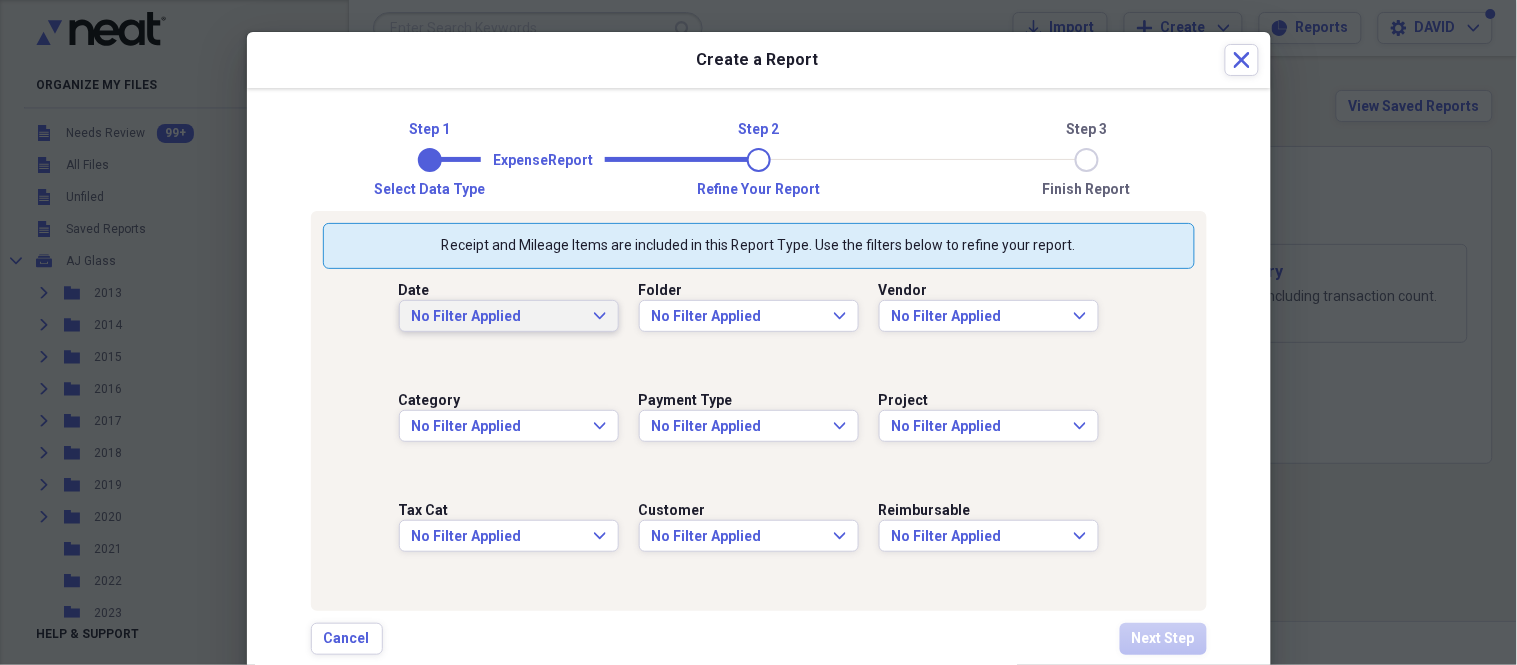 click on "No Filter Applied Expand" at bounding box center (509, 317) 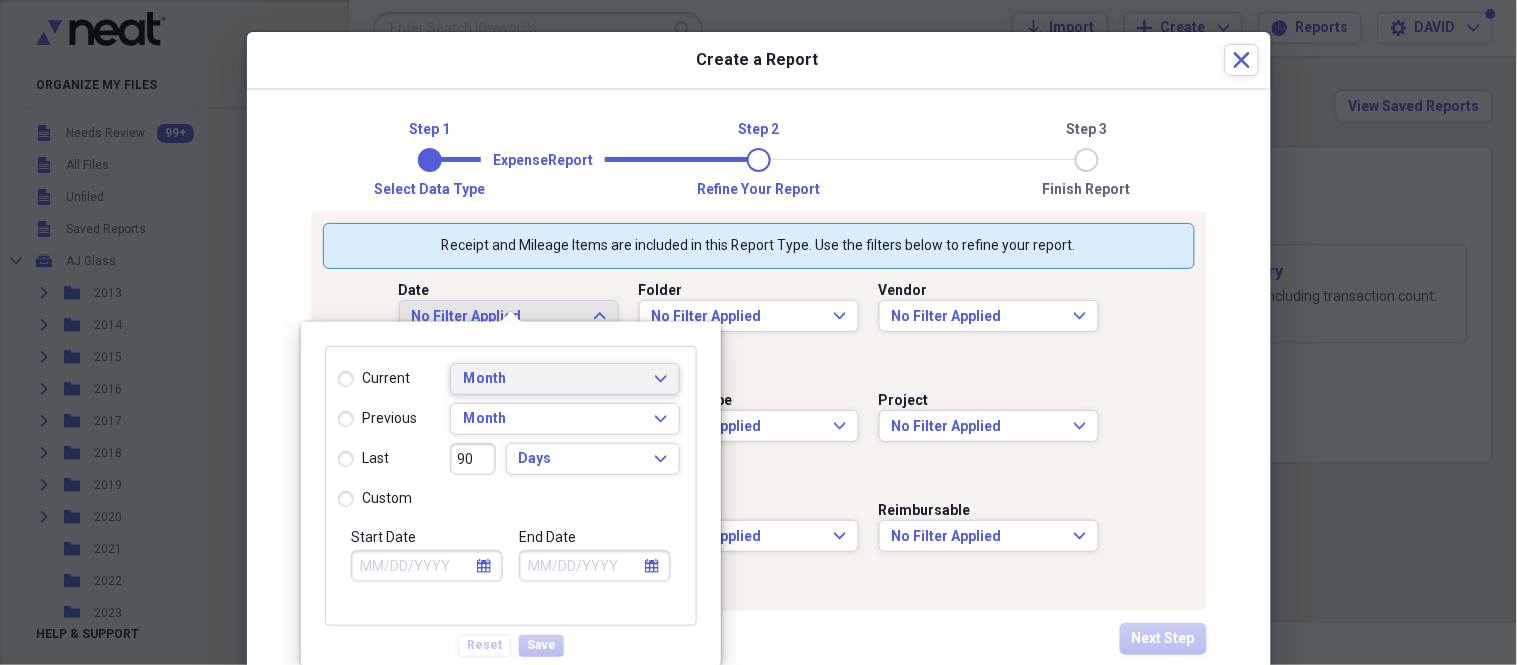 click on "Month" at bounding box center (553, 379) 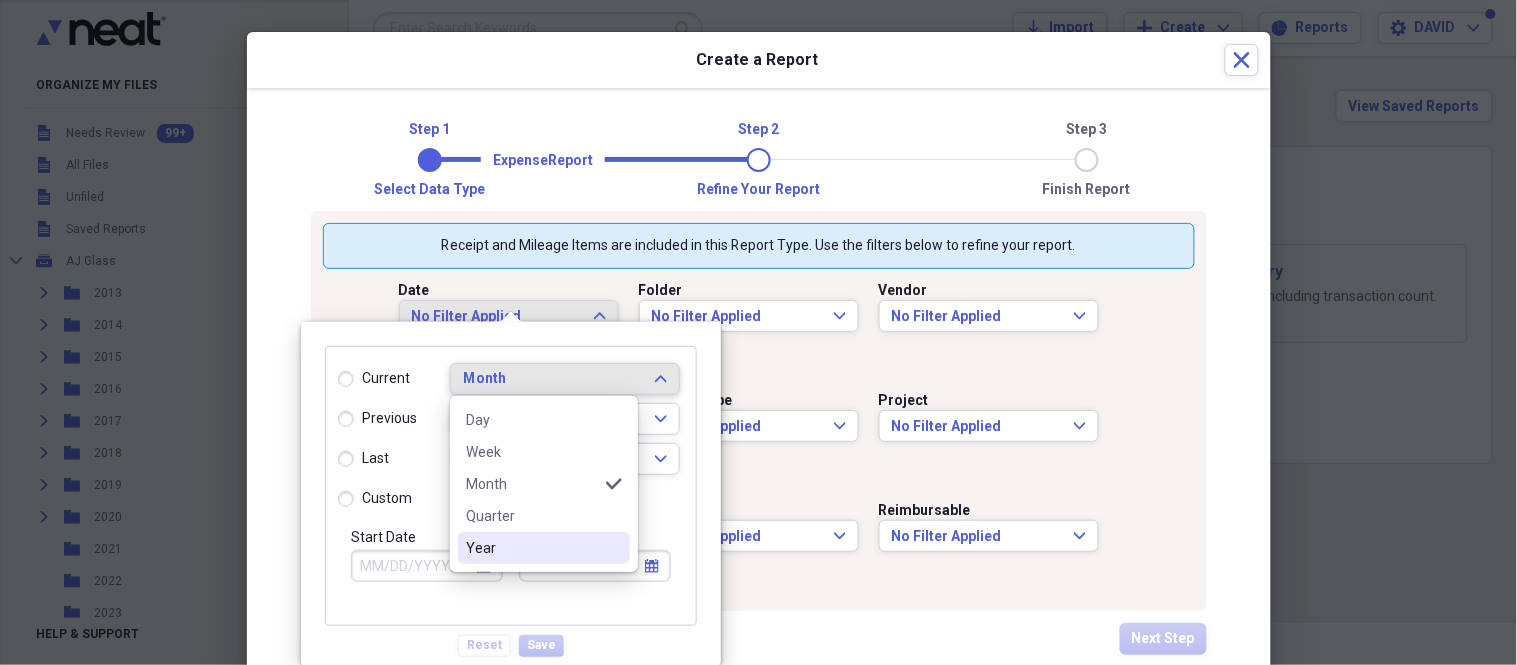 click on "Year" at bounding box center (532, 548) 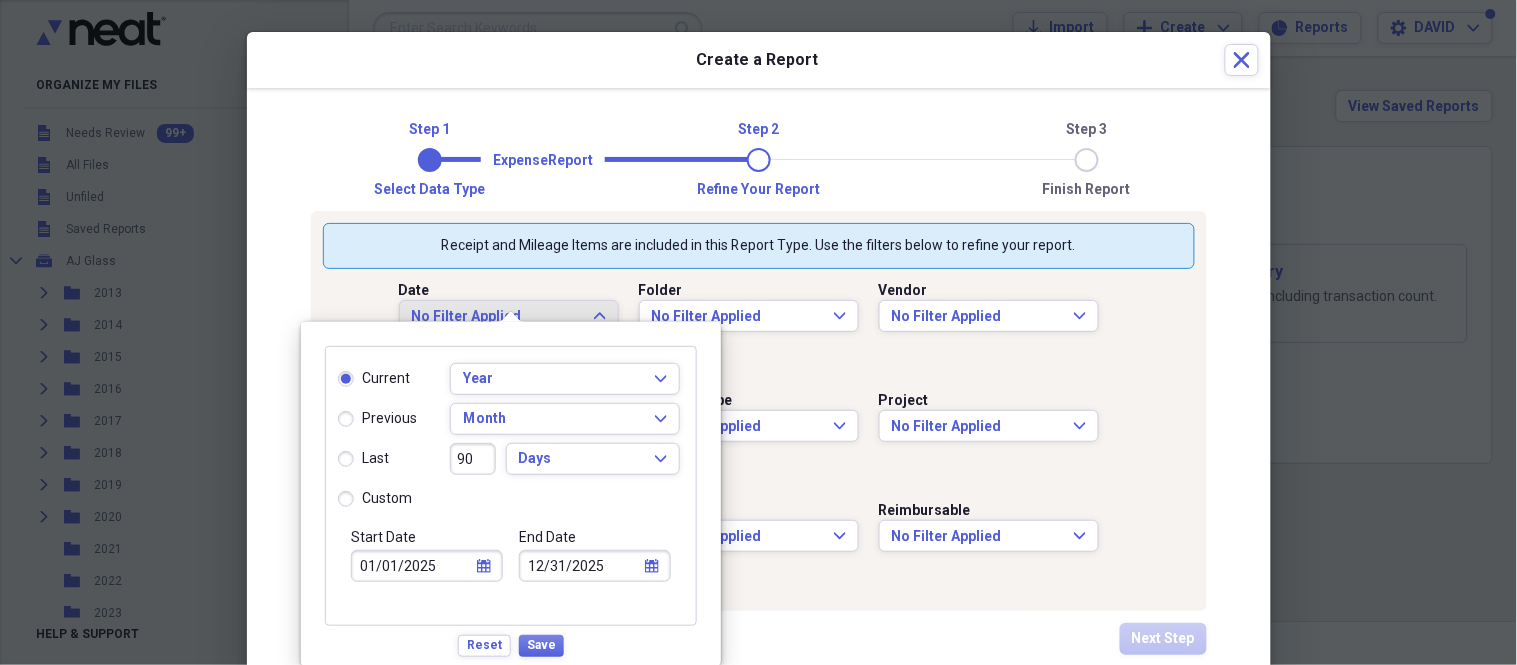 click on "calendar" 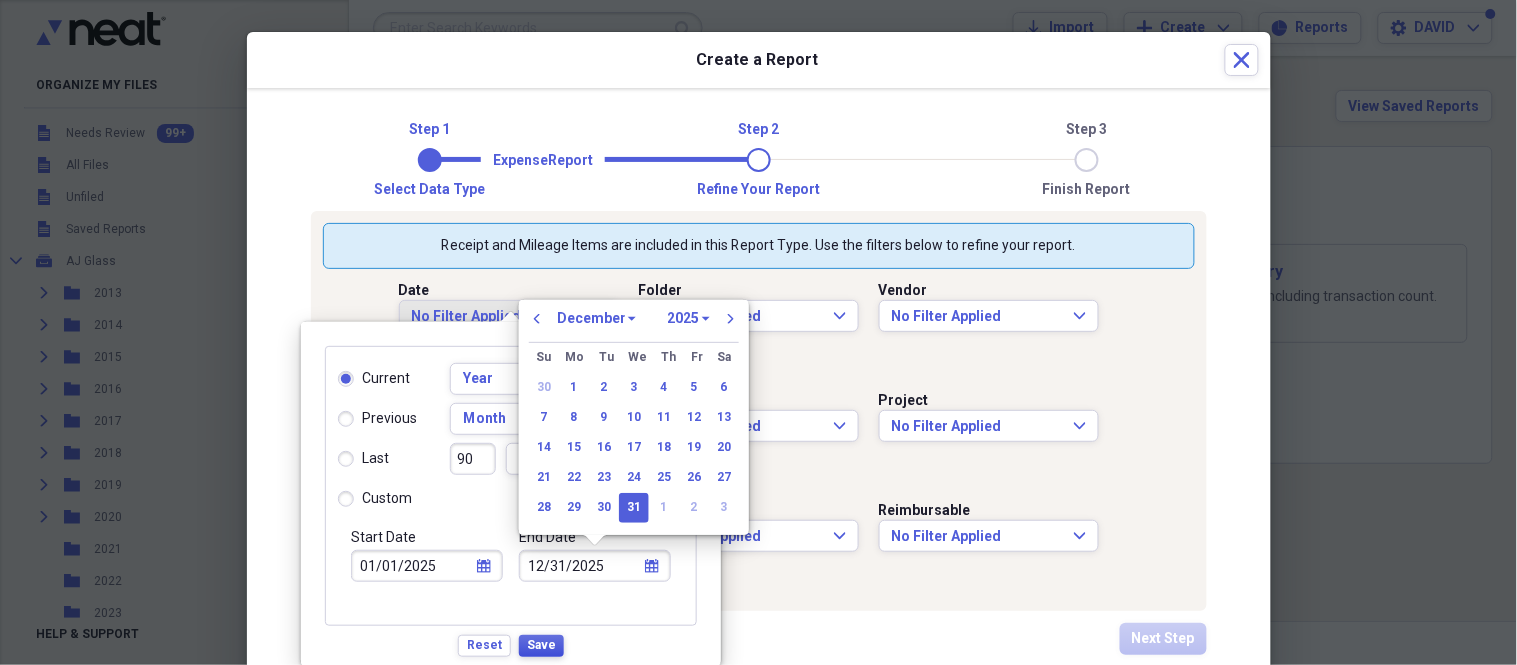 click on "Save" at bounding box center (541, 645) 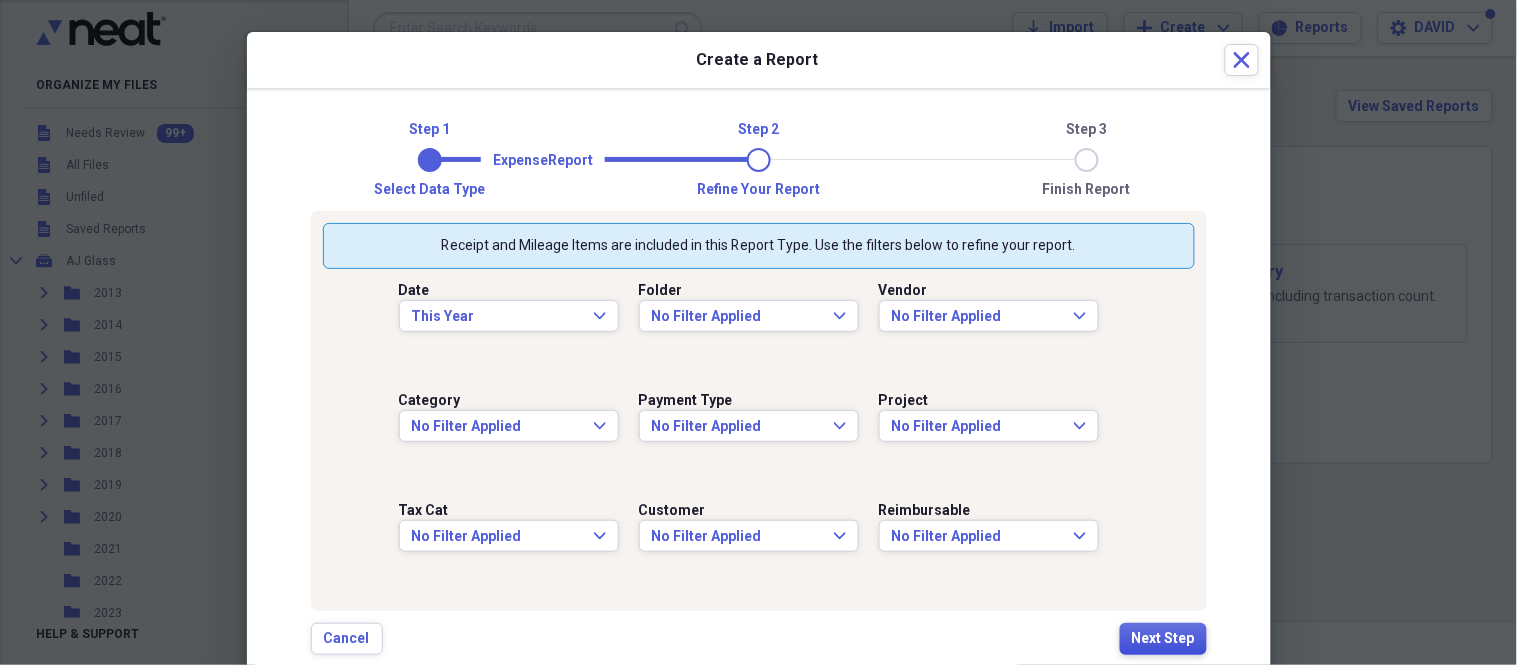 click on "Next Step" at bounding box center [1163, 639] 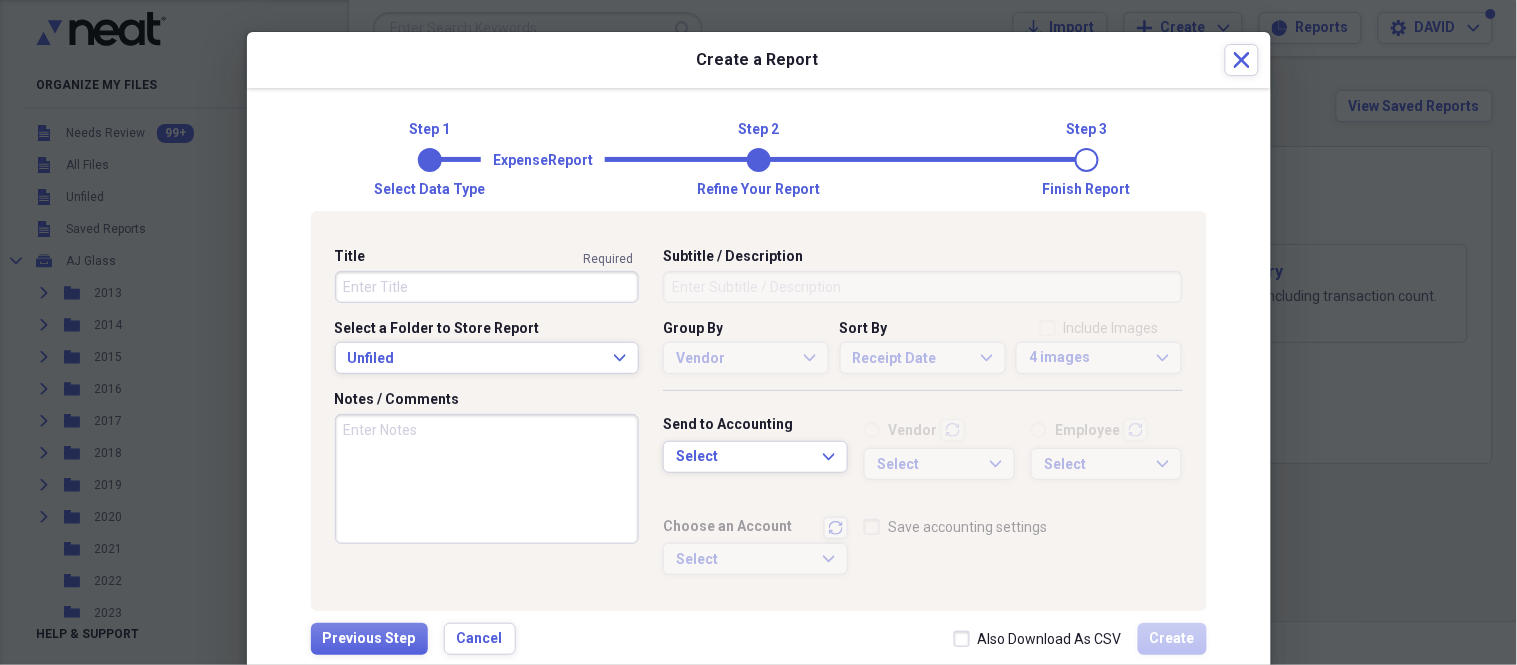 scroll, scrollTop: 53, scrollLeft: 0, axis: vertical 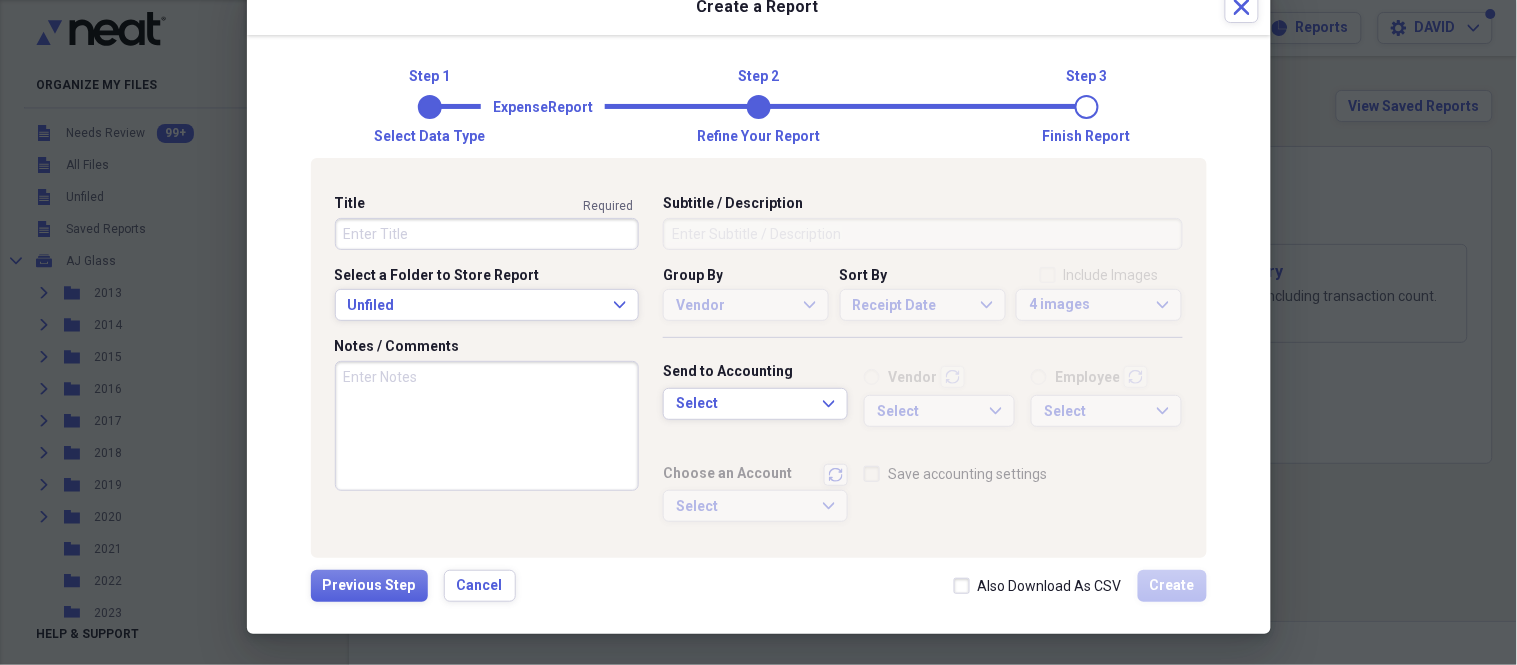 click on "Notes / Comments" at bounding box center [487, 426] 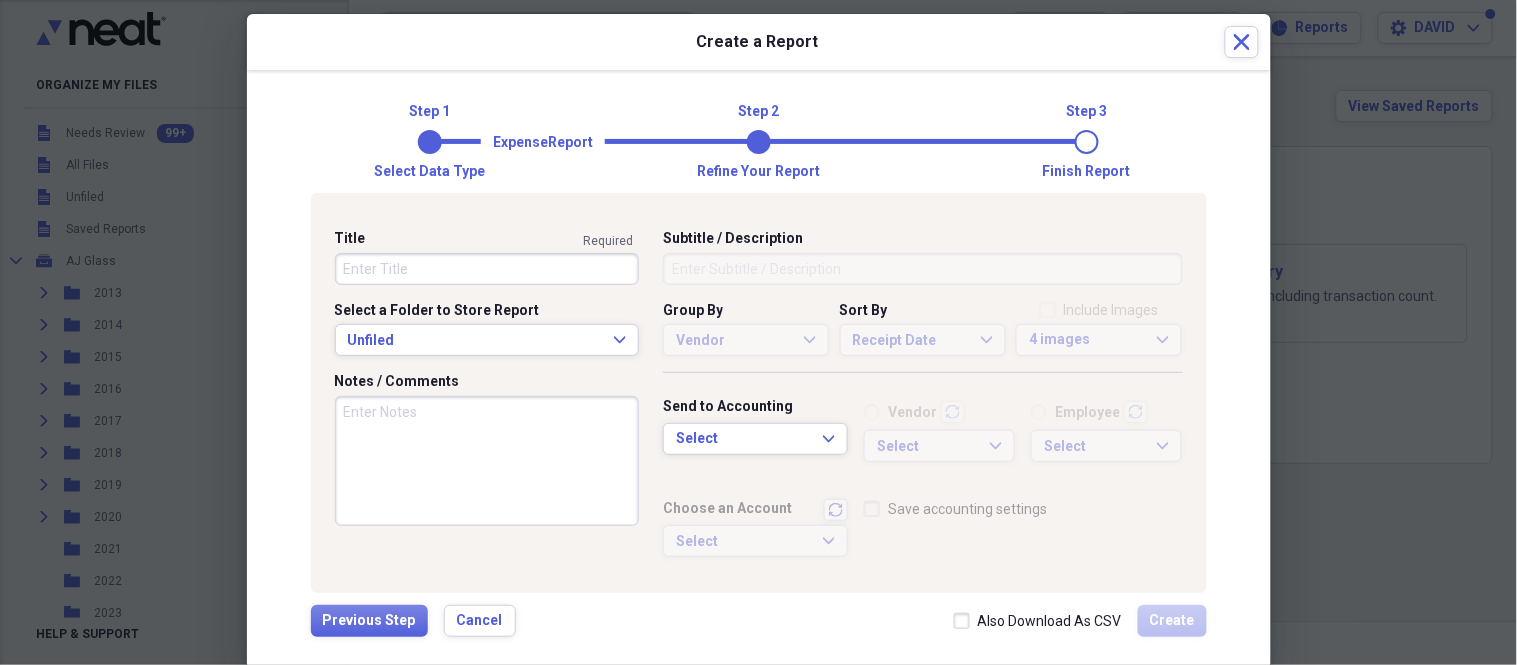 scroll, scrollTop: 0, scrollLeft: 0, axis: both 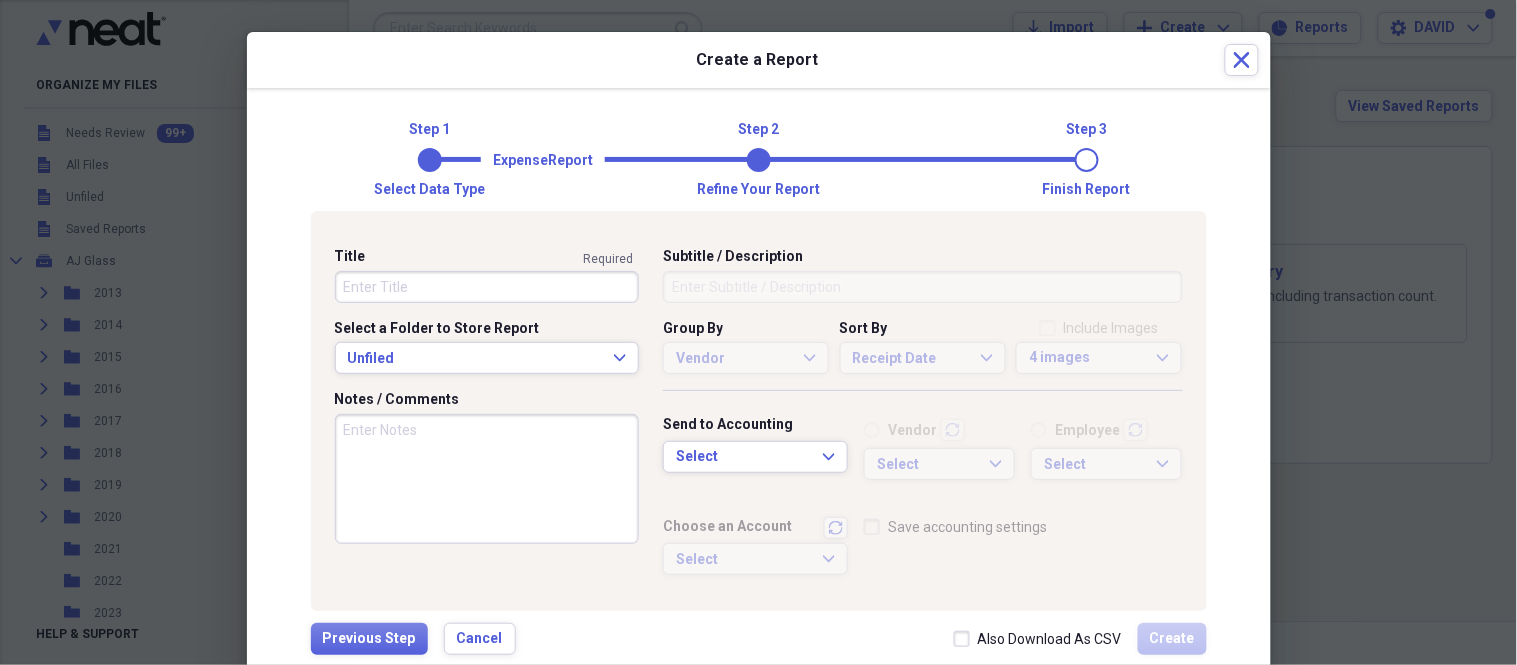 click on "Title" at bounding box center (487, 287) 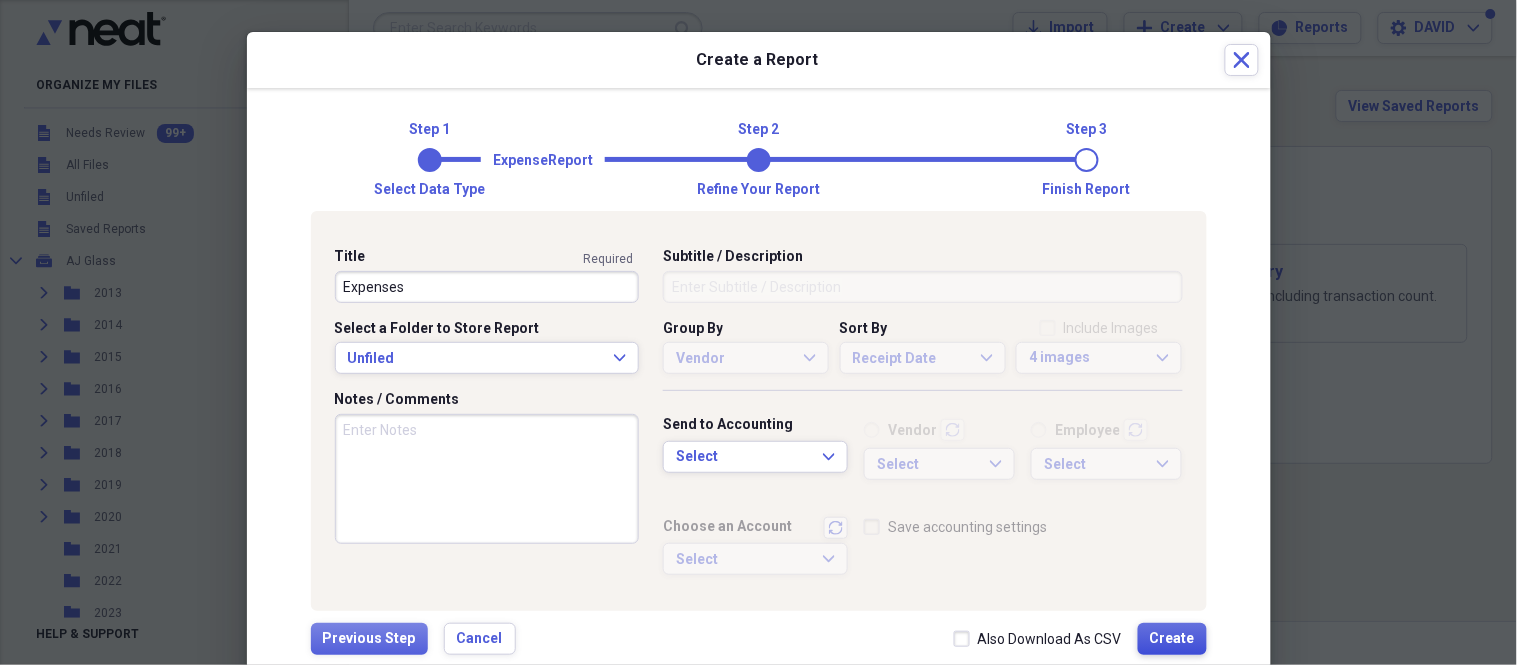 type on "Expenses" 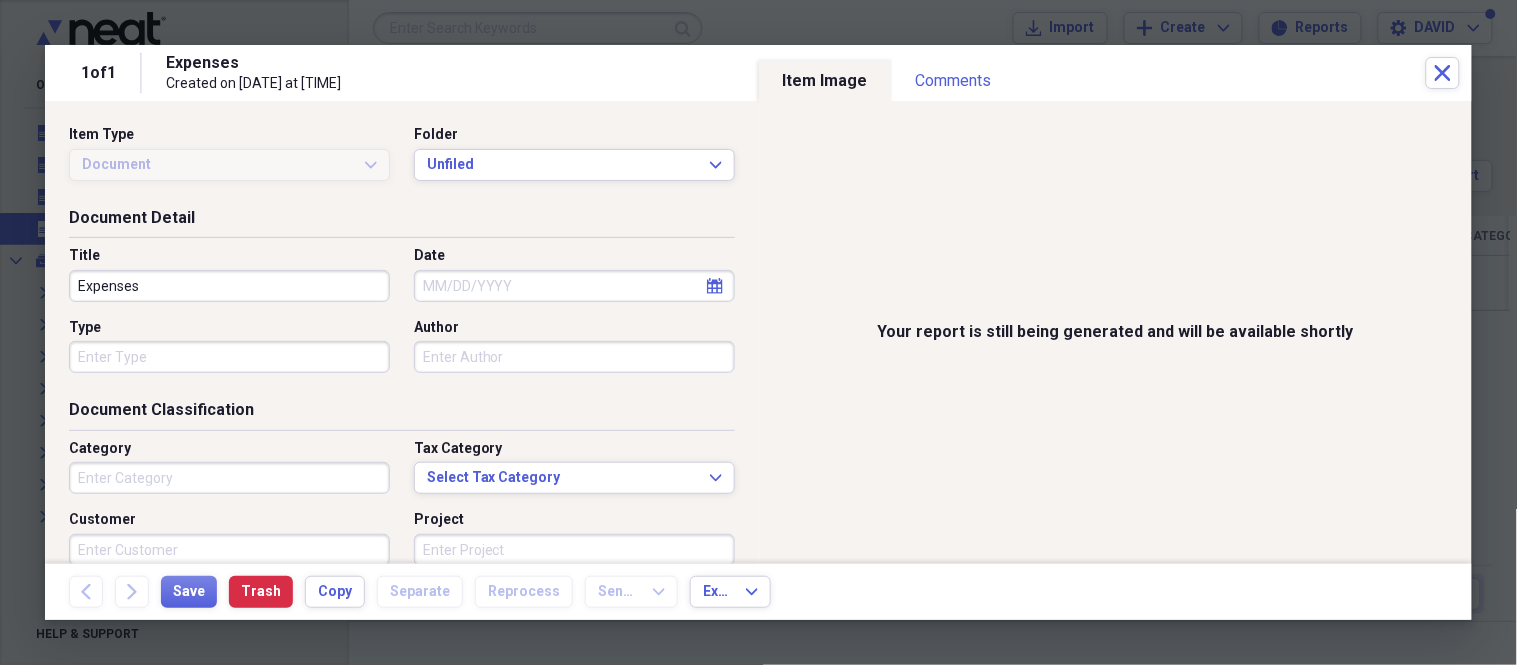 click on "Expenses" at bounding box center [229, 286] 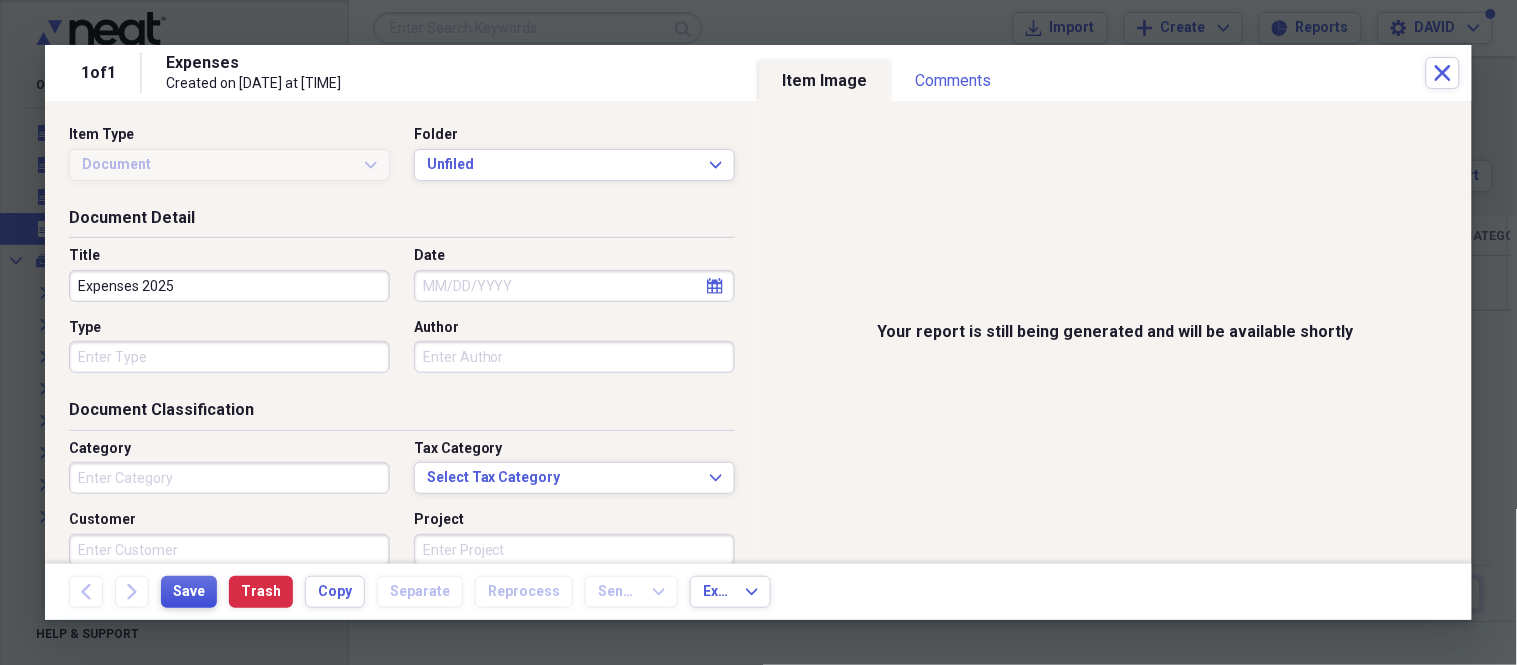 type on "Expenses 2025" 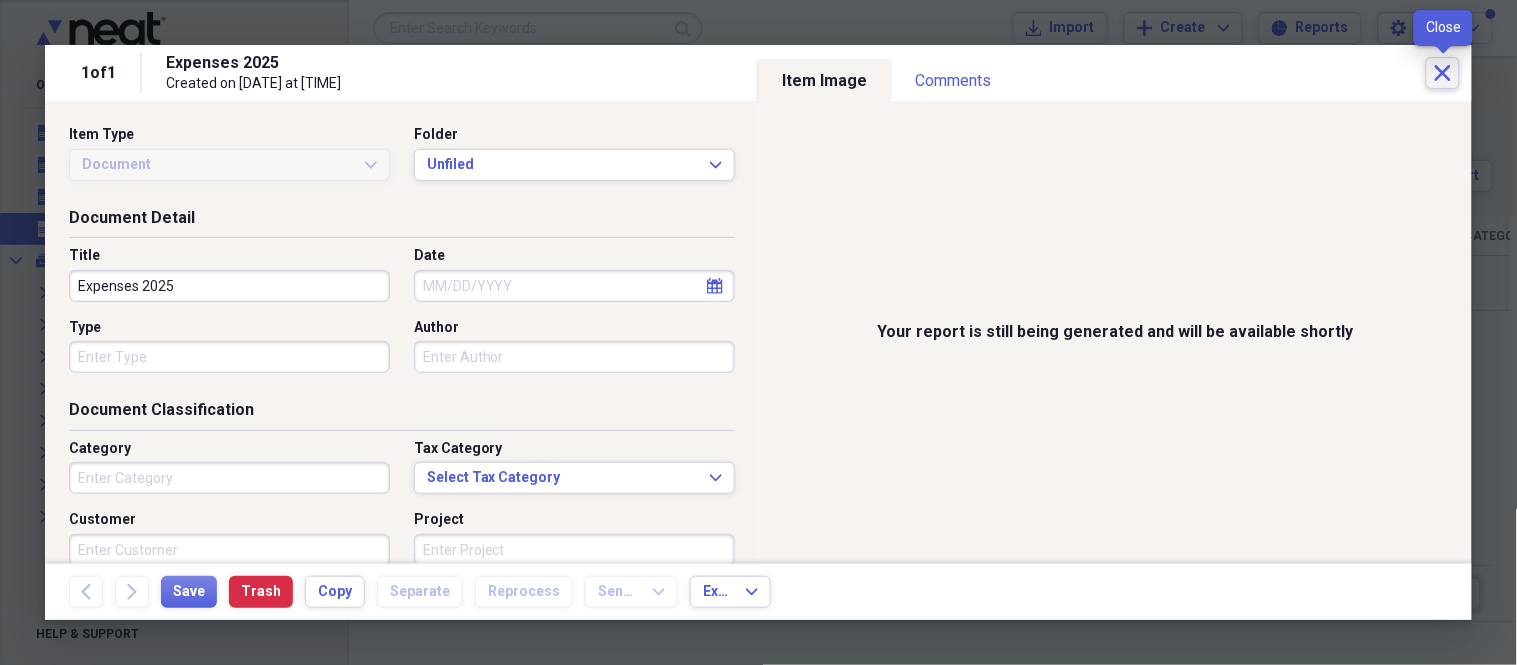 click on "Close" 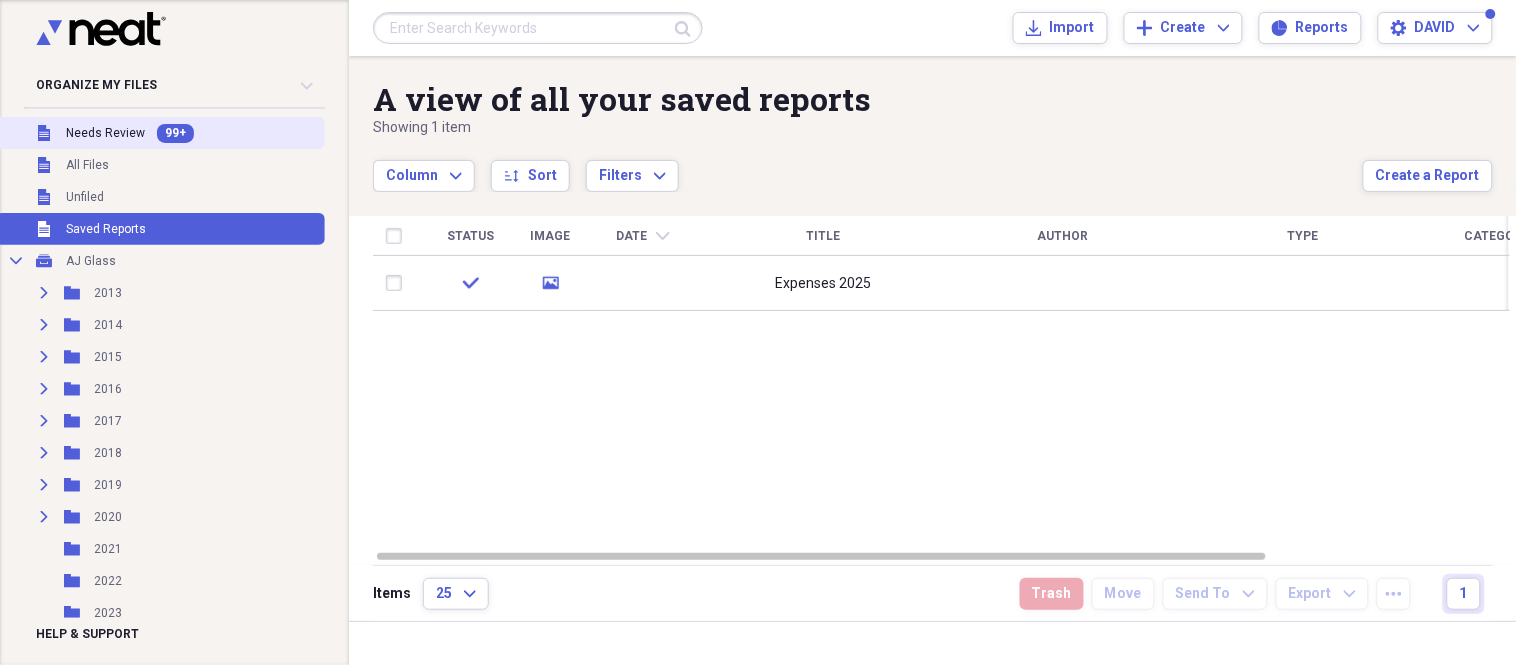 click on "Unfiled Needs Review 99+" at bounding box center [160, 133] 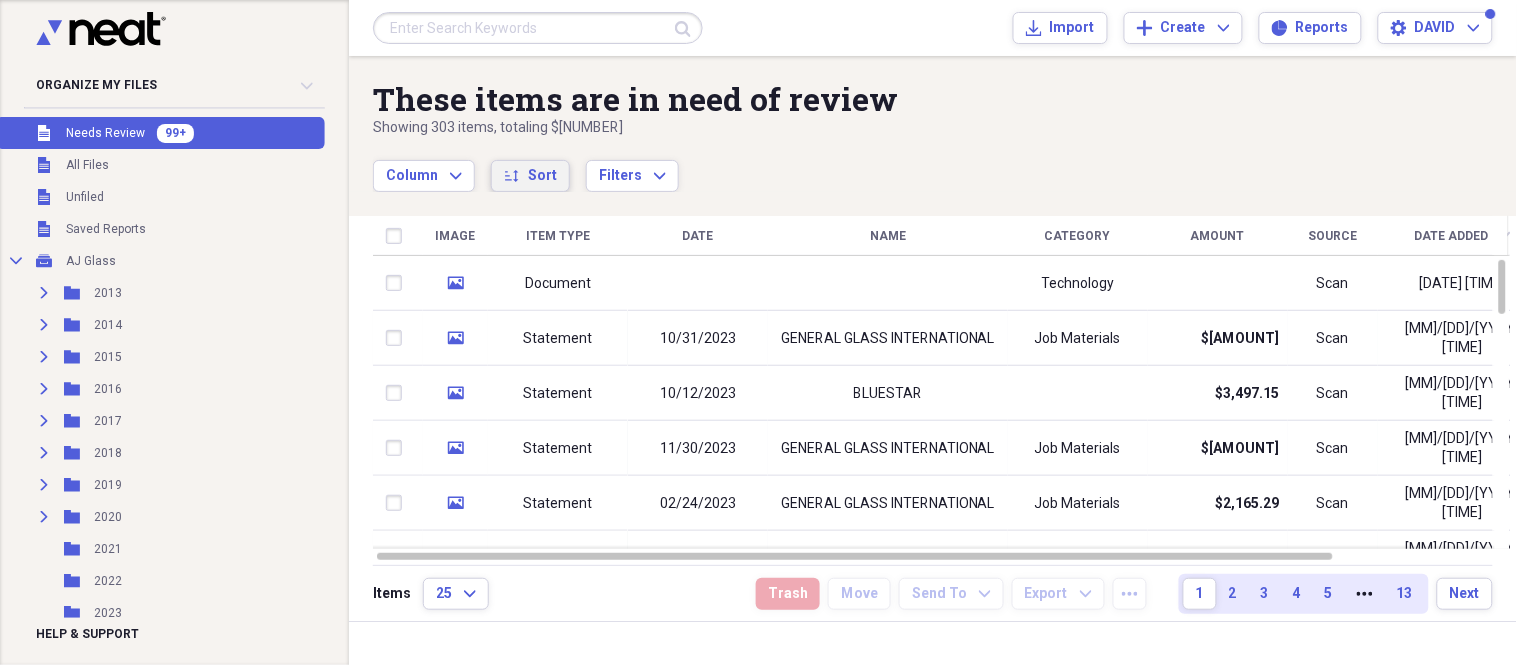 click on "Sort" at bounding box center [542, 176] 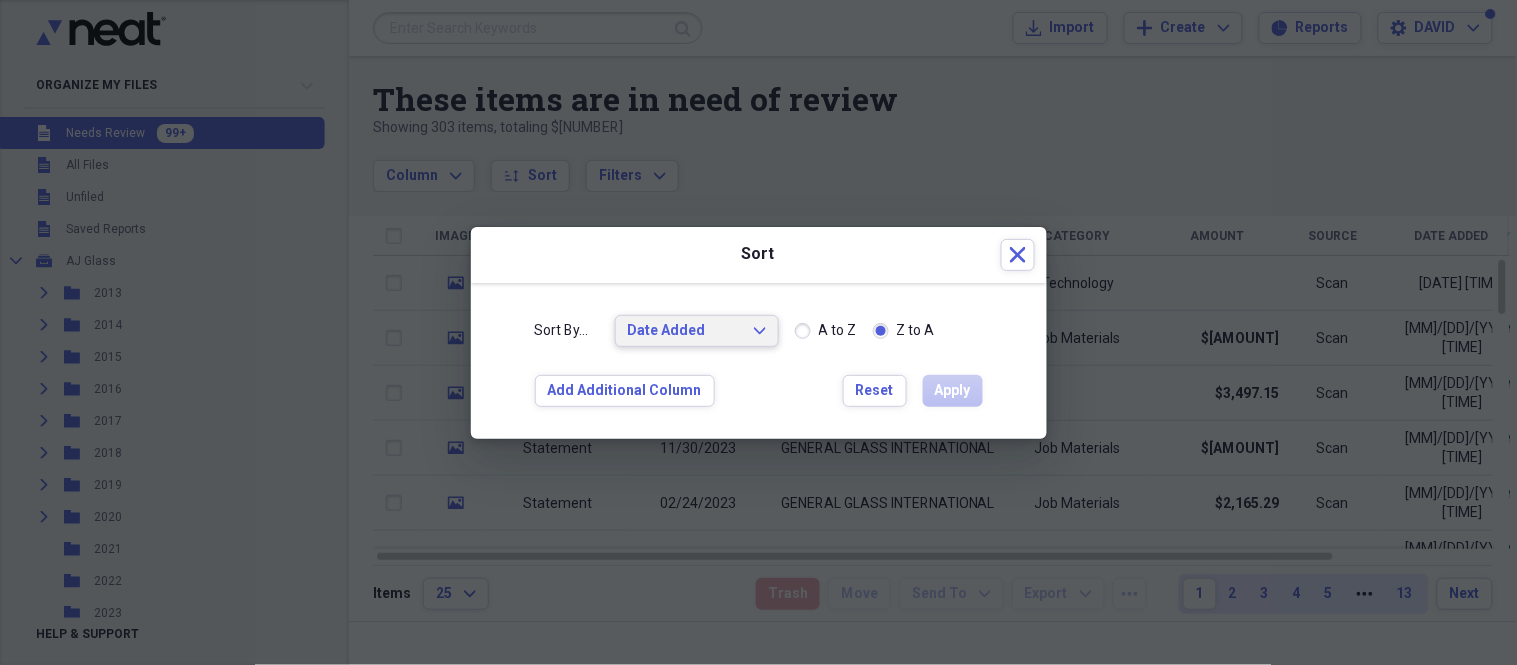 click on "Date Added" at bounding box center (685, 331) 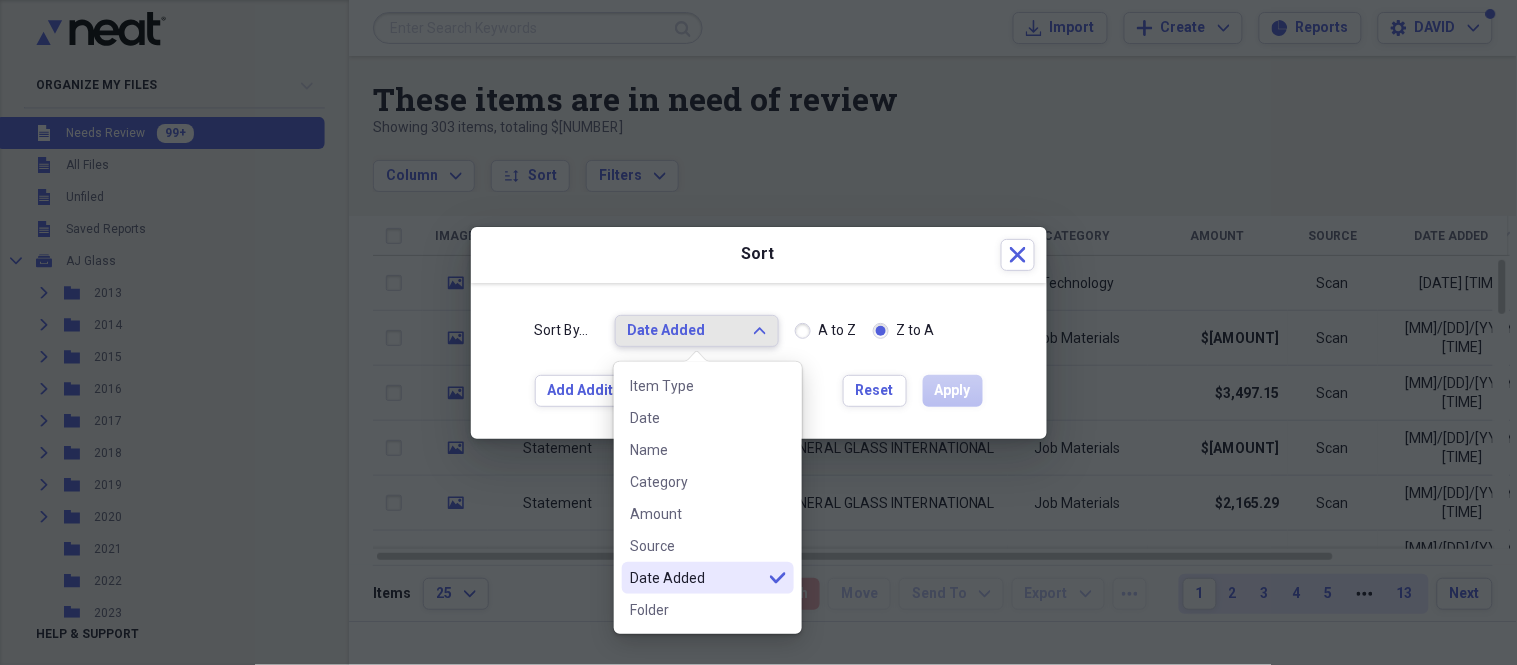 click on "Date Added" at bounding box center [685, 331] 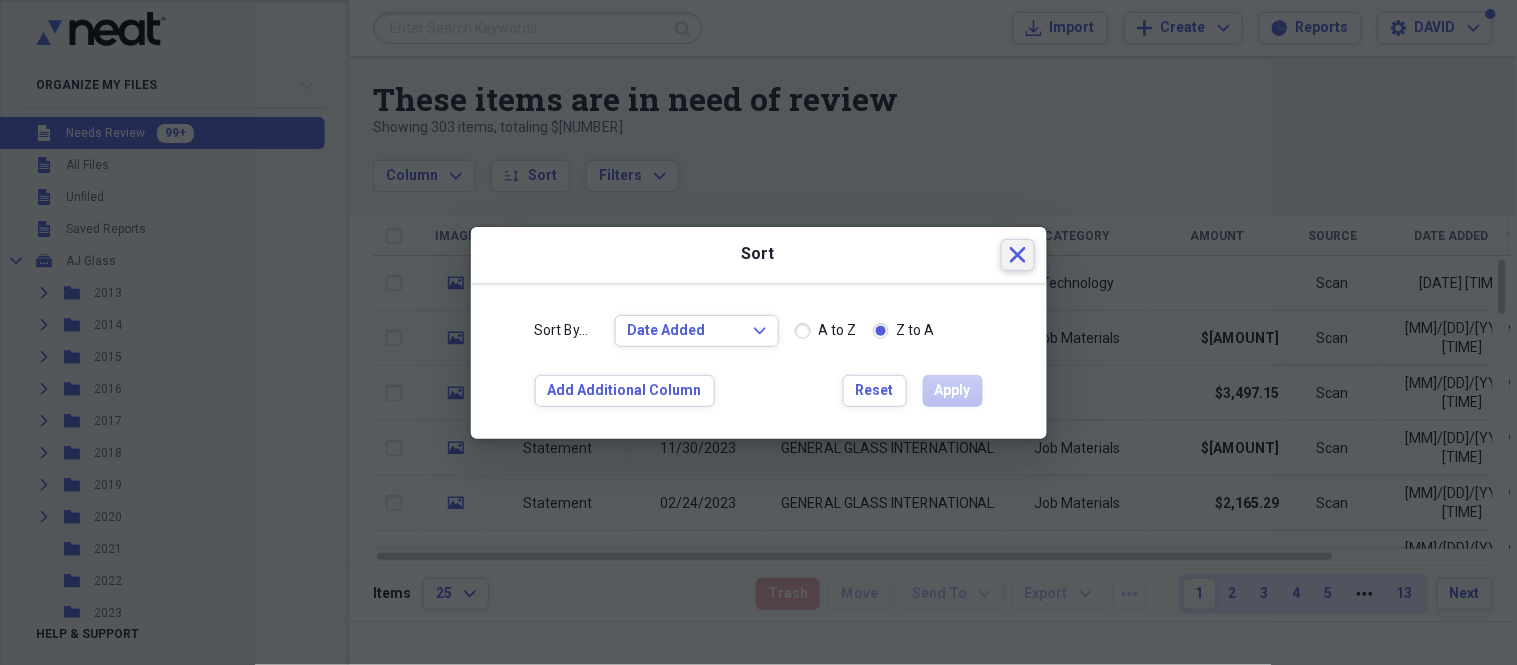 click on "Close" at bounding box center (1018, 255) 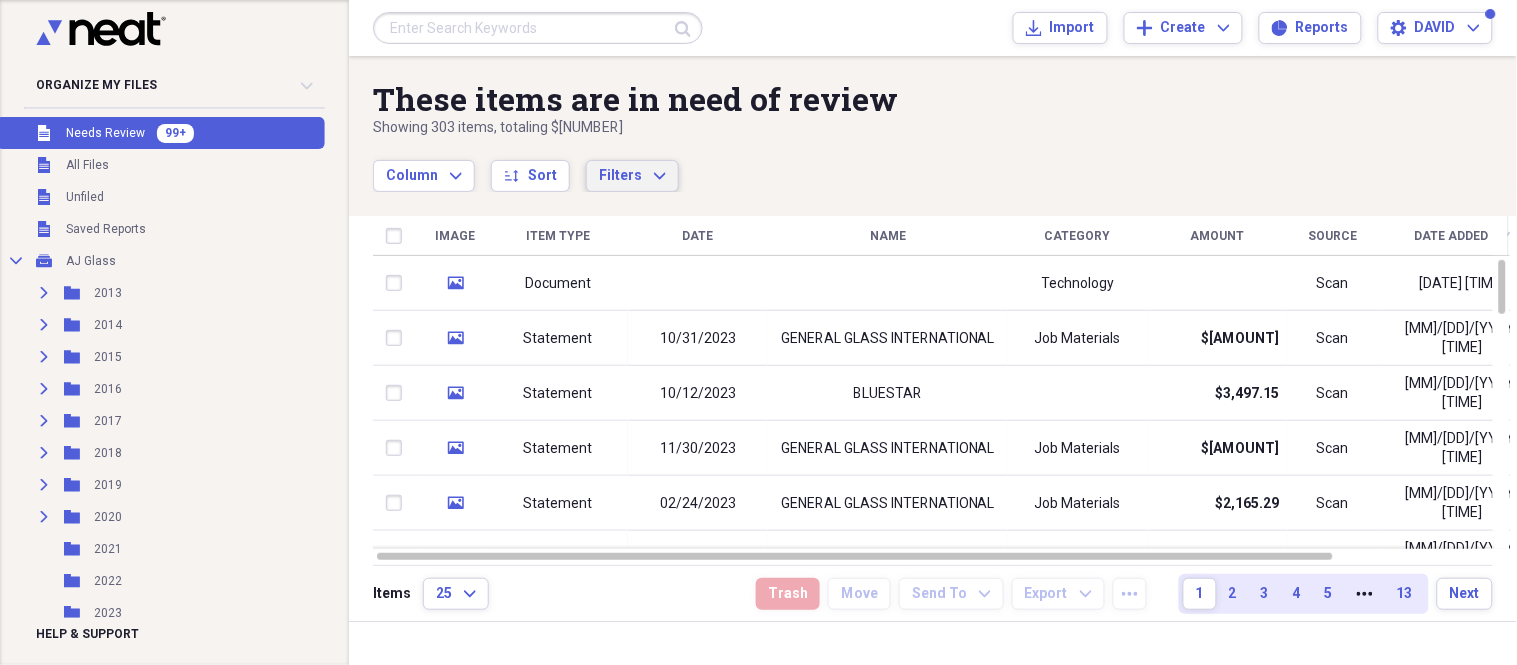 click on "Filters  Expand" at bounding box center [632, 176] 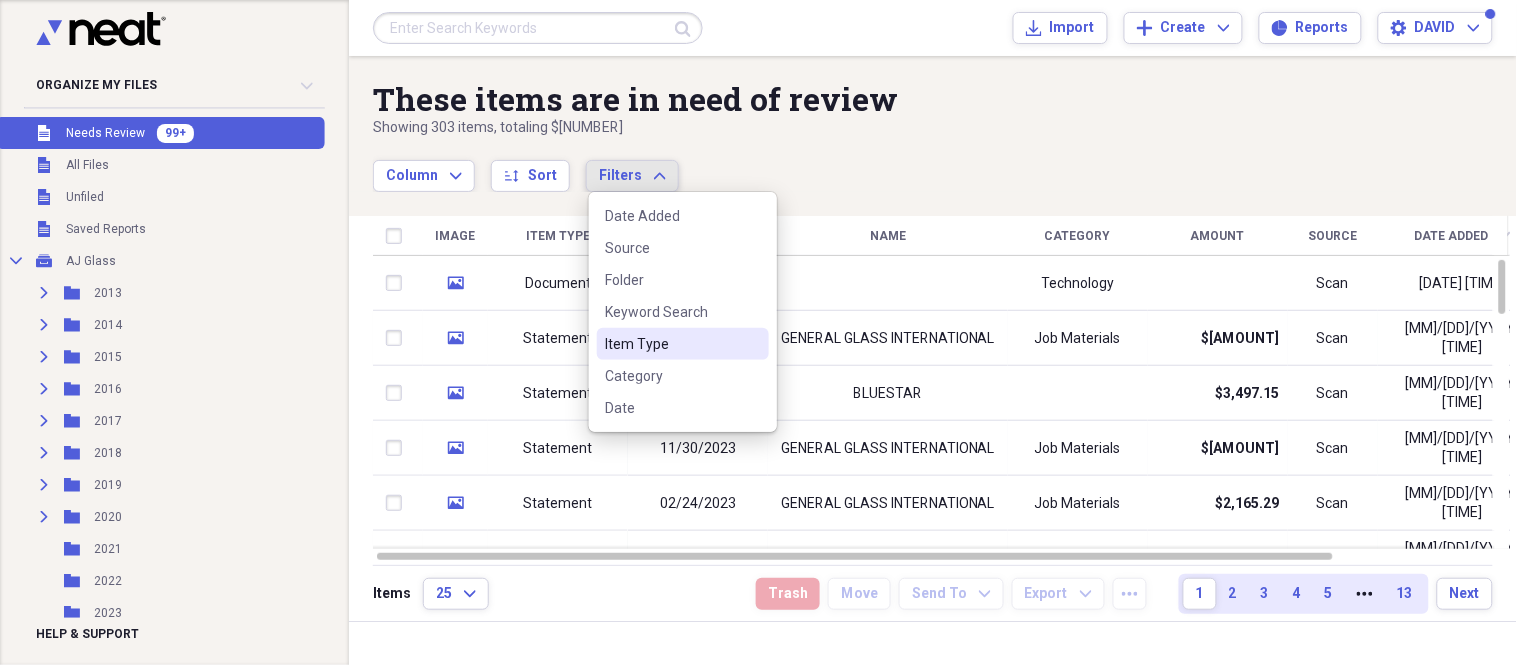 click on "Item Type" at bounding box center [671, 344] 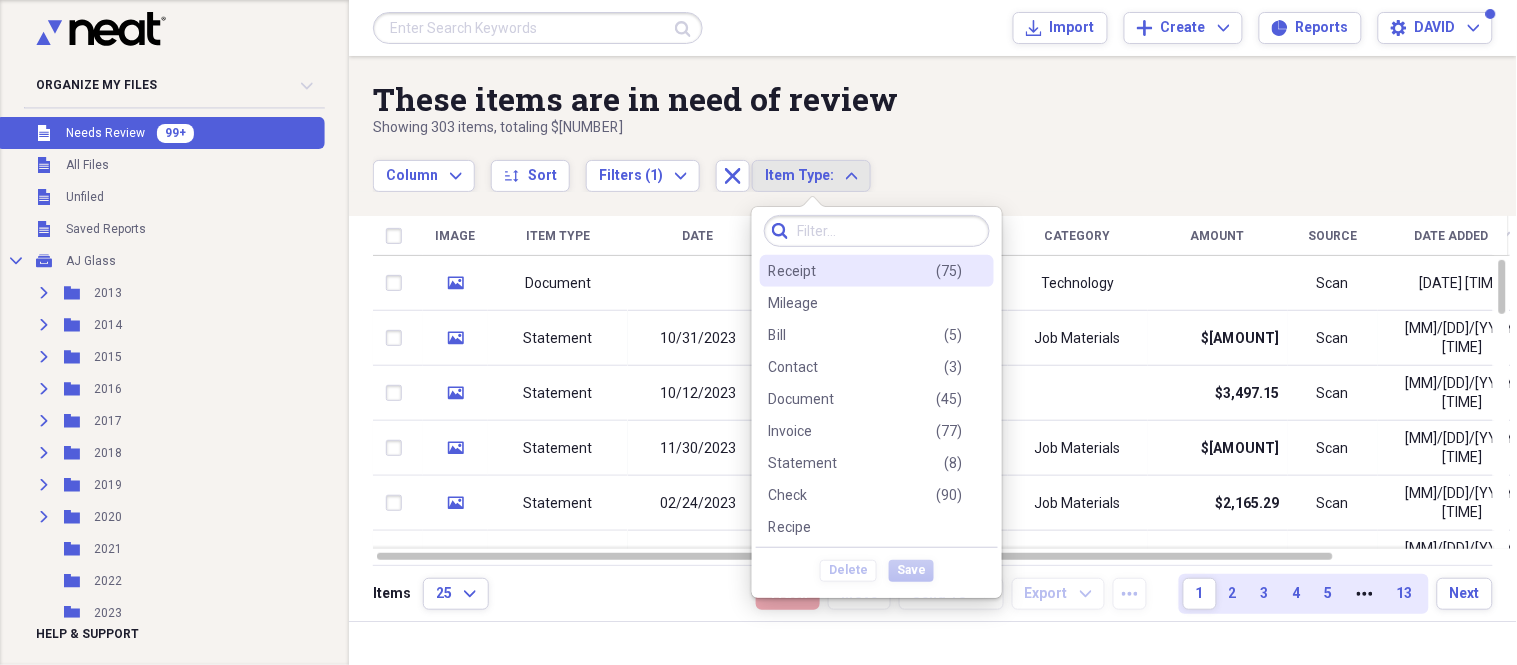 click on "Receipt ( 75 )" at bounding box center [865, 271] 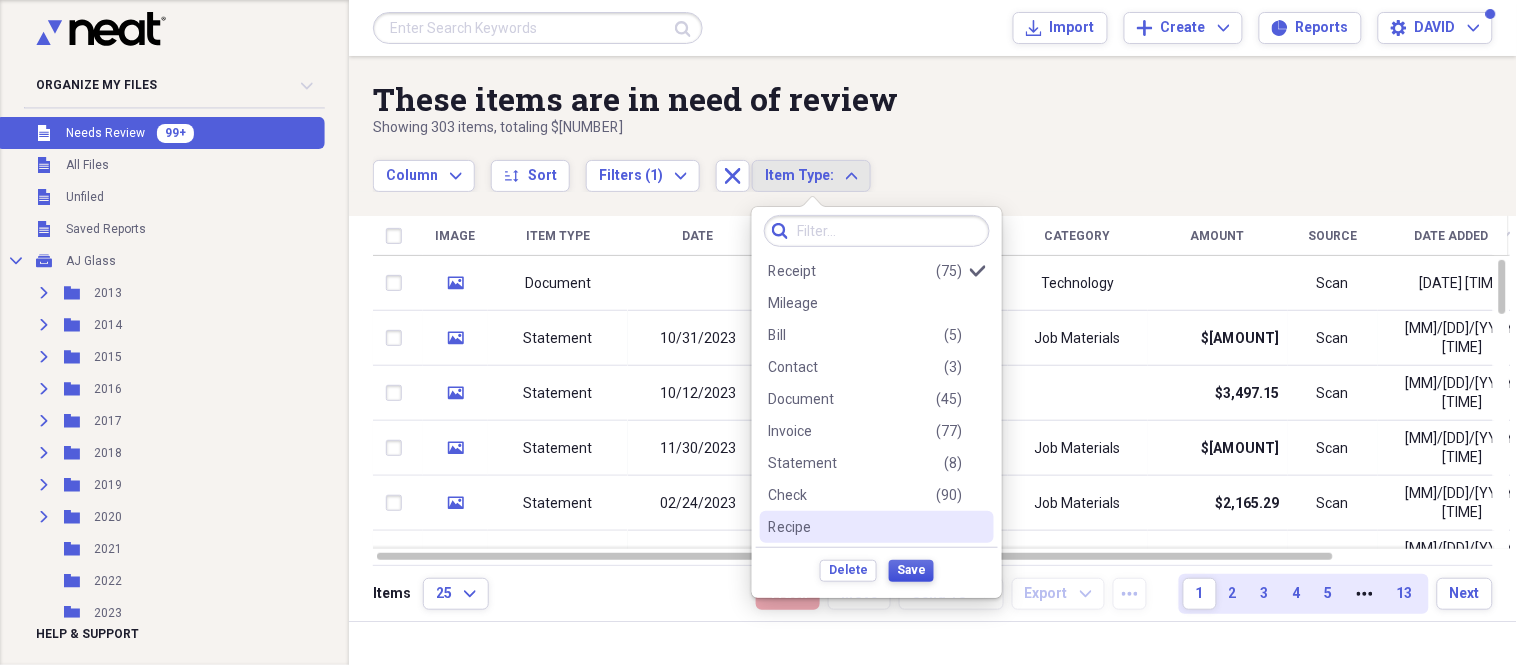 click on "Save" at bounding box center [911, 570] 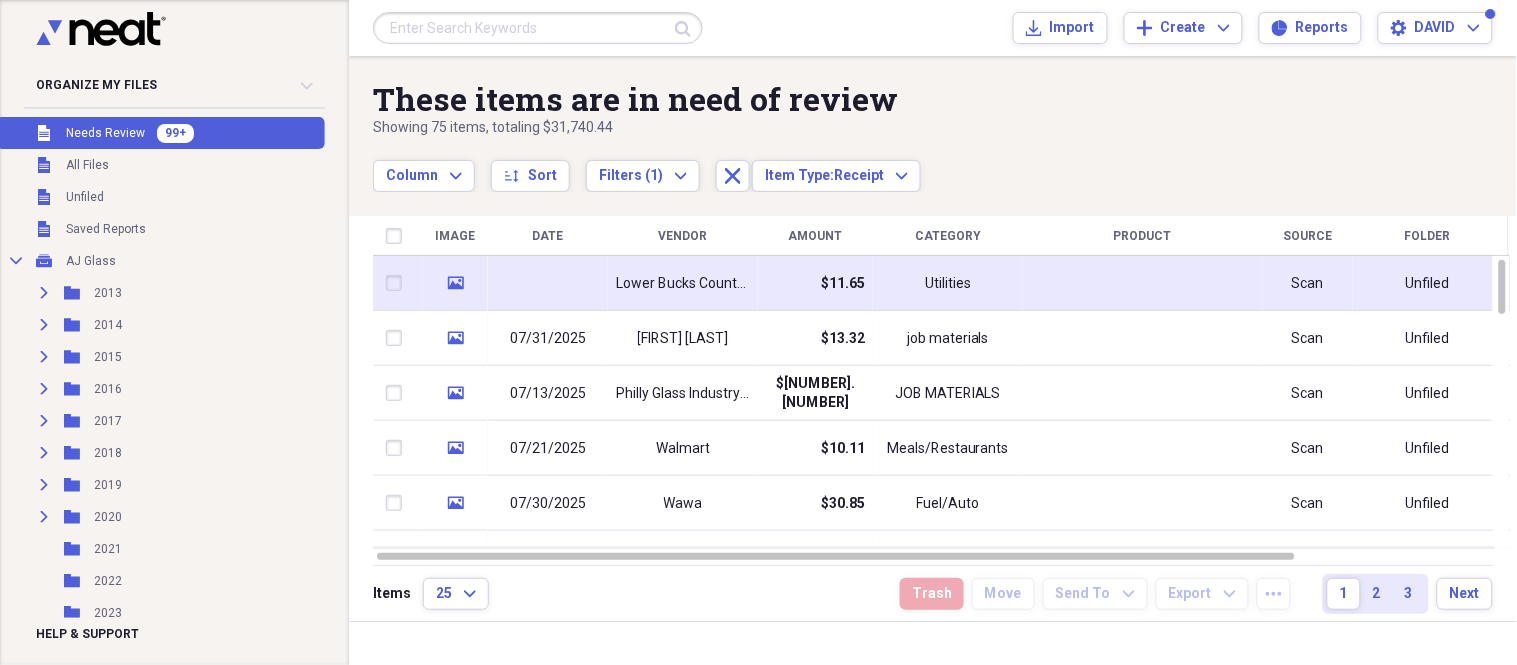 click on "Lower Bucks County JOINT MUNICIPAL AUTHORITY" at bounding box center (683, 283) 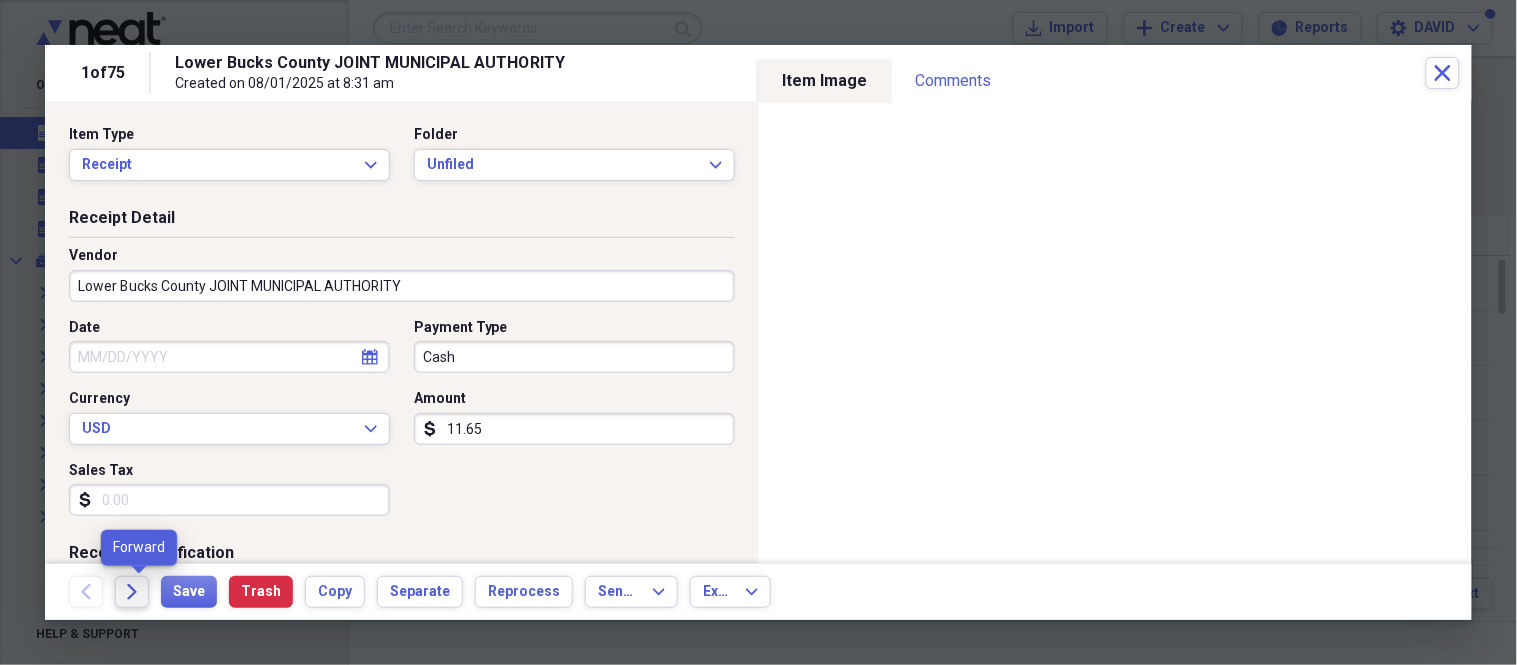 click 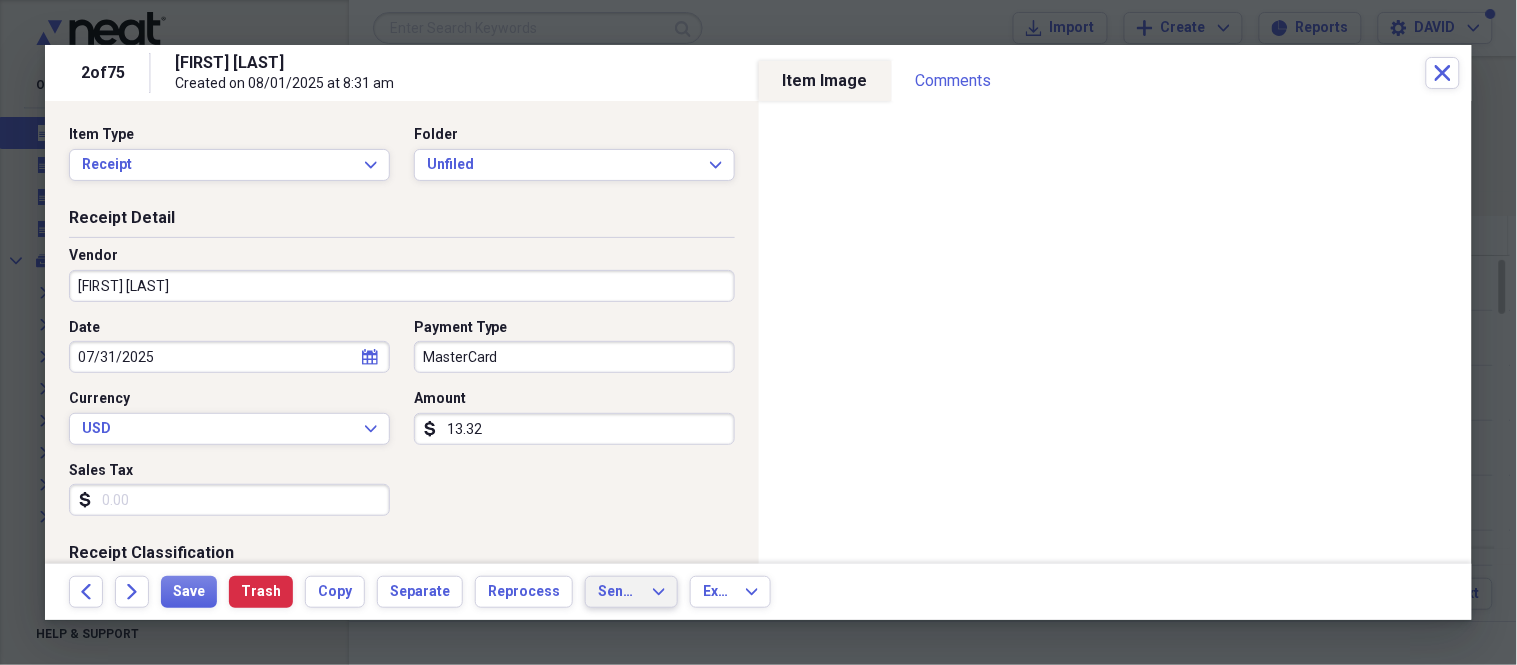 click on "Send To" at bounding box center [619, 592] 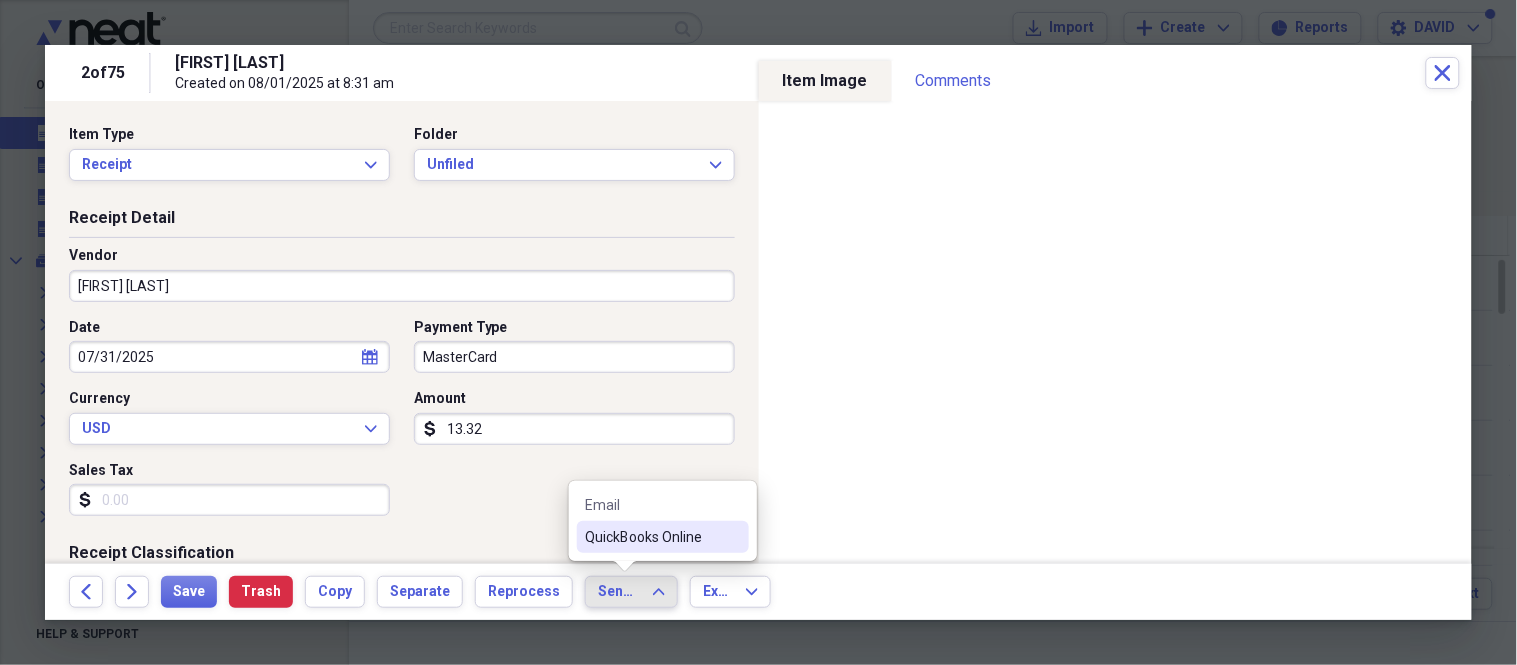 click on "QuickBooks Online" at bounding box center [651, 537] 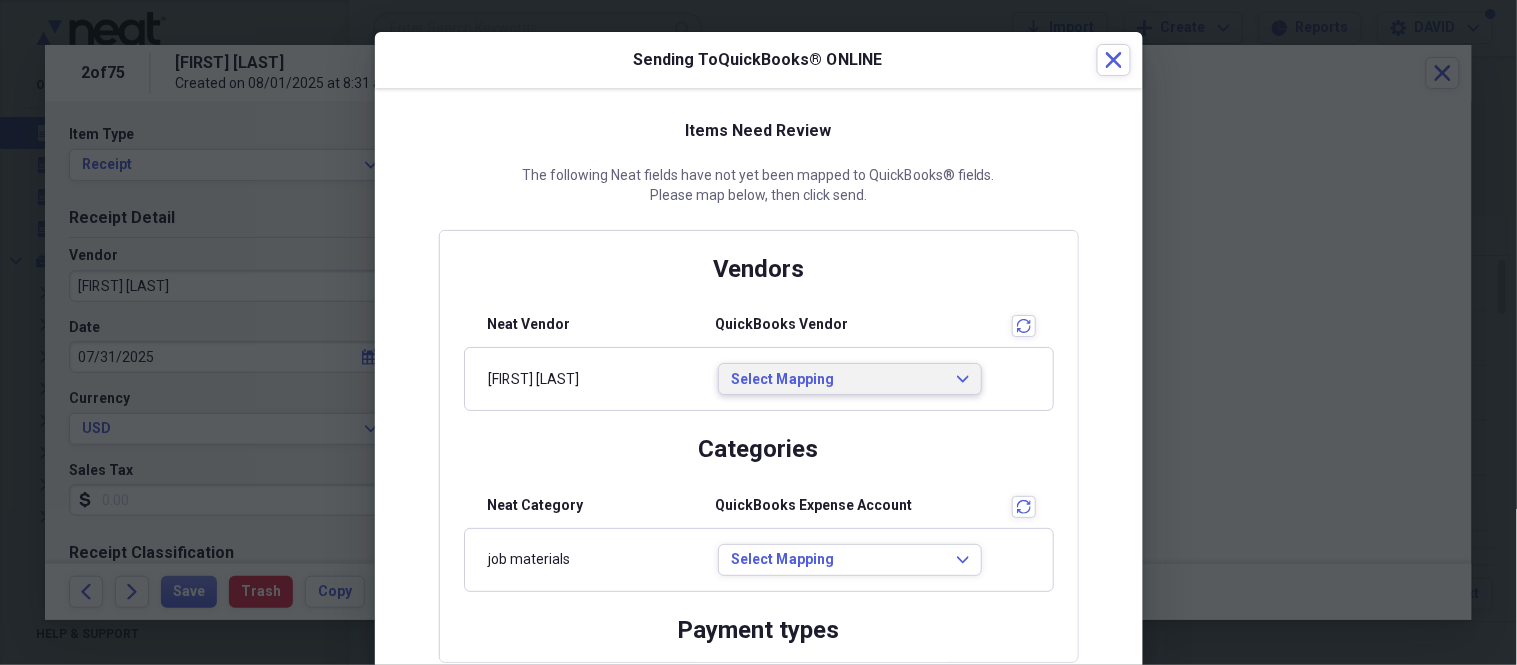 click on "Select Mapping" at bounding box center (838, 380) 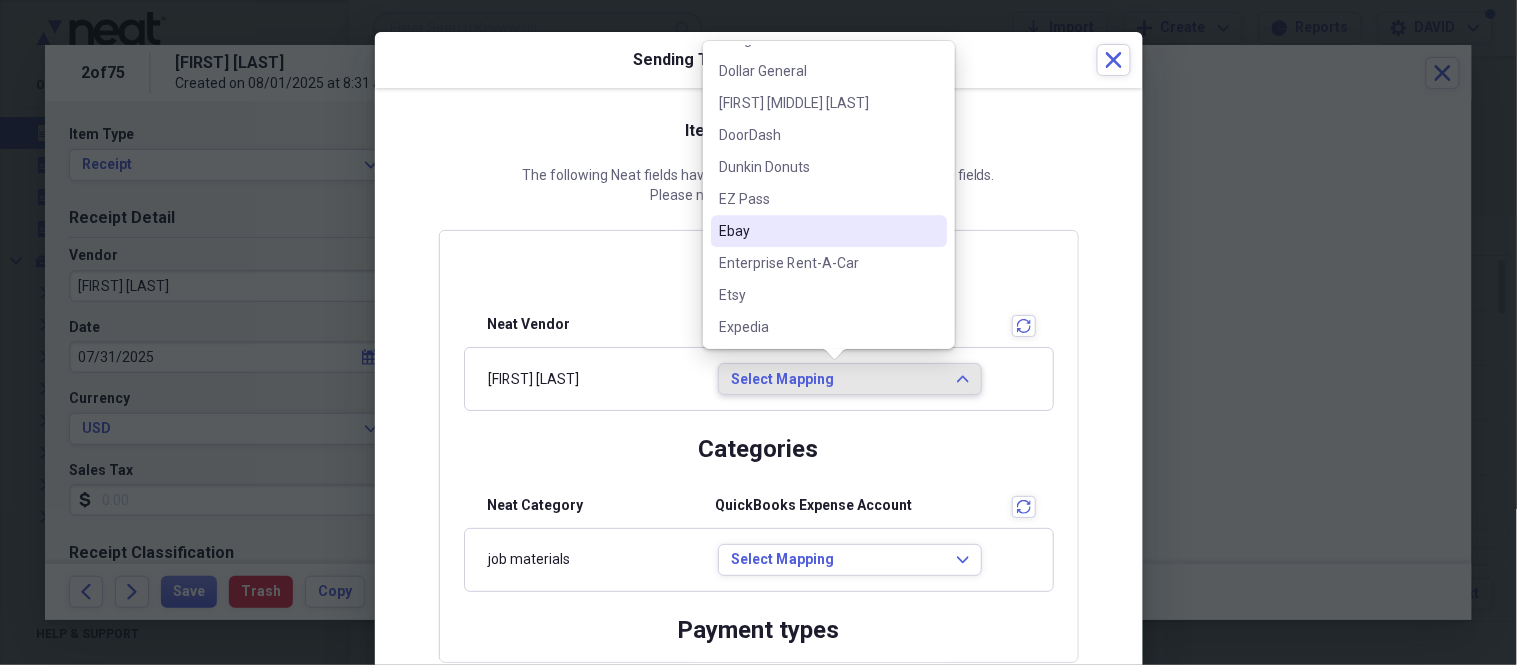 scroll, scrollTop: 1333, scrollLeft: 0, axis: vertical 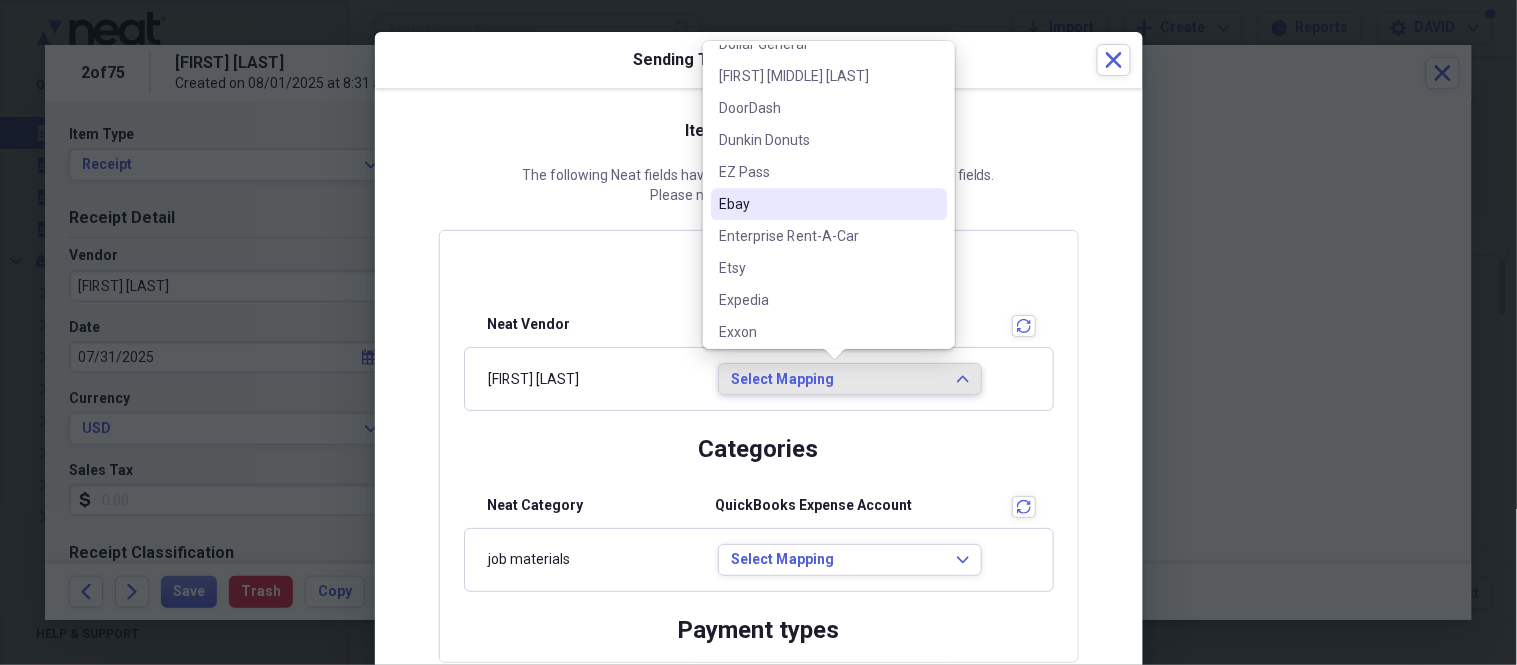 click on "Items Need Review The following Neat fields have not yet been mapped to QuickBooks® fields. Please map below, then click send. Vendors Neat Vendor QuickBooks Vendor transactions [NAME] Select Mapping Expand Categories Neat Category QuickBooks Expense Account transactions job materials Select Mapping Expand Payment types Neat Payment QuickBooks Payment Method transactions MasterCard Select Mapping Expand" at bounding box center [759, 391] 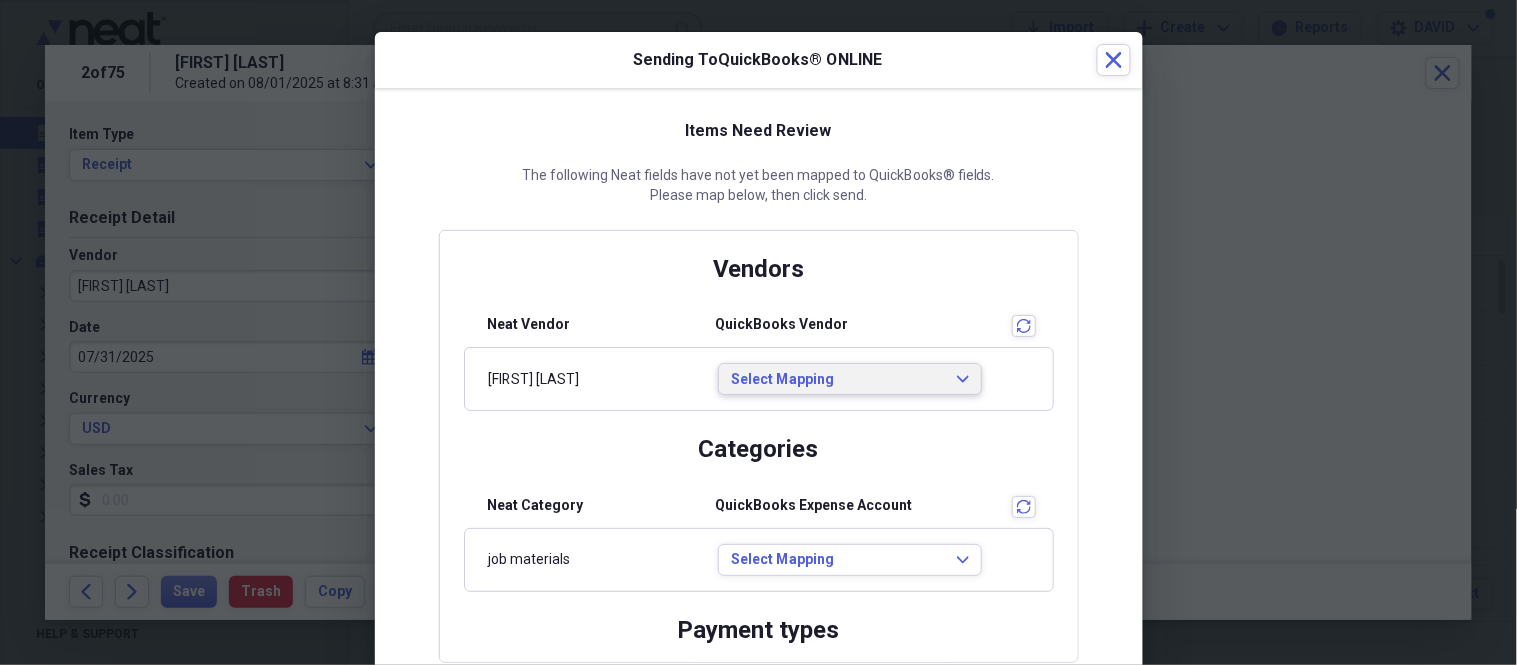 click on "Select Mapping Expand" at bounding box center [850, 379] 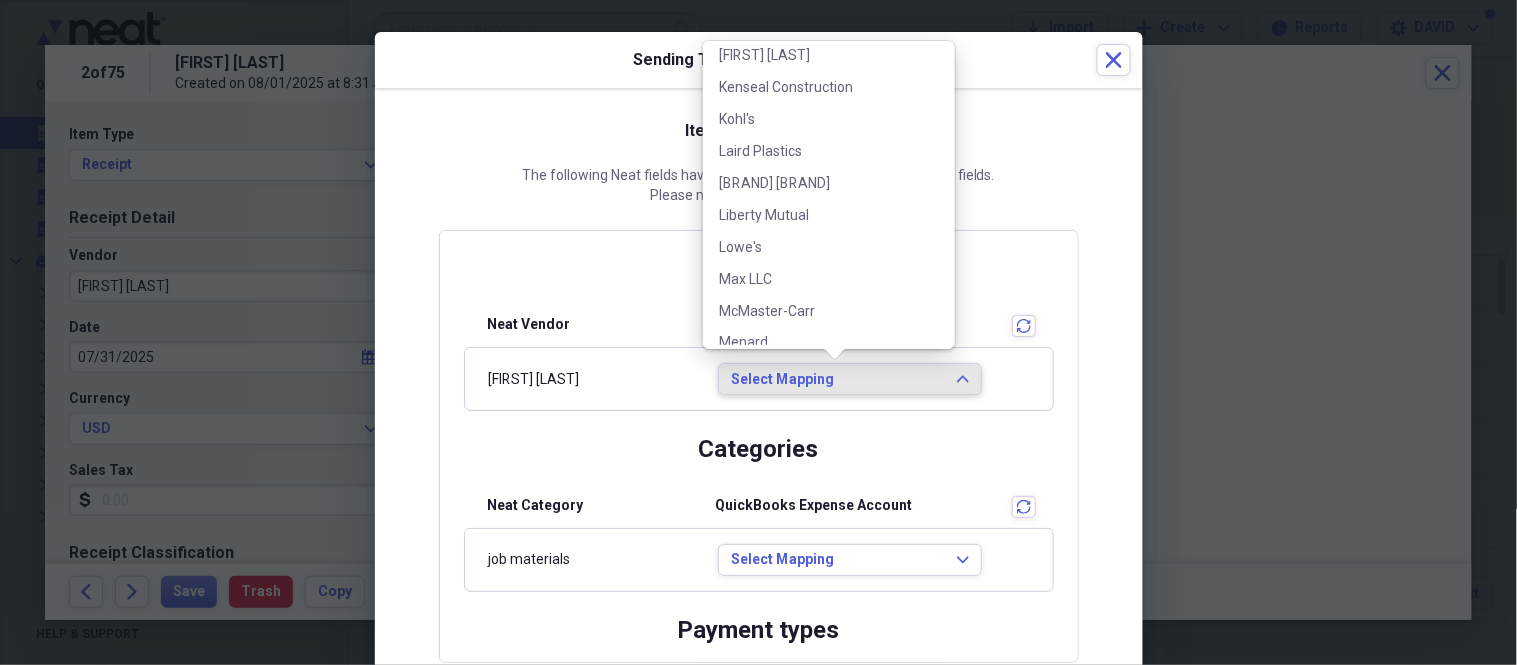 scroll, scrollTop: 2412, scrollLeft: 0, axis: vertical 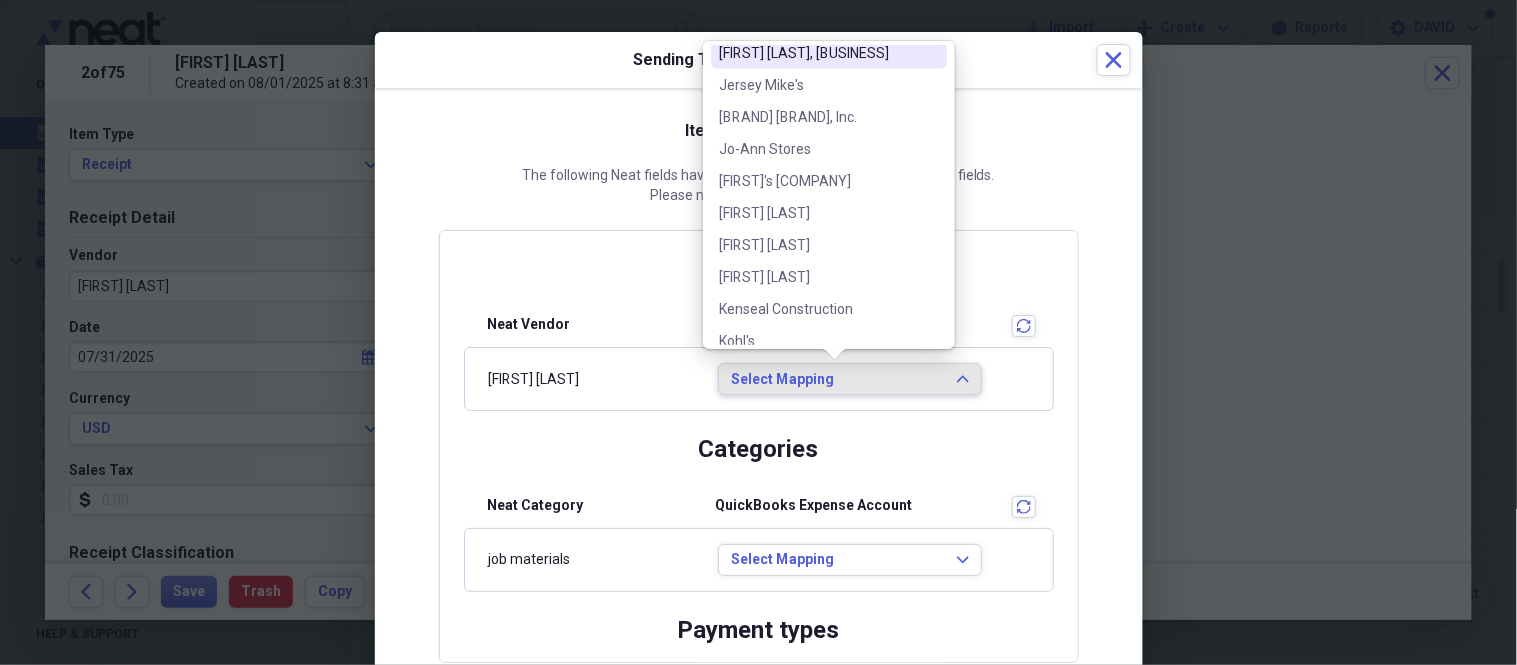 click on "[FIRST] [LAST], [BUSINESS]" at bounding box center [817, 53] 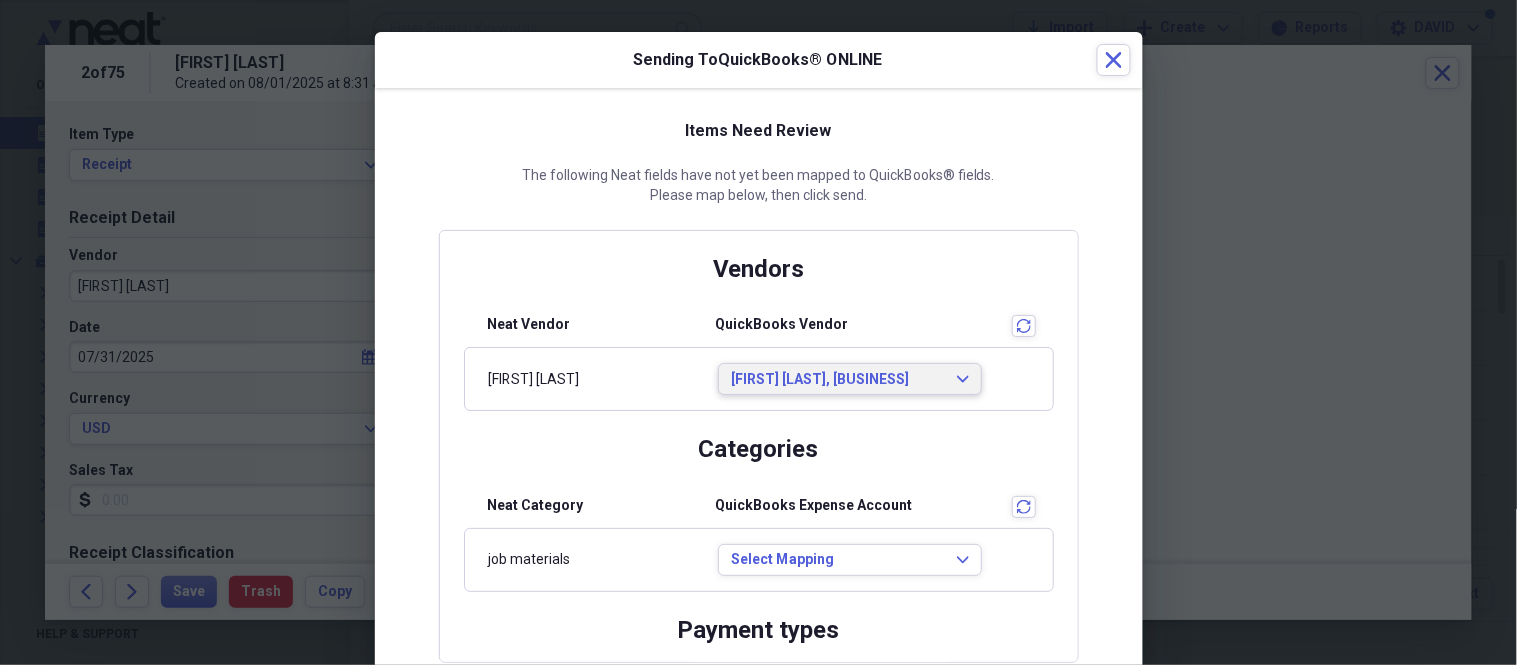 scroll, scrollTop: 0, scrollLeft: 0, axis: both 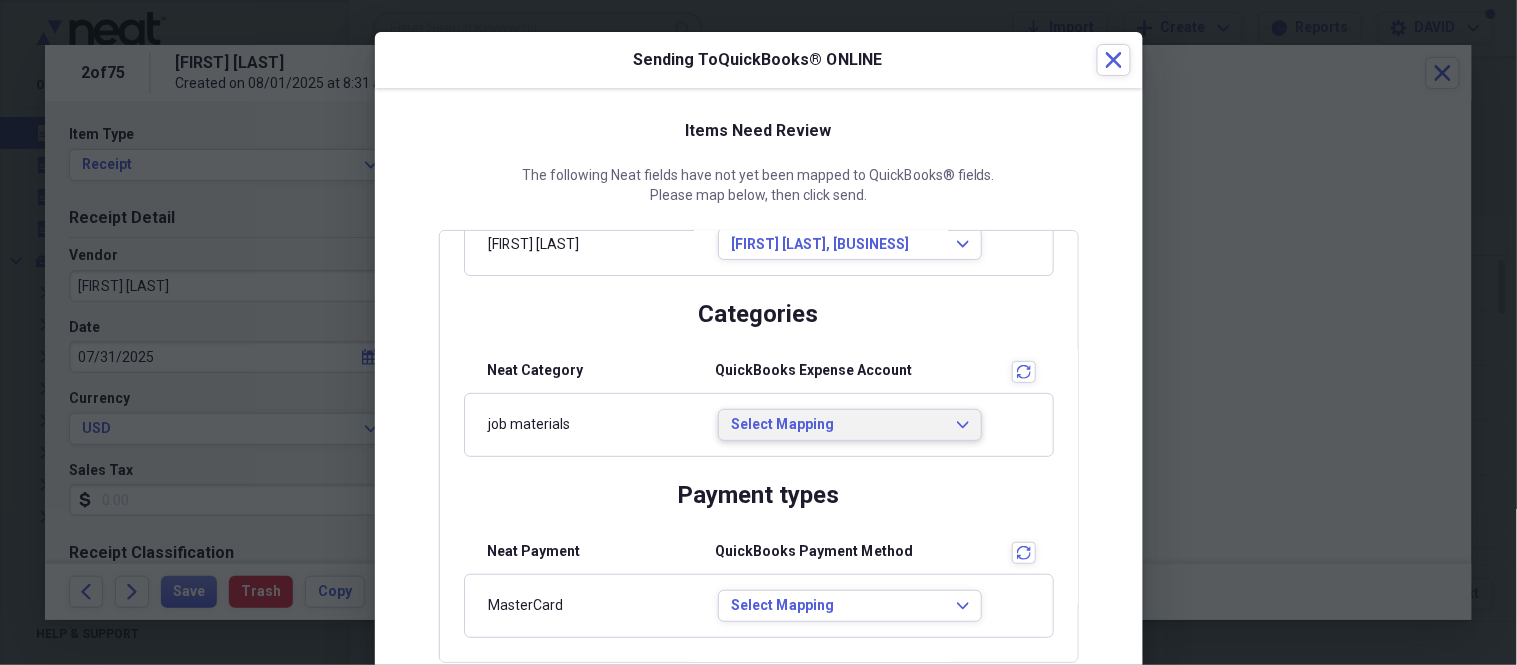 click on "Select Mapping" at bounding box center (838, 425) 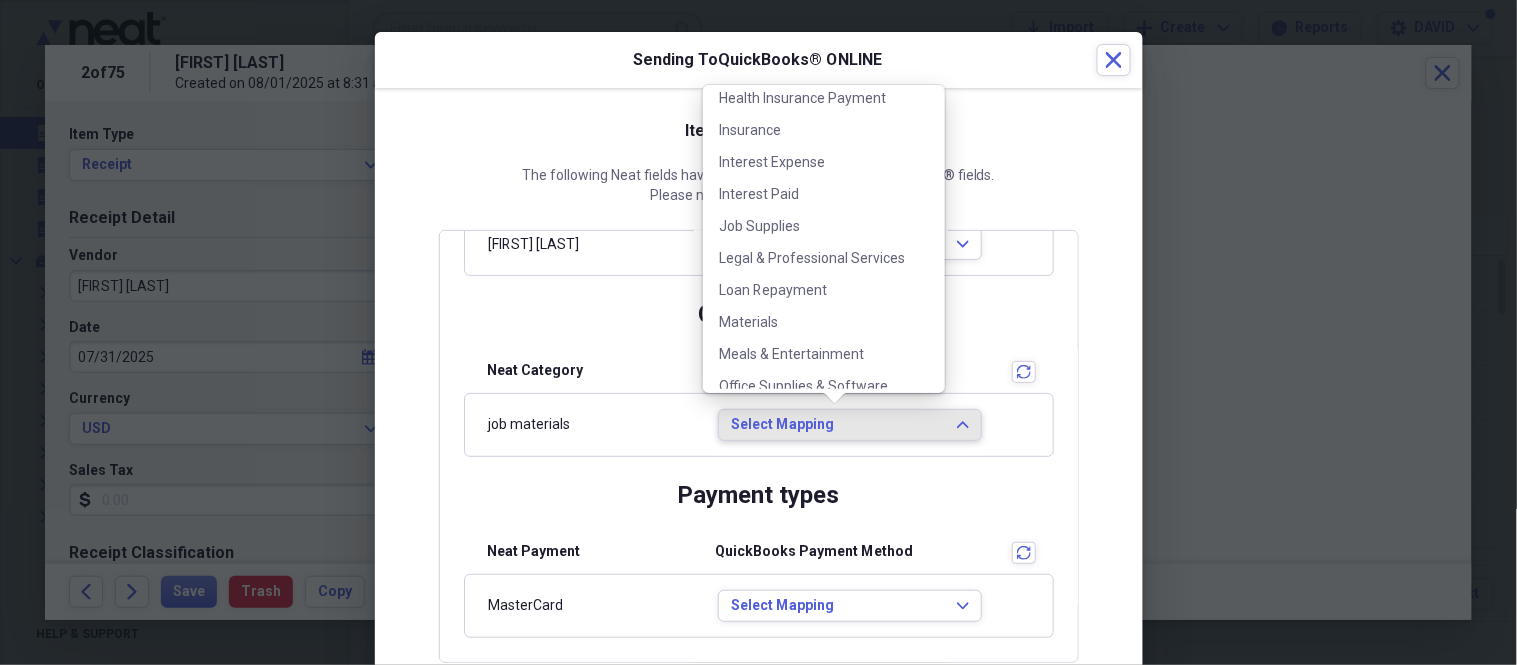 scroll, scrollTop: 444, scrollLeft: 0, axis: vertical 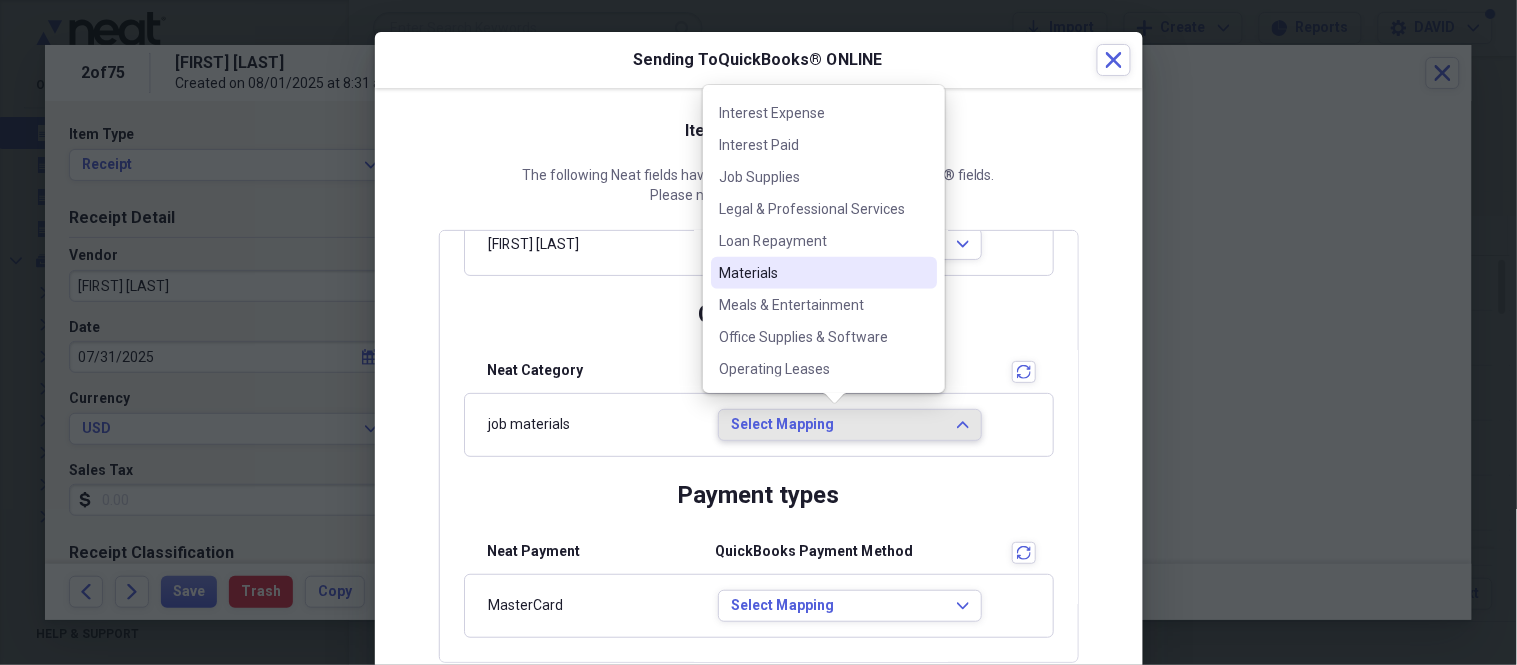 click on "Materials" at bounding box center (824, 273) 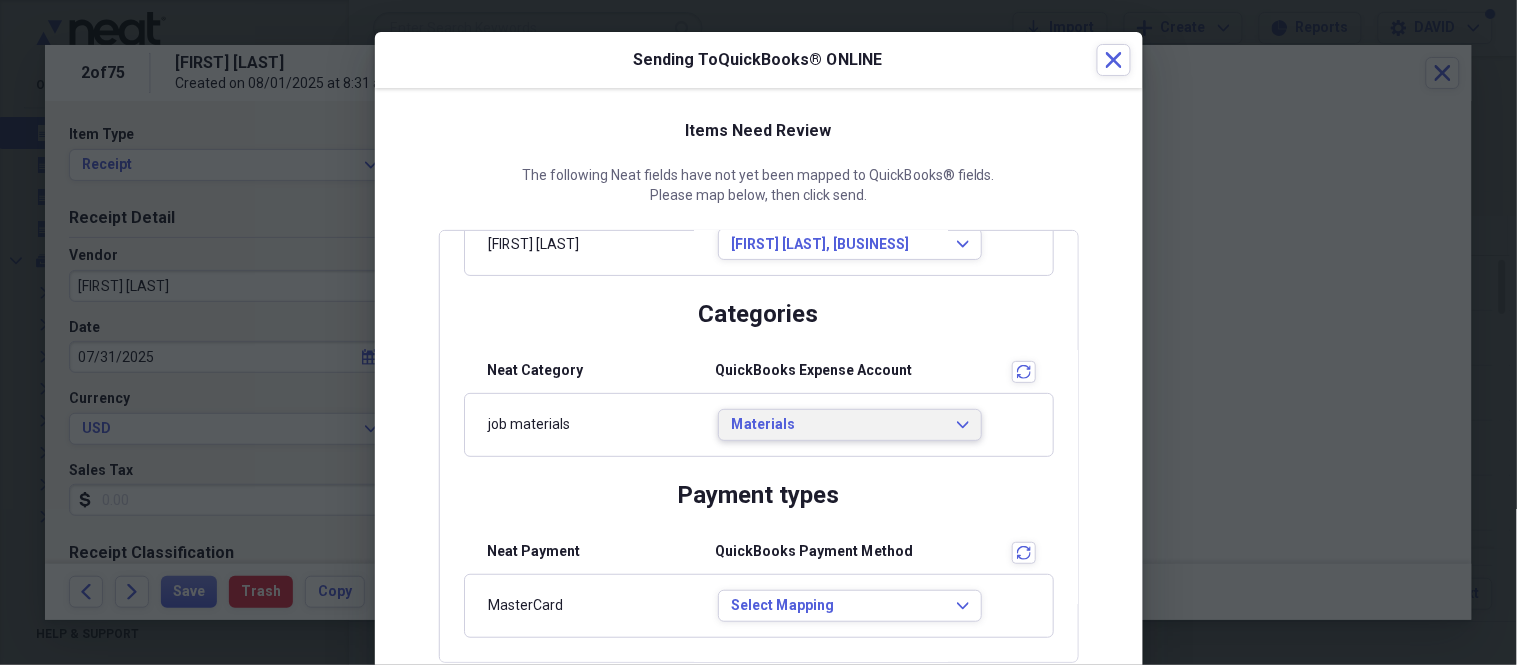 scroll, scrollTop: 0, scrollLeft: 0, axis: both 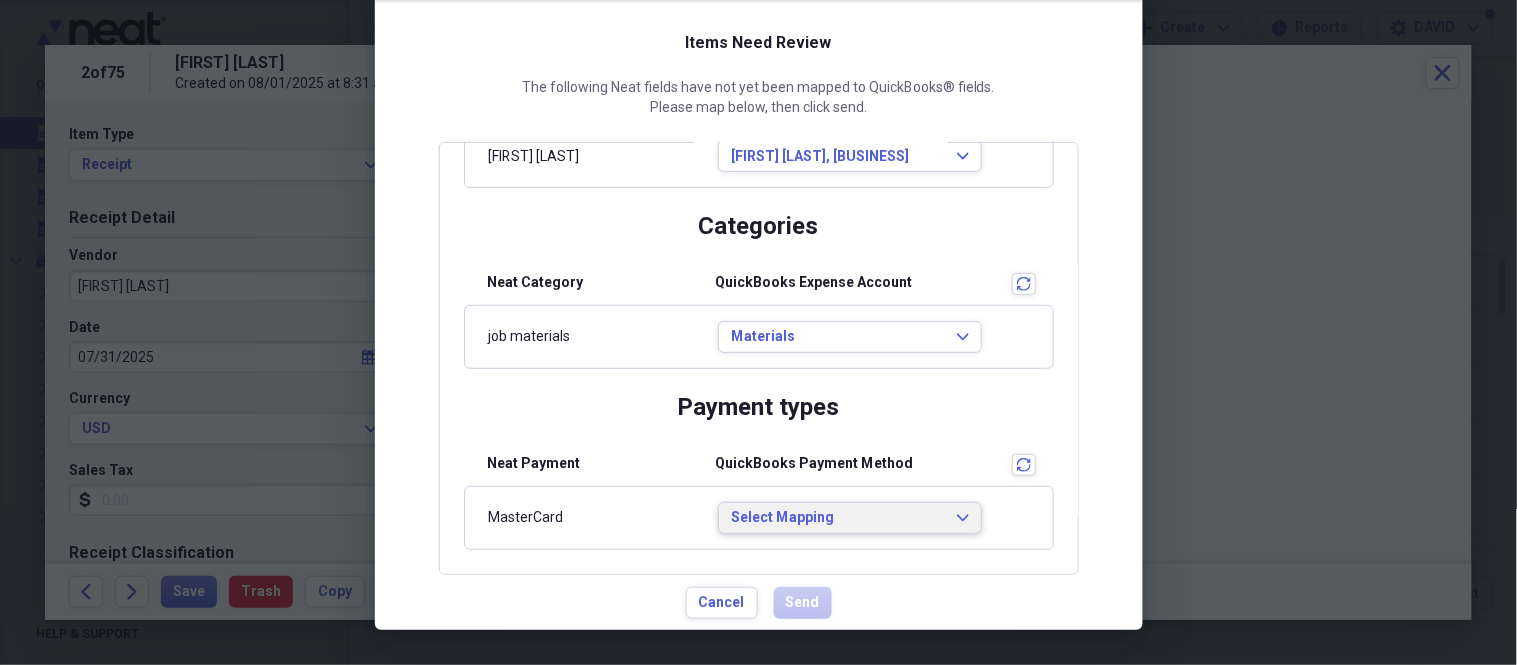 click on "Select Mapping" at bounding box center [838, 518] 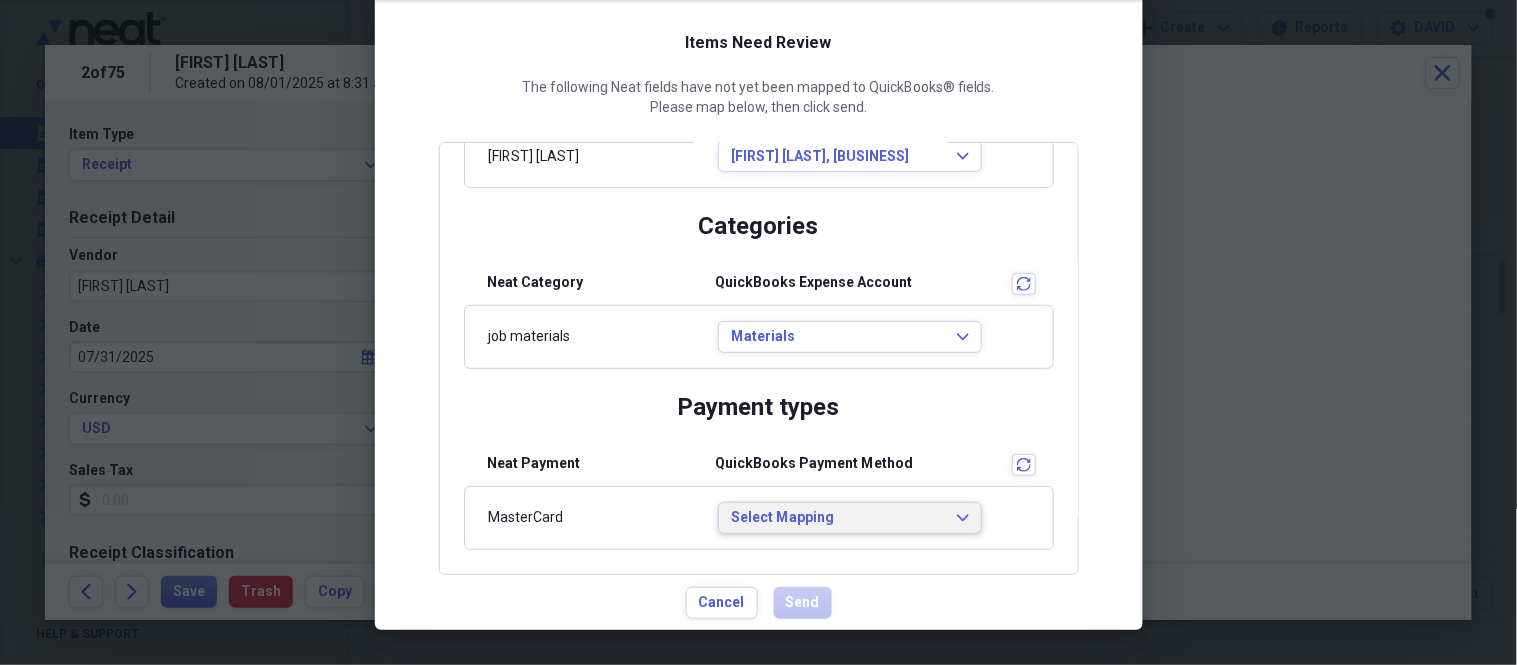 drag, startPoint x: 630, startPoint y: 61, endPoint x: 372, endPoint y: 61, distance: 258 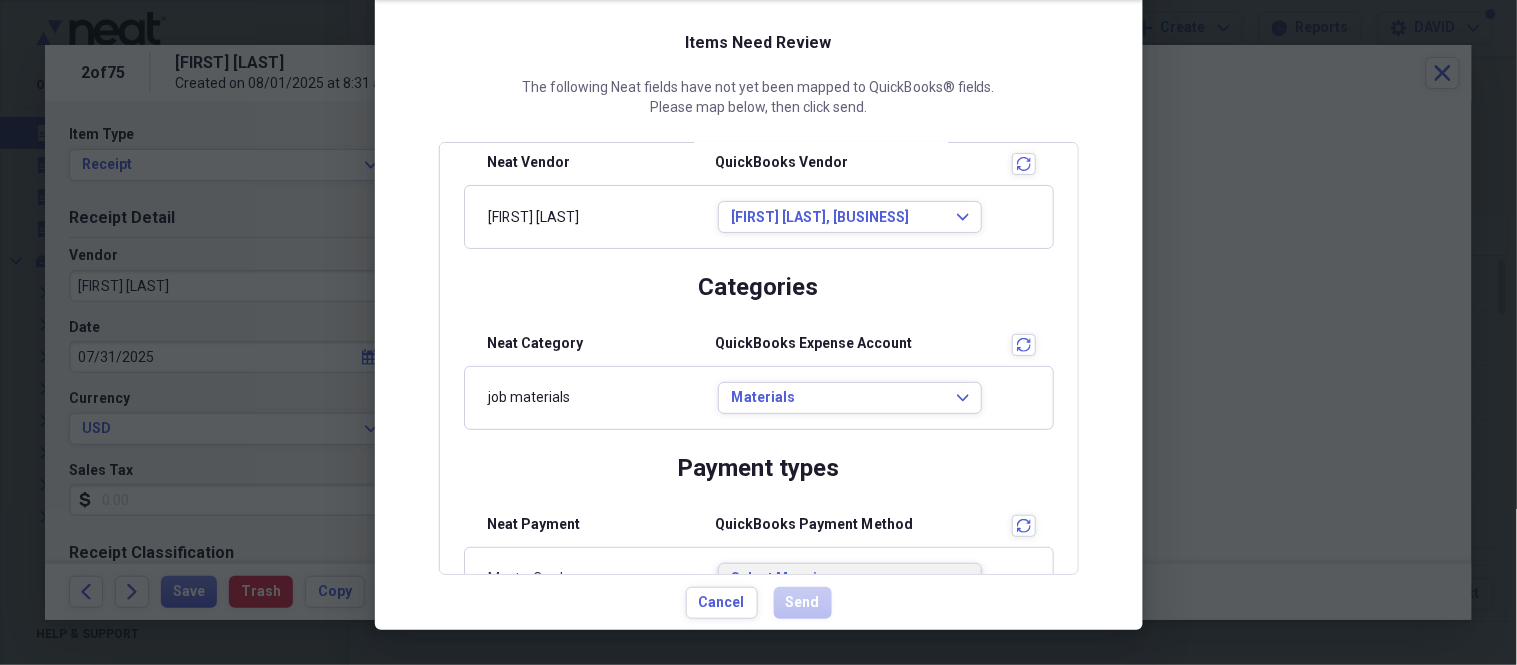 scroll, scrollTop: 135, scrollLeft: 0, axis: vertical 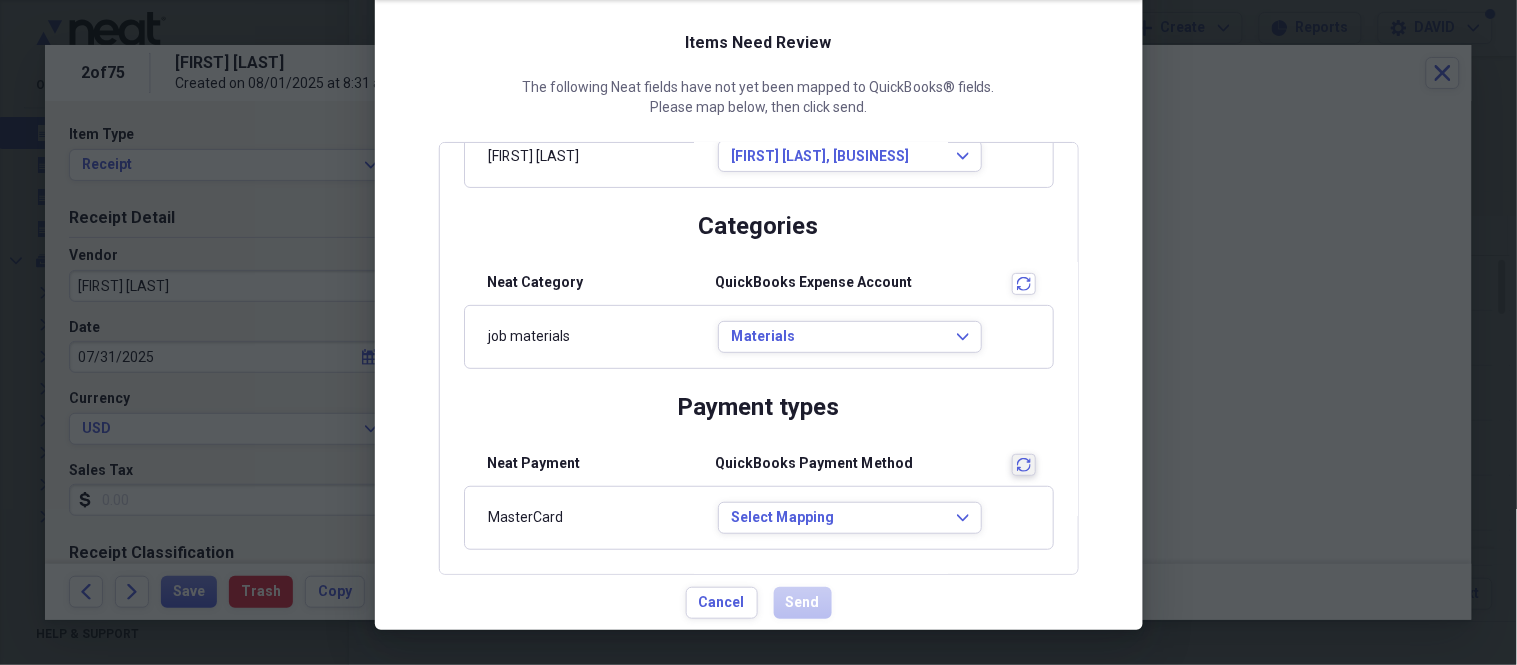 click 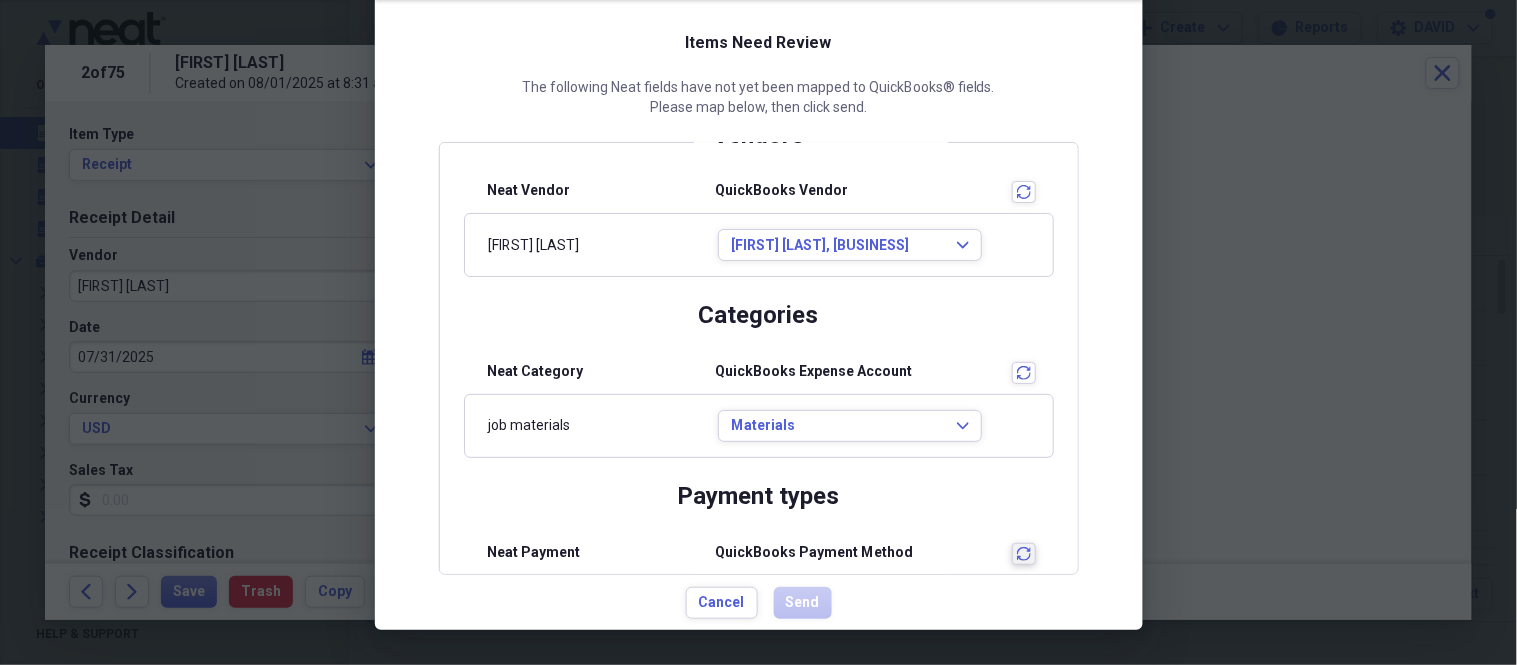 scroll, scrollTop: 0, scrollLeft: 0, axis: both 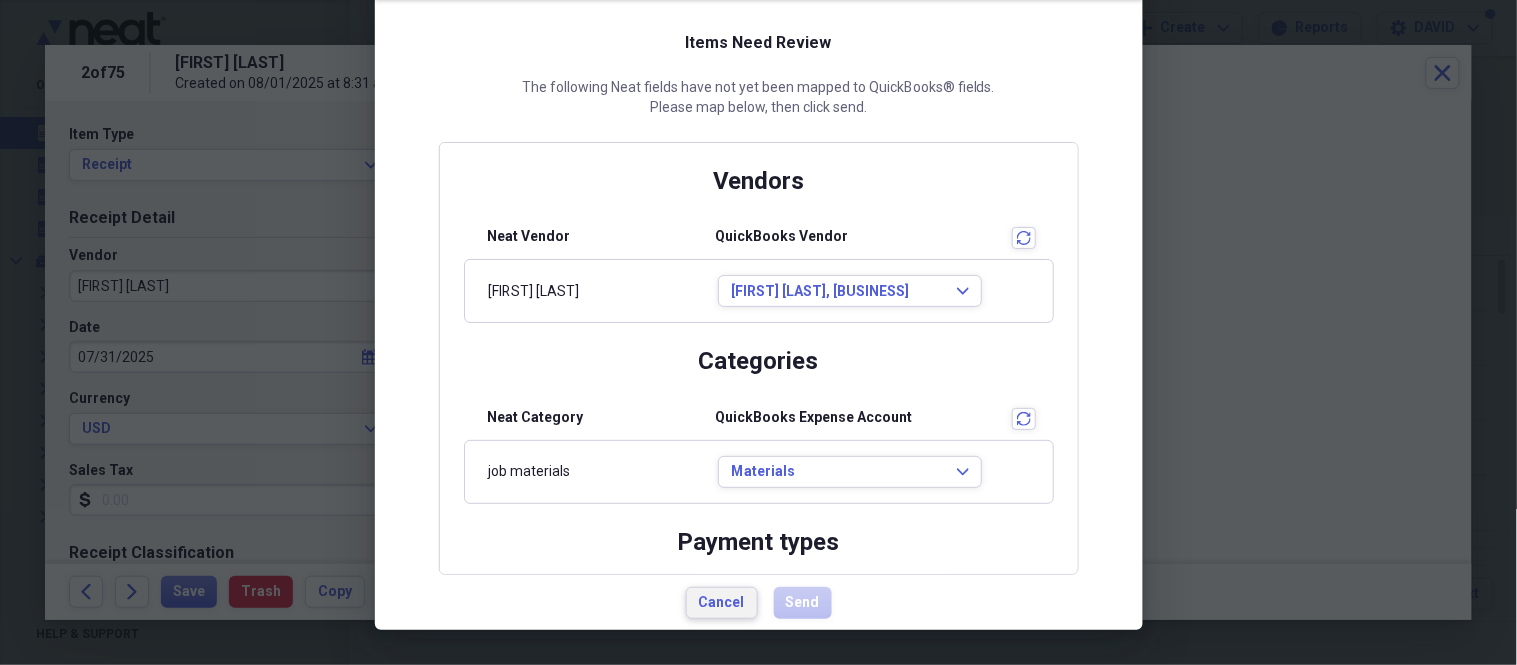 click on "Cancel" at bounding box center [722, 603] 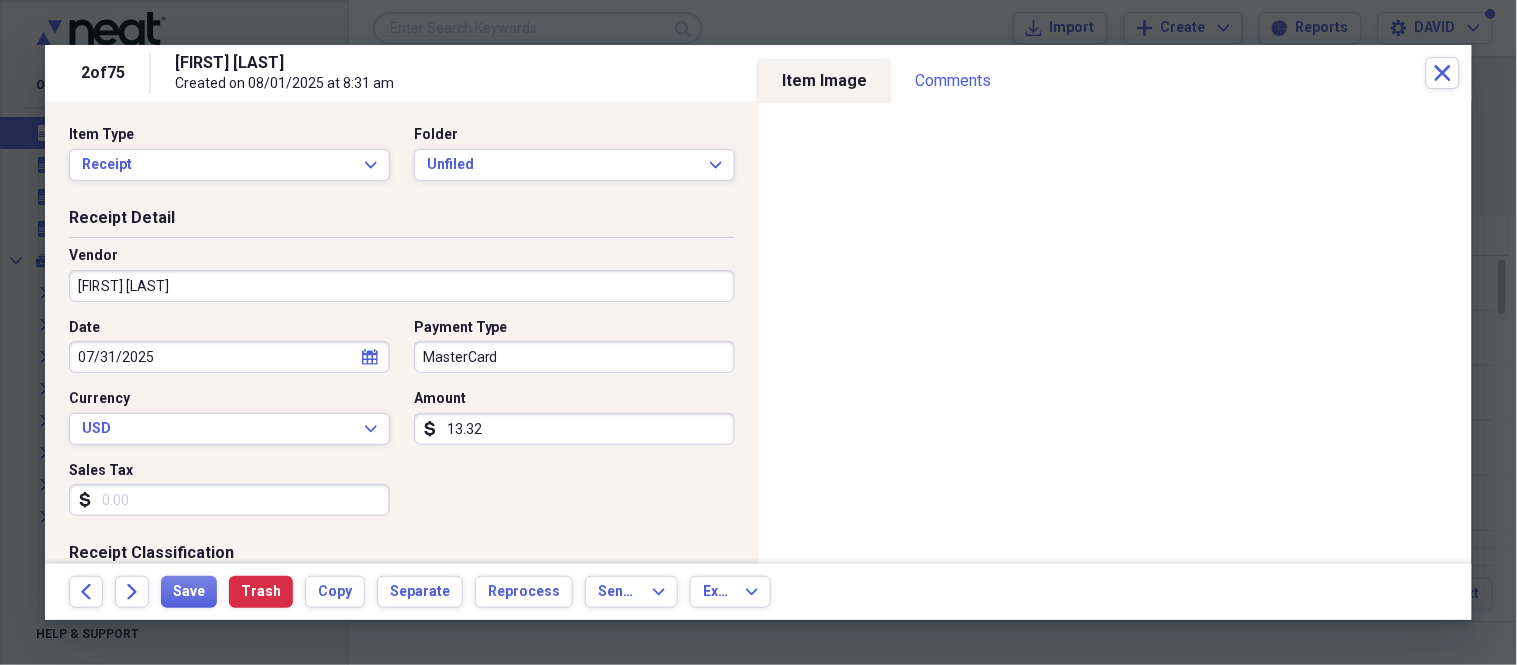 scroll, scrollTop: 84, scrollLeft: 0, axis: vertical 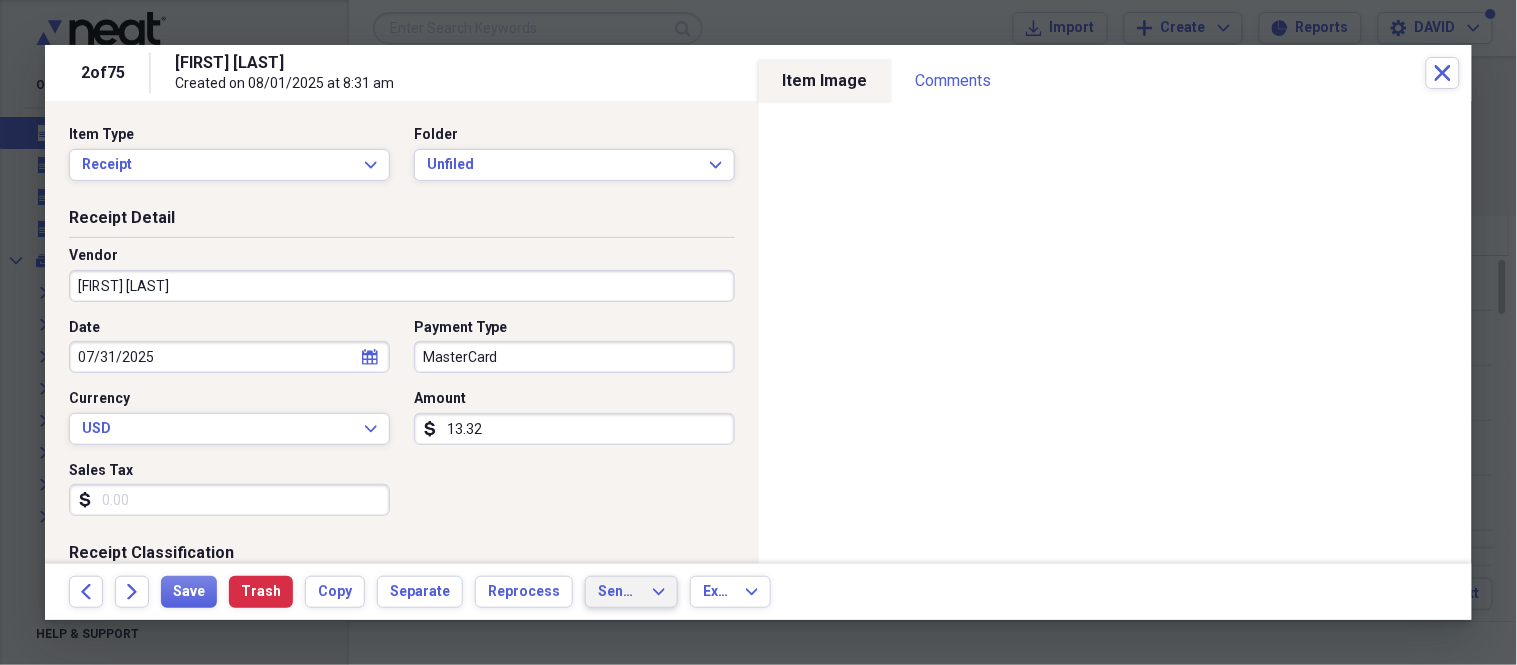 click on "Send To" at bounding box center [619, 592] 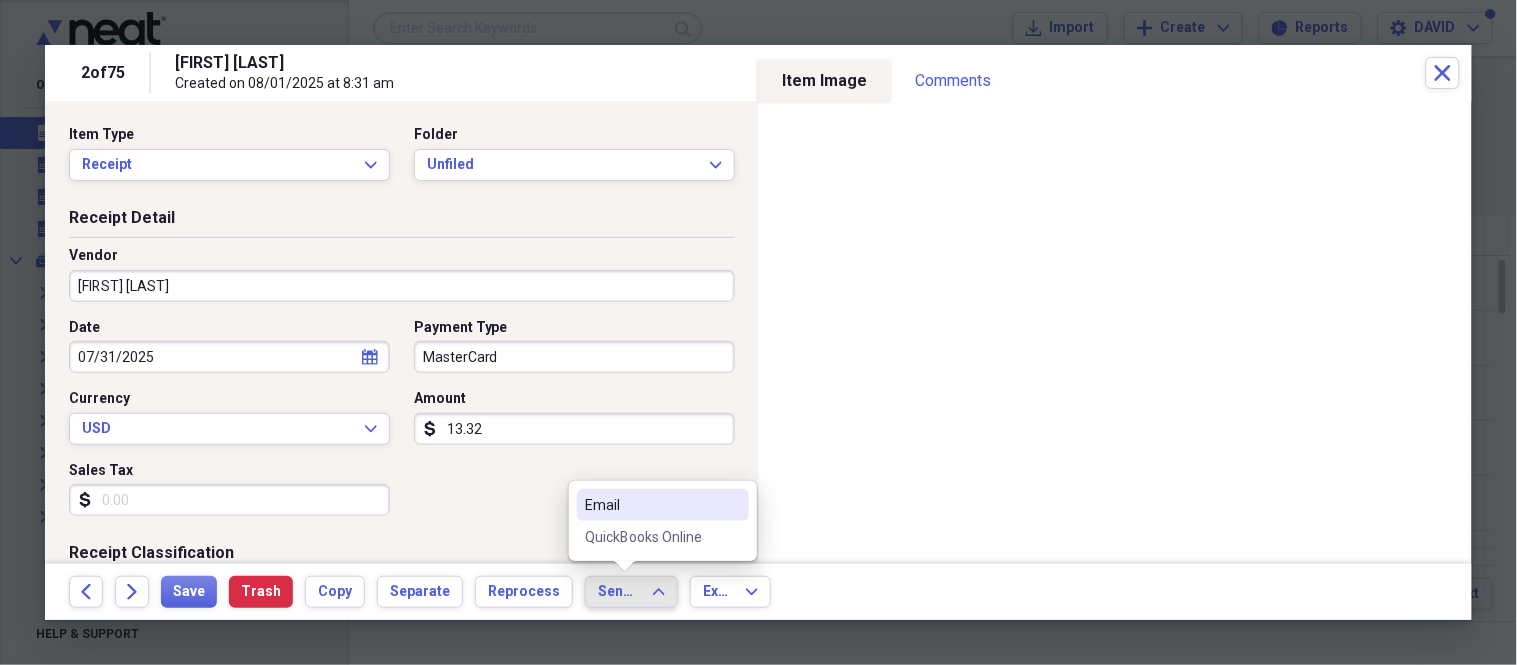 click at bounding box center (625, 557) 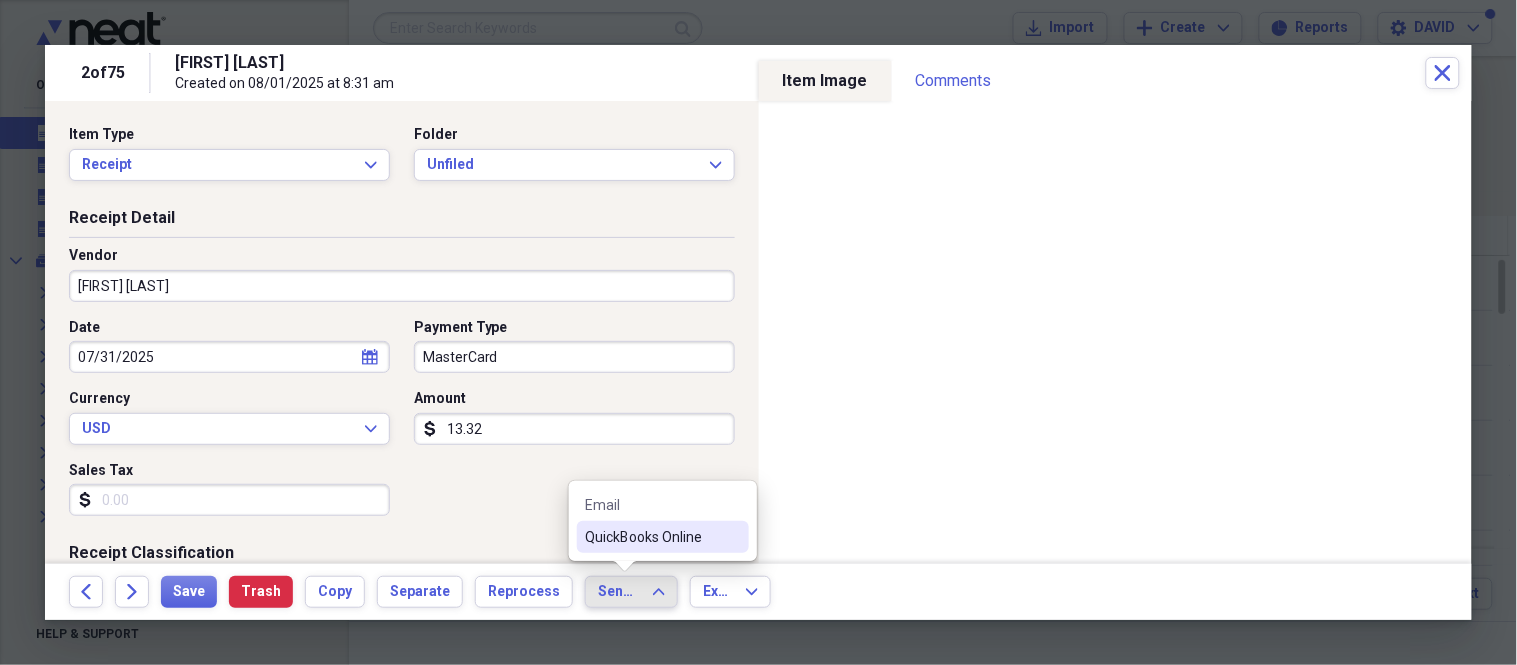 click on "QuickBooks Online" at bounding box center [651, 537] 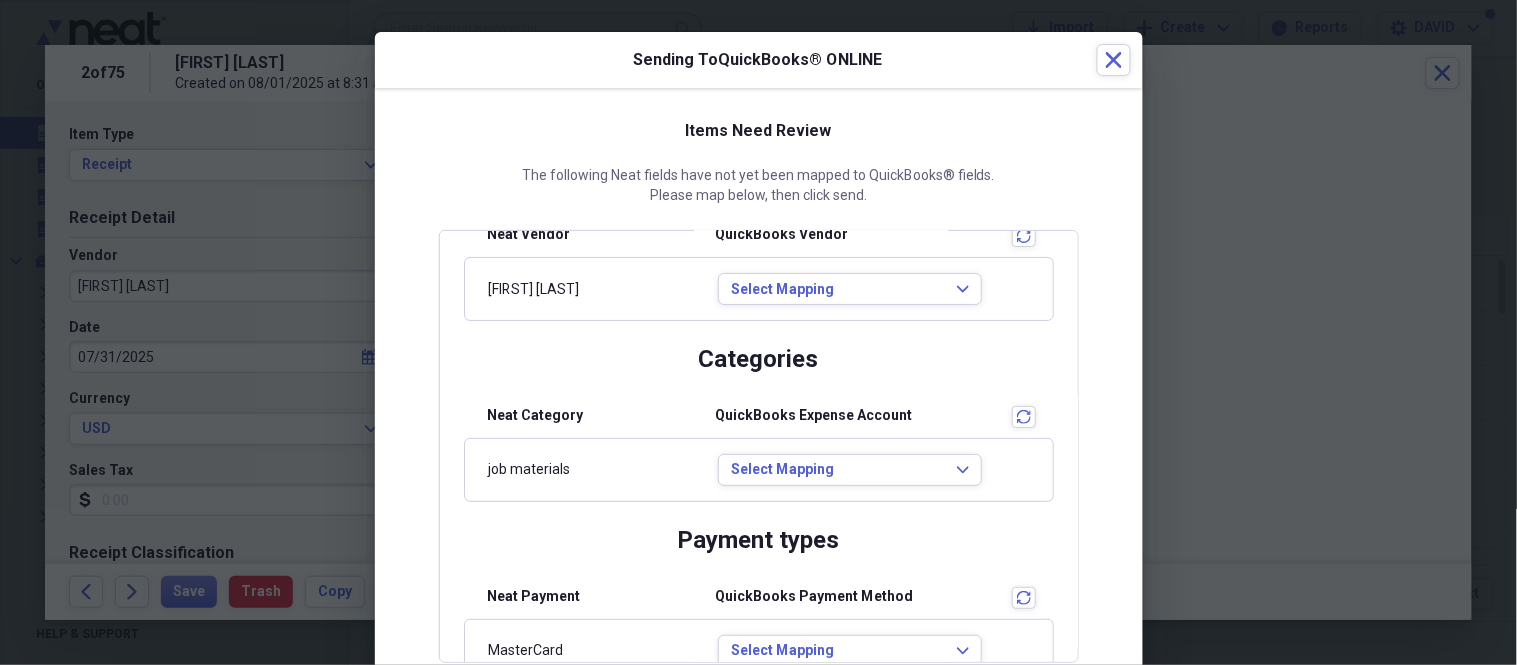 scroll, scrollTop: 135, scrollLeft: 0, axis: vertical 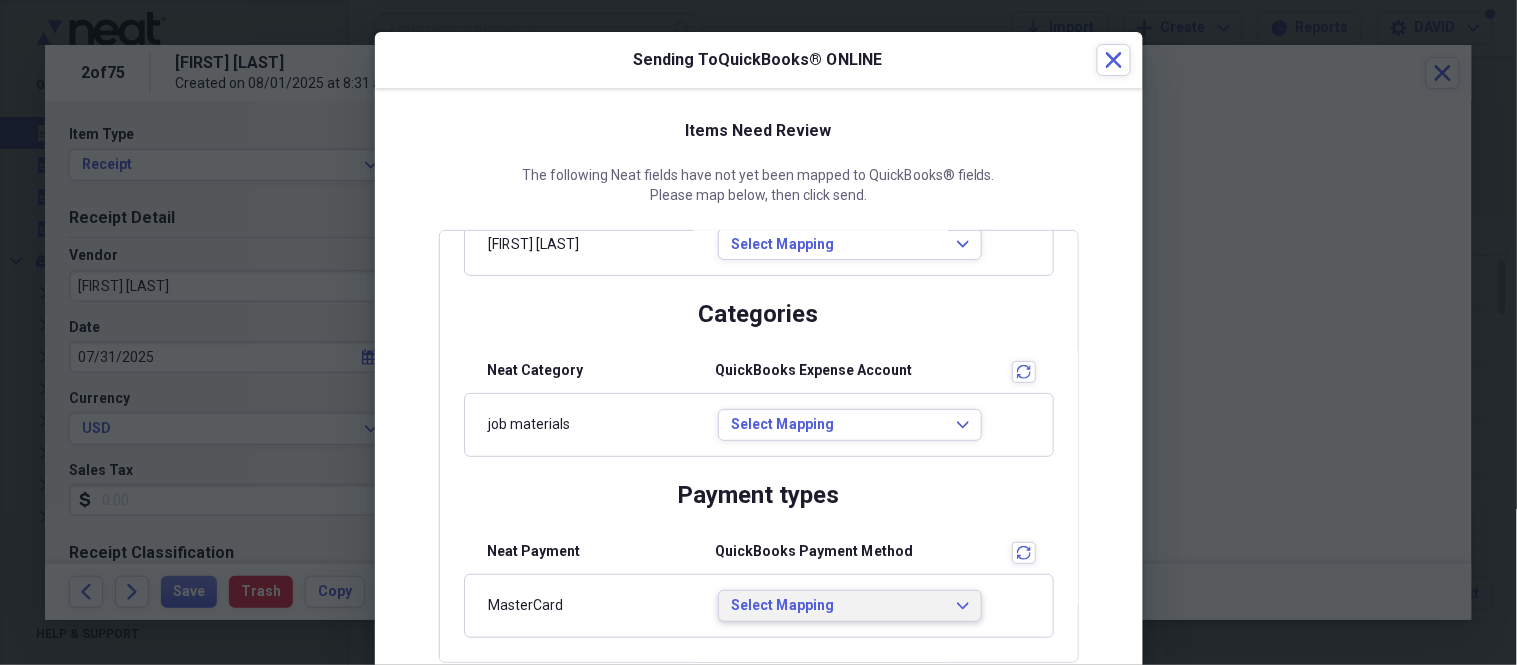 click on "Select Mapping" at bounding box center (838, 606) 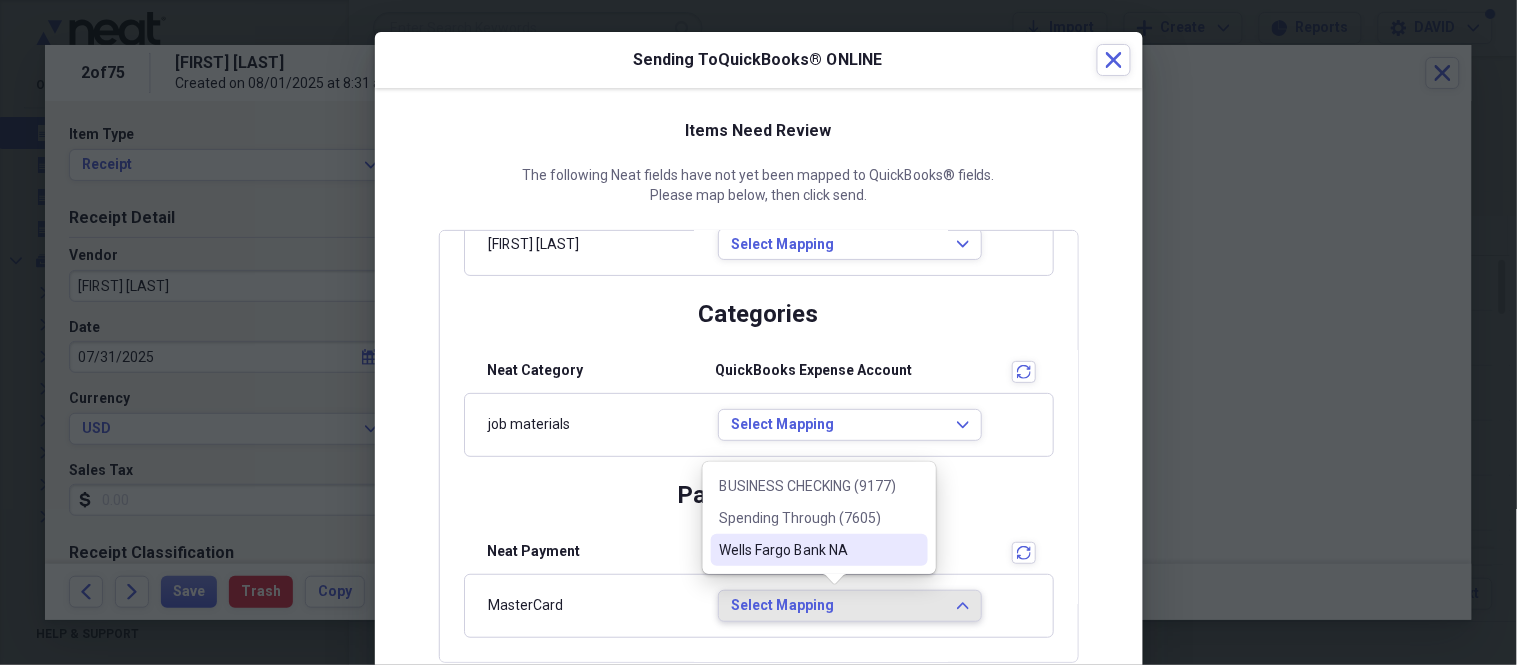 click on "Wells Fargo Bank NA" at bounding box center [807, 550] 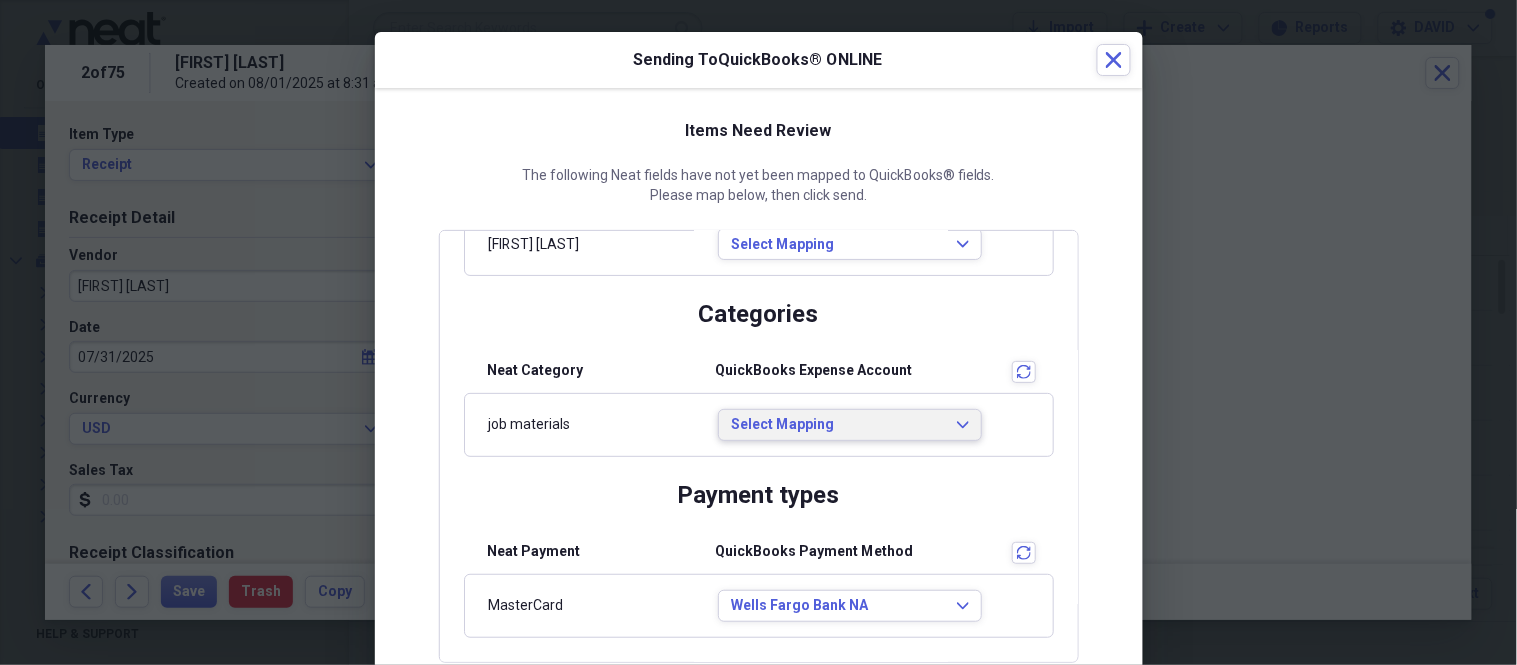 click on "Select Mapping" at bounding box center (838, 425) 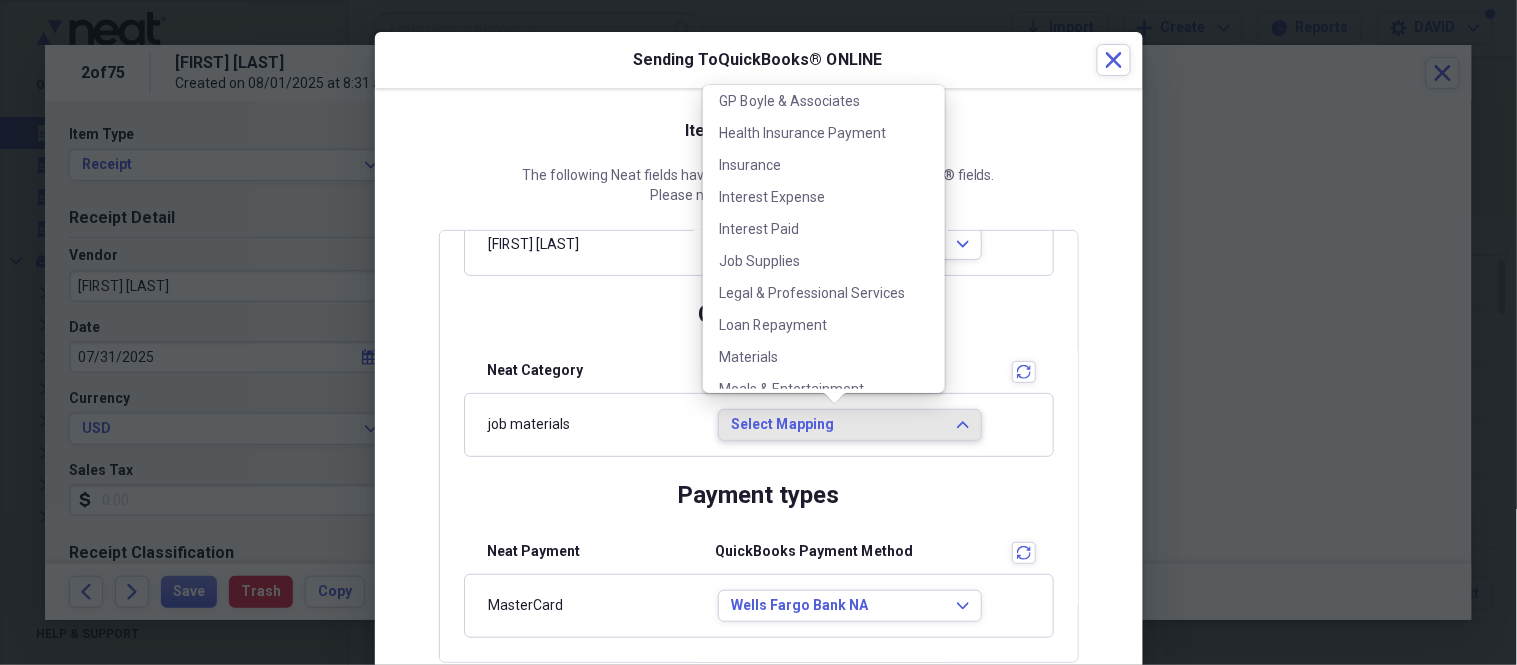 scroll, scrollTop: 444, scrollLeft: 0, axis: vertical 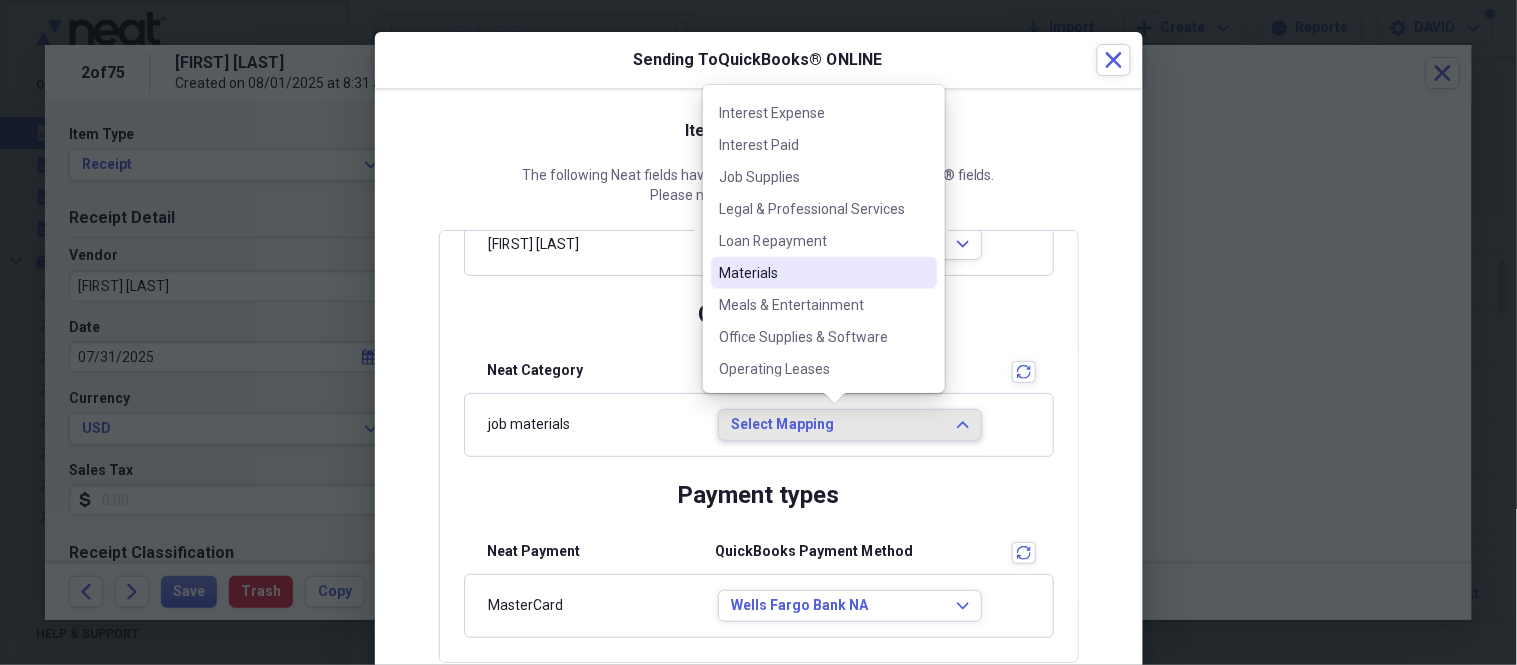 click on "Materials" at bounding box center (812, 273) 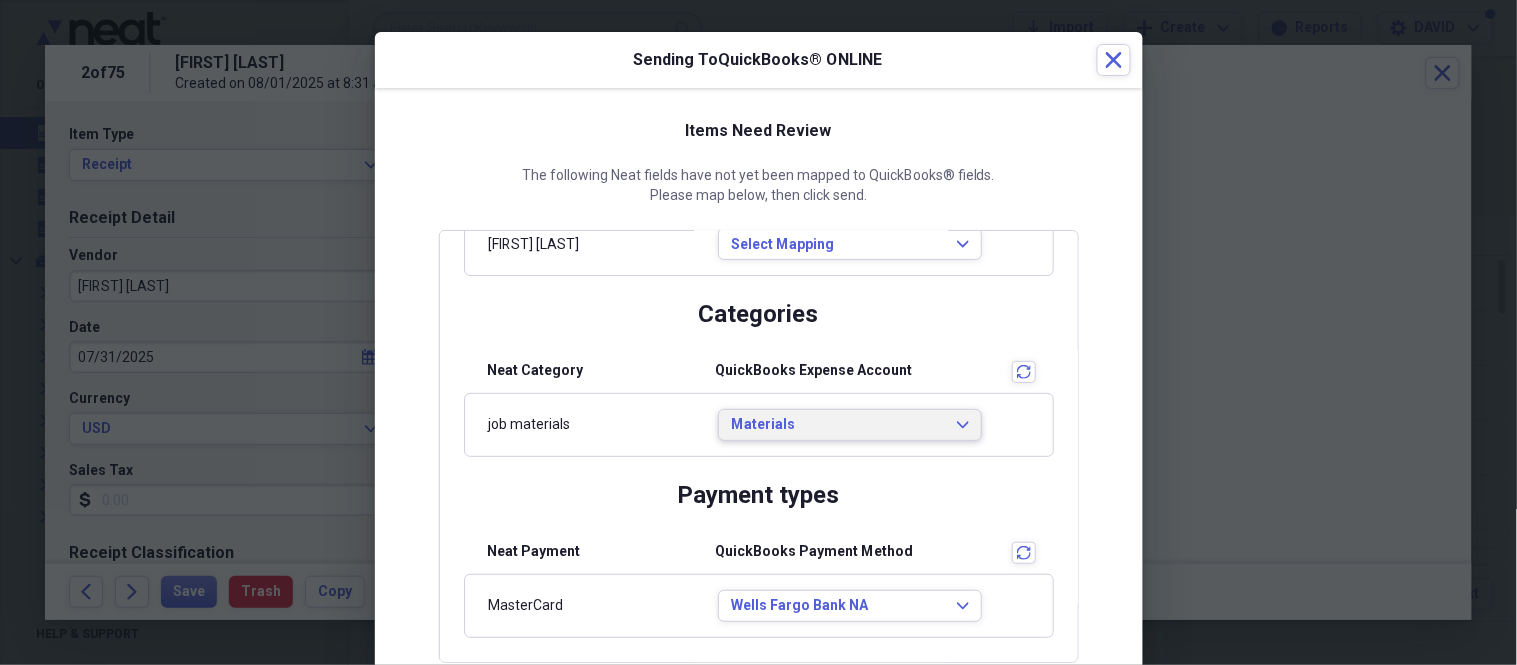 scroll, scrollTop: 88, scrollLeft: 0, axis: vertical 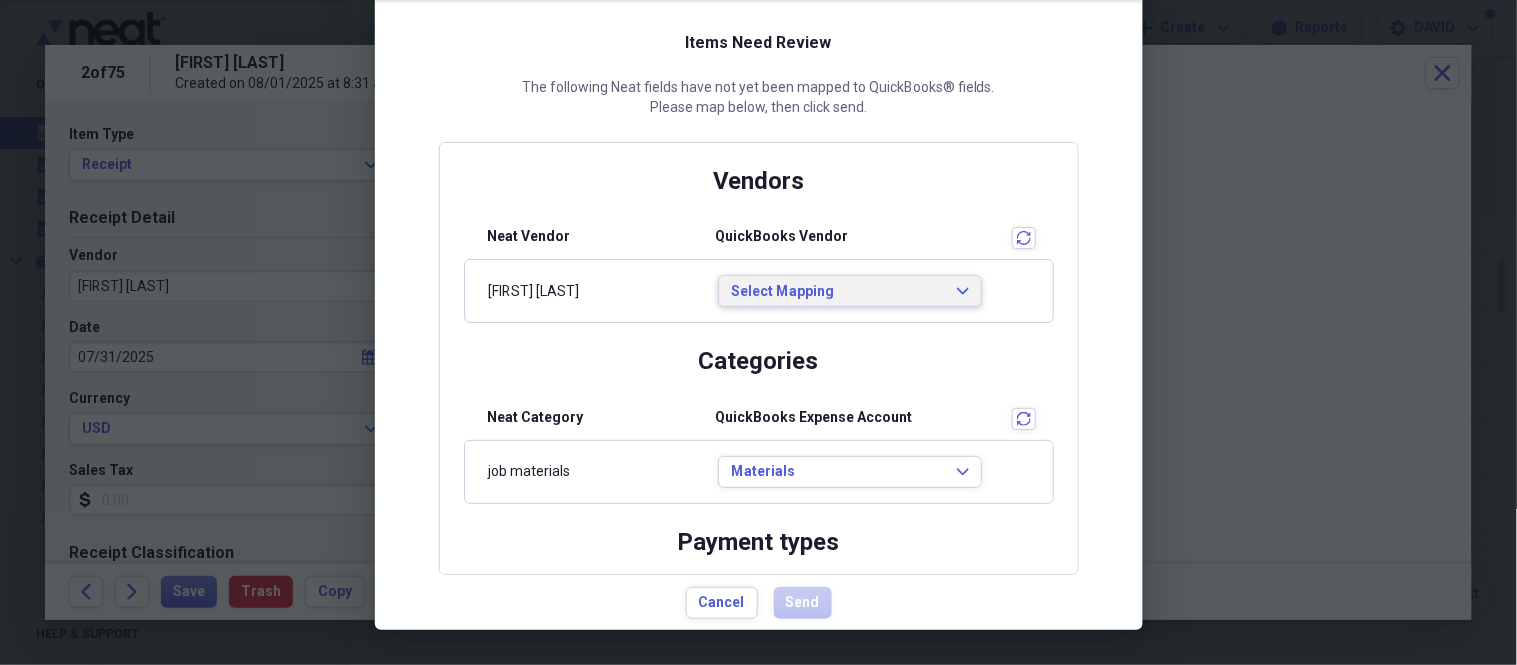 click on "Select Mapping" at bounding box center [838, 292] 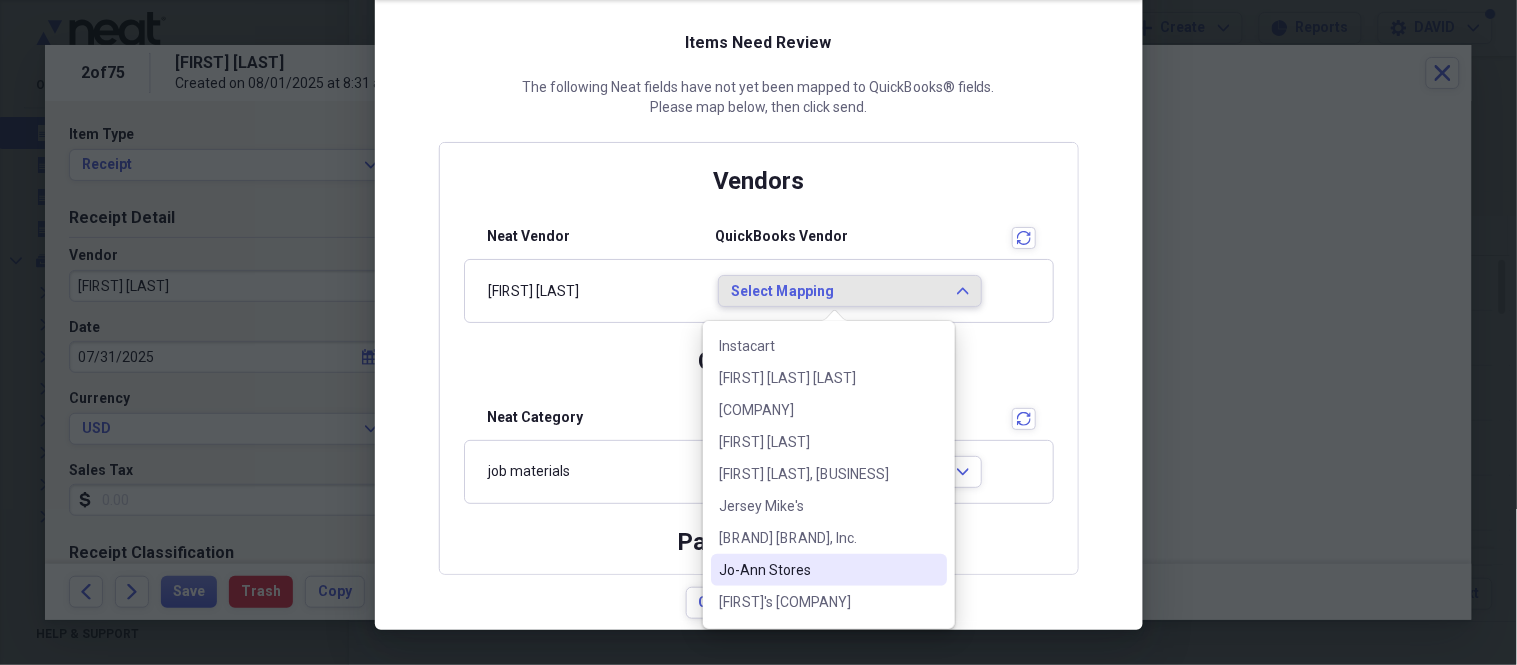 scroll, scrollTop: 2222, scrollLeft: 0, axis: vertical 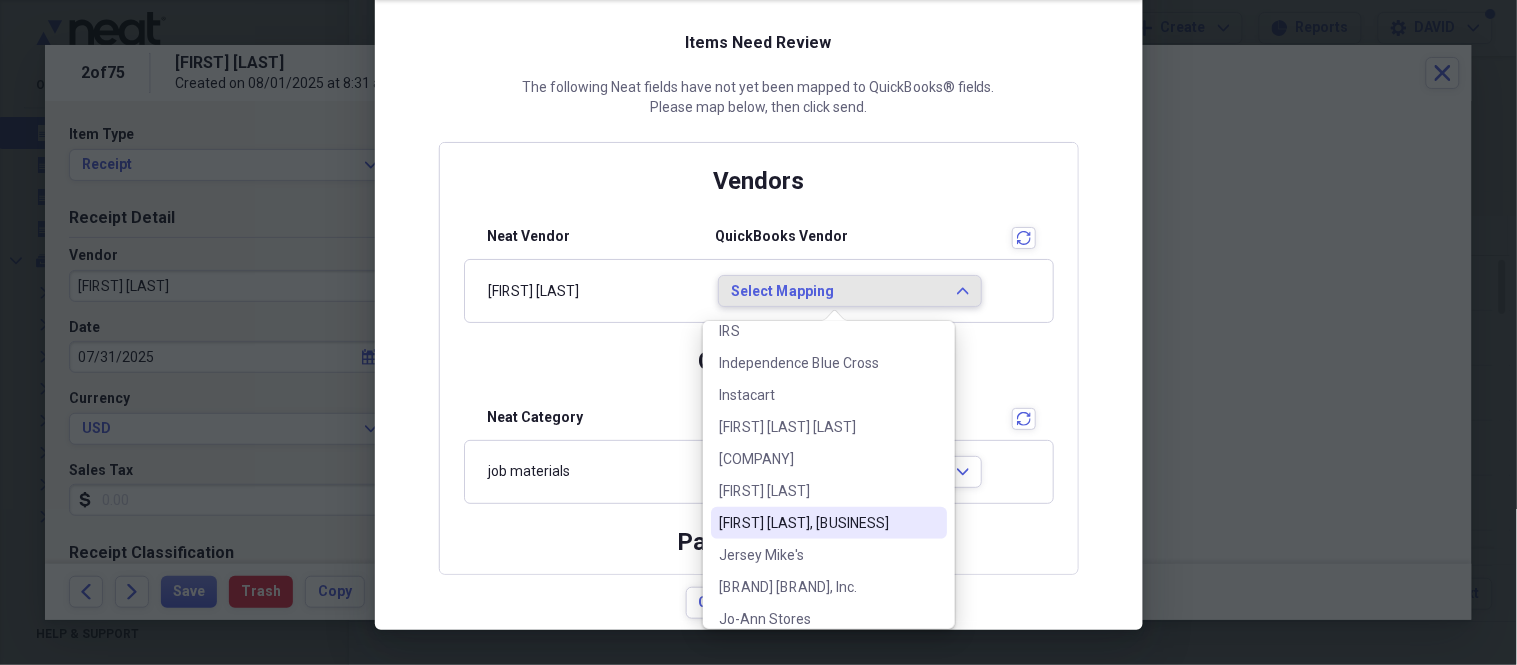 click on "[FIRST] [LAST], [BUSINESS]" at bounding box center (817, 523) 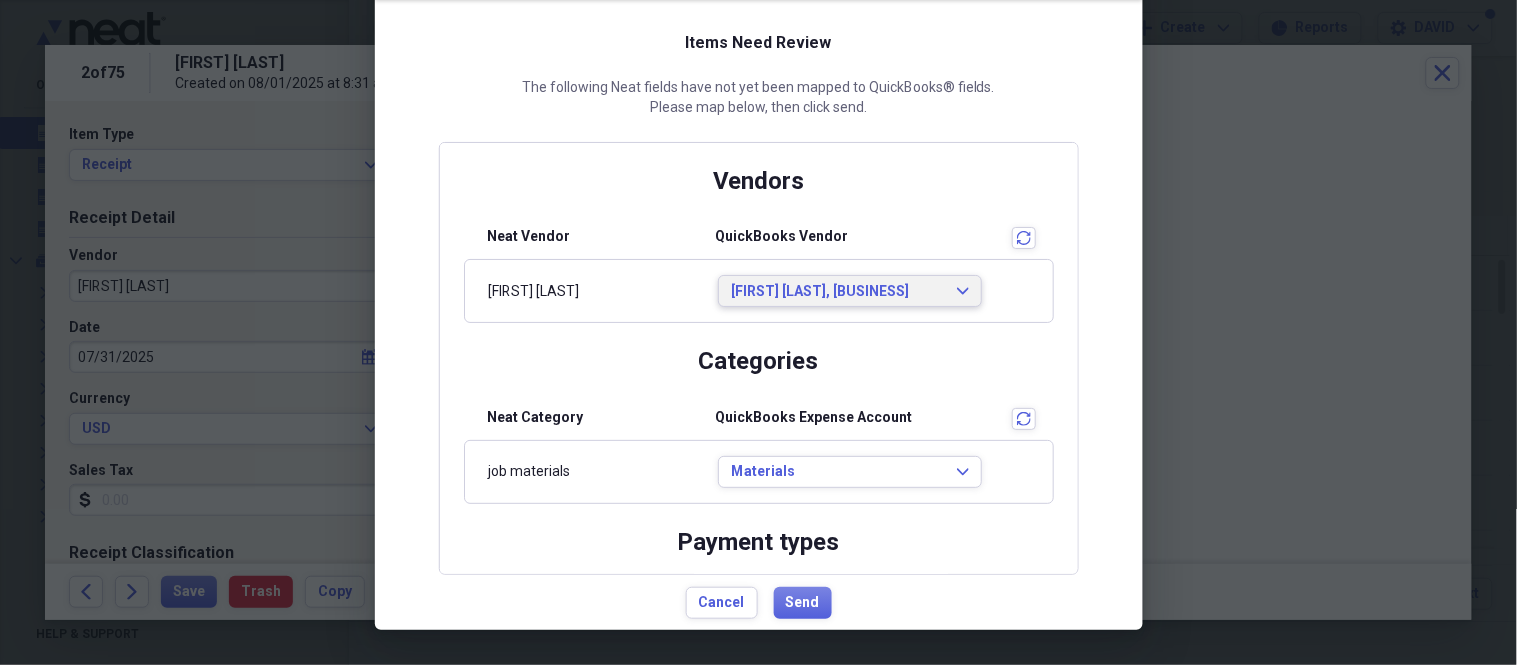 scroll, scrollTop: 0, scrollLeft: 0, axis: both 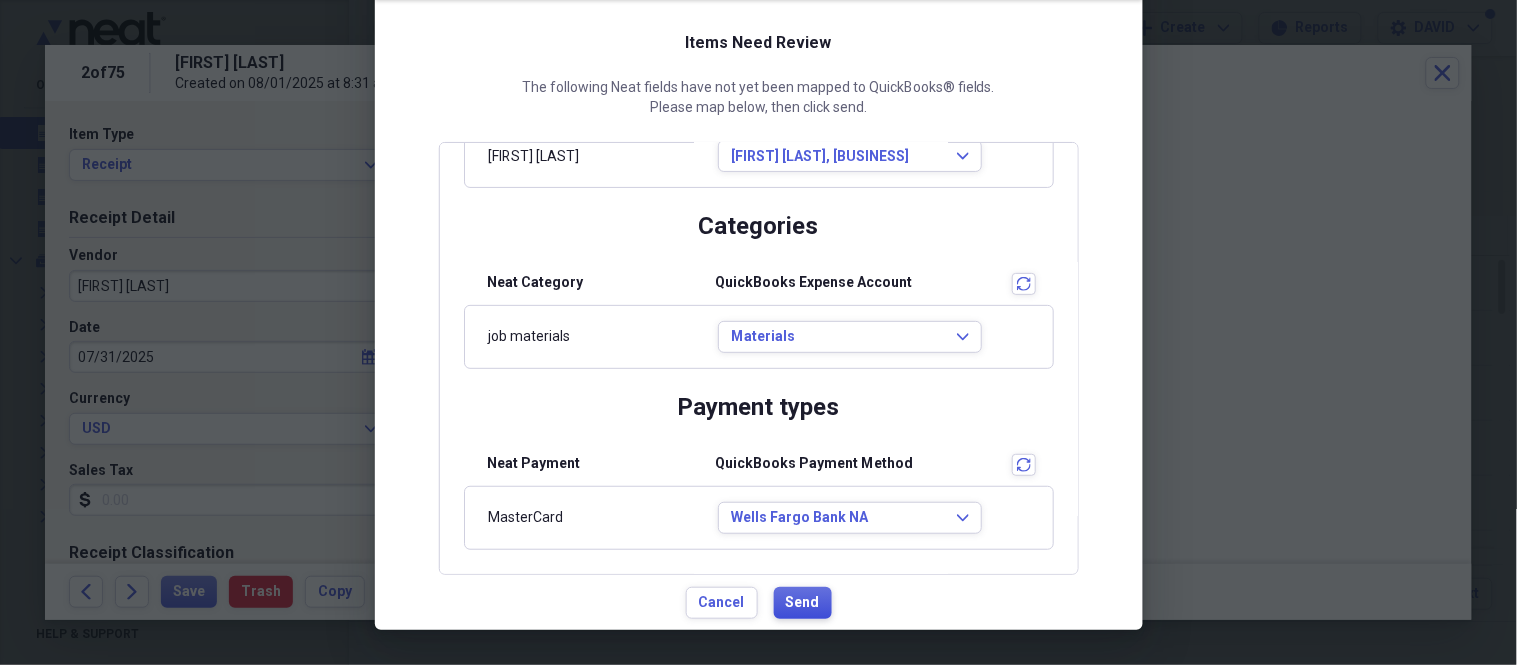 click on "Send" at bounding box center [803, 603] 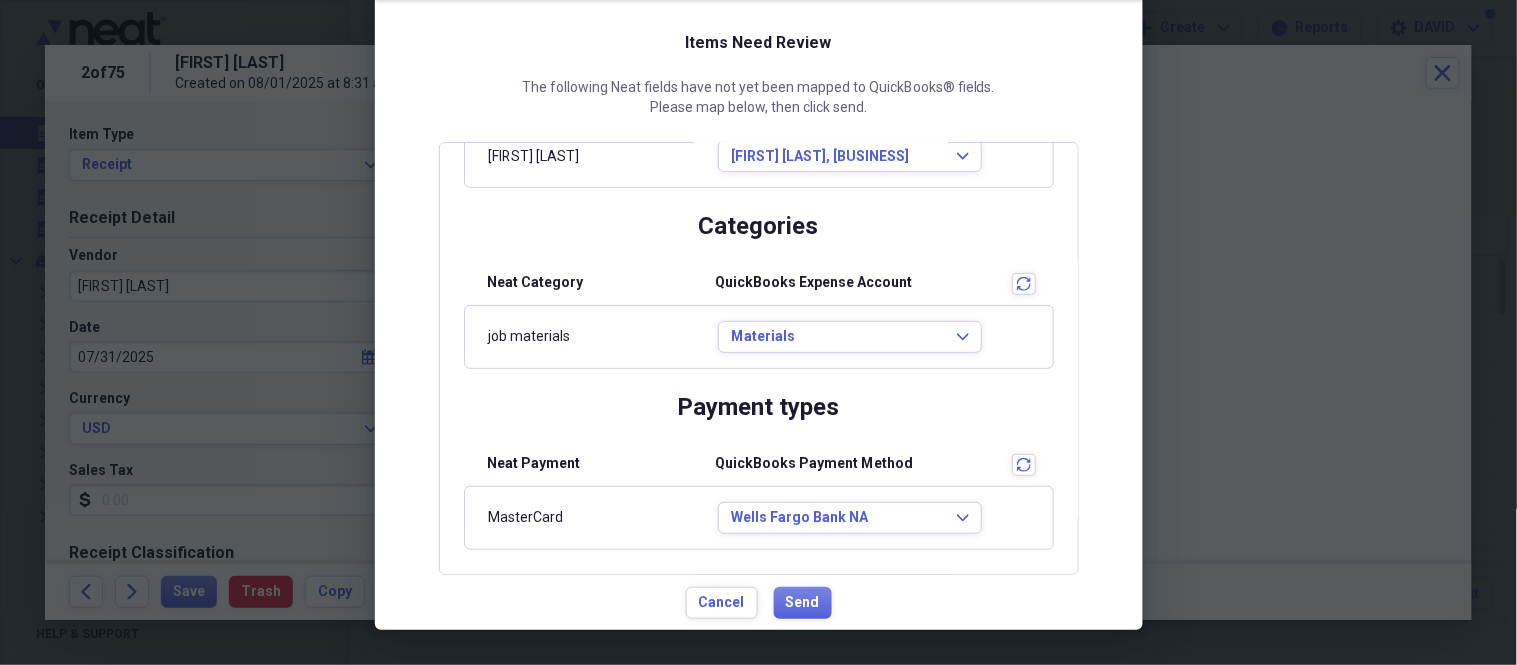 scroll, scrollTop: 0, scrollLeft: 0, axis: both 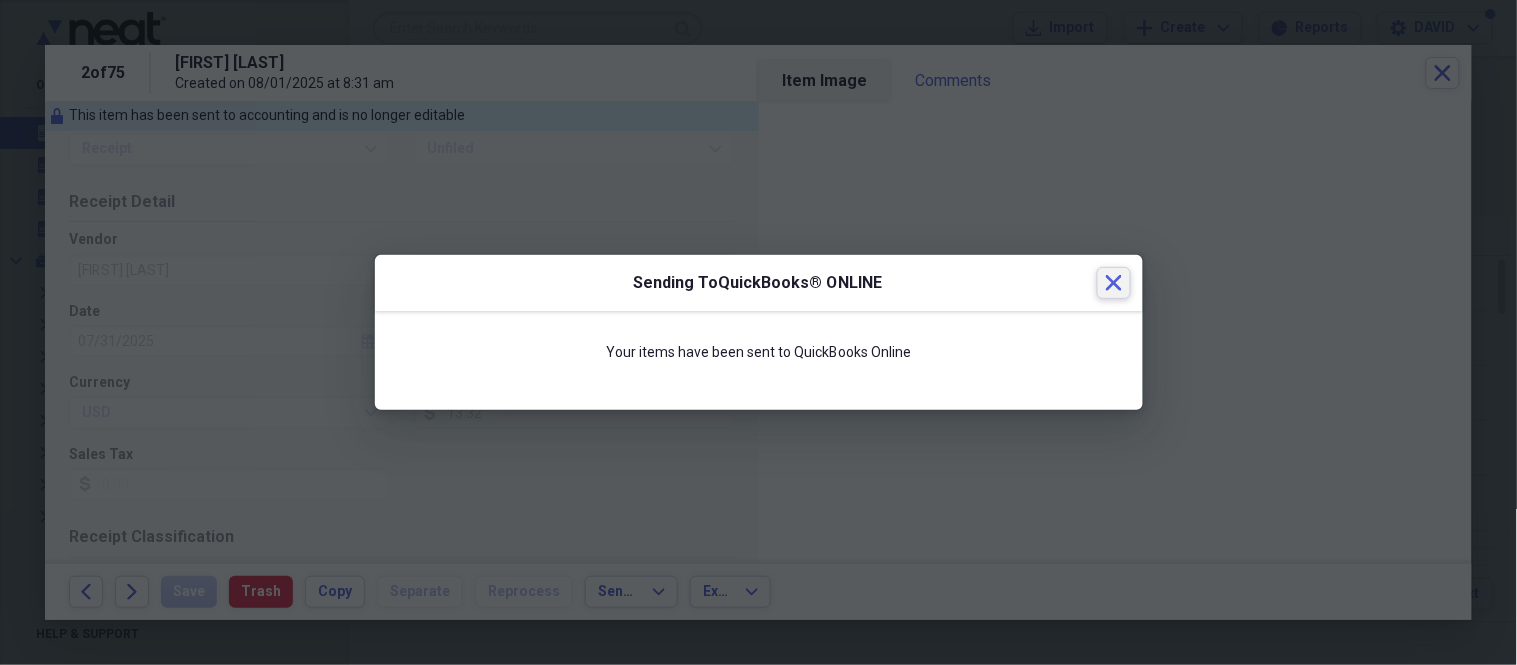 click on "Close" 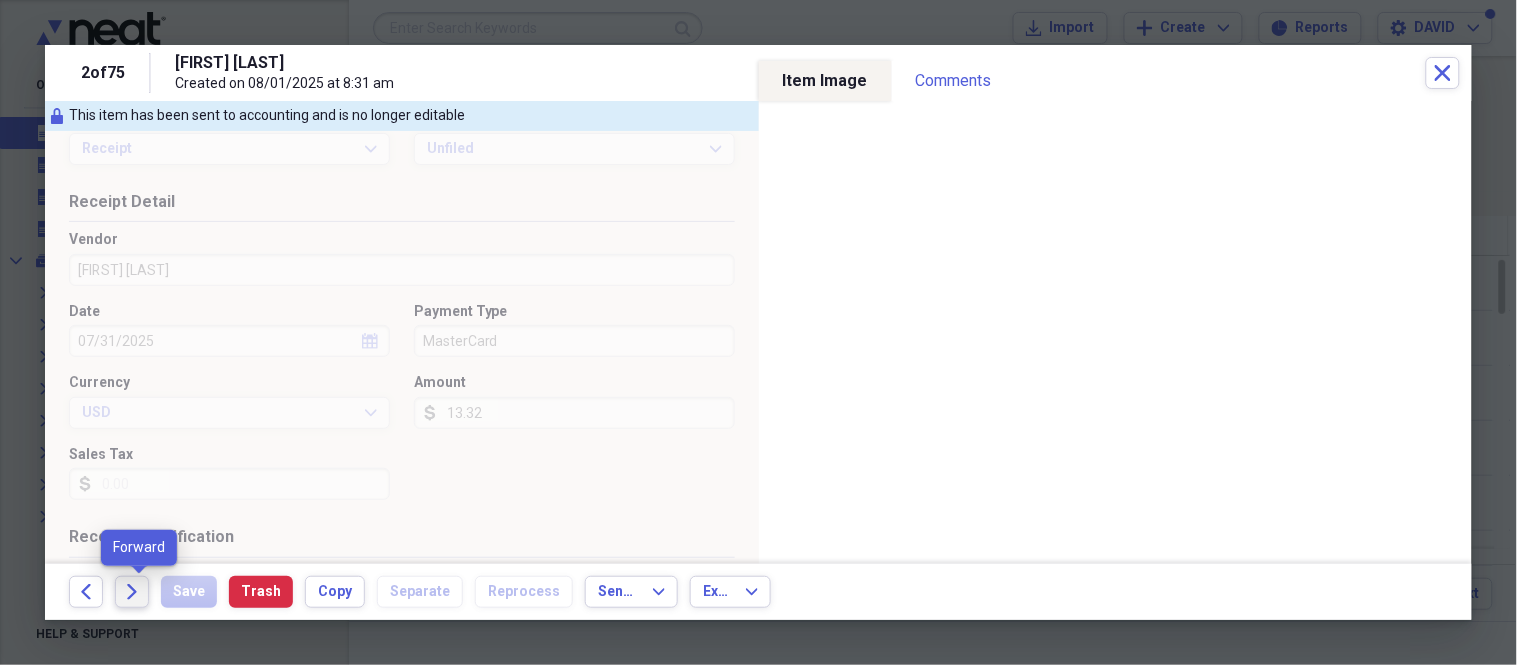 click 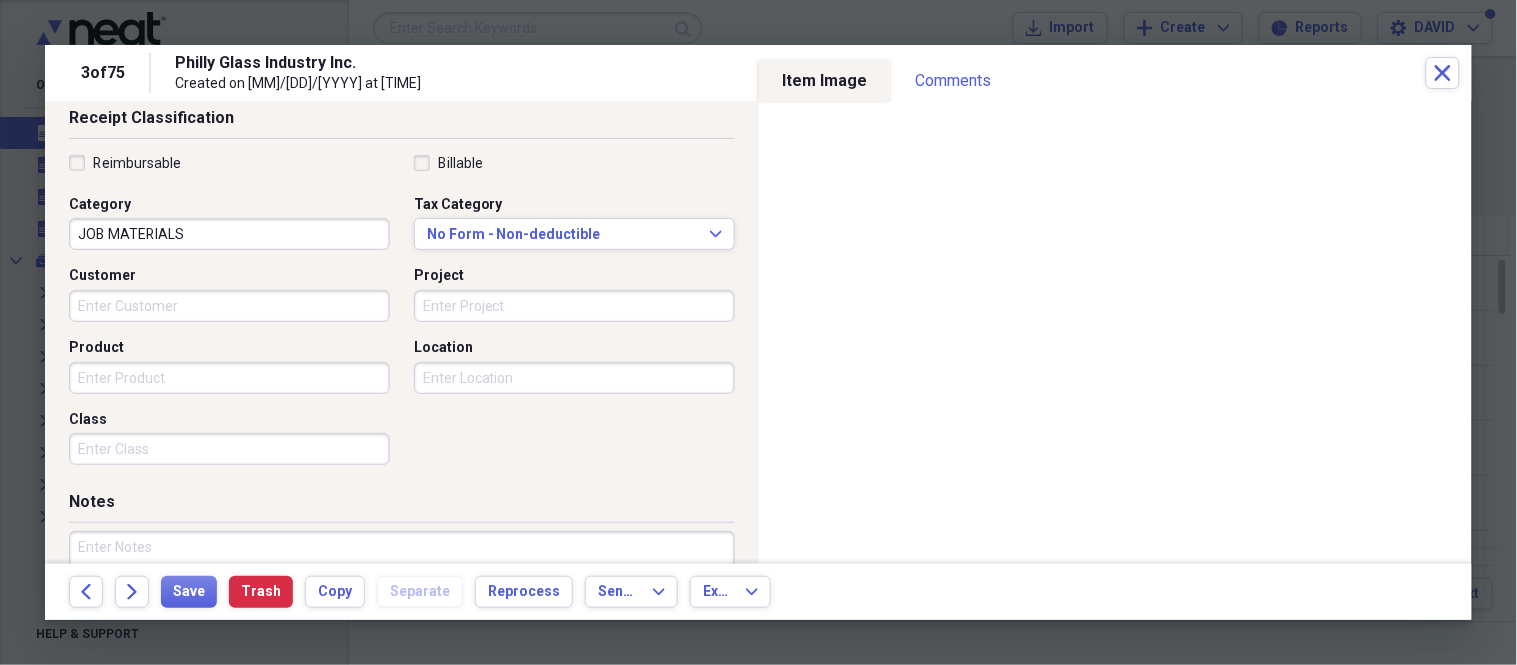 scroll, scrollTop: 222, scrollLeft: 0, axis: vertical 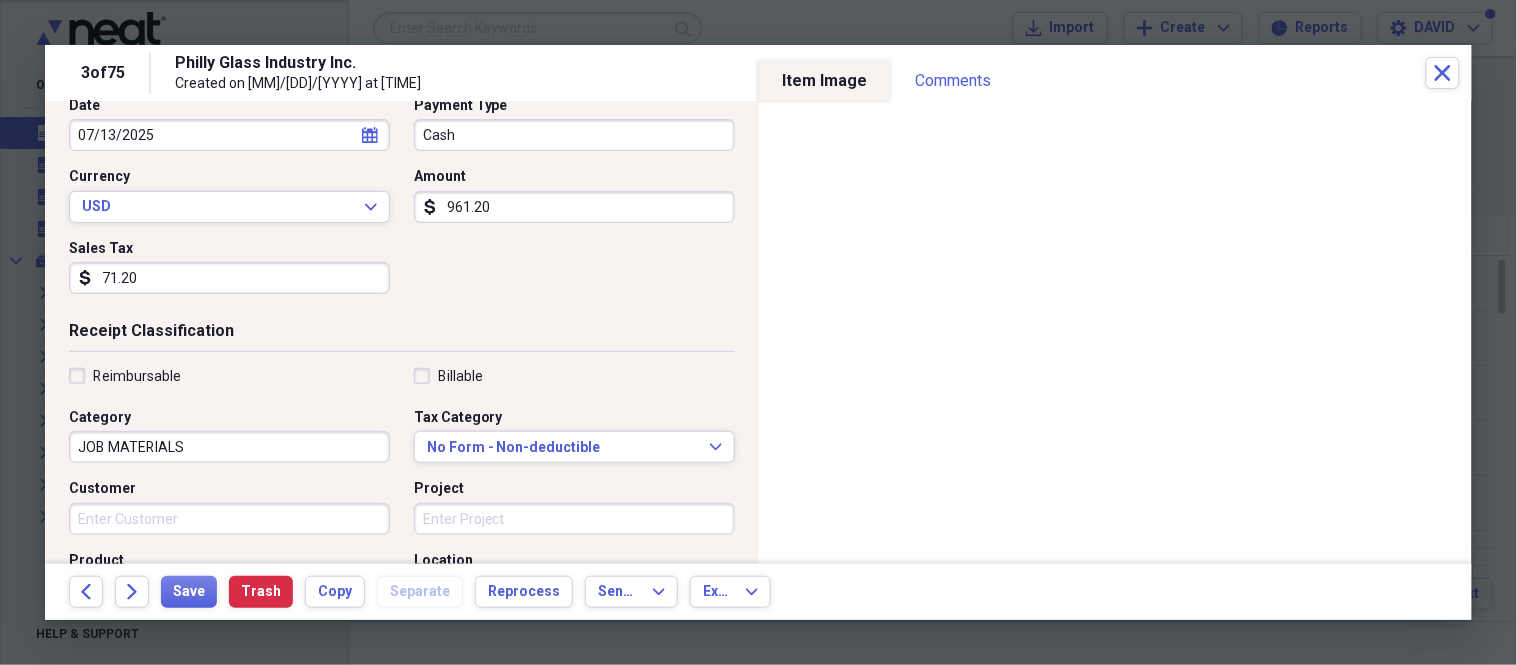 click on "Project" at bounding box center [574, 519] 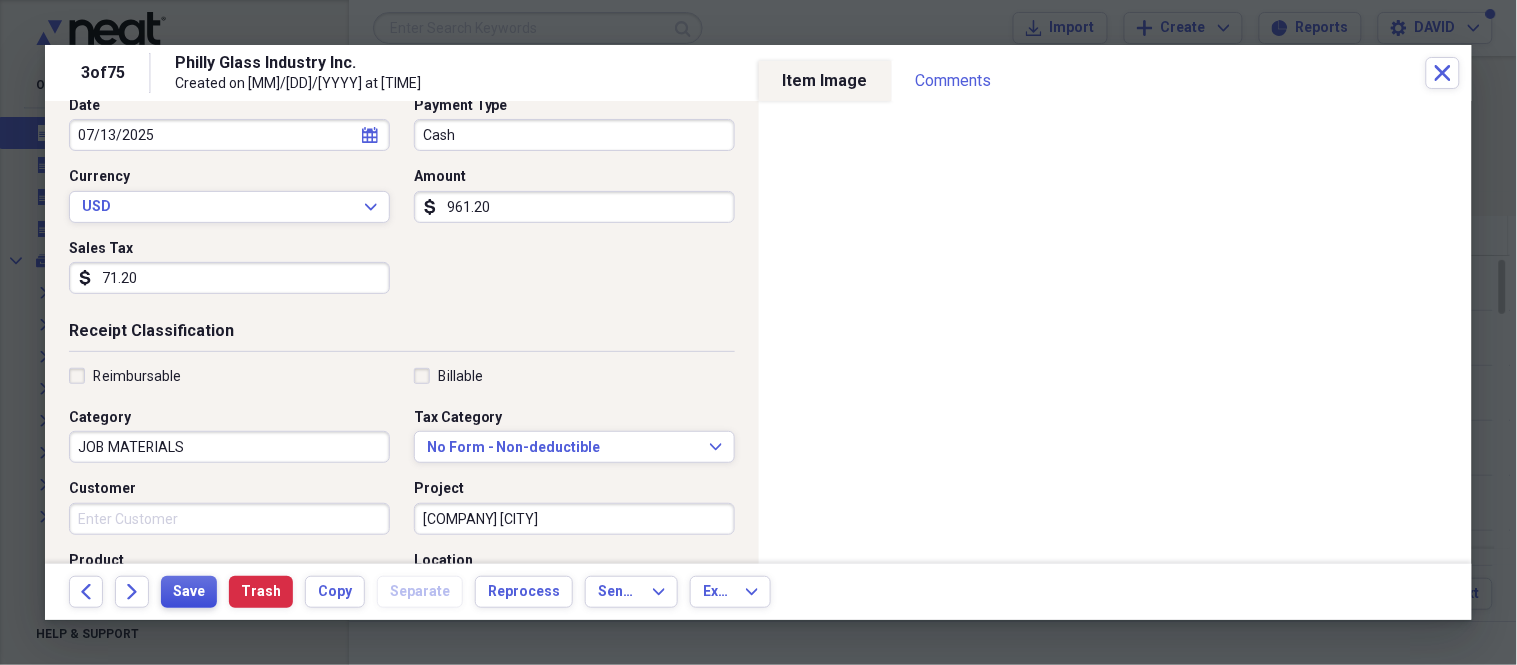 type on "[COMPANY] [CITY]" 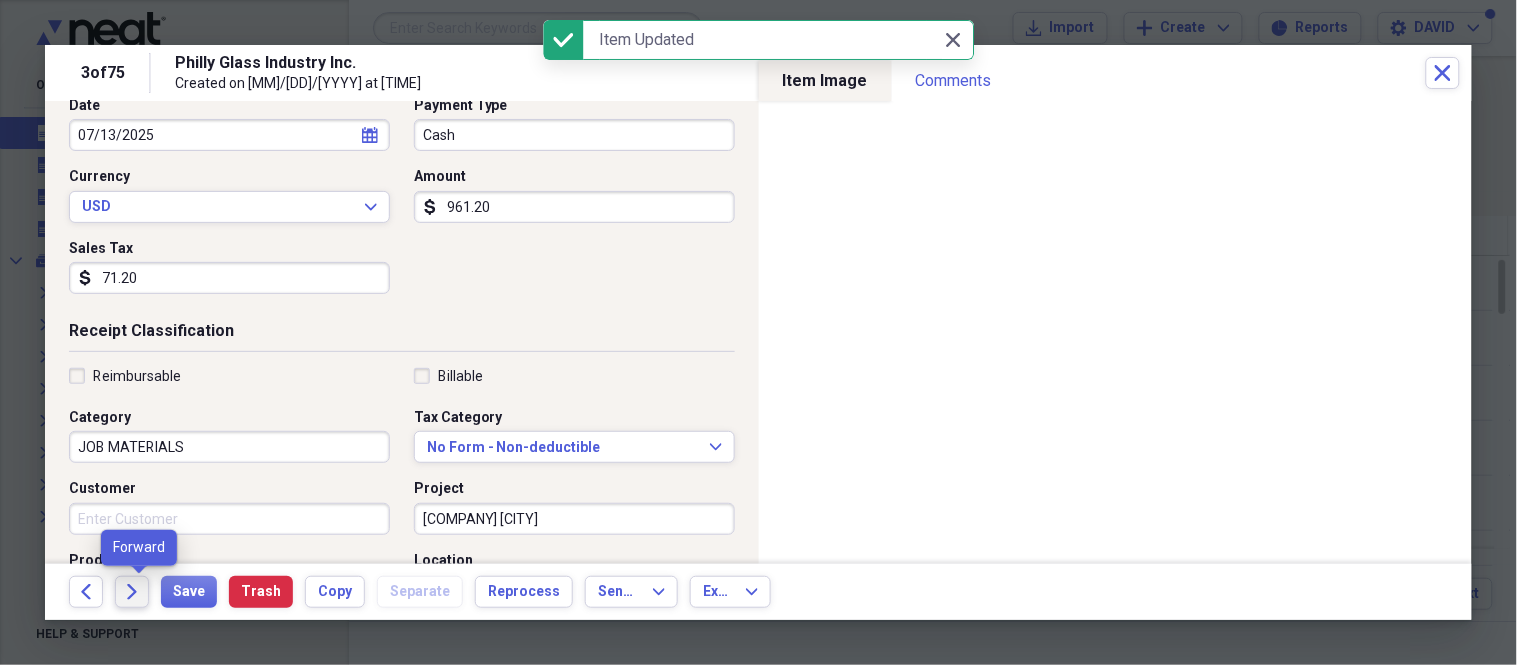 click on "Forward" at bounding box center (132, 592) 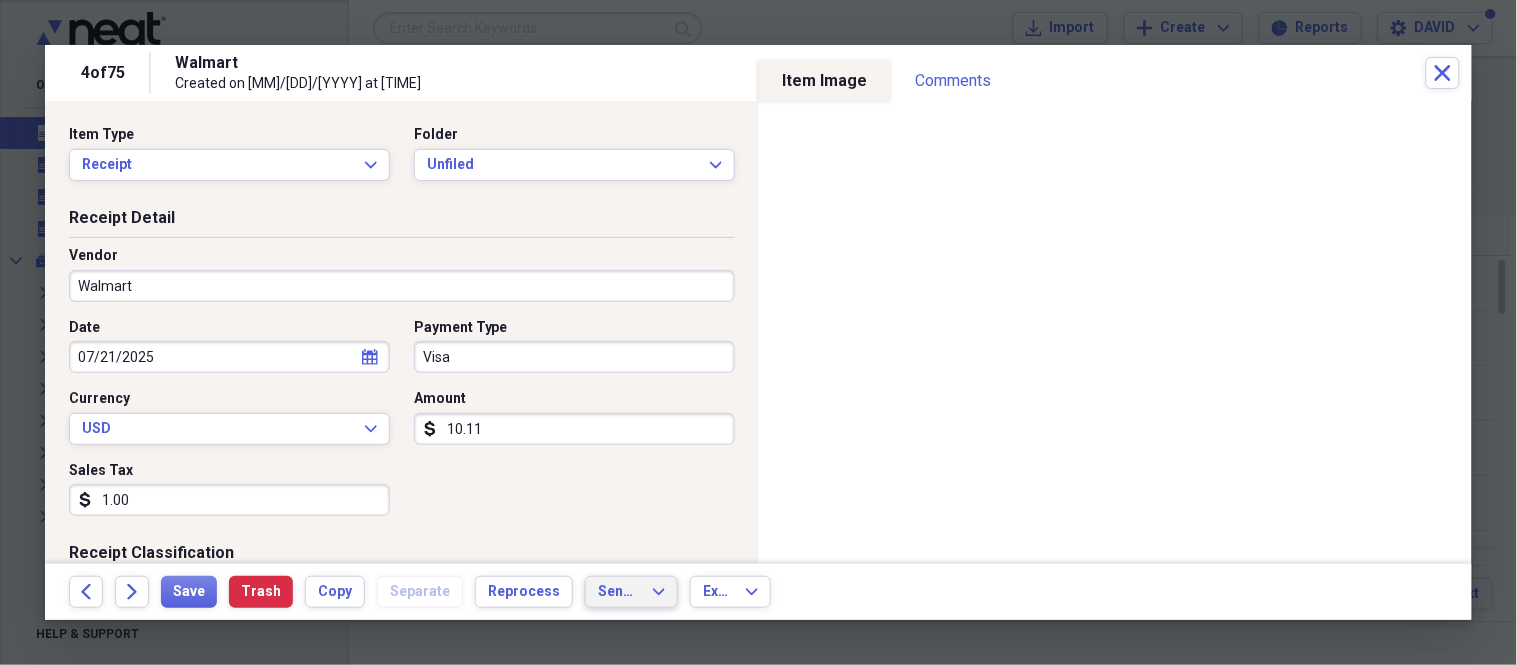 click on "Send To Expand" at bounding box center (631, 592) 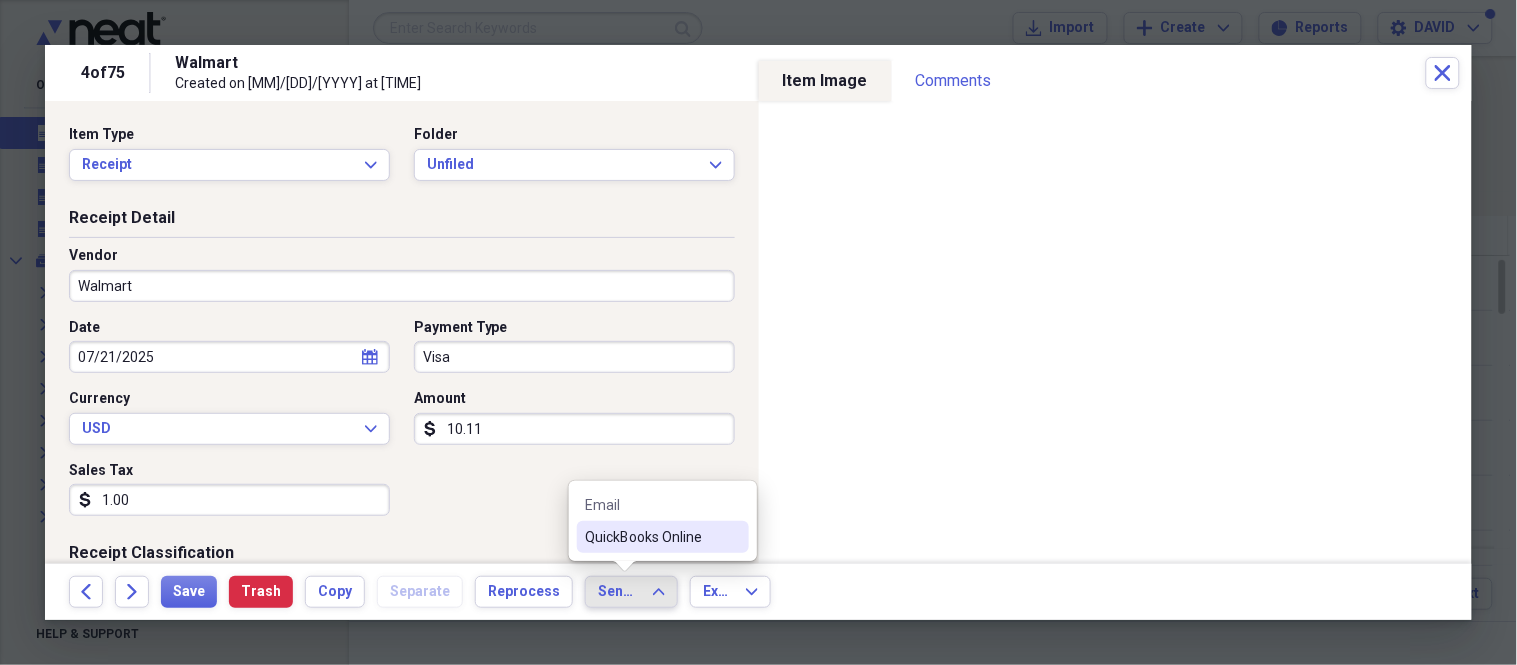 click on "QuickBooks Online" at bounding box center [651, 537] 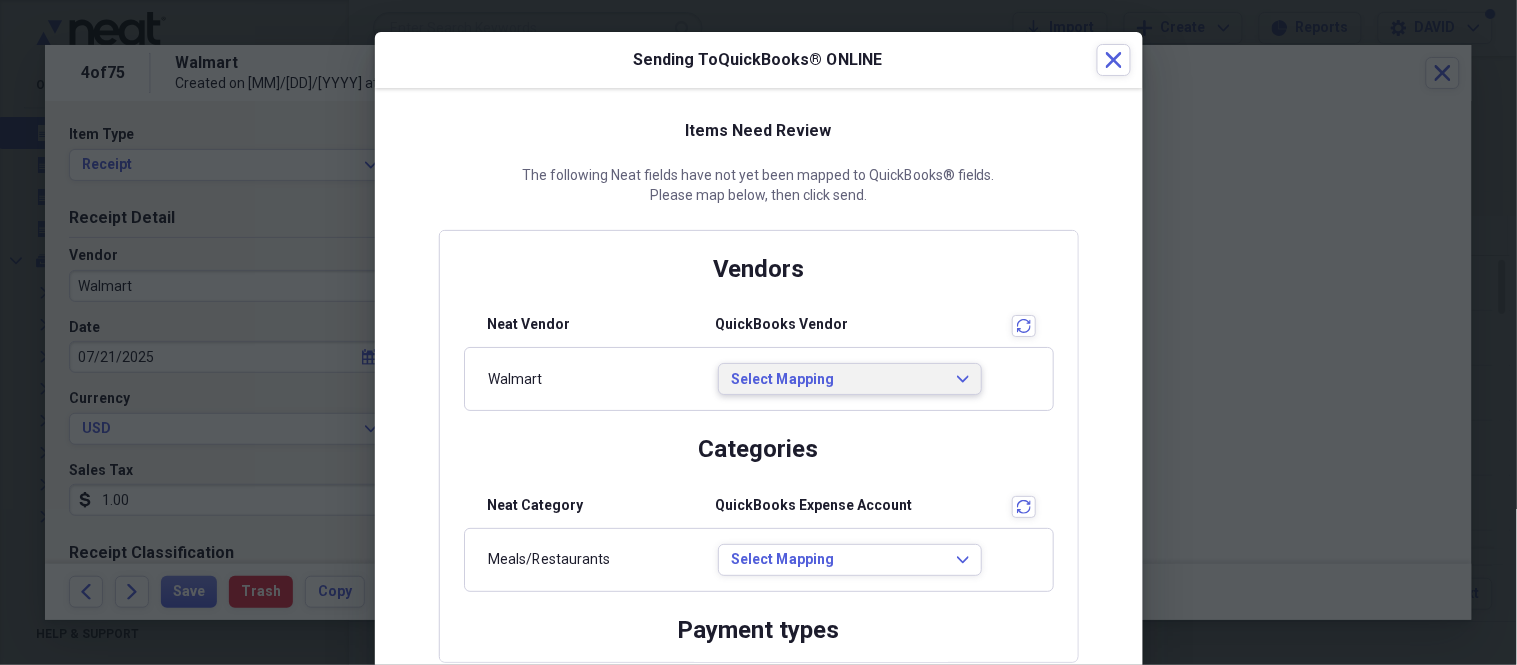 click on "Select Mapping" at bounding box center [838, 380] 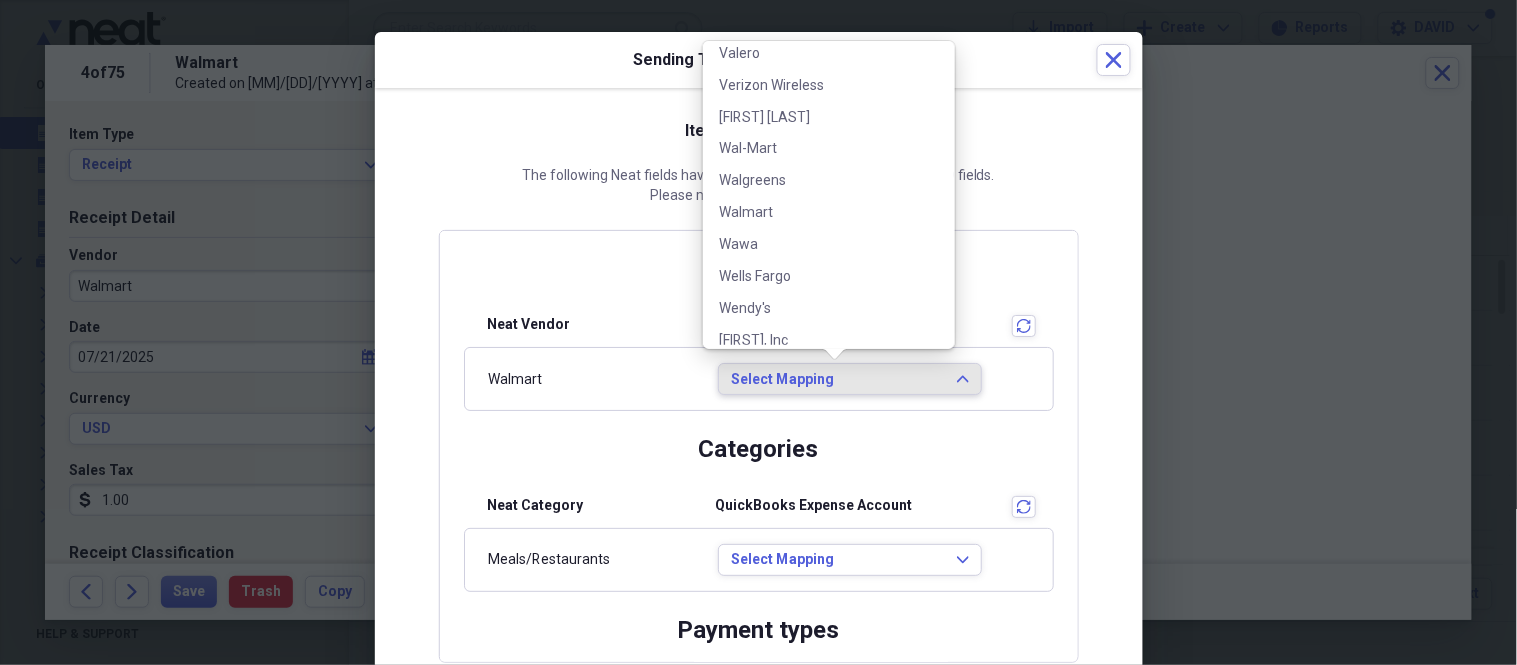 scroll, scrollTop: 4856, scrollLeft: 0, axis: vertical 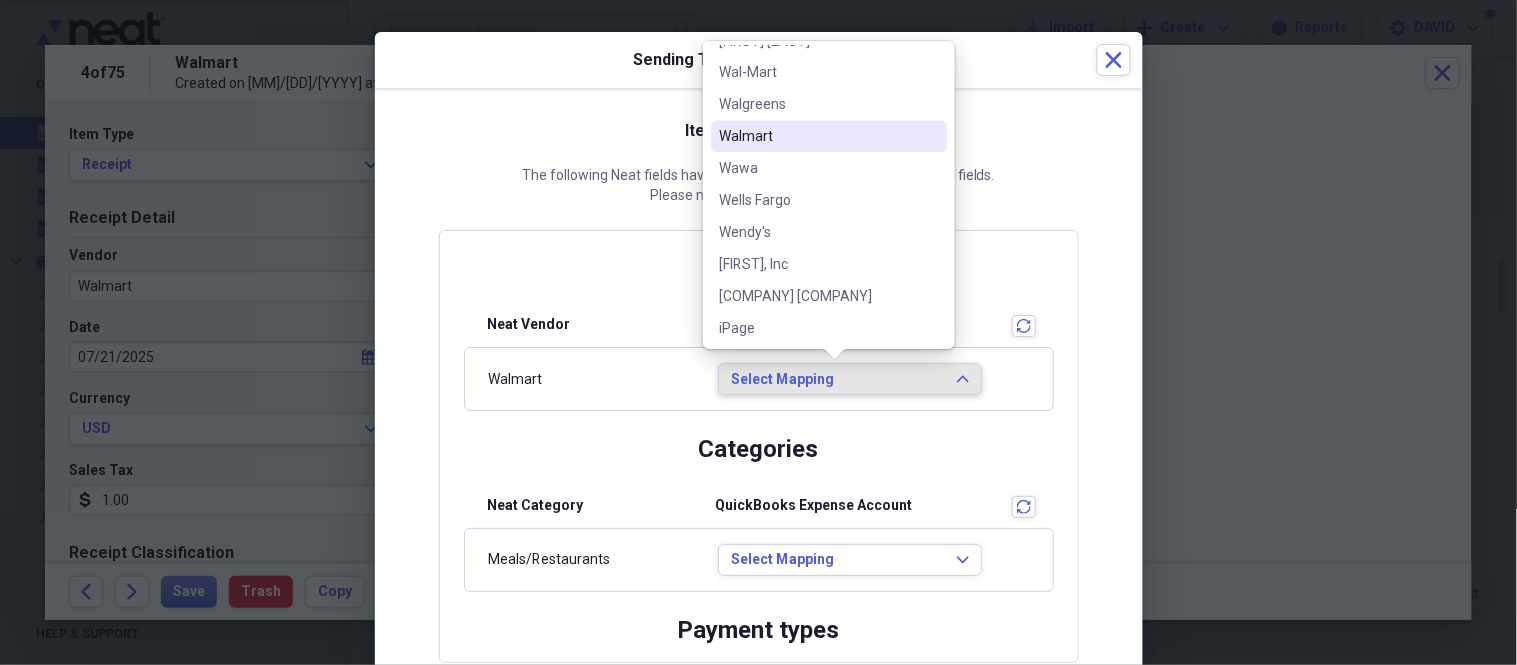 click on "Walmart" at bounding box center [817, 137] 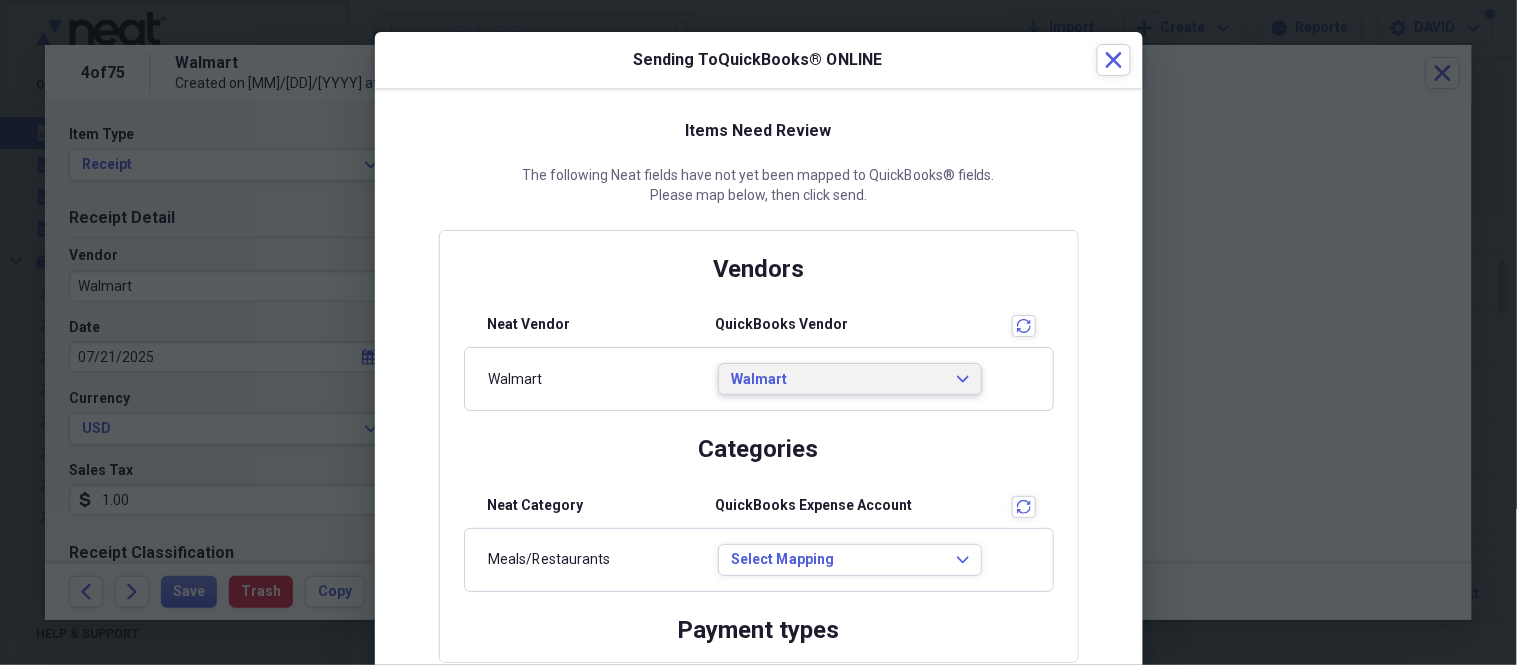 scroll, scrollTop: 0, scrollLeft: 0, axis: both 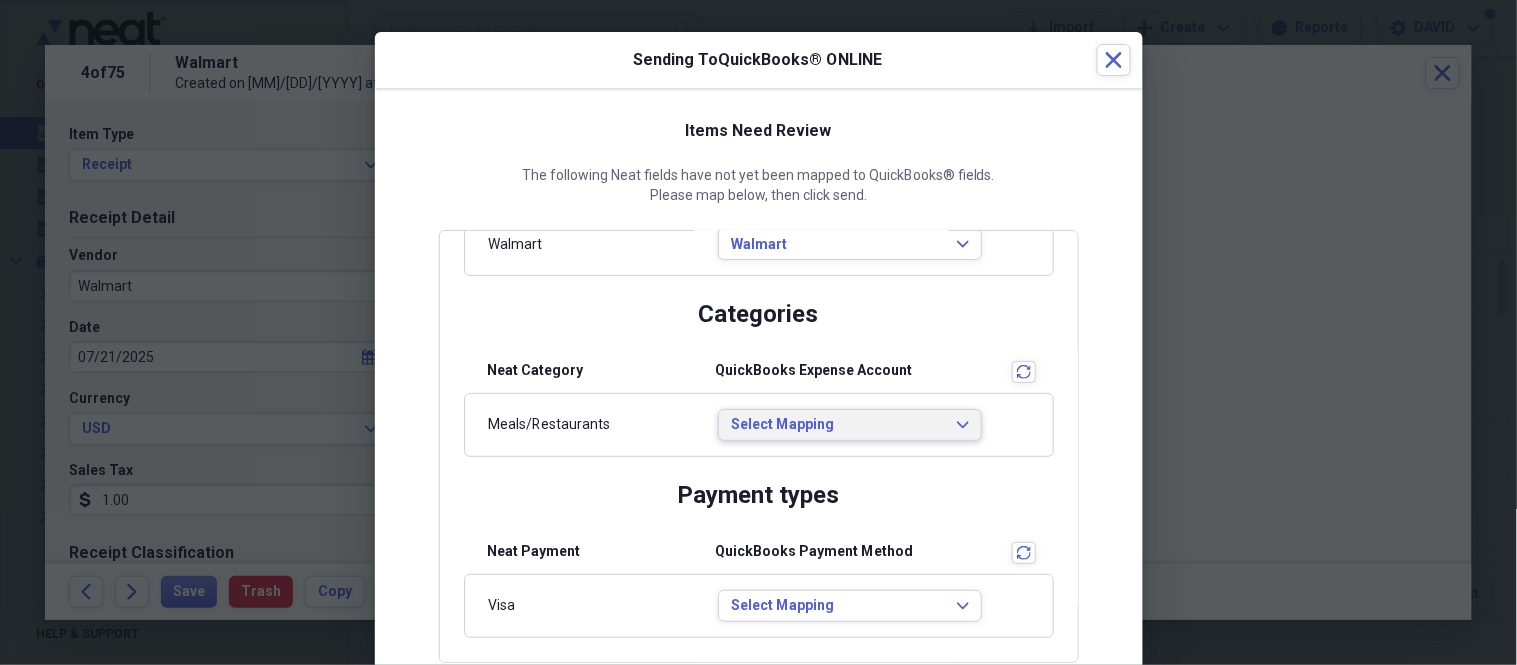 click on "Select Mapping Expand" at bounding box center [850, 425] 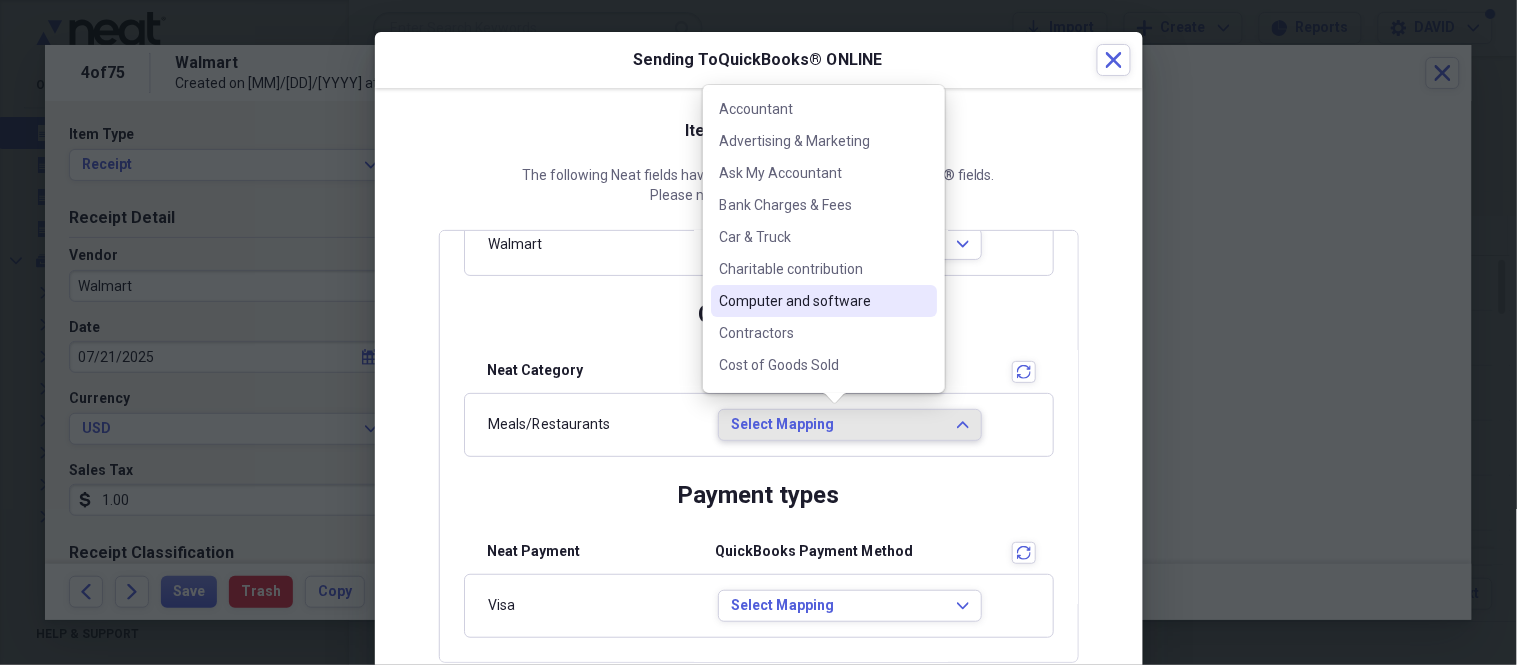 click at bounding box center (758, 332) 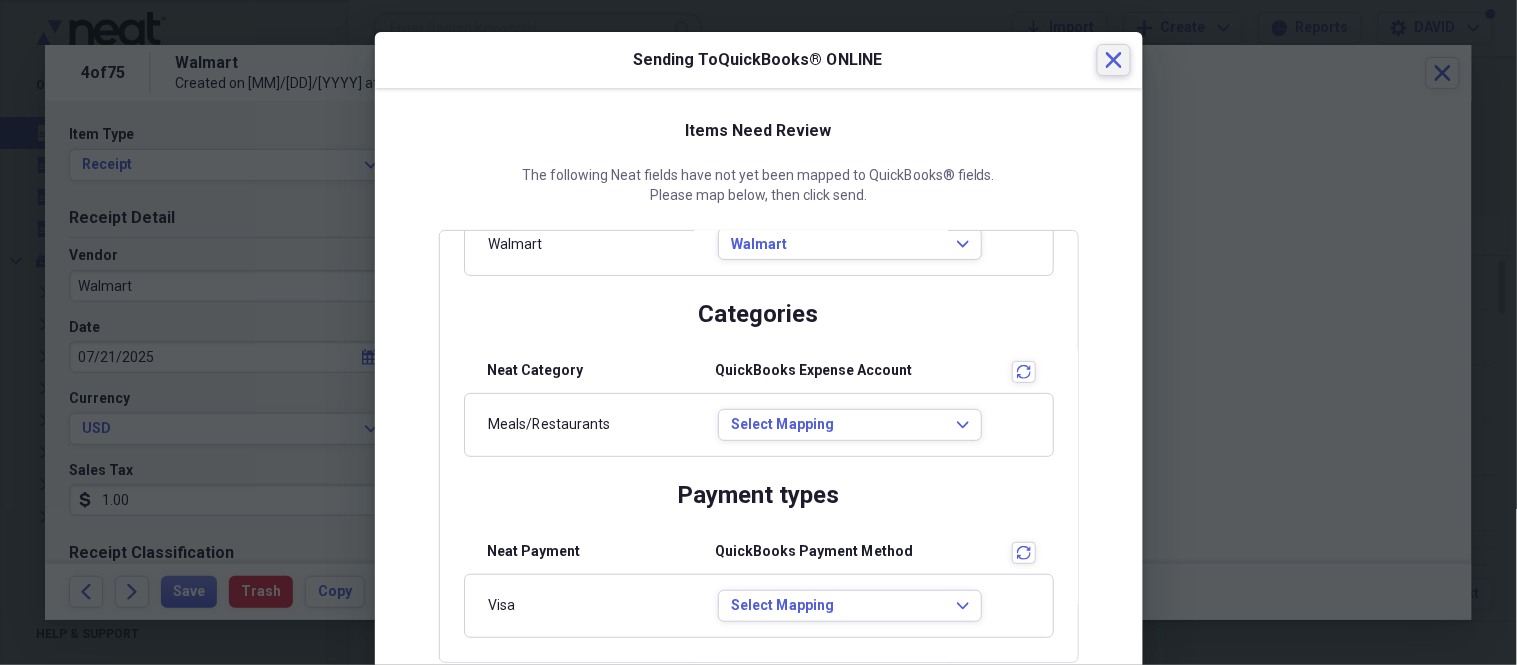 click 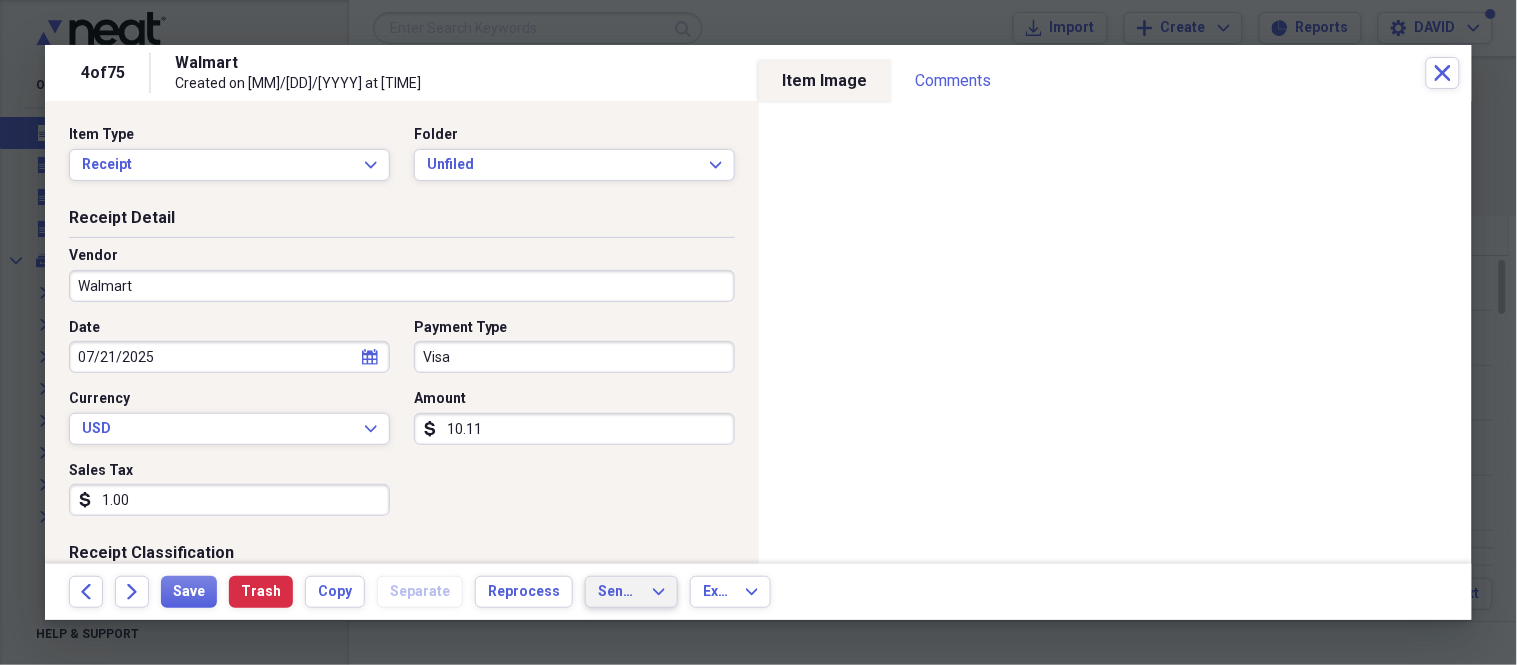 click on "Send To Expand" at bounding box center (631, 592) 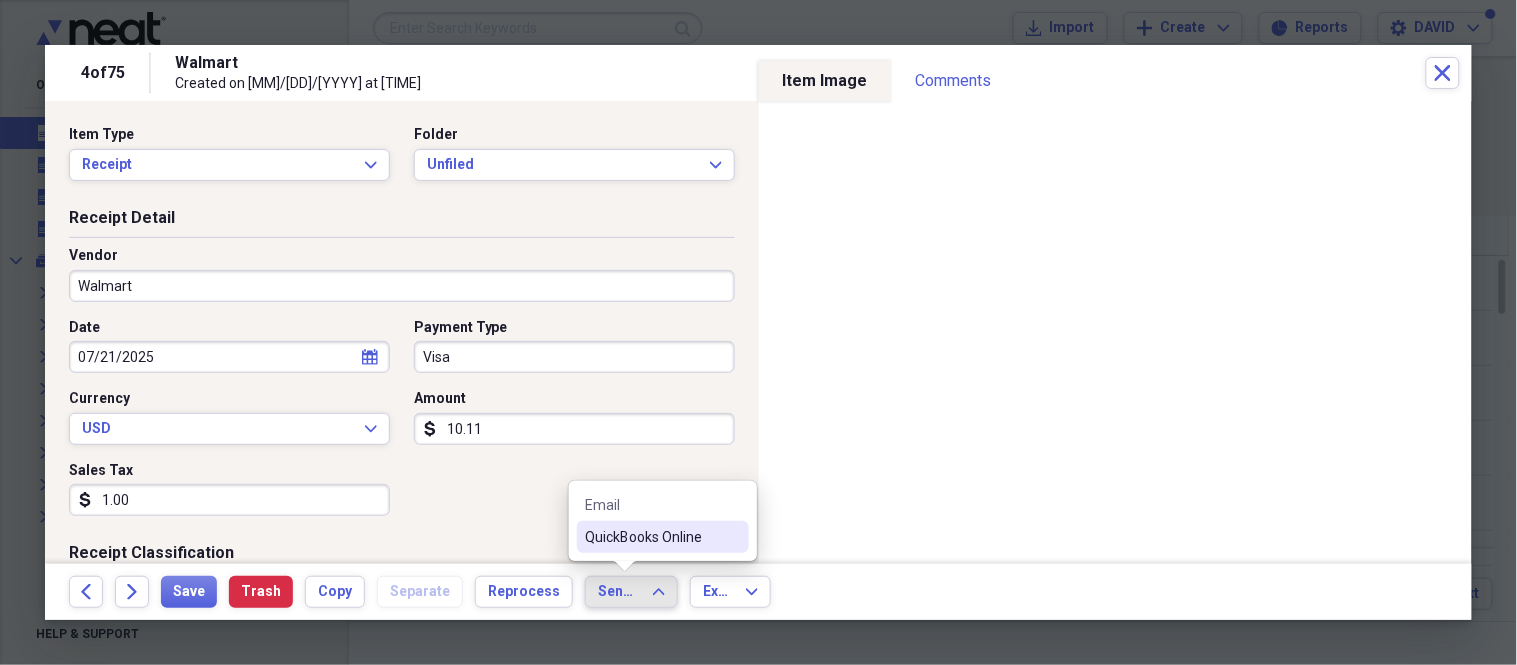 click on "QuickBooks Online" at bounding box center (651, 537) 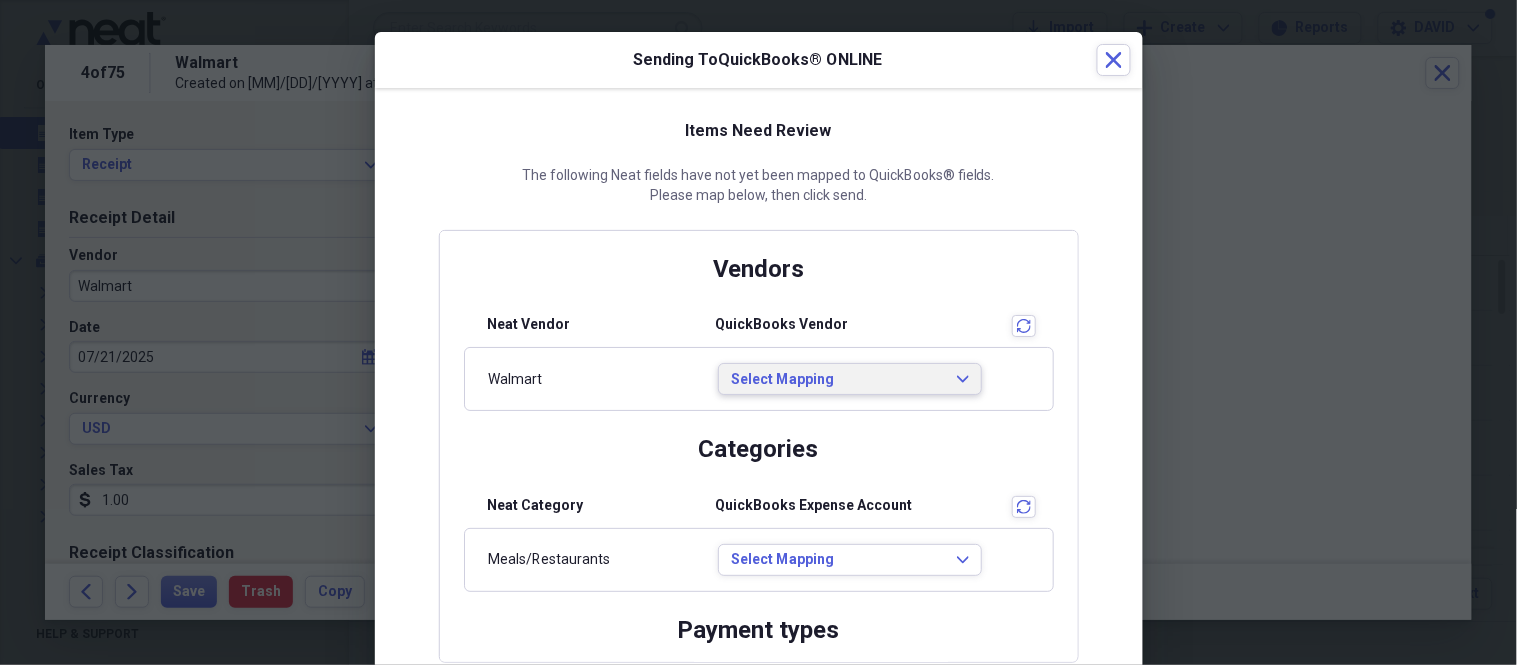 click on "Select Mapping" at bounding box center (838, 380) 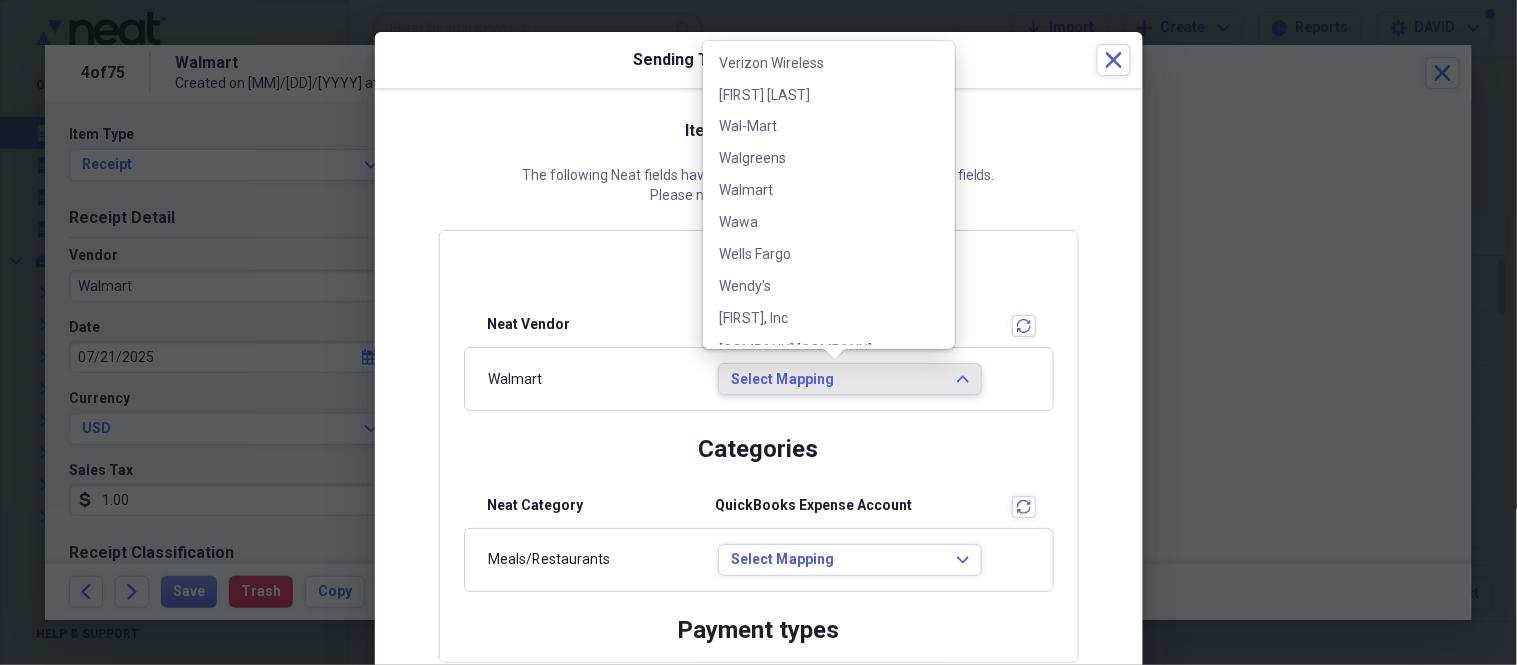 scroll, scrollTop: 4856, scrollLeft: 0, axis: vertical 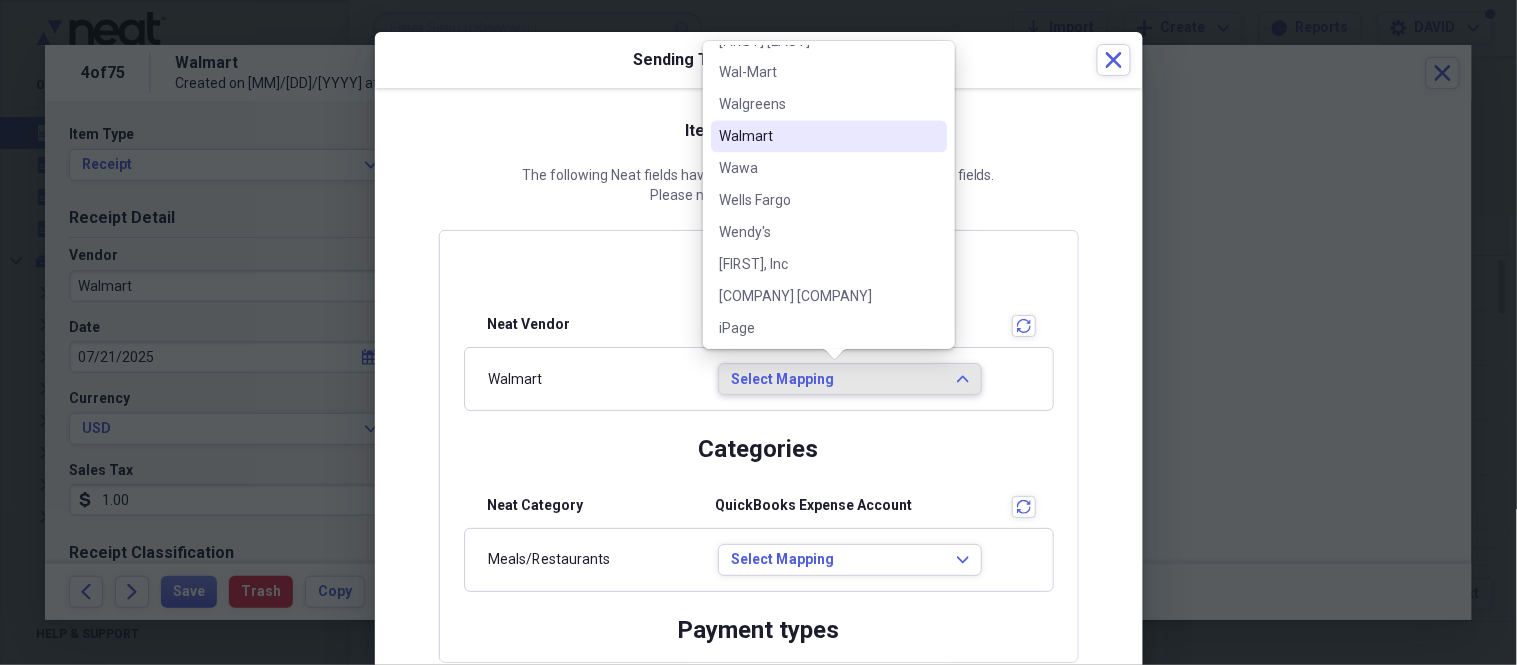 click on "Walmart" at bounding box center (817, 137) 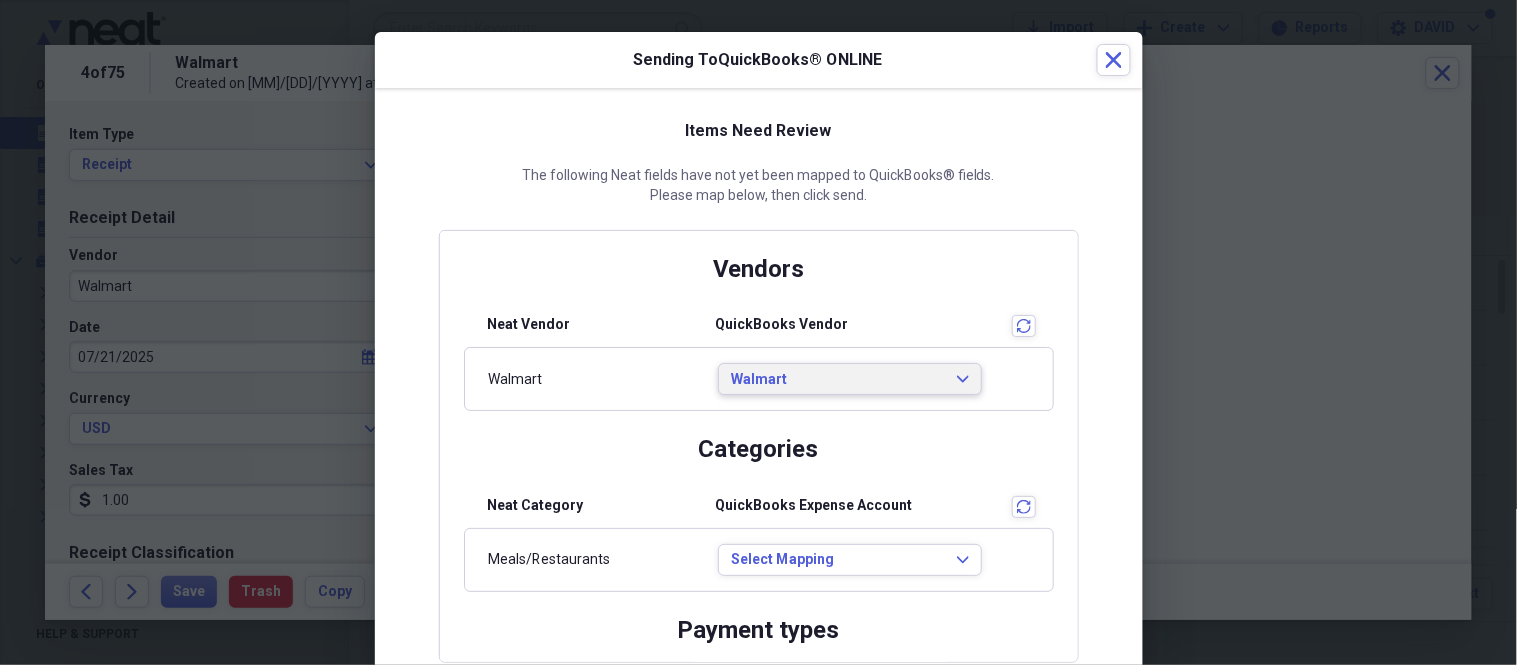 scroll, scrollTop: 0, scrollLeft: 0, axis: both 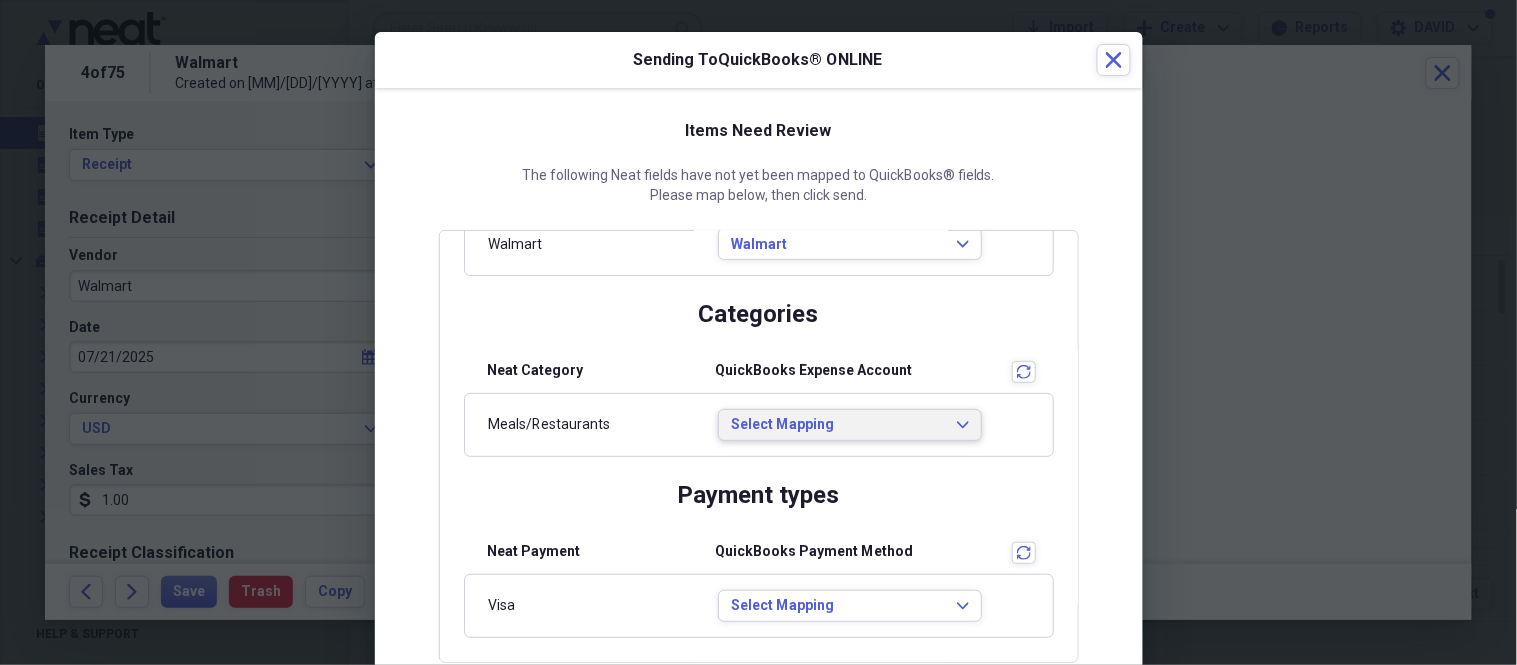 click on "Select Mapping Expand" at bounding box center [850, 425] 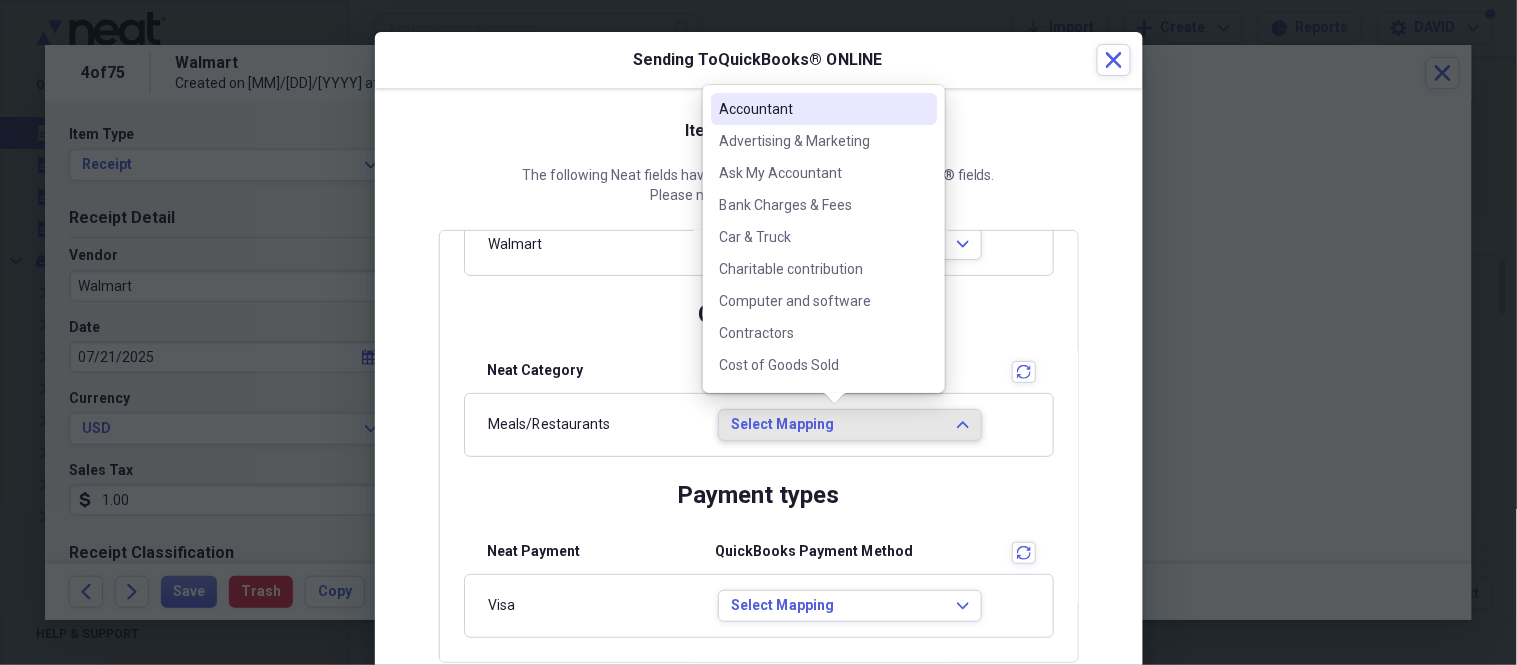 click on "Meals/Restaurants Select Mapping Expand" at bounding box center (759, 425) 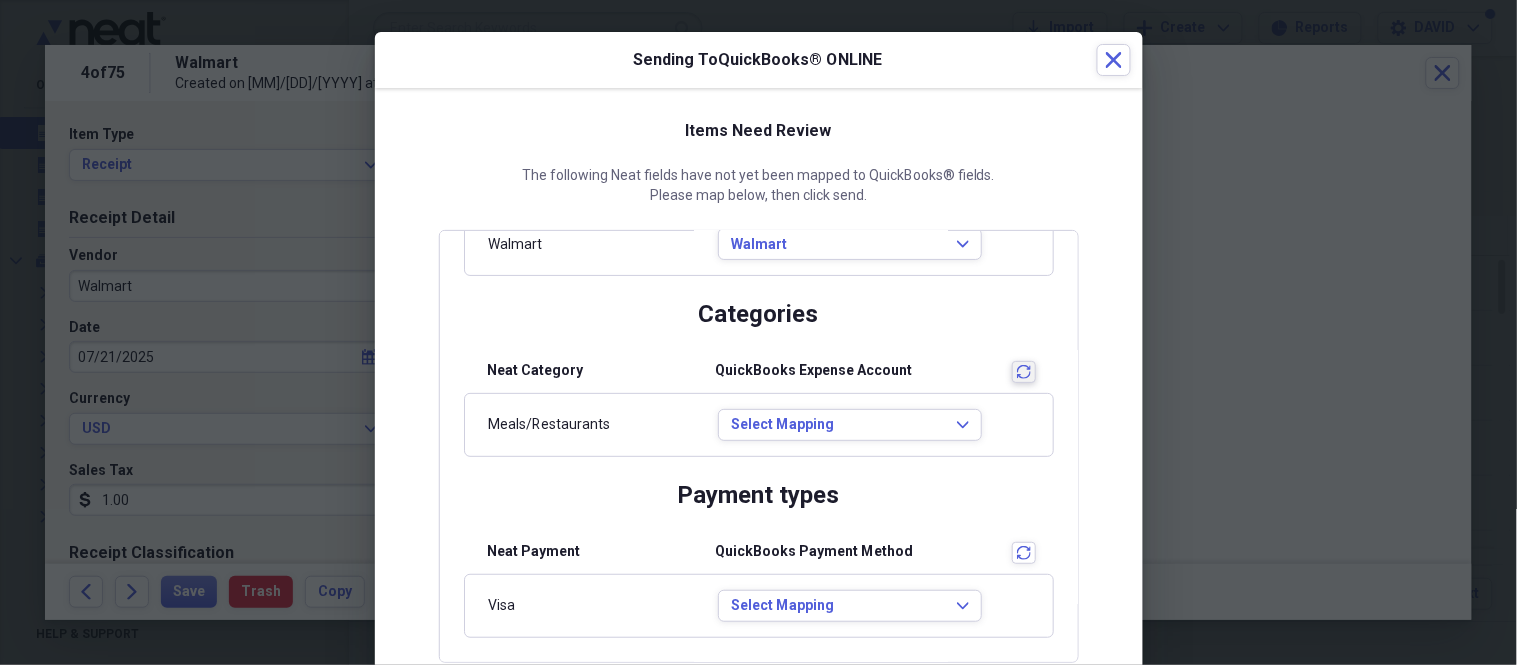 click on "transactions" 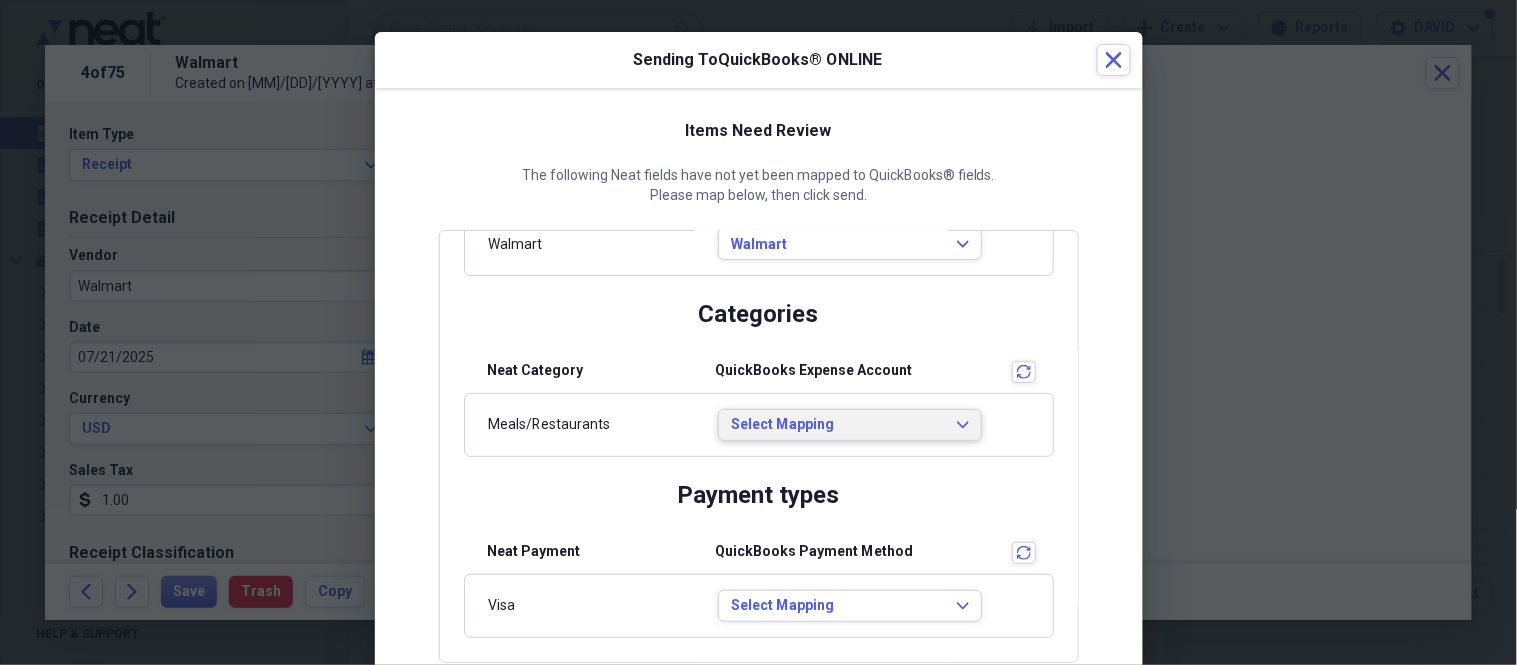 click on "Select Mapping" at bounding box center (838, 425) 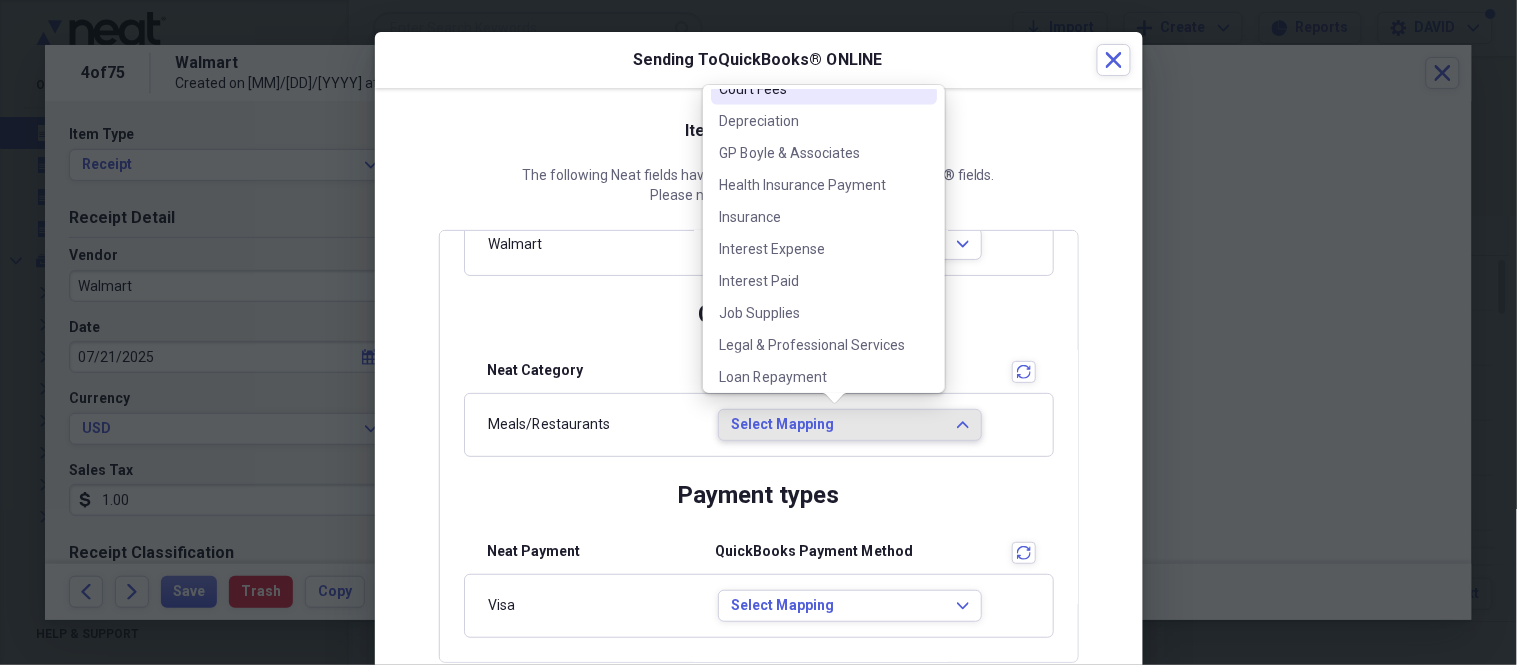 scroll, scrollTop: 444, scrollLeft: 0, axis: vertical 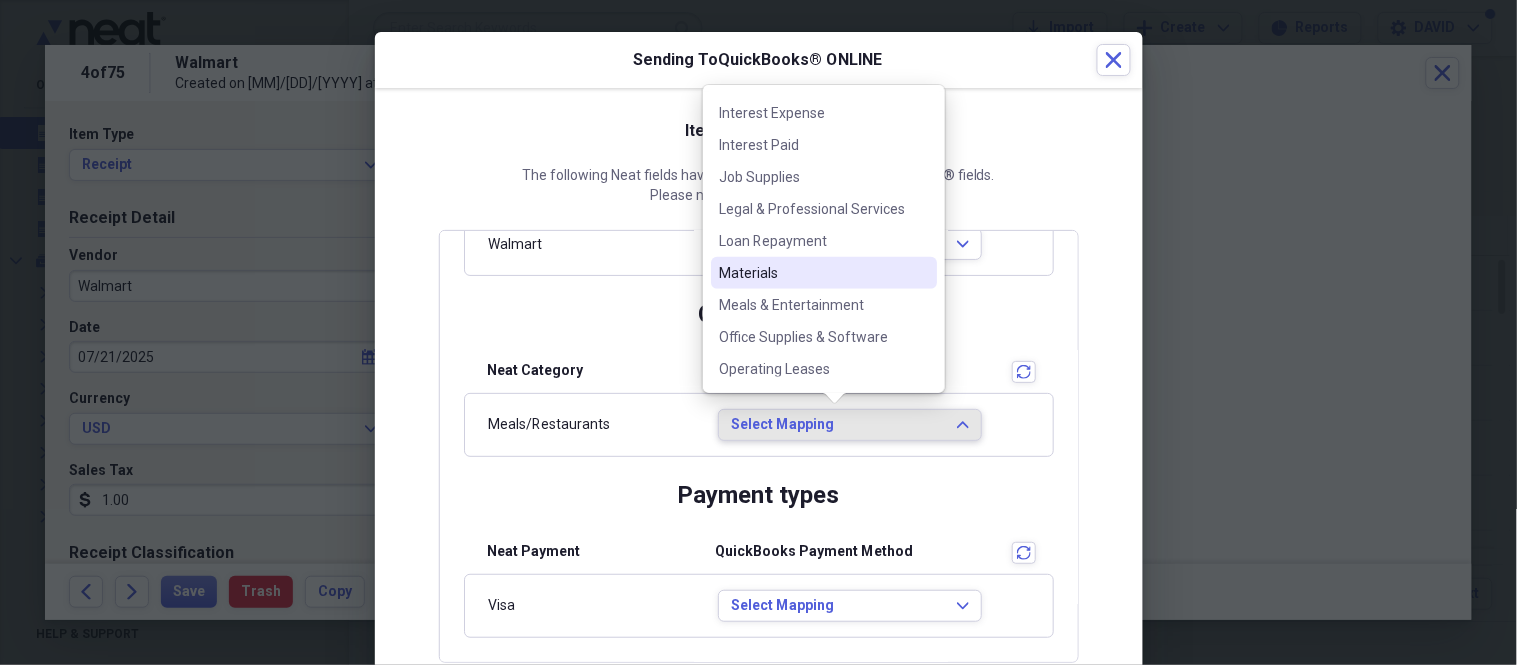 click on "Materials" at bounding box center [812, 273] 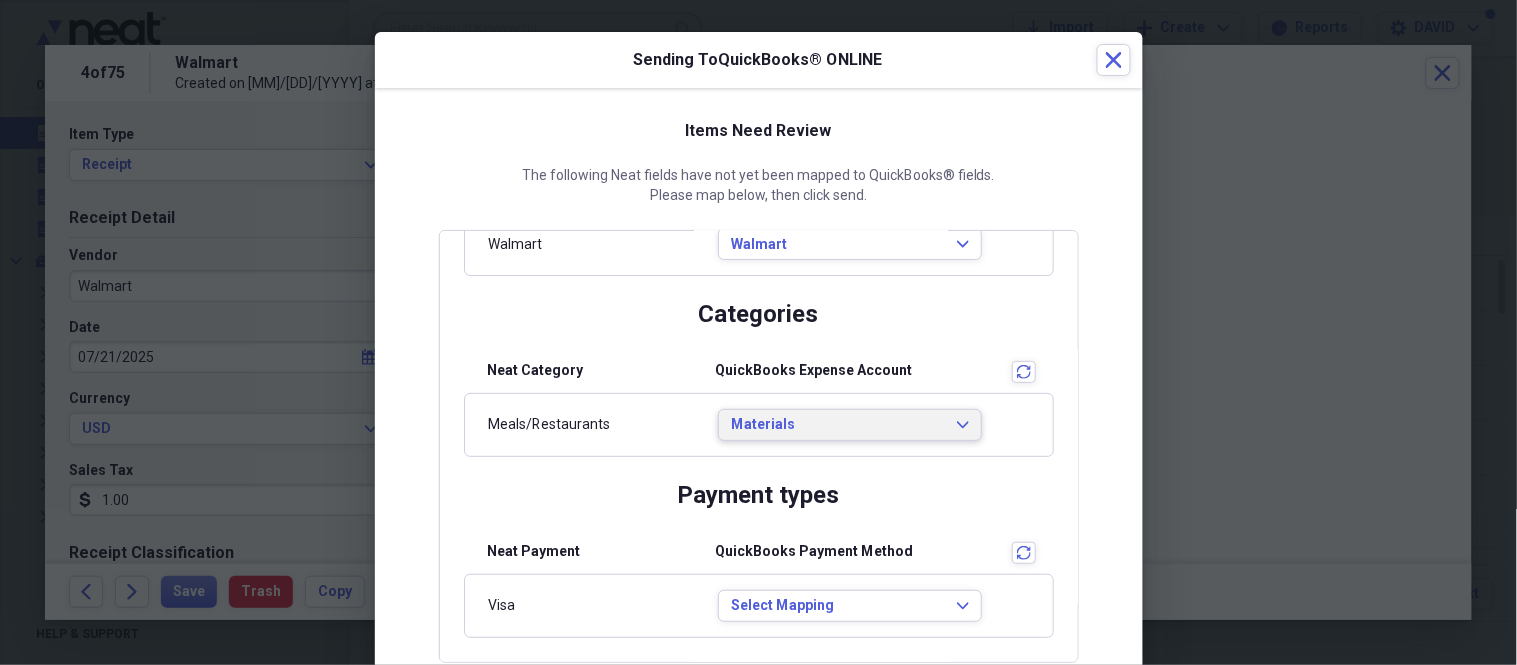 scroll, scrollTop: 0, scrollLeft: 0, axis: both 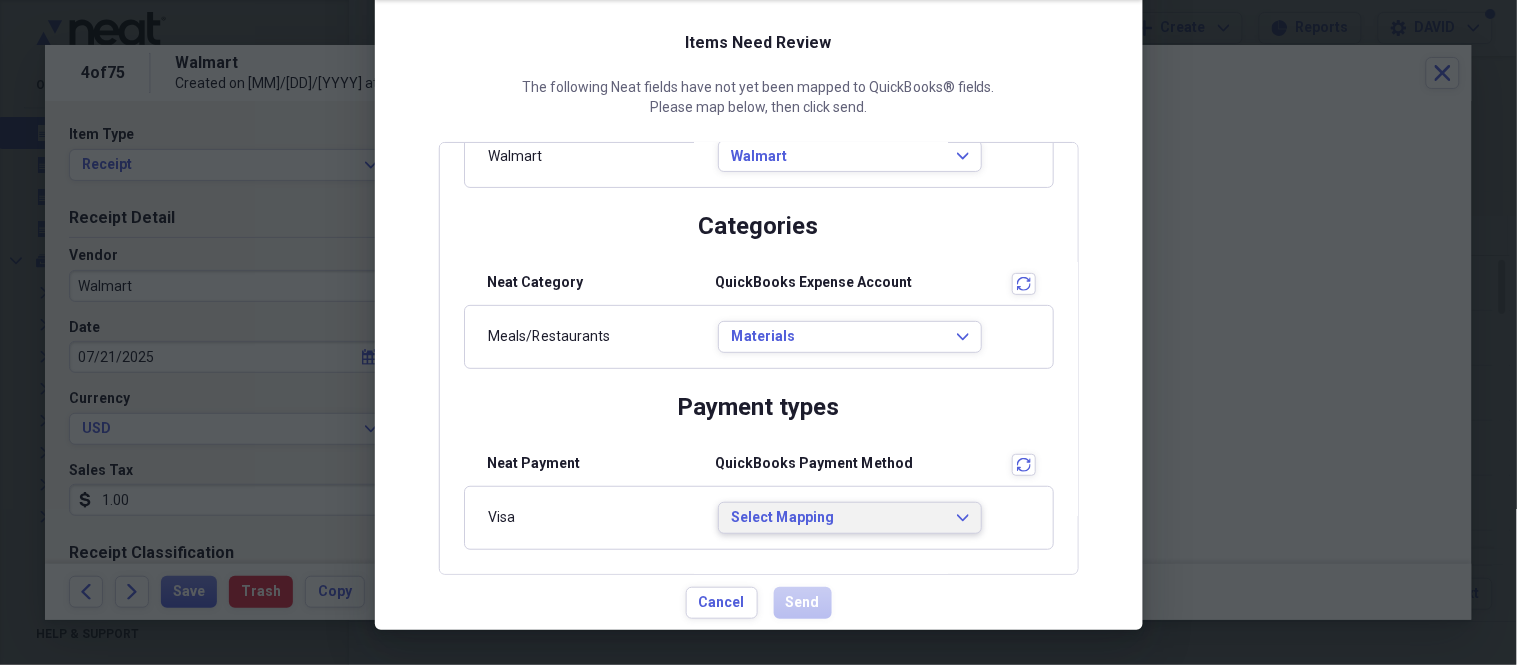 click on "Select Mapping" at bounding box center (838, 518) 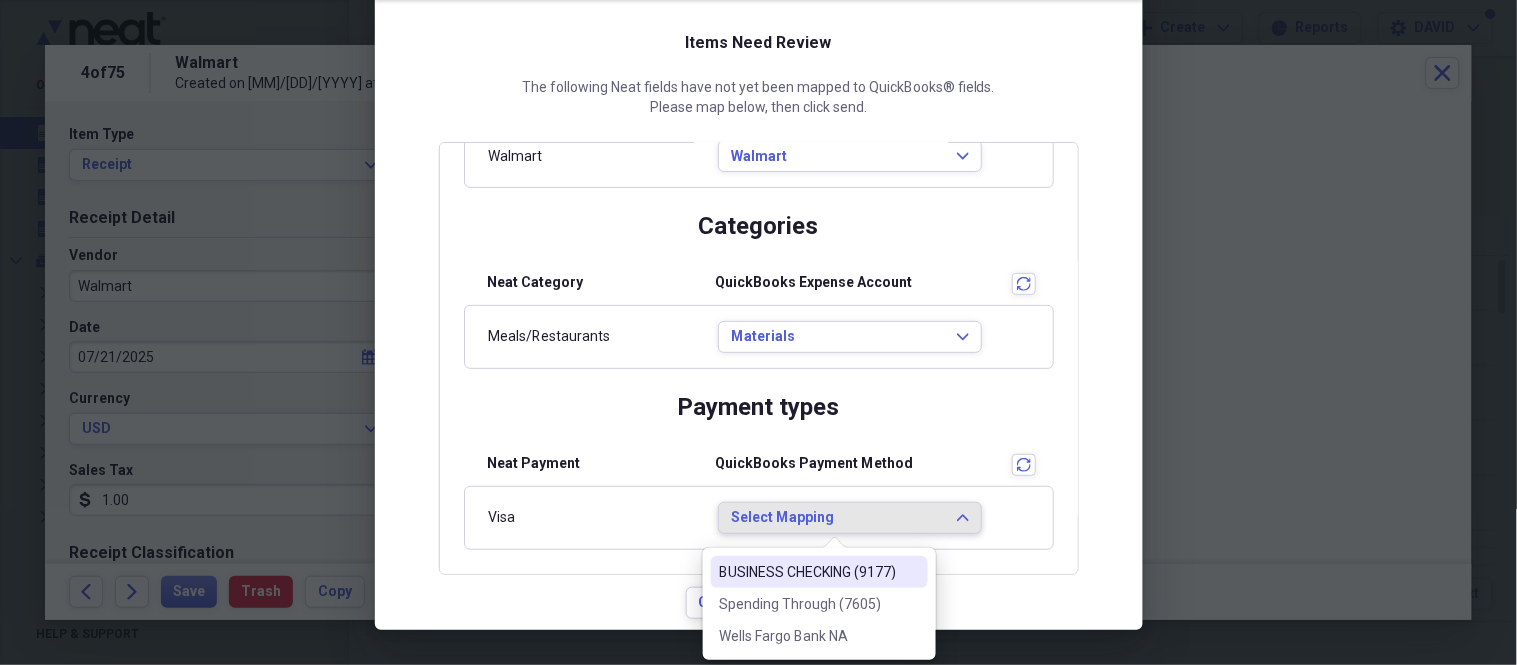click on "BUSINESS CHECKING (9177)" at bounding box center [807, 572] 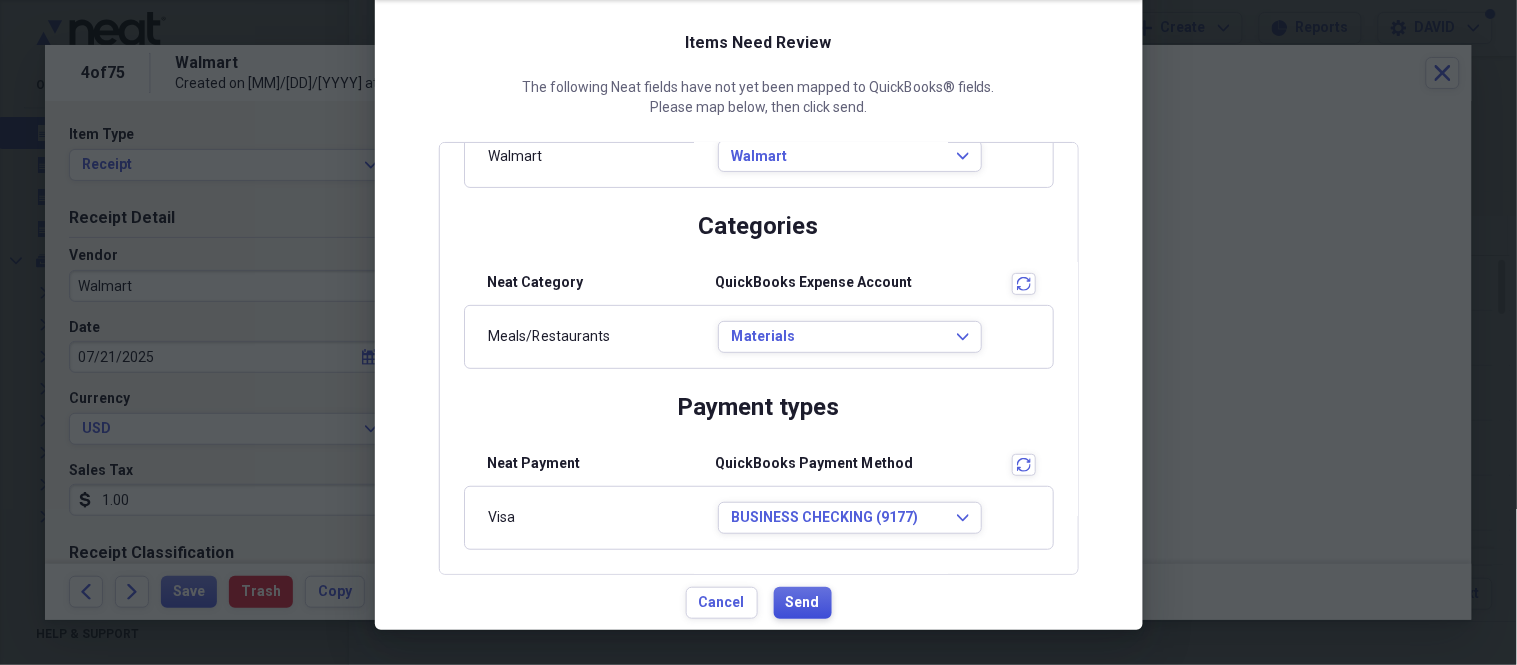 click on "Send" at bounding box center [803, 603] 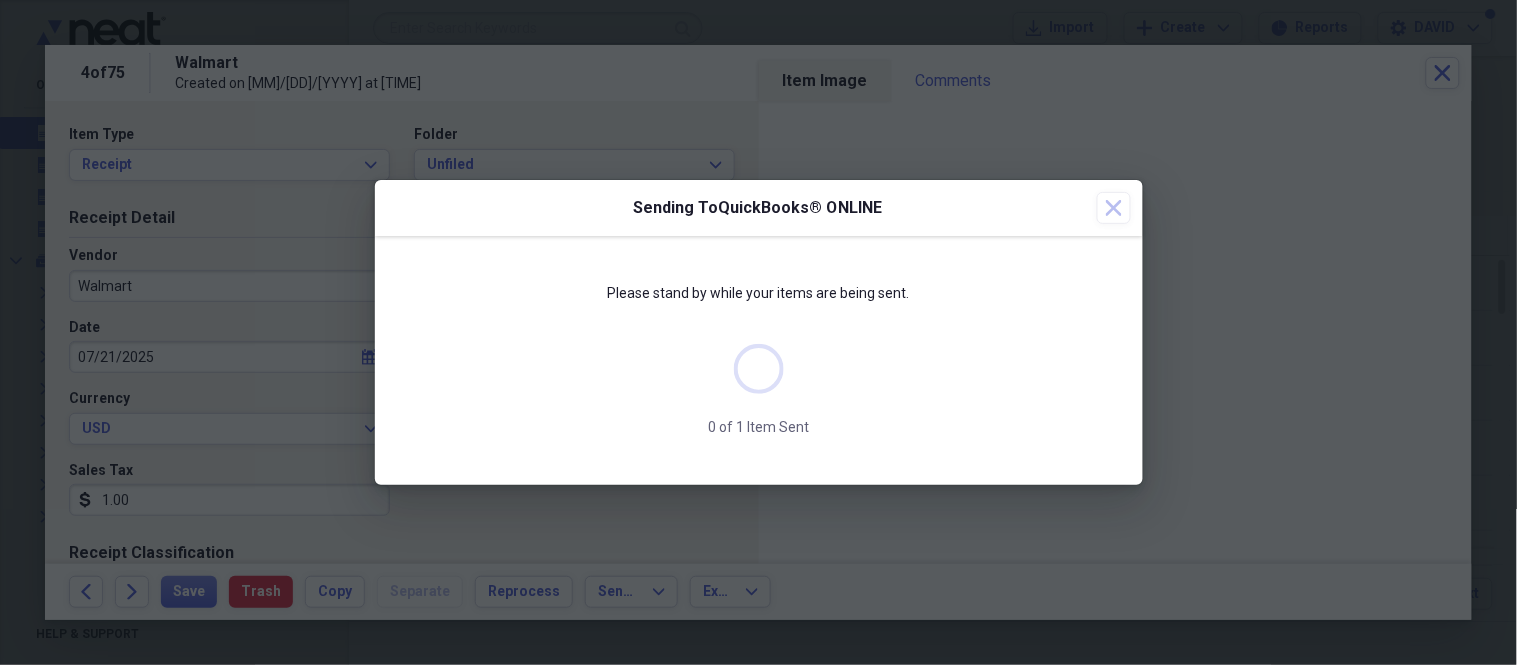 scroll, scrollTop: 0, scrollLeft: 0, axis: both 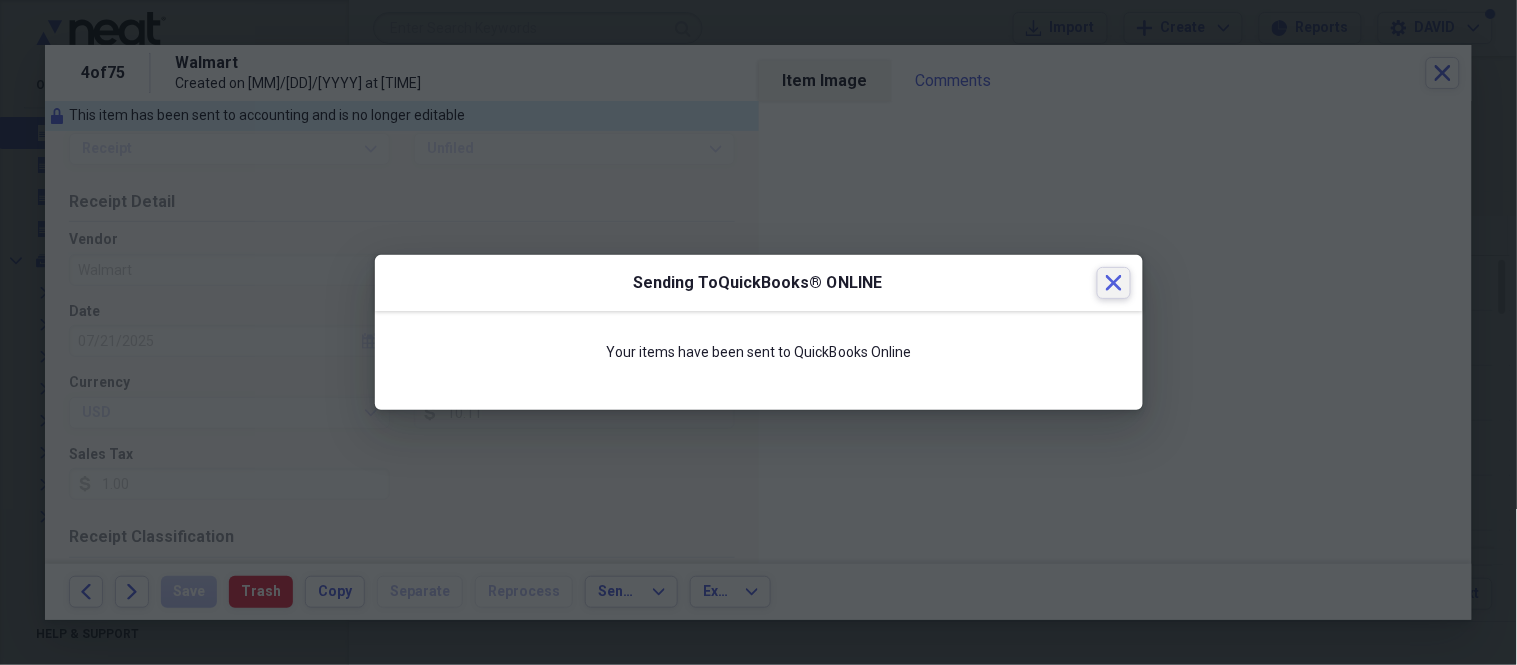 click on "Close" 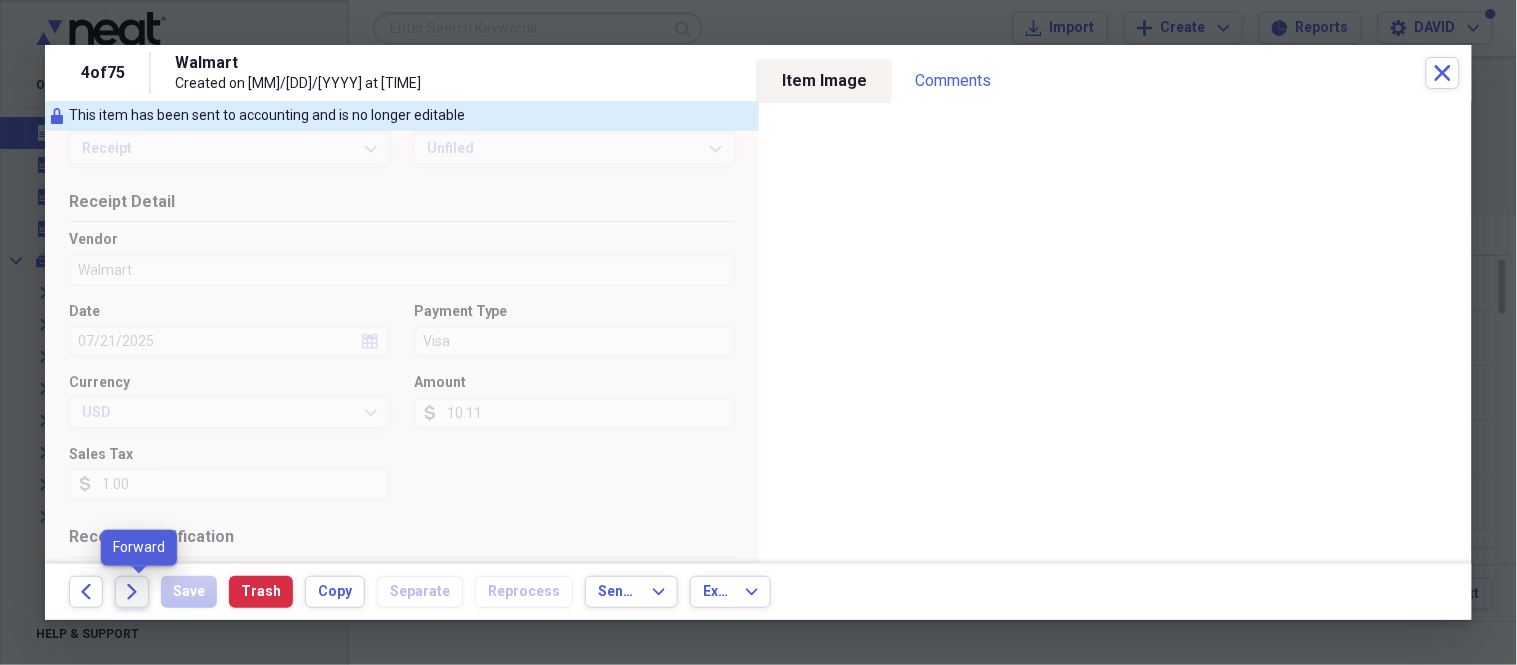 click 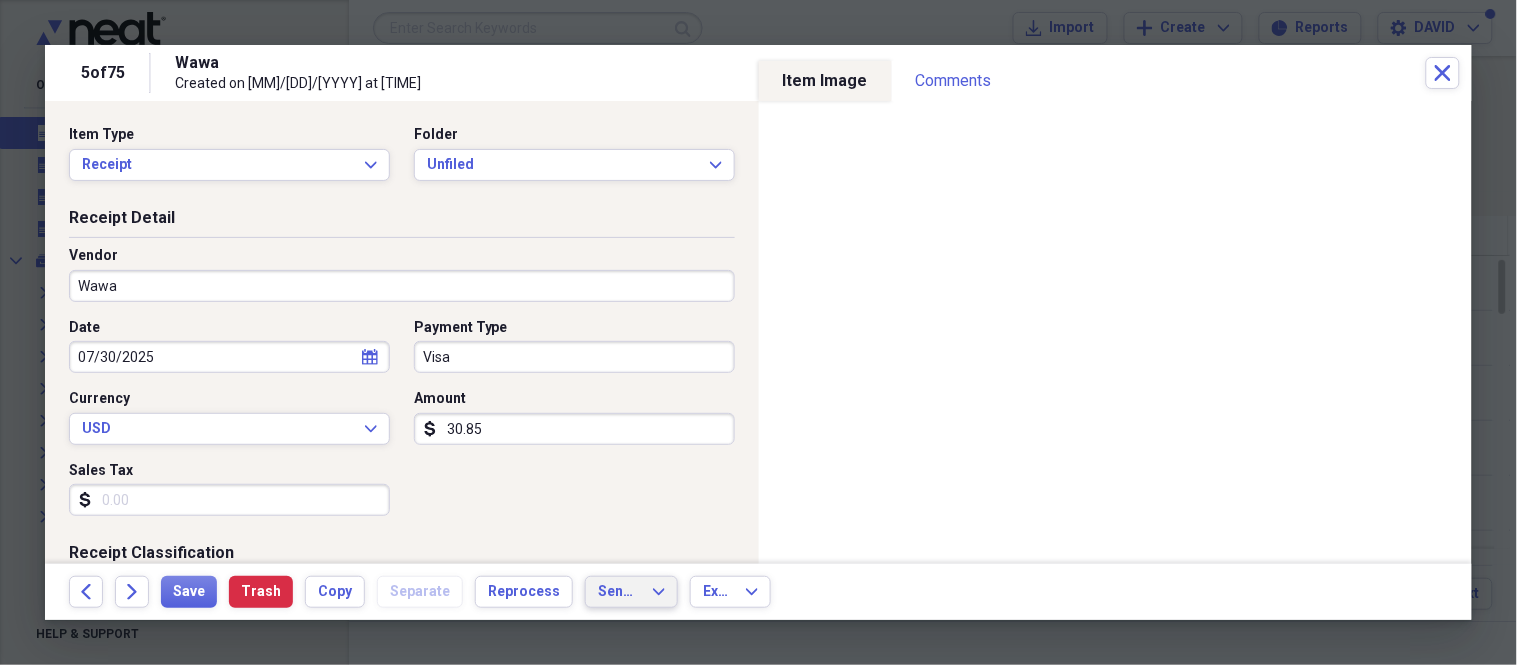 click on "Send To" at bounding box center [619, 592] 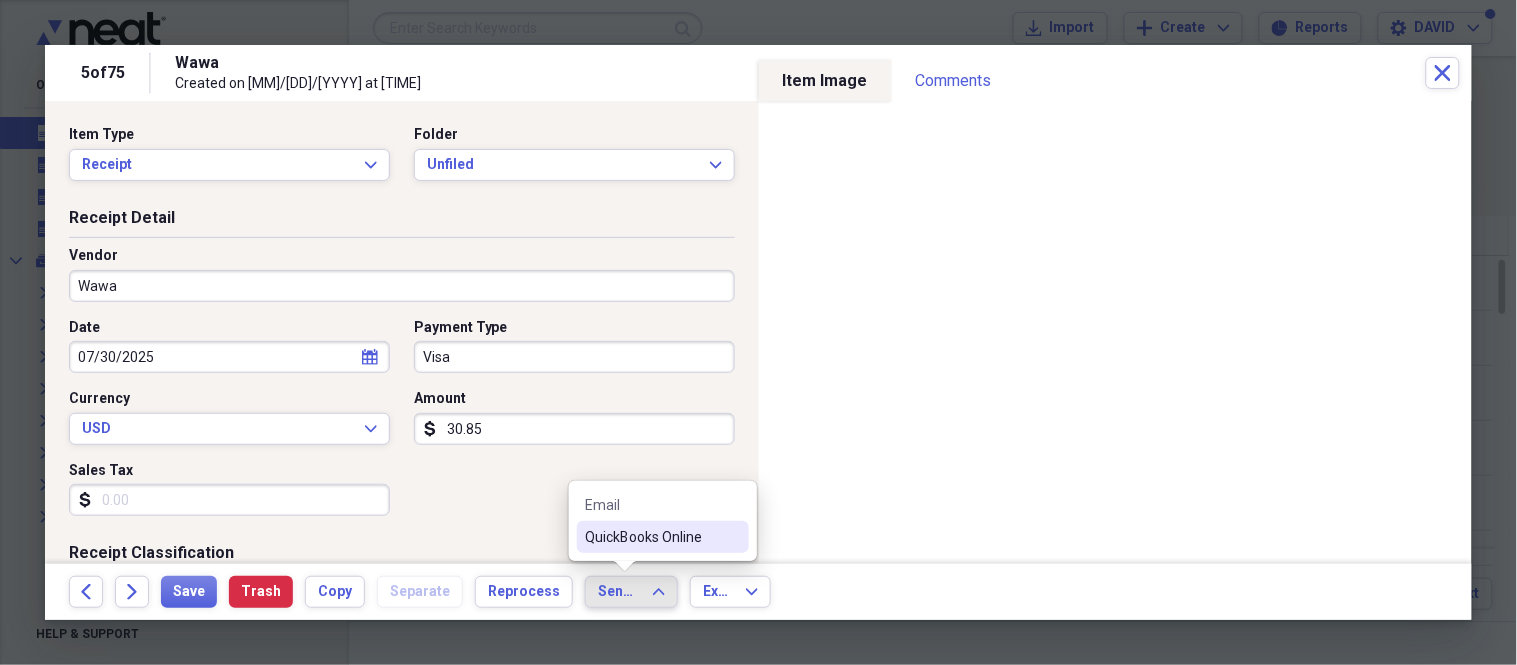 click on "QuickBooks Online" at bounding box center [651, 537] 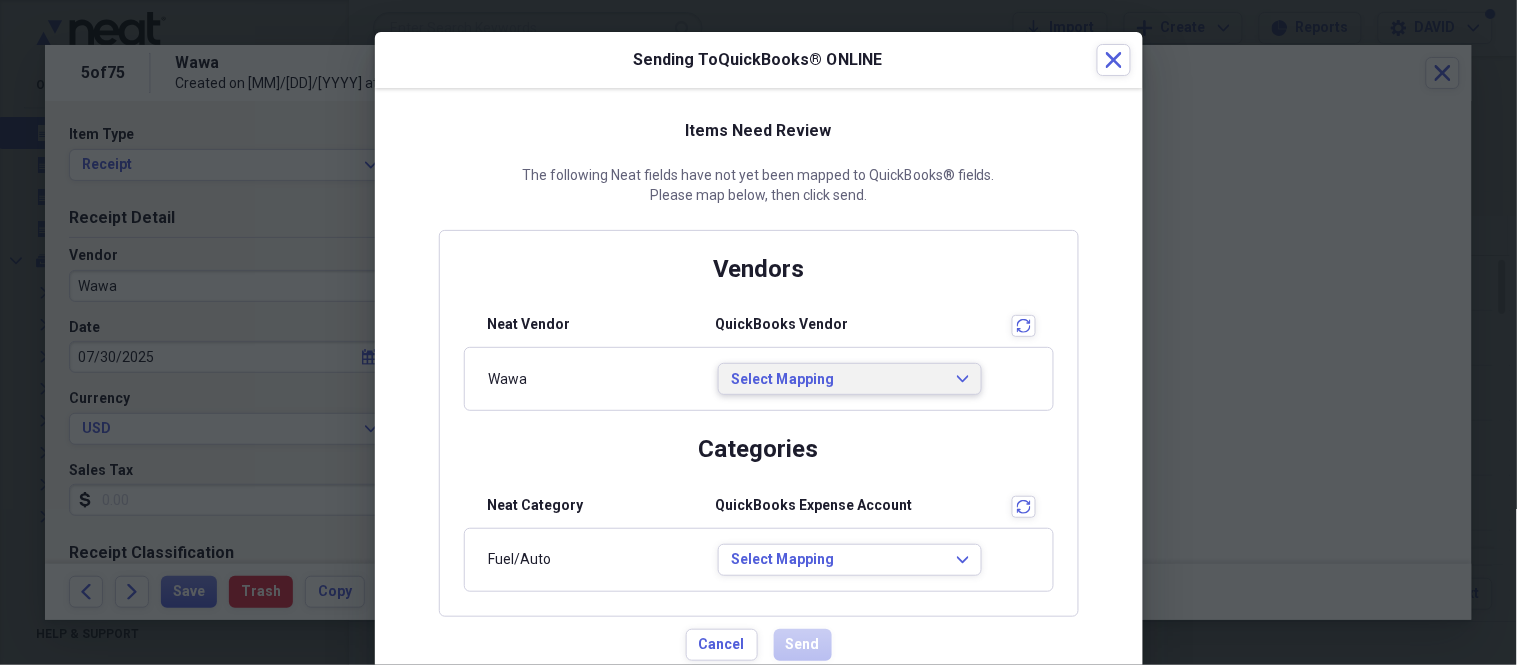 click on "Select Mapping" at bounding box center [838, 380] 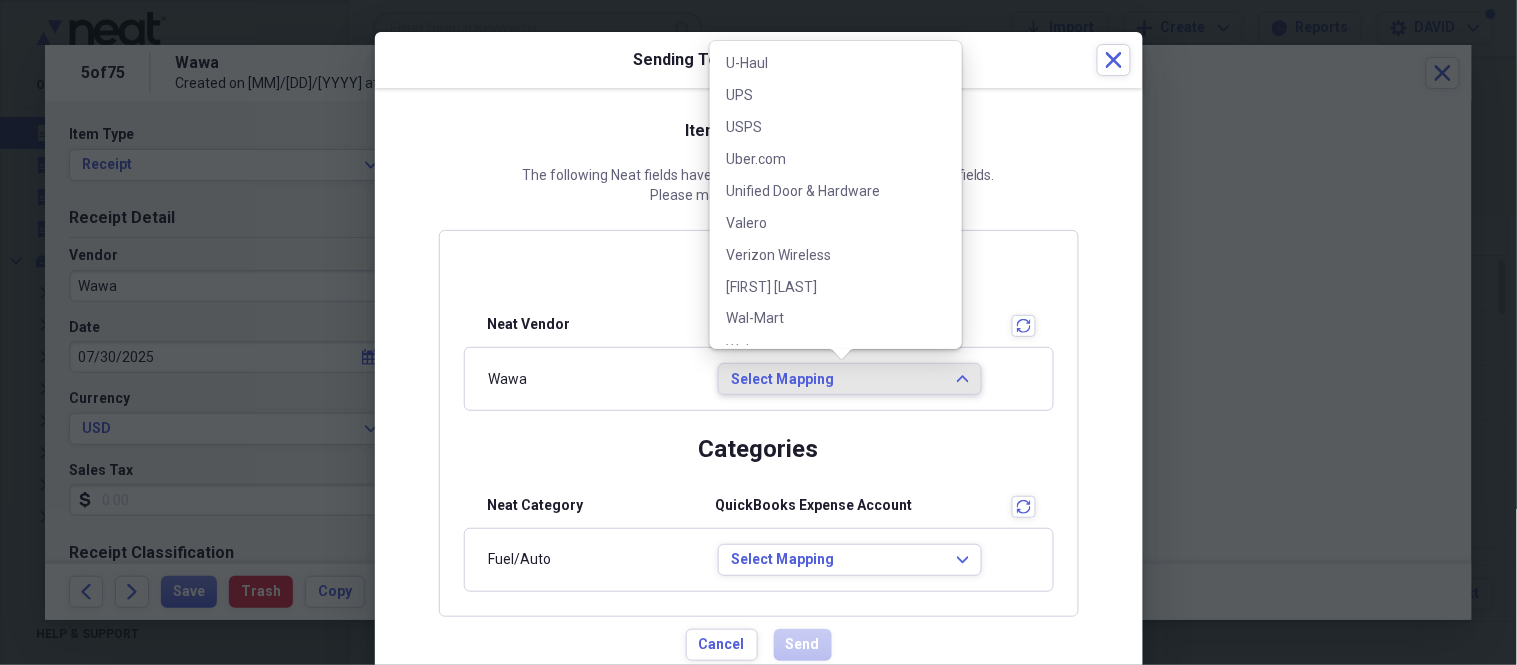 scroll, scrollTop: 4722, scrollLeft: 0, axis: vertical 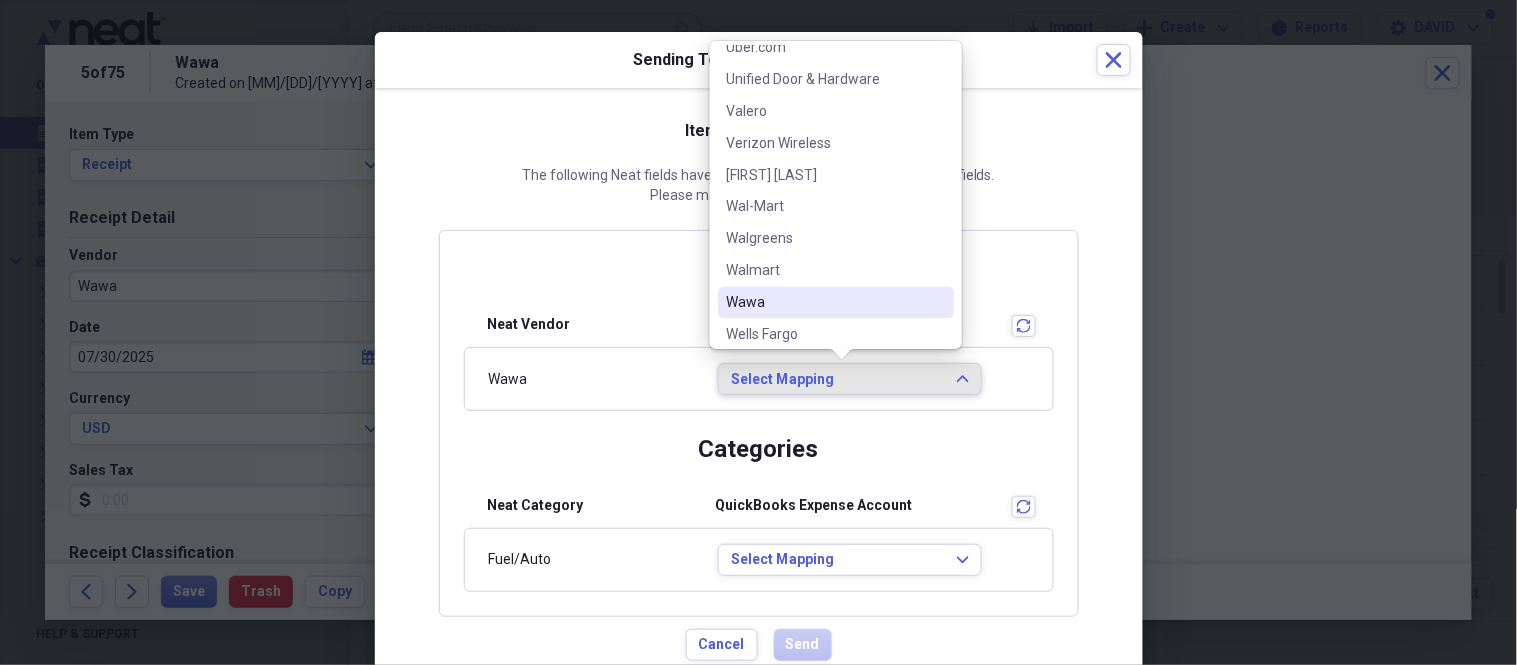 click on "Wawa" at bounding box center (836, 303) 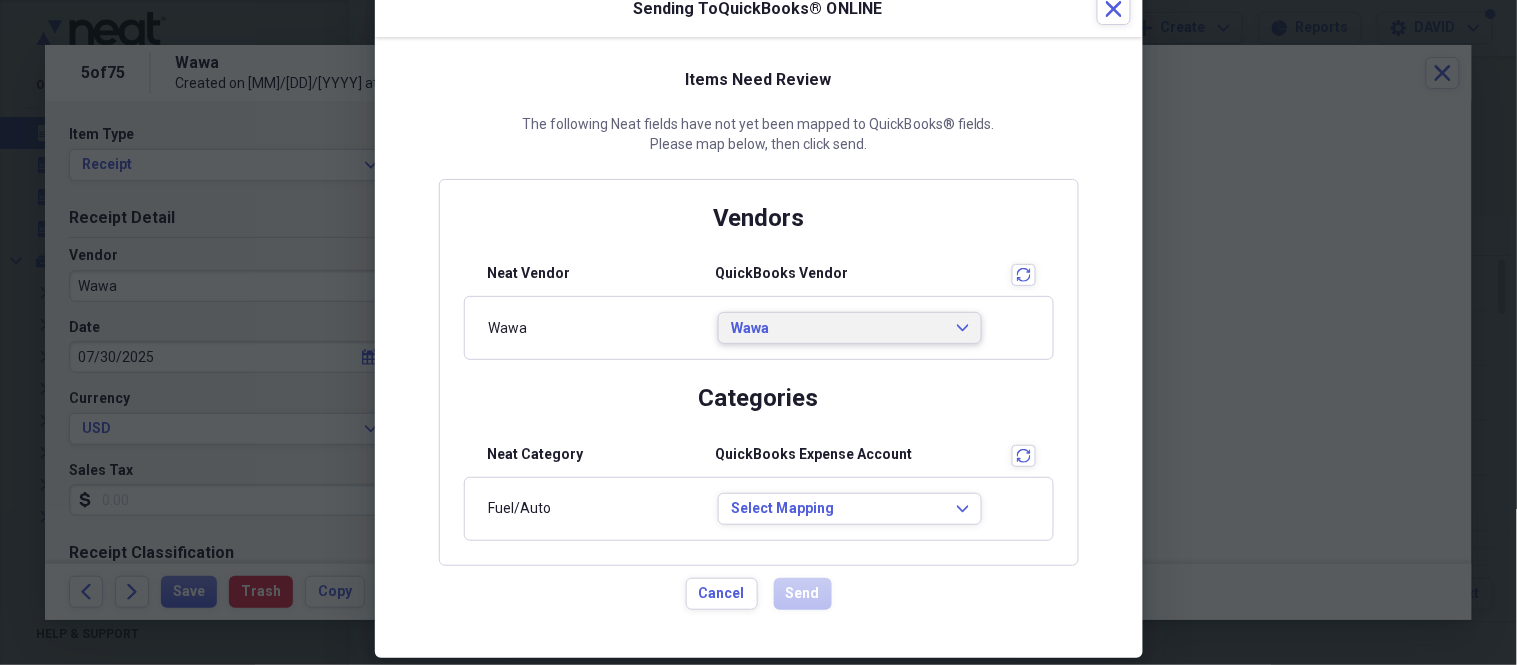 scroll, scrollTop: 75, scrollLeft: 0, axis: vertical 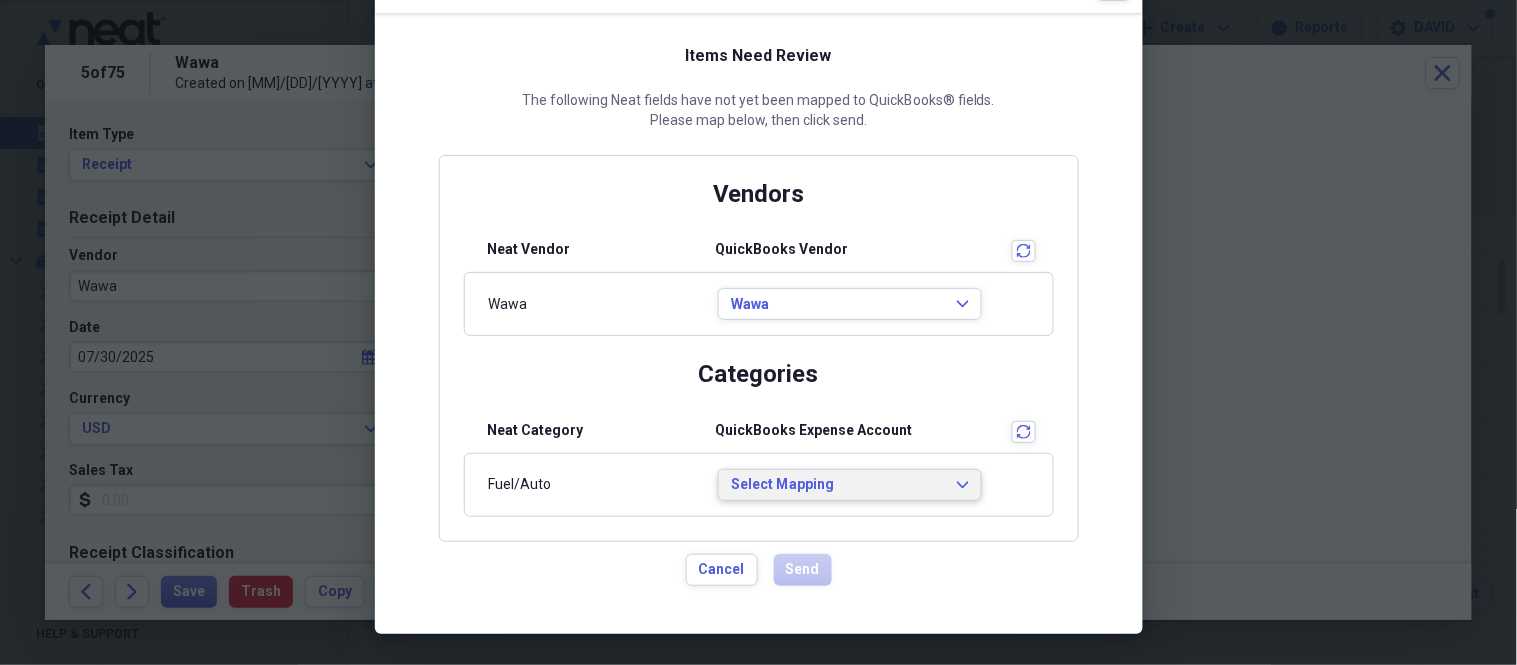 click on "Select Mapping" at bounding box center [838, 485] 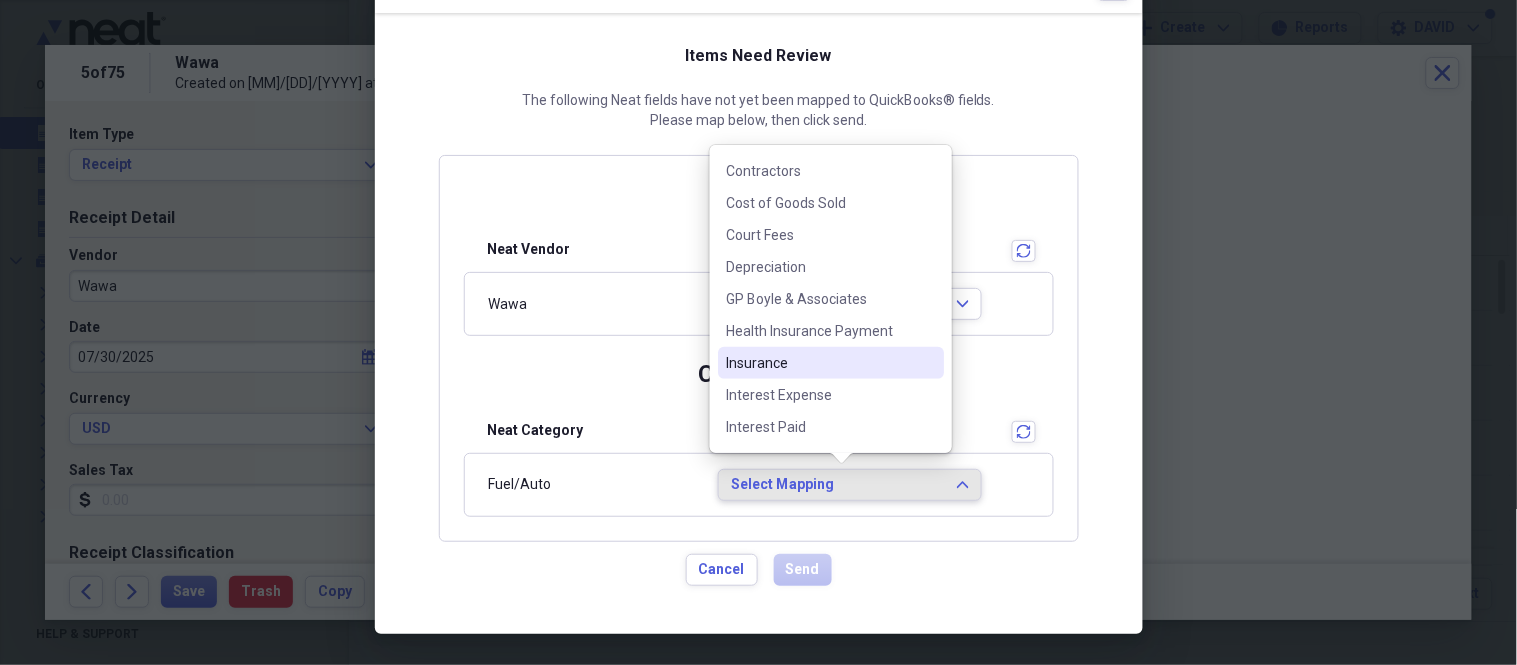 scroll, scrollTop: 444, scrollLeft: 0, axis: vertical 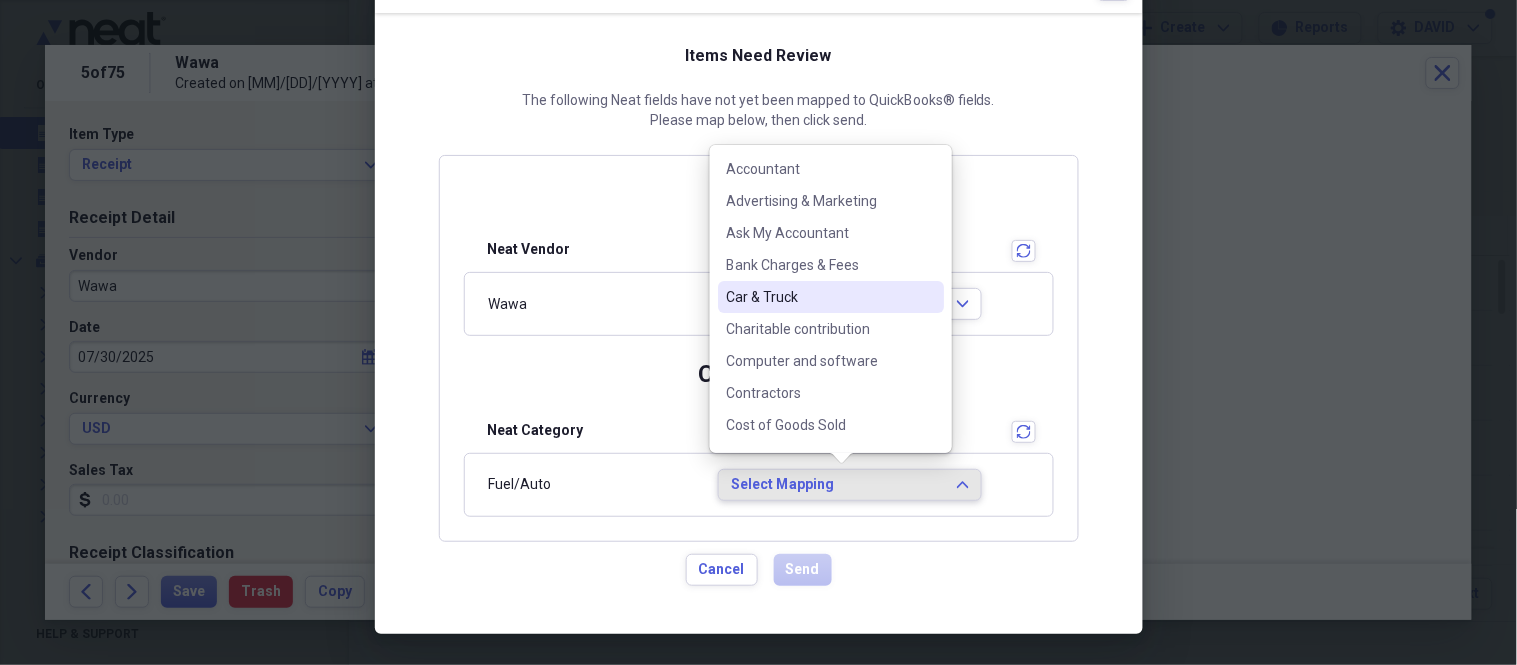 click on "Car & Truck" at bounding box center (819, 297) 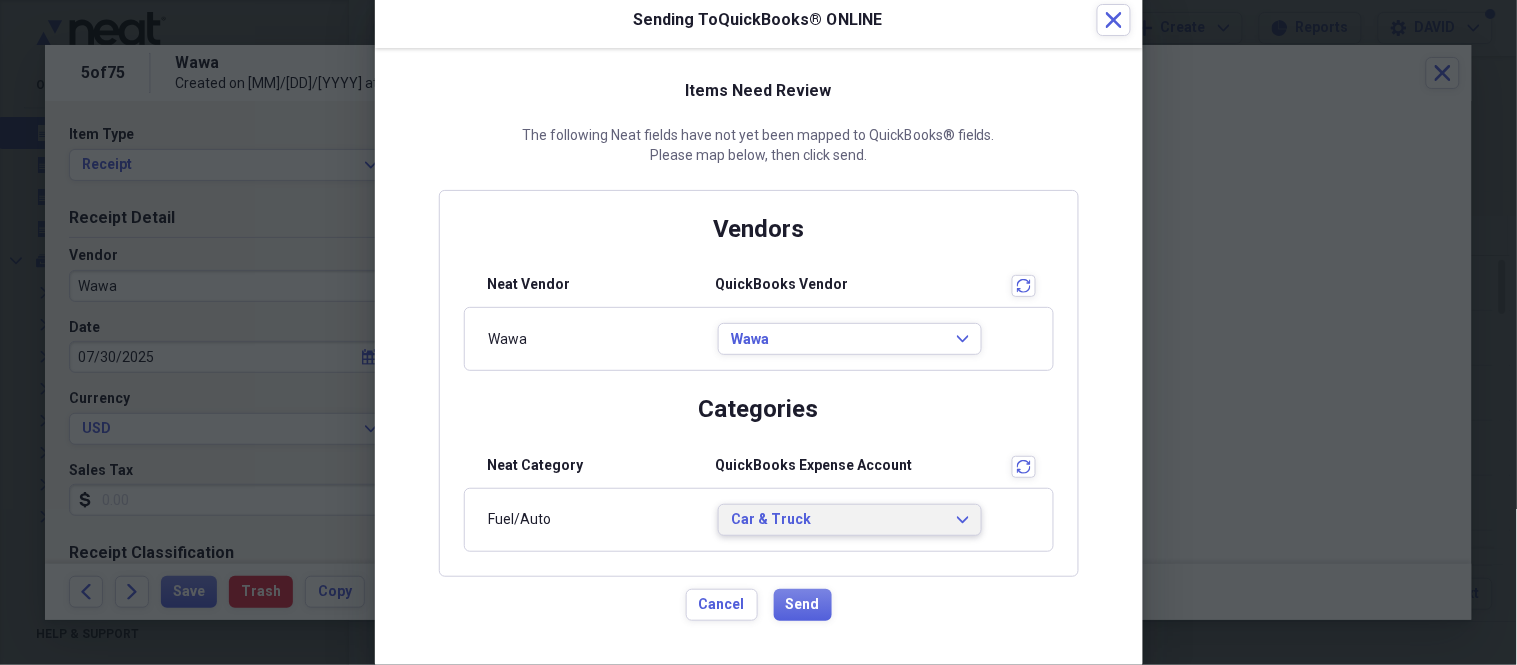 scroll, scrollTop: 75, scrollLeft: 0, axis: vertical 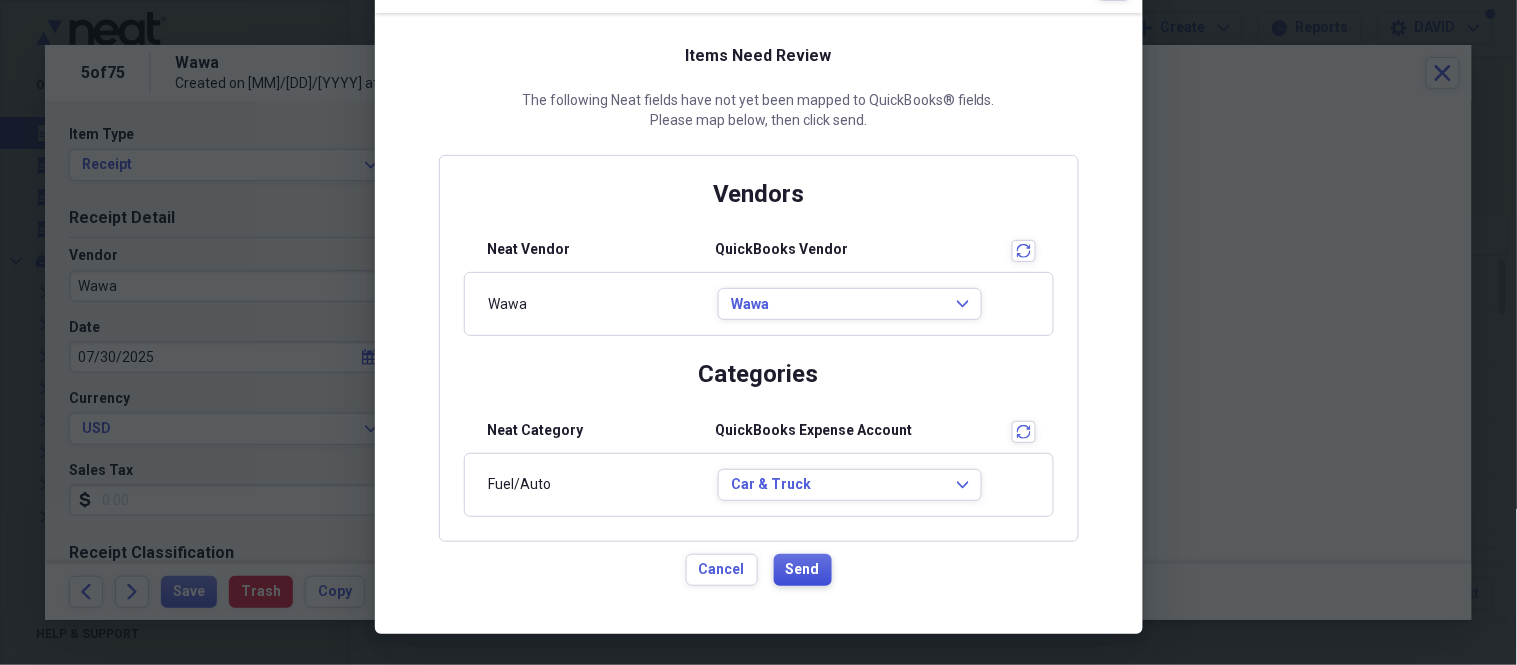 click on "Send" at bounding box center (803, 570) 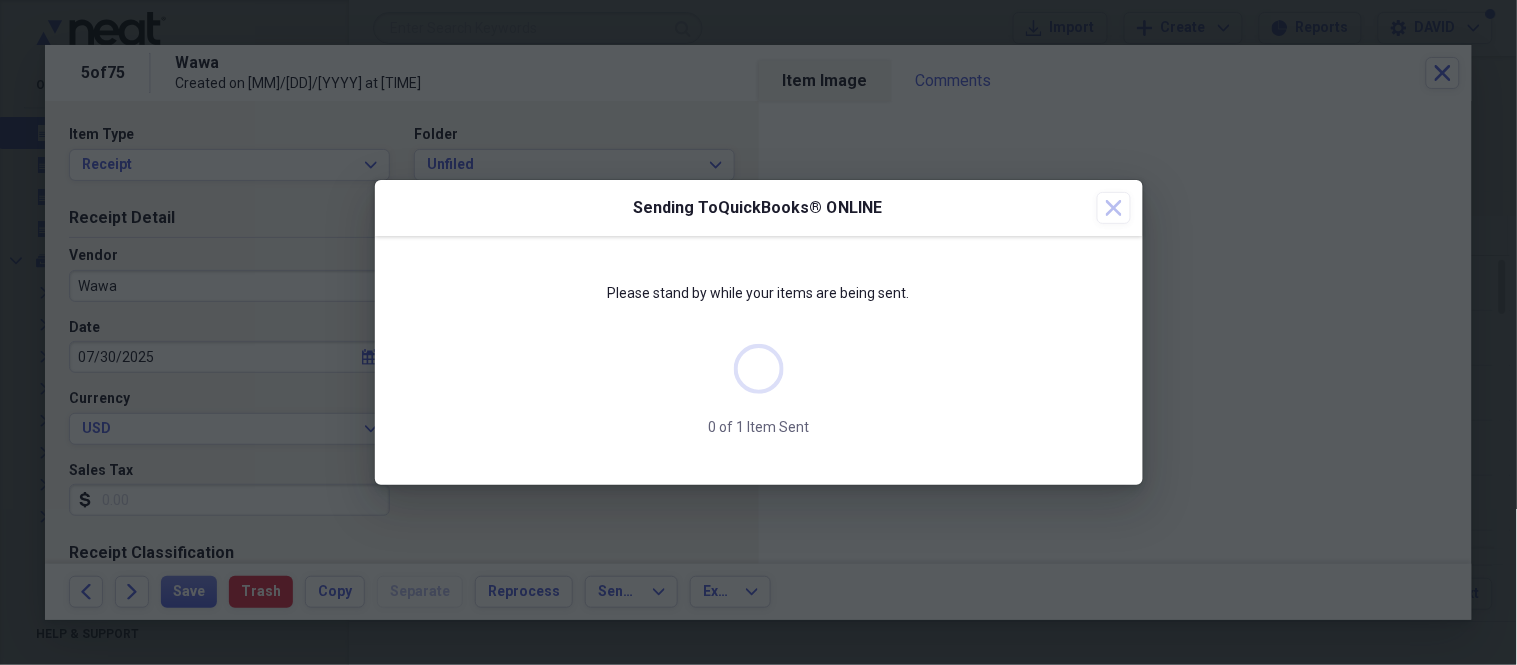 scroll, scrollTop: 0, scrollLeft: 0, axis: both 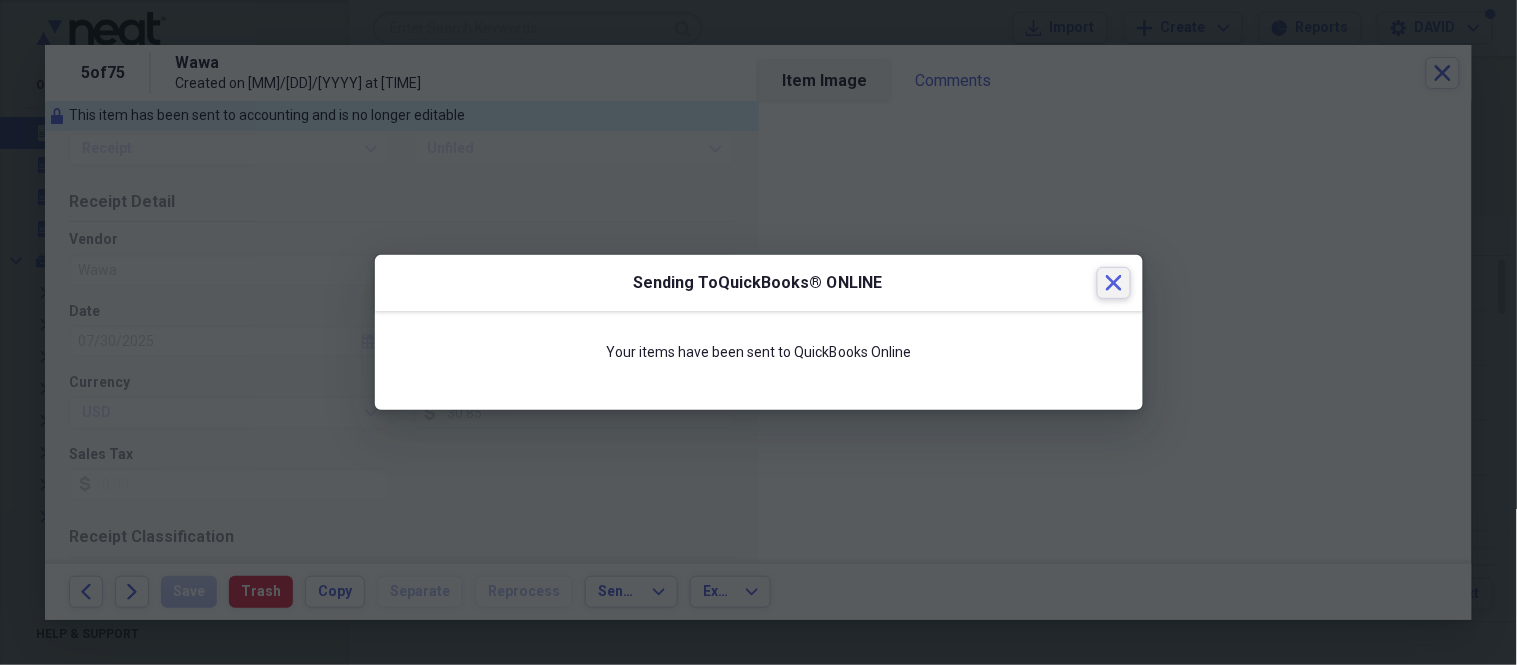 click on "Close" 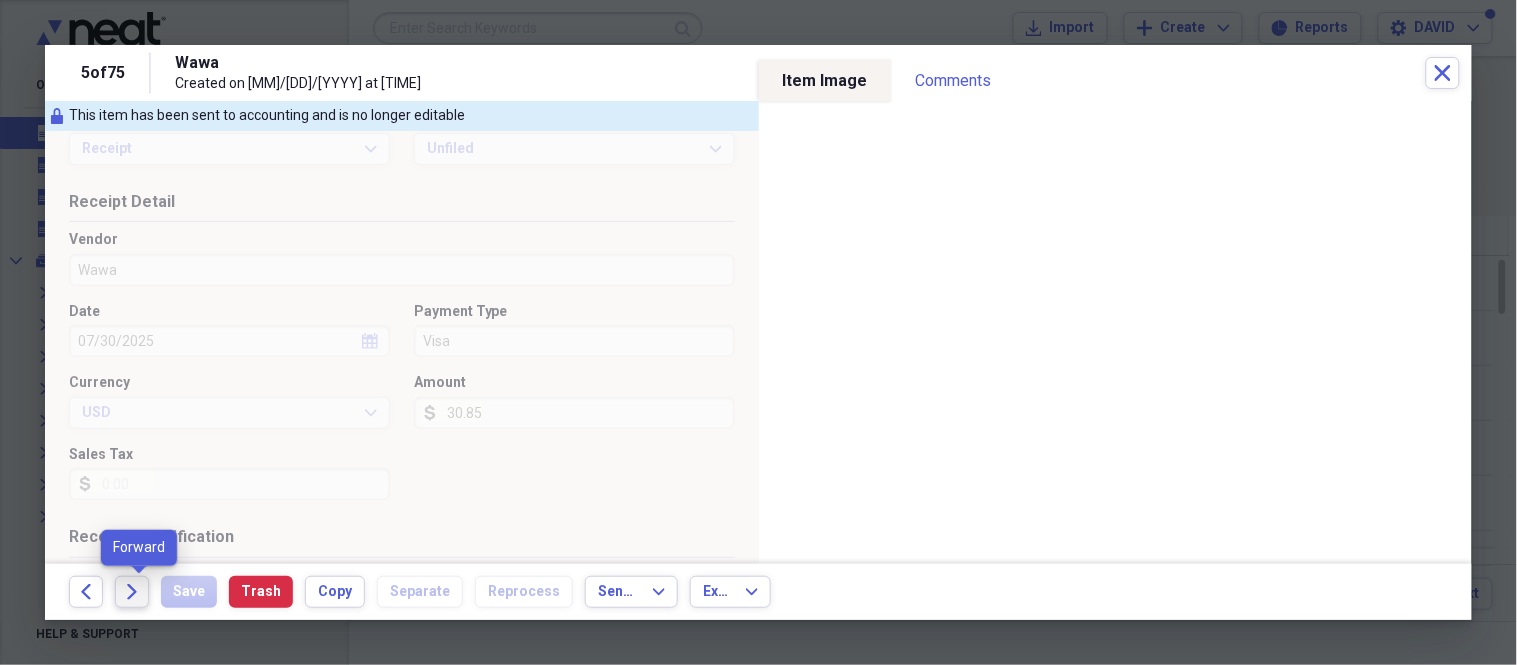 click on "Forward" at bounding box center (132, 592) 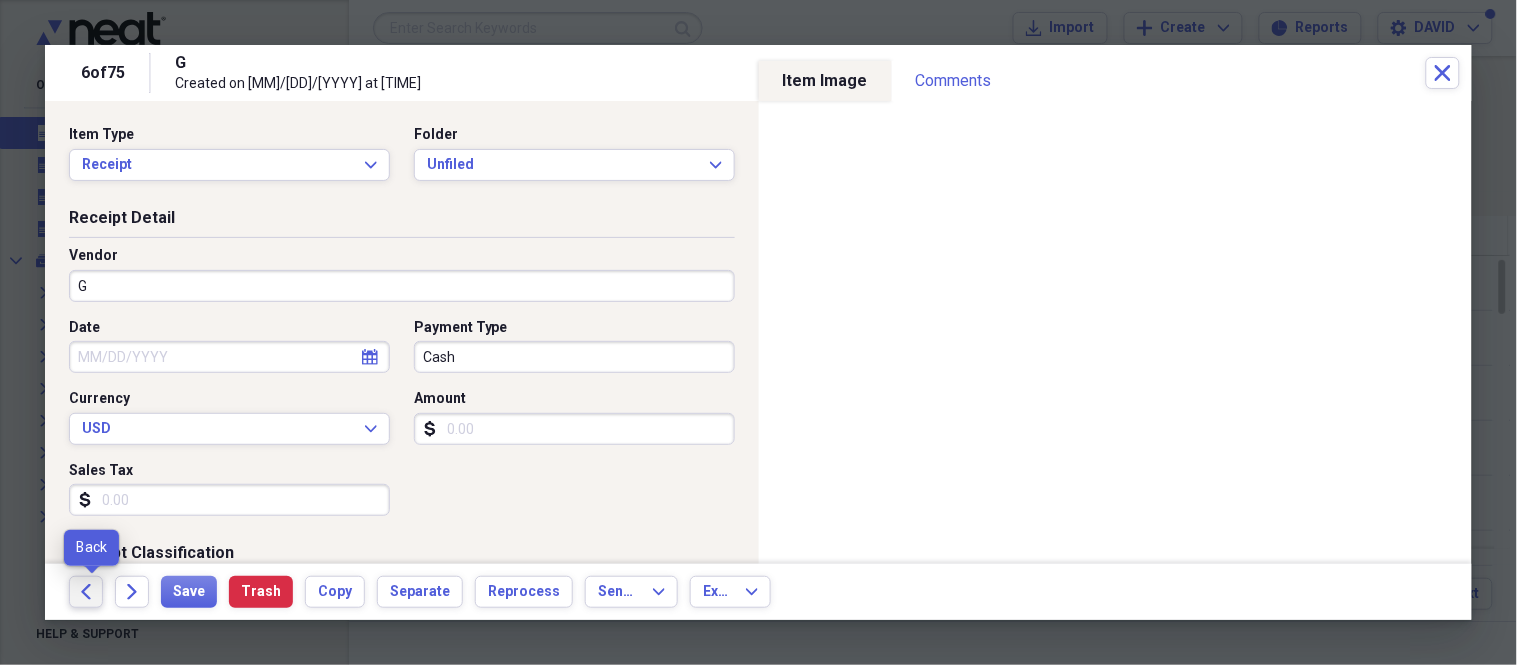 click 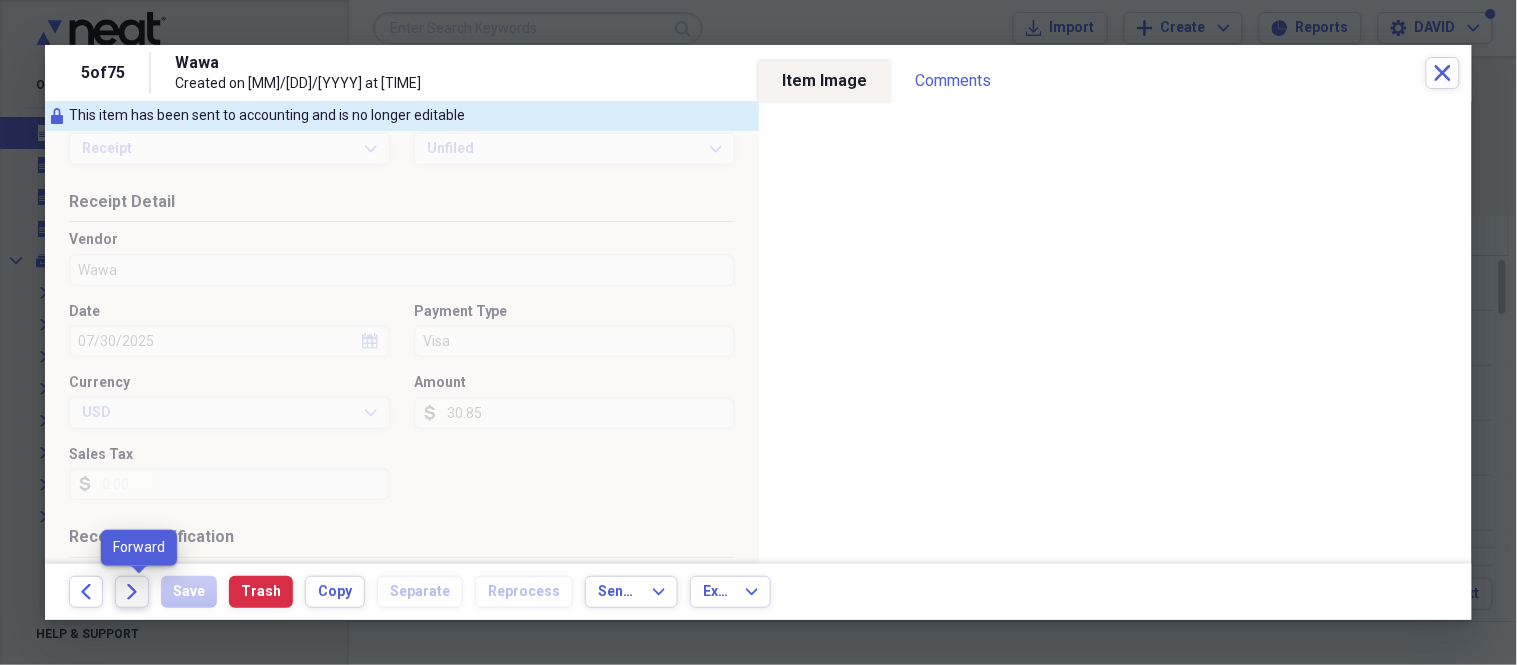 click on "Forward" at bounding box center [132, 592] 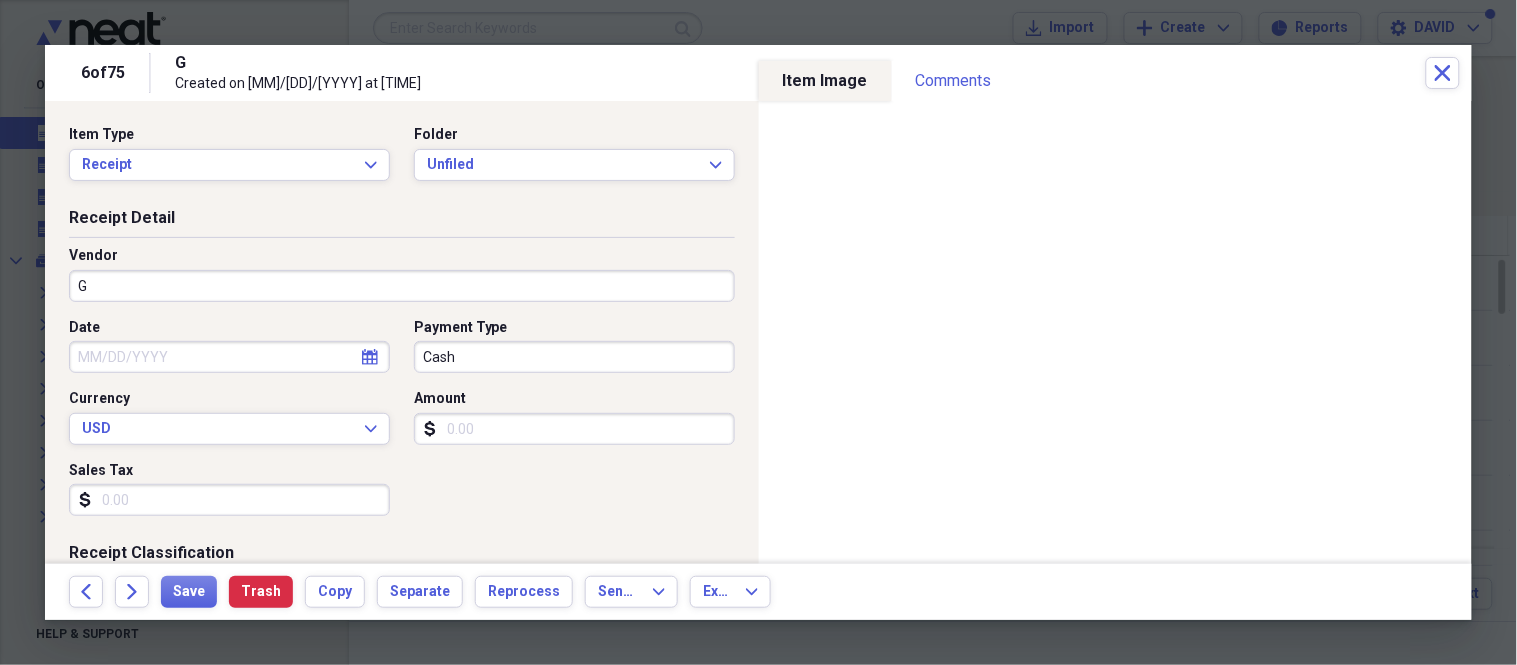 click on "G" at bounding box center (402, 286) 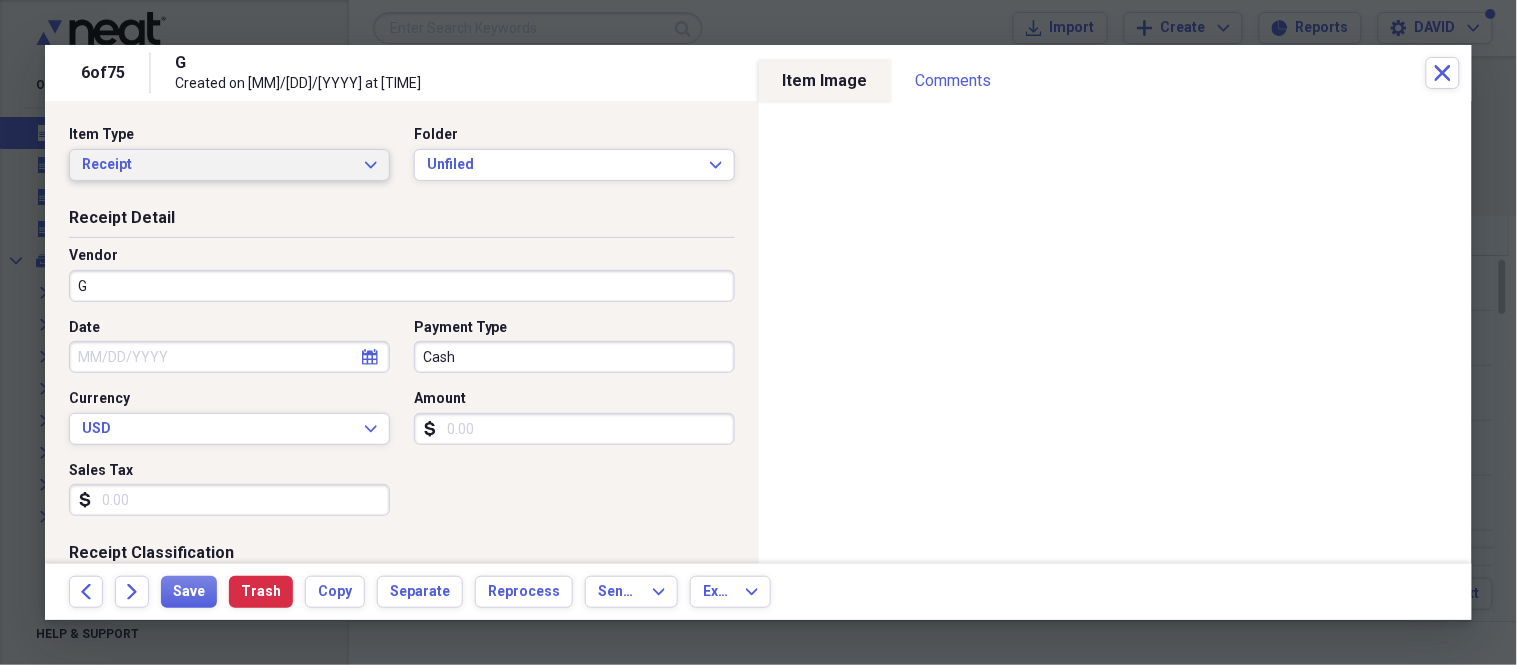 click on "Receipt Expand" at bounding box center [229, 165] 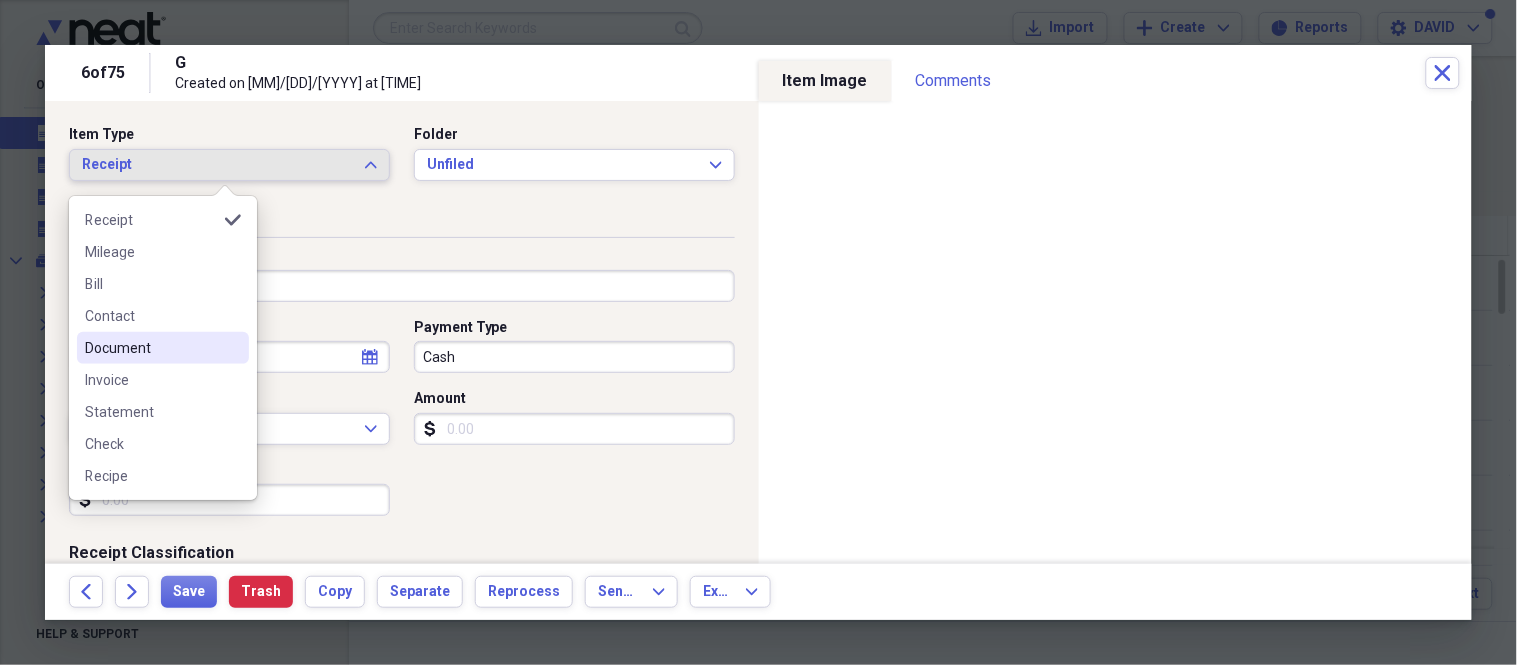 click on "Document" at bounding box center (151, 348) 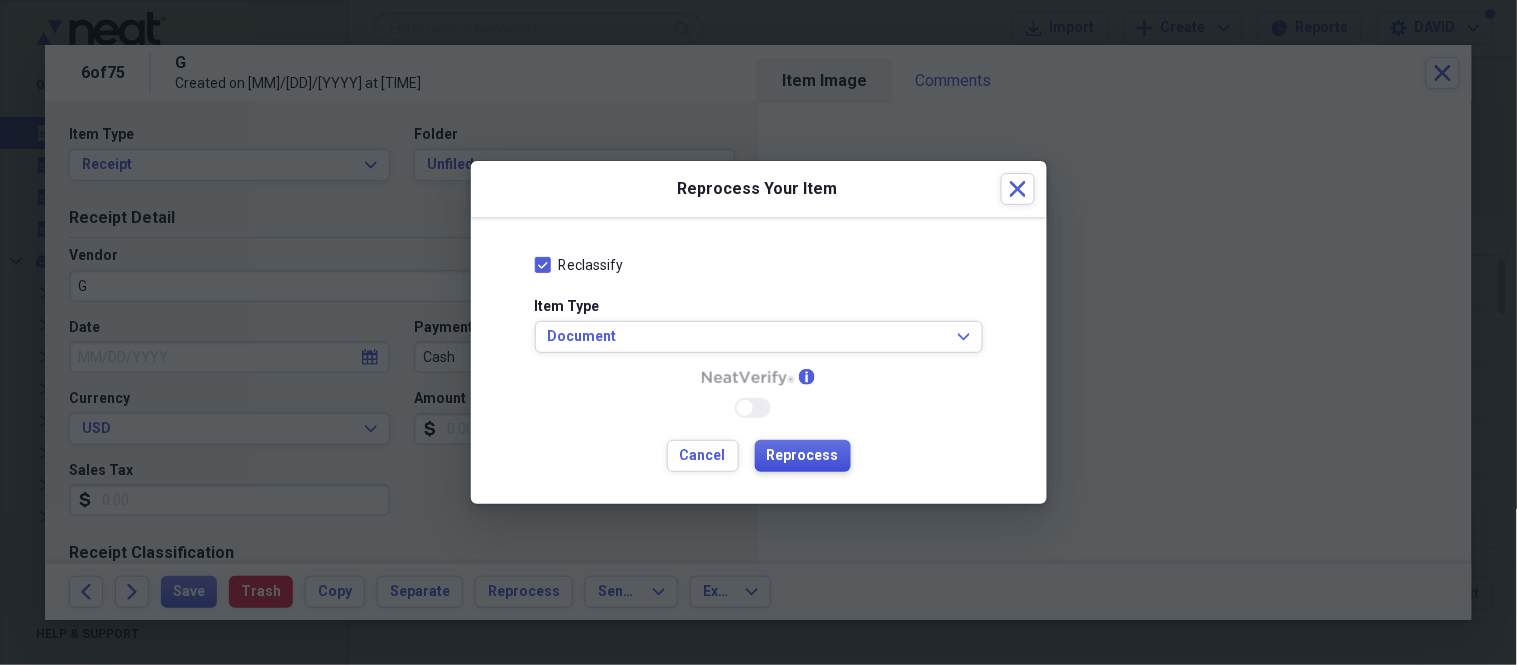 click on "Reprocess" at bounding box center (803, 456) 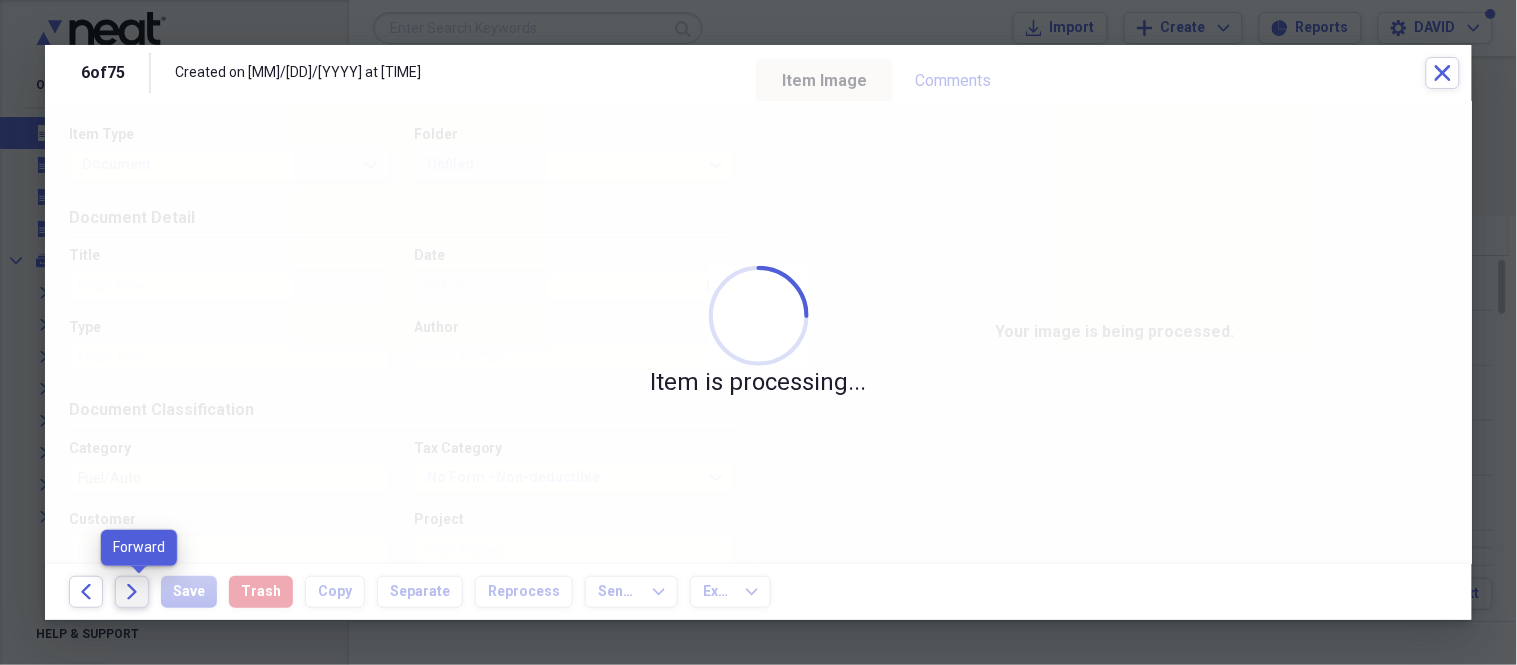 click on "Forward" at bounding box center [132, 592] 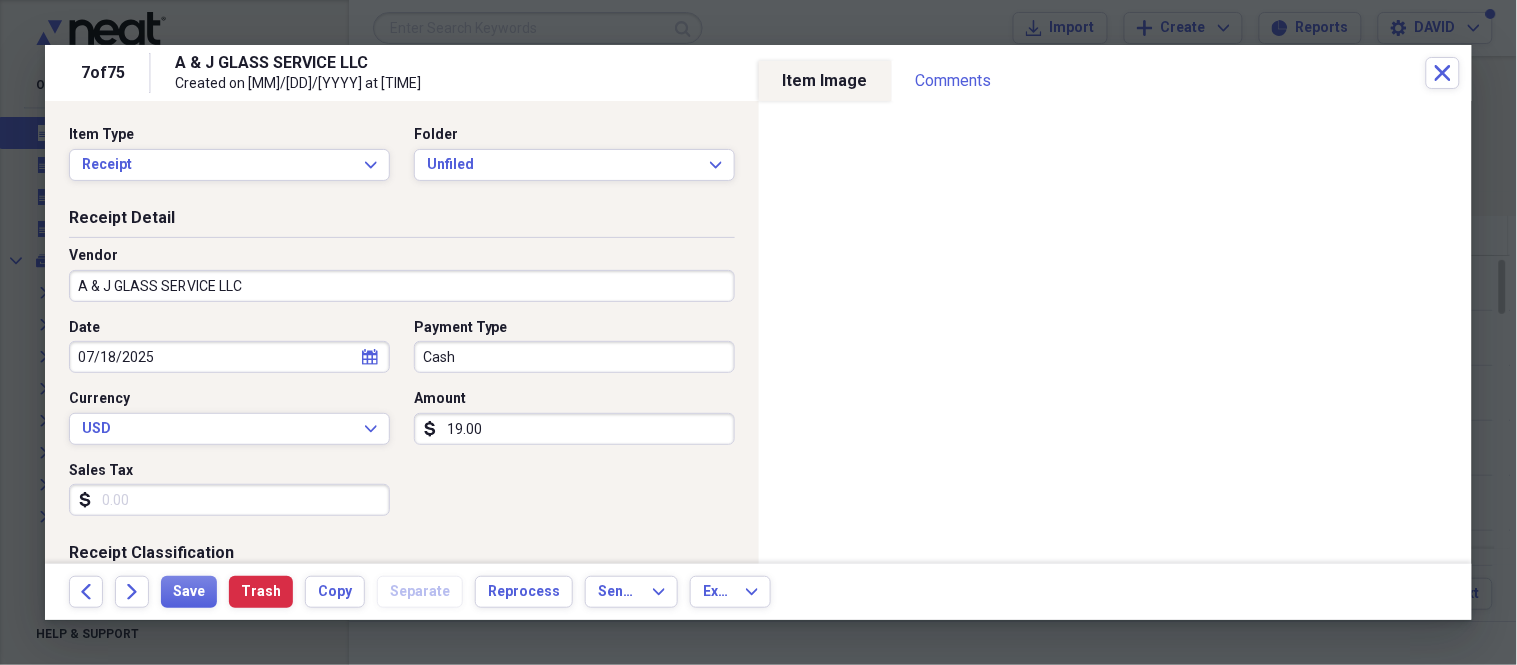 click on "A & J GLASS SERVICE LLC" at bounding box center [402, 286] 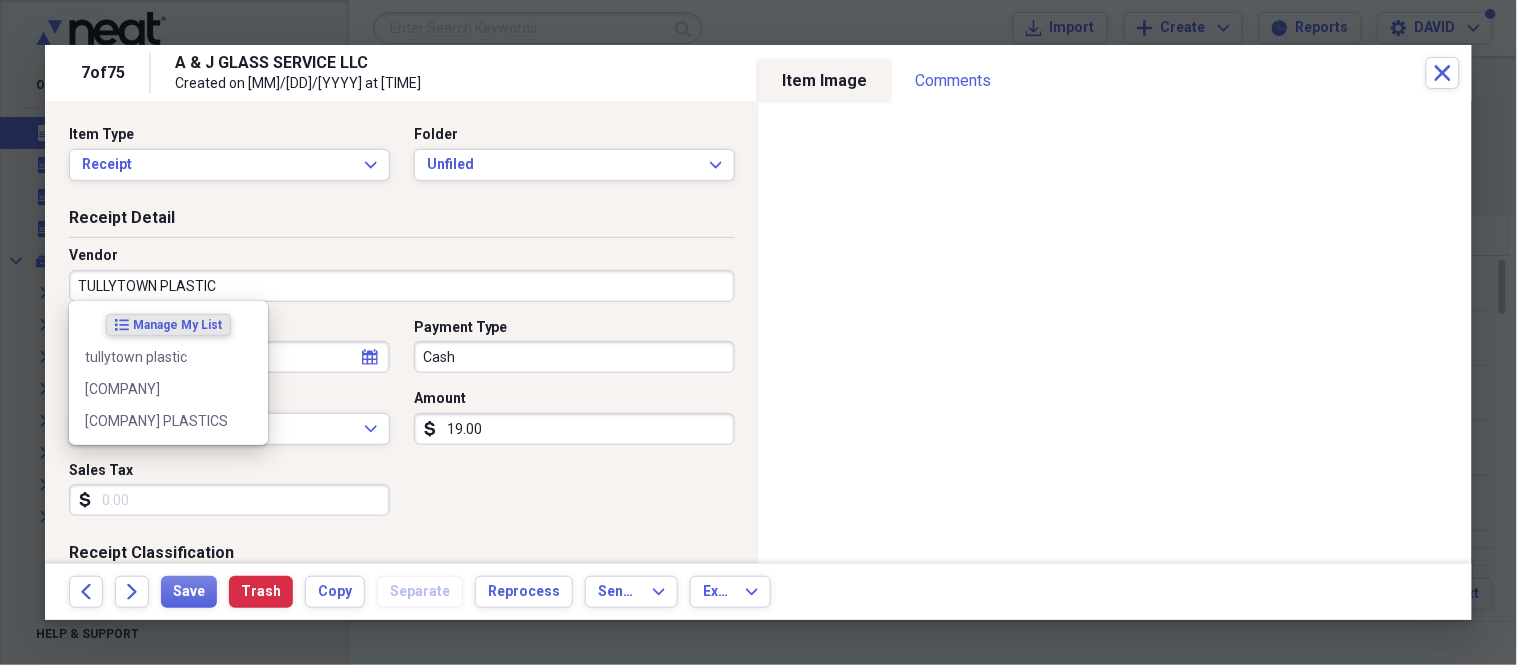 type on "[COMPANY] PLASTICS" 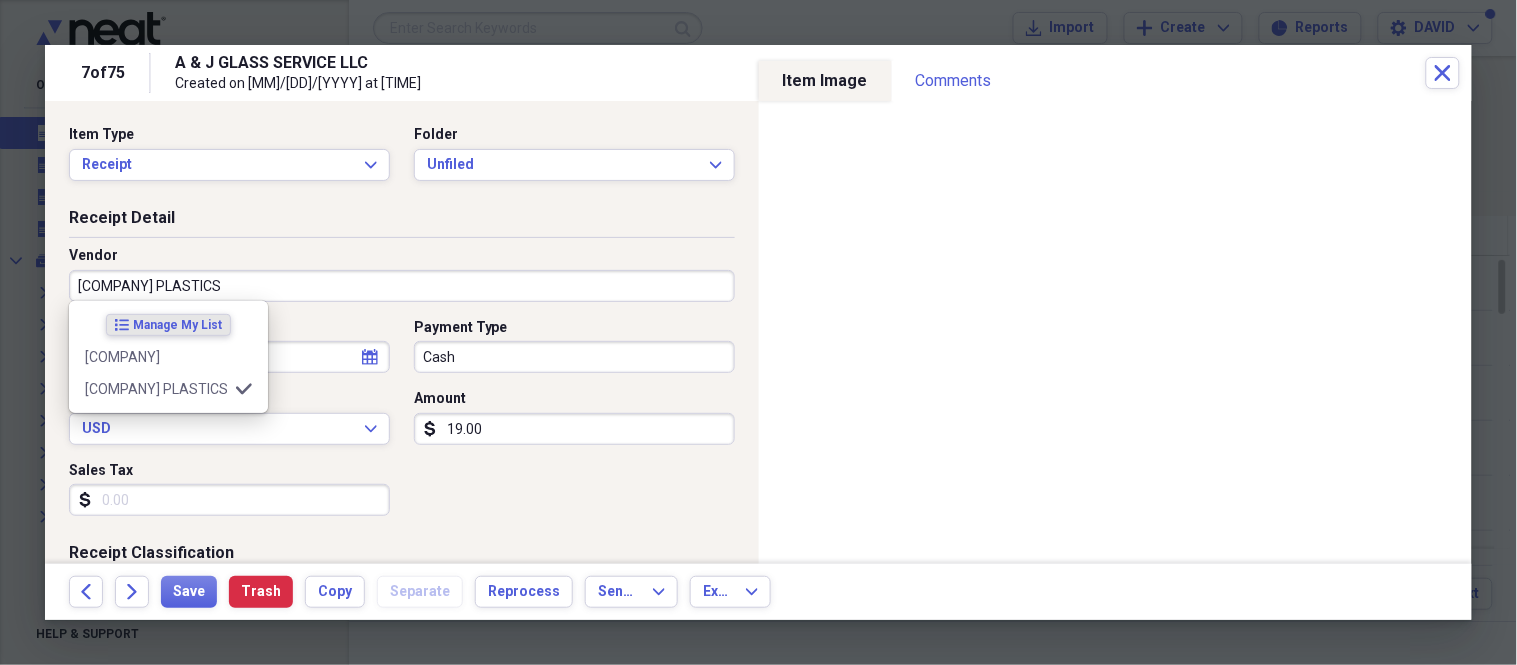 type on "job materials" 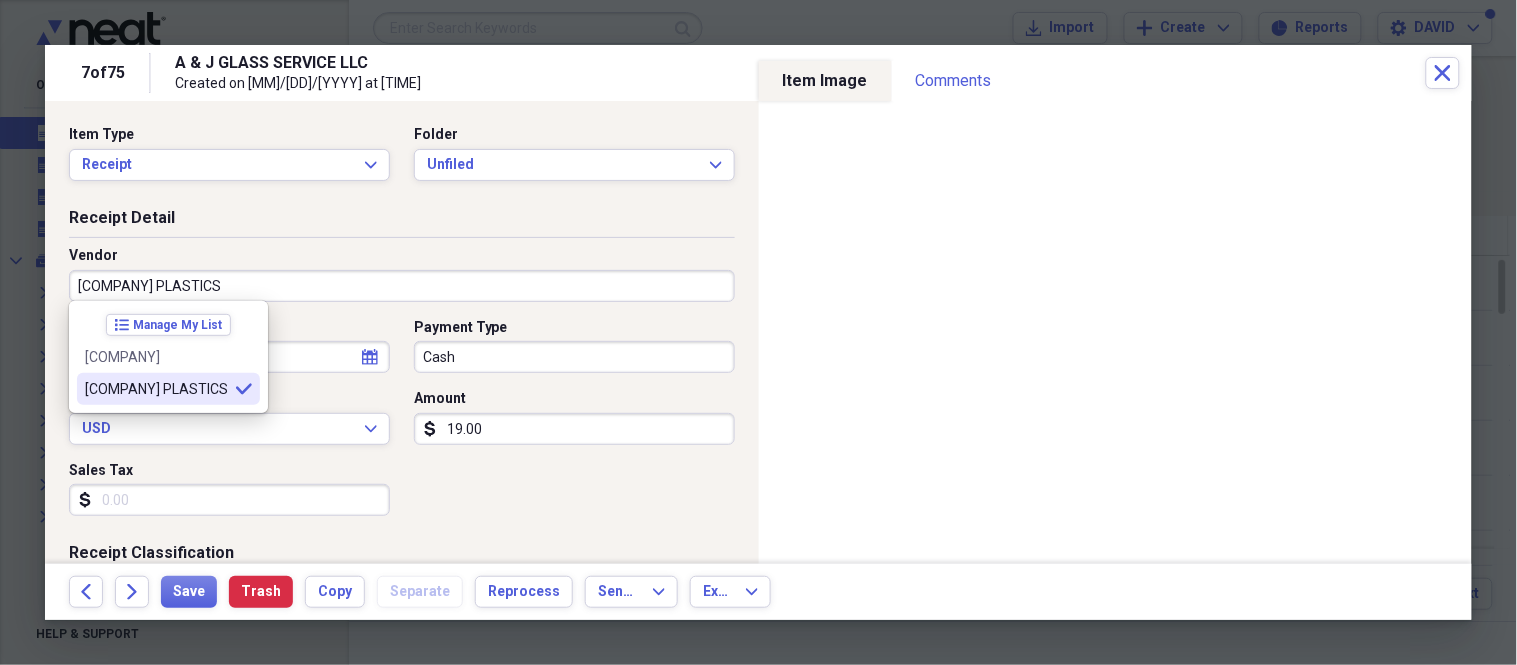 type on "[COMPANY] PLASTICS" 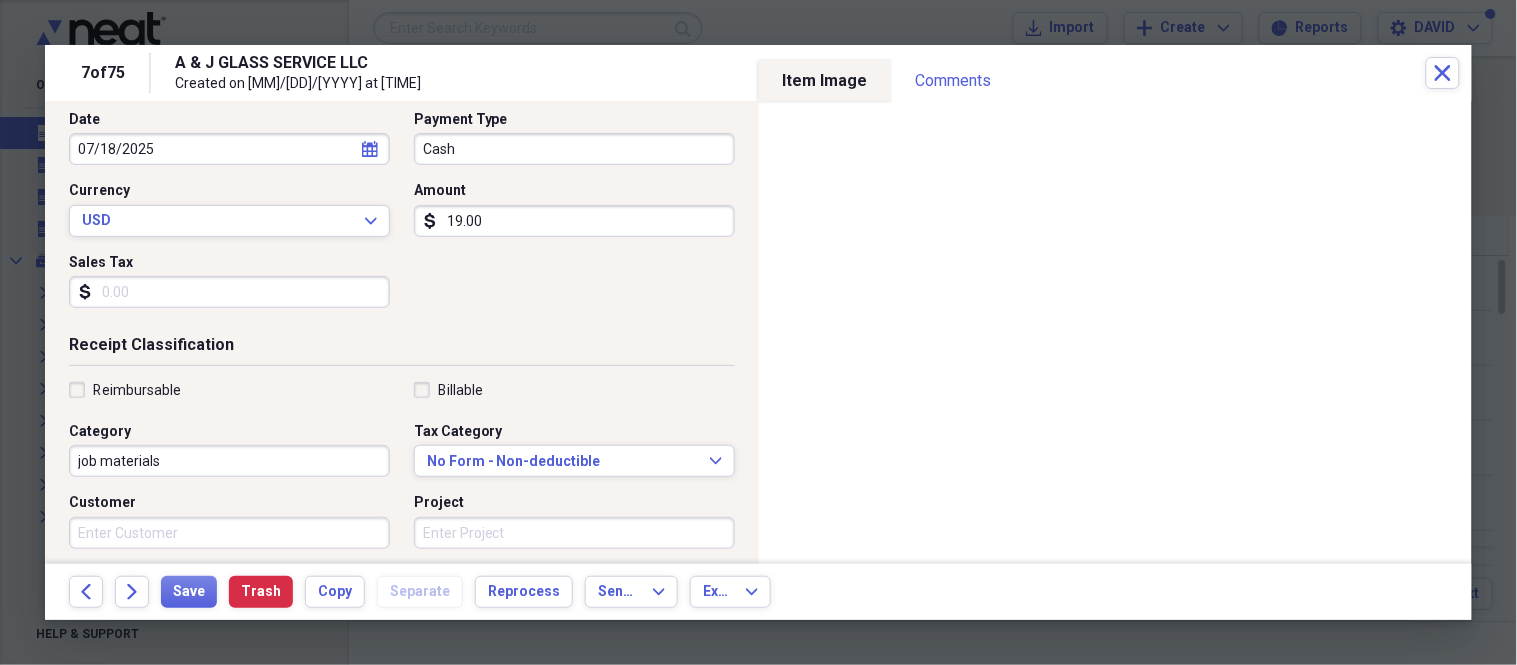 scroll, scrollTop: 0, scrollLeft: 0, axis: both 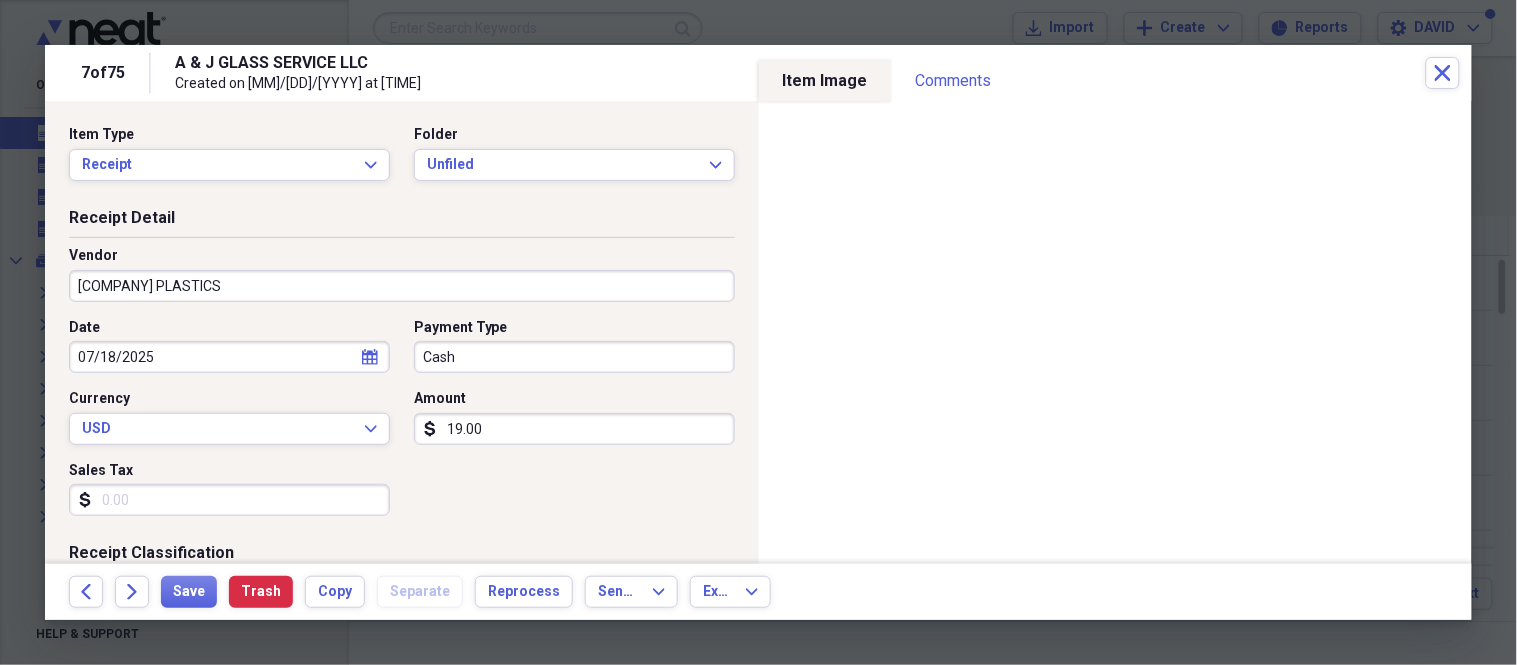 click on "Cash" at bounding box center [574, 357] 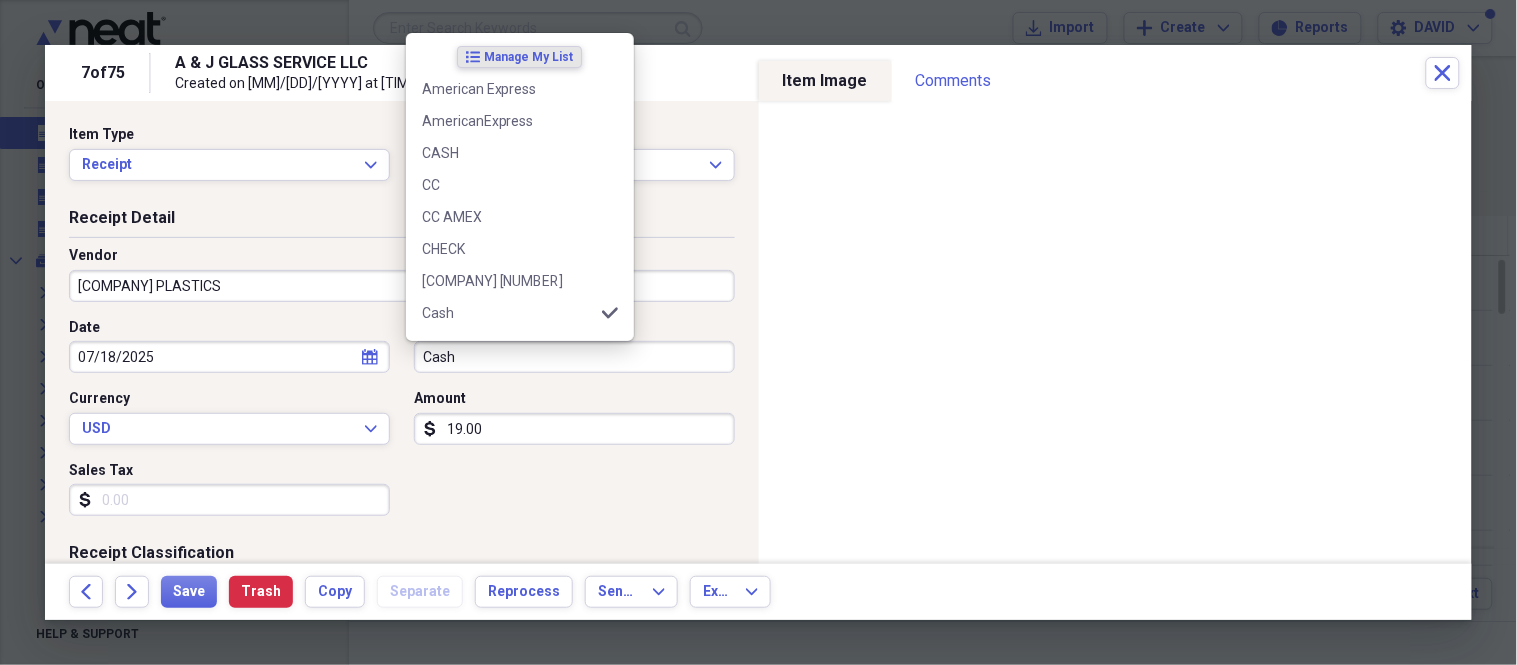 click on "Cash" at bounding box center (574, 357) 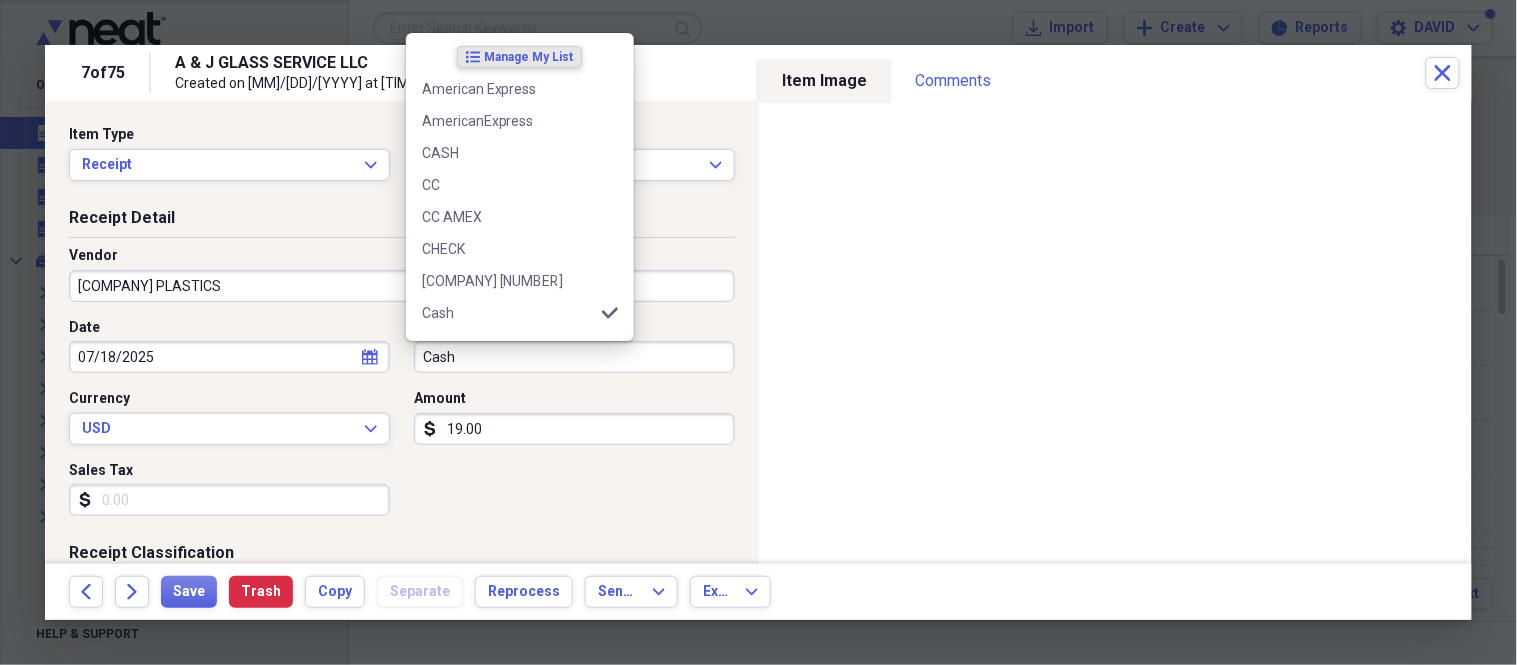 click on "Date [MM]/[DD]/[YYYY] calendar Calendar Payment Type [COMPANY] Currency [CURRENCY] Expand Amount dollar-sign [NUMBER].00 Sales Tax dollar-sign" at bounding box center [402, 425] 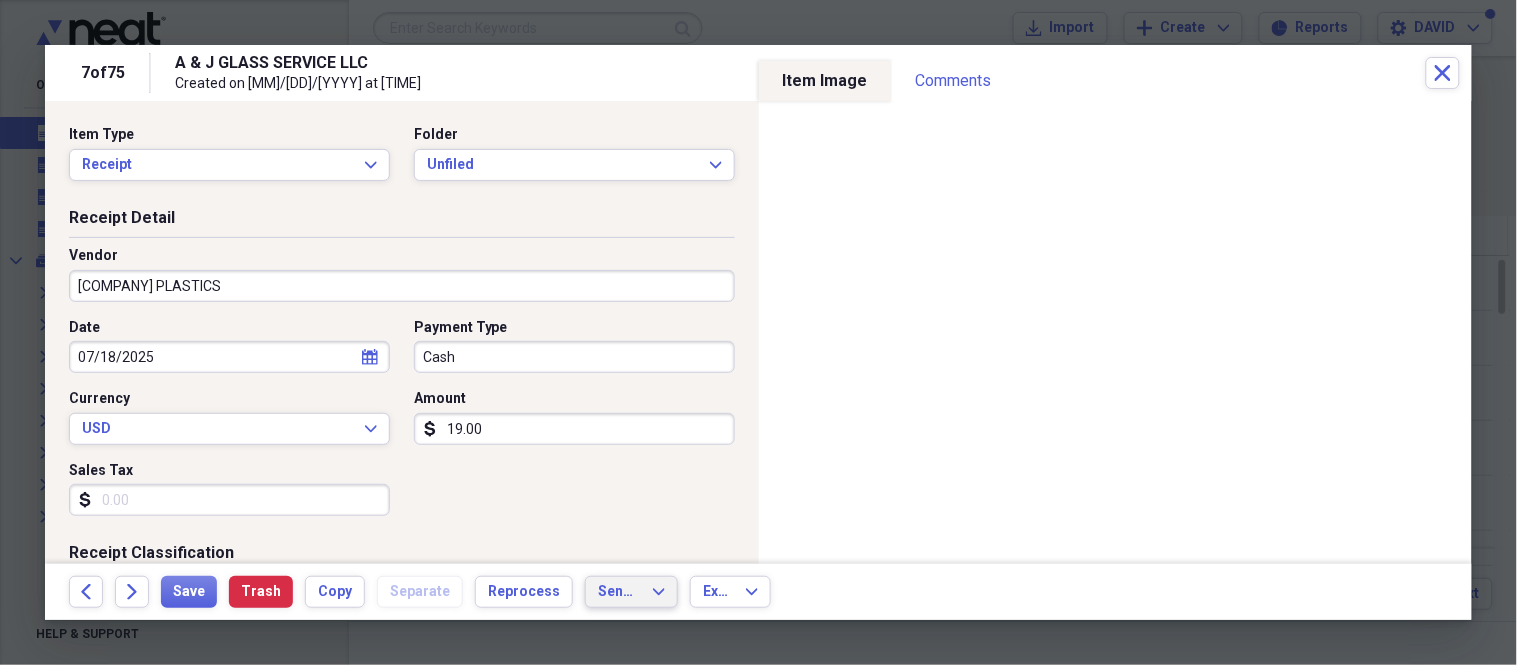 click on "Send To" at bounding box center (619, 592) 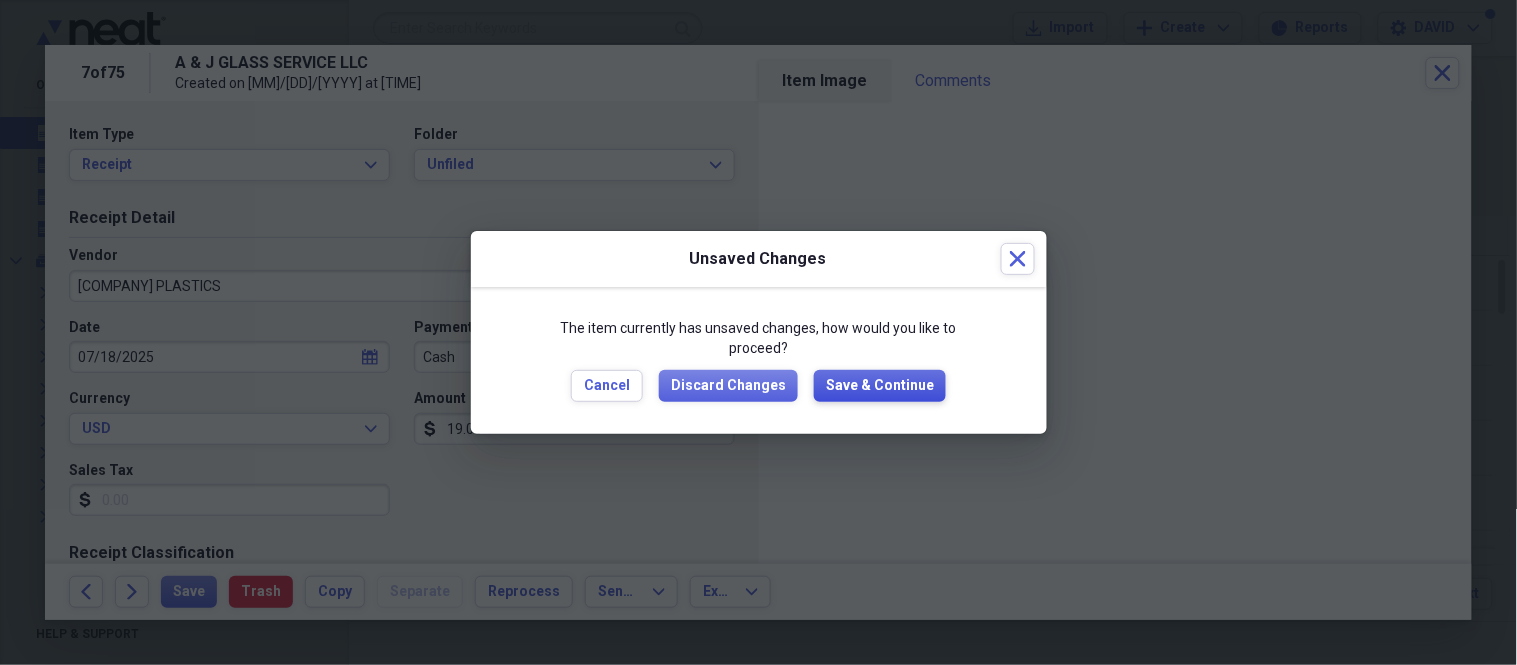 click on "Save & Continue" at bounding box center [880, 386] 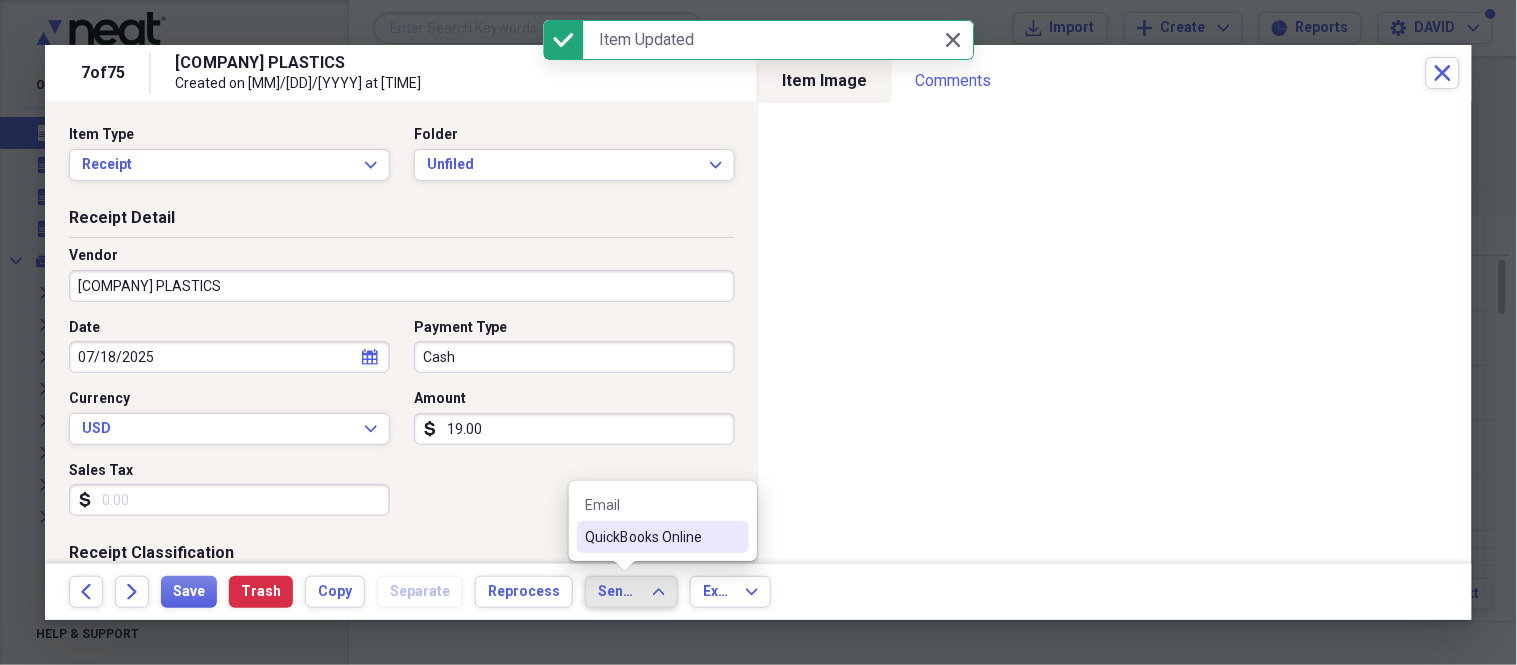 click on "QuickBooks Online" at bounding box center [663, 537] 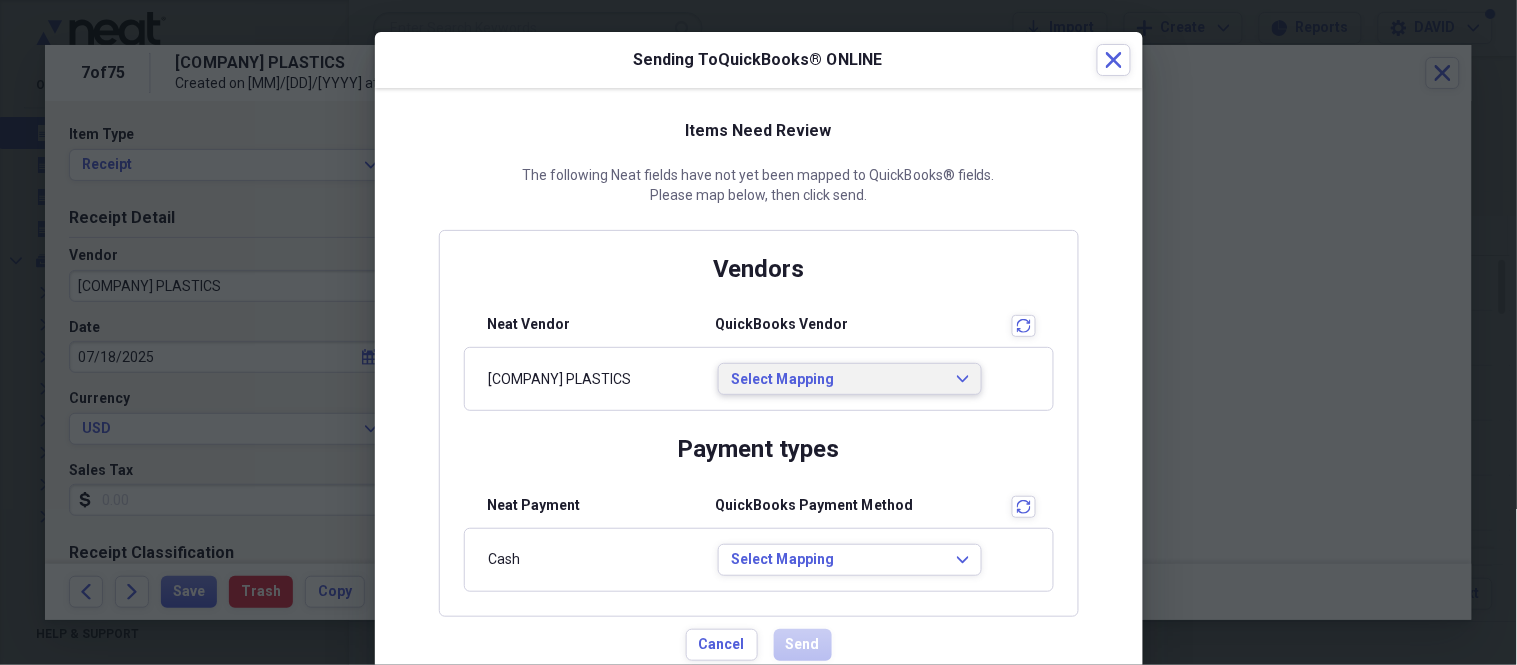 click on "Select Mapping" at bounding box center [838, 380] 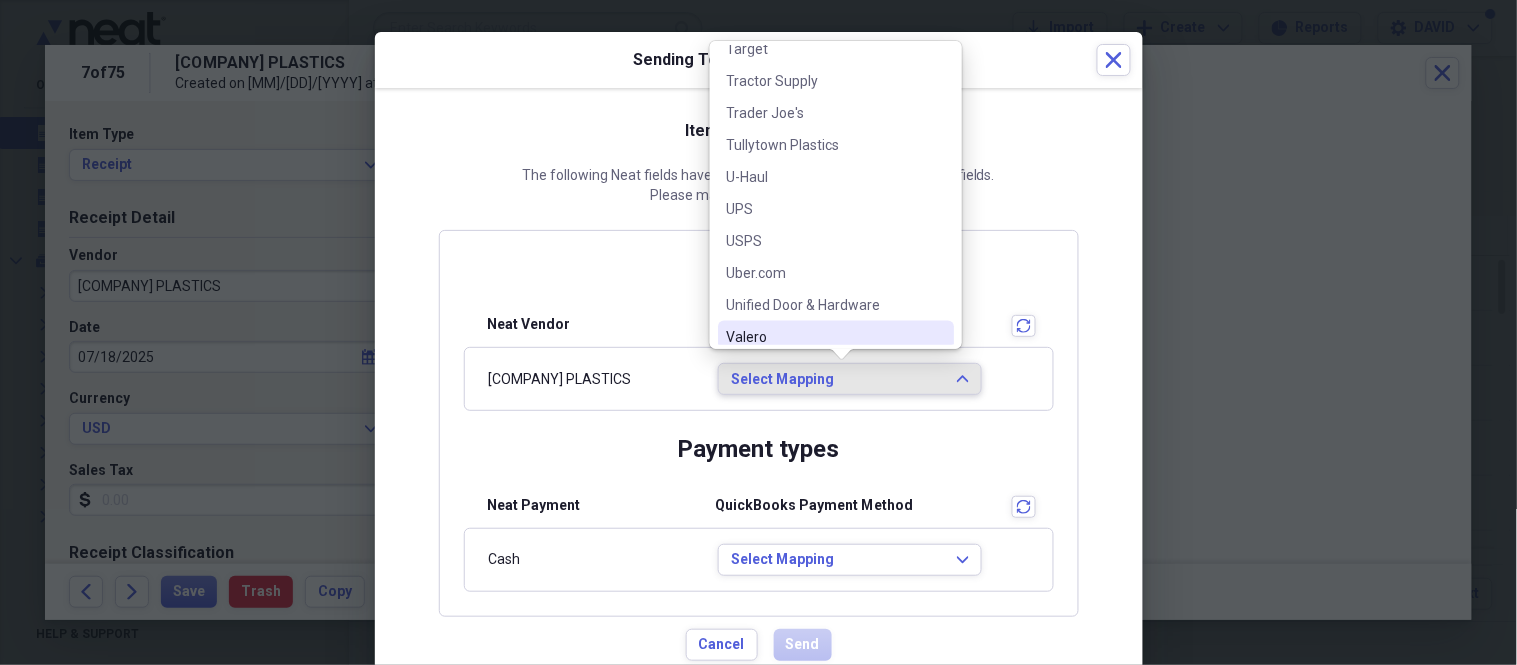 scroll, scrollTop: 4444, scrollLeft: 0, axis: vertical 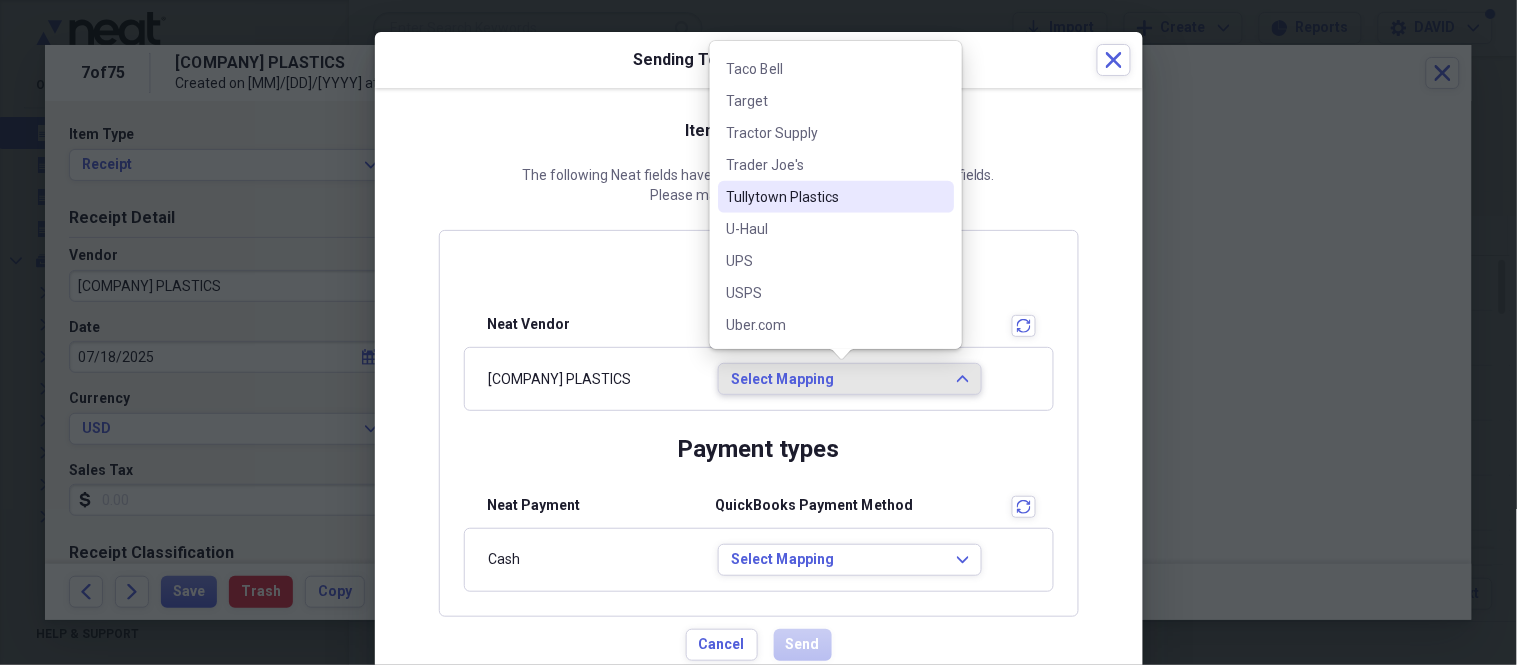 click on "Tullytown Plastics" at bounding box center (824, 197) 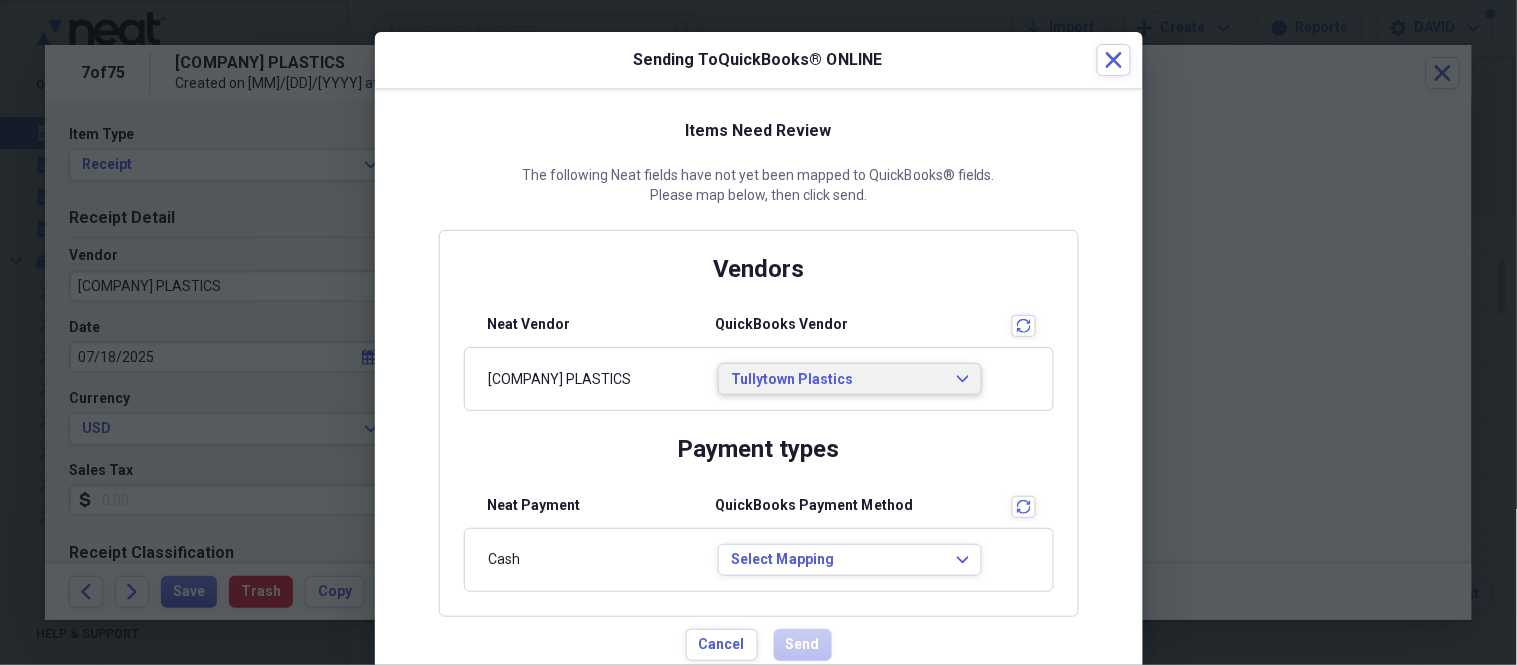 scroll, scrollTop: 0, scrollLeft: 0, axis: both 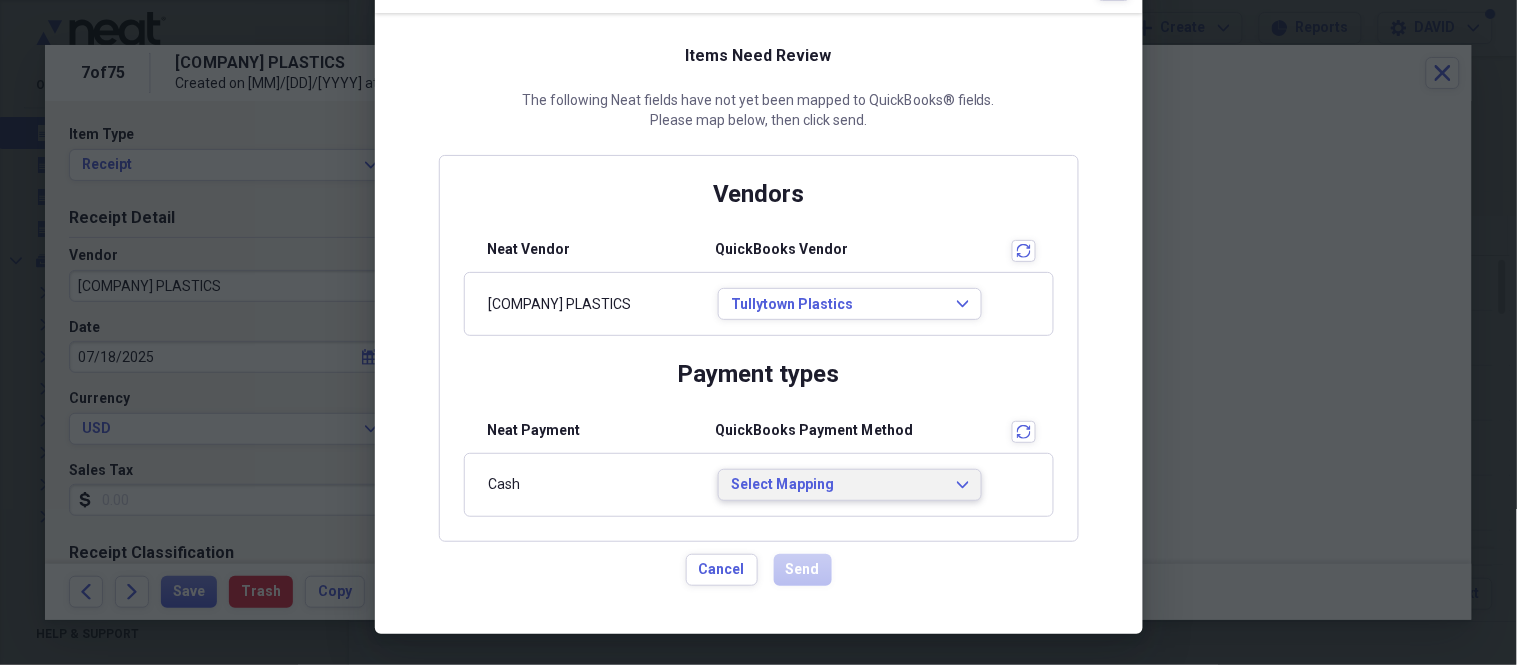 click on "Select Mapping" at bounding box center (838, 485) 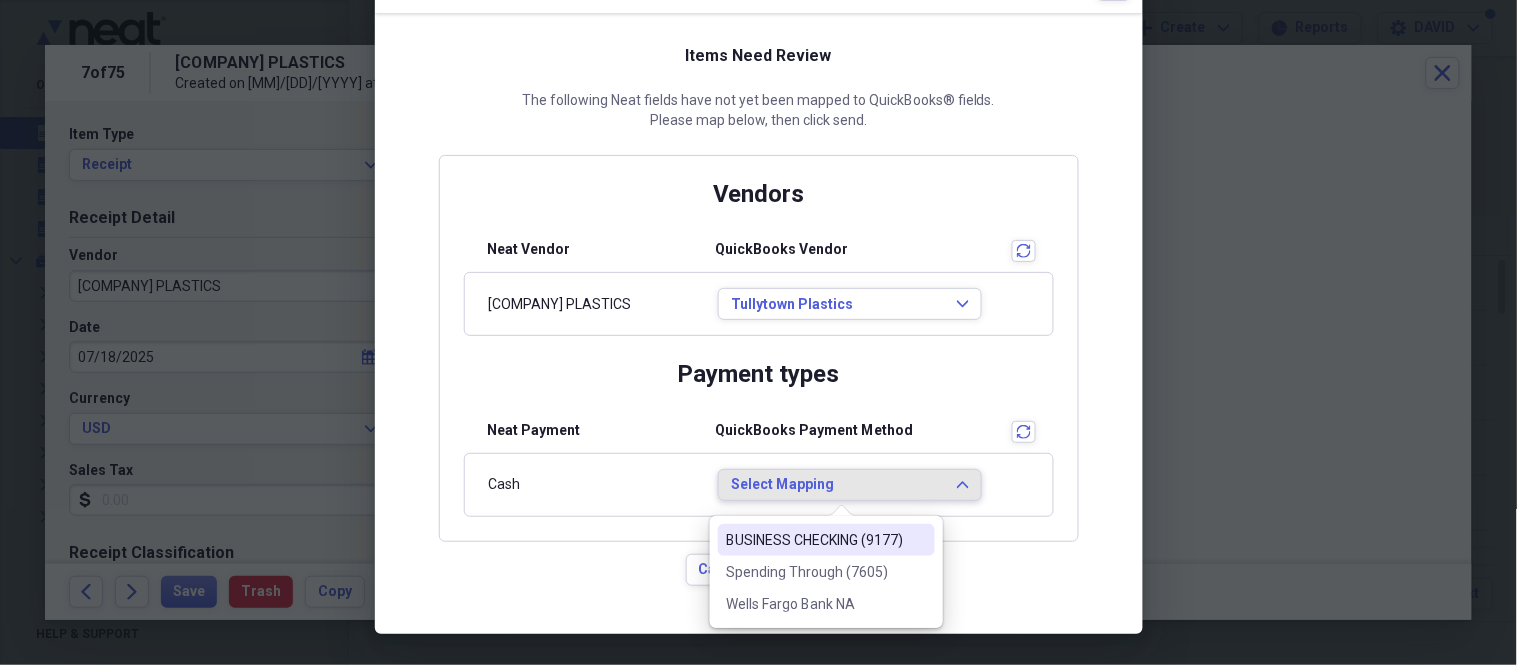 click 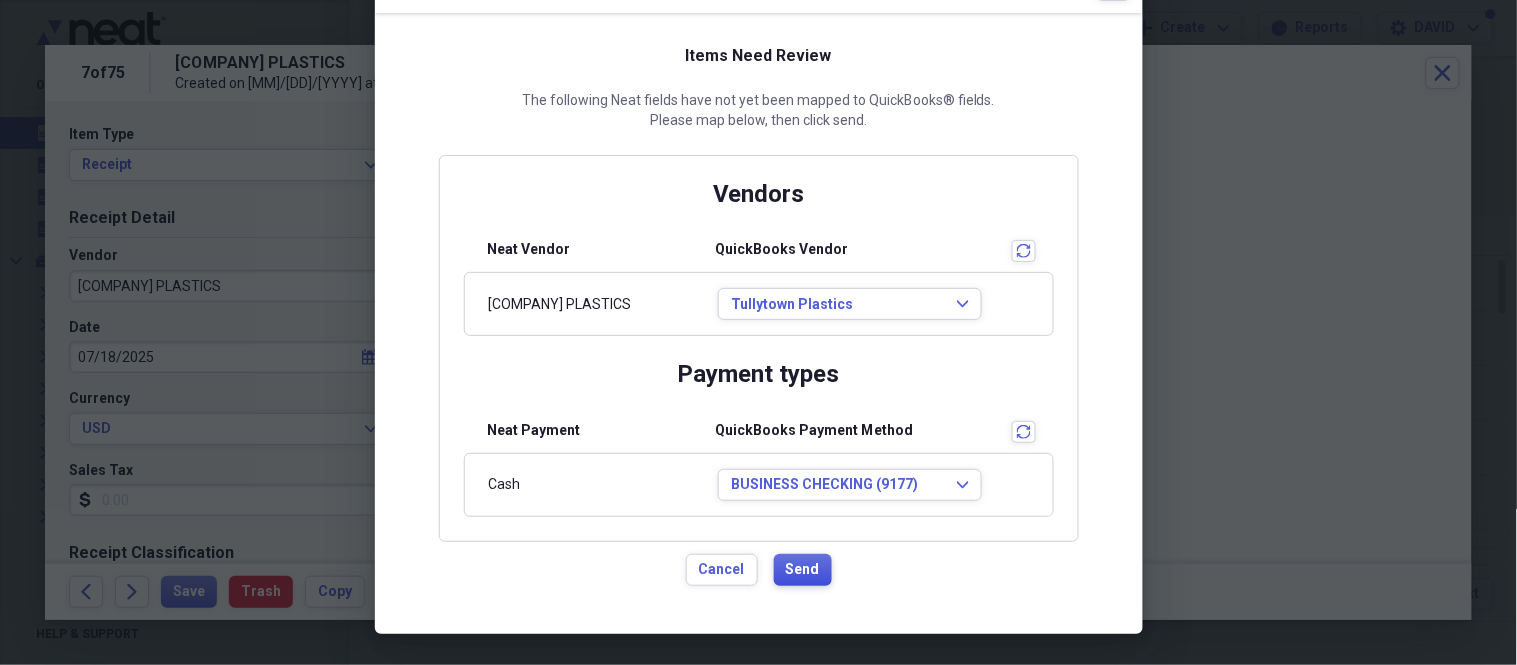 click on "Send" at bounding box center (803, 570) 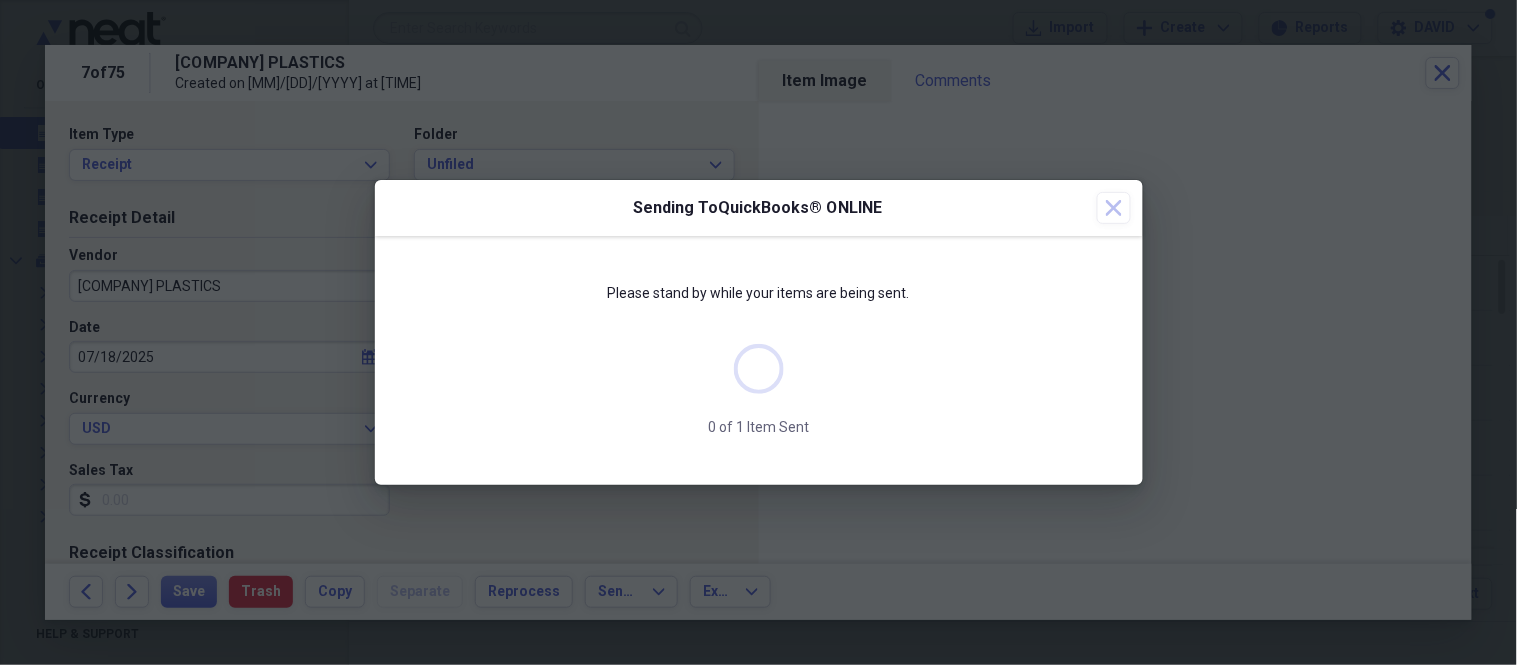 scroll, scrollTop: 0, scrollLeft: 0, axis: both 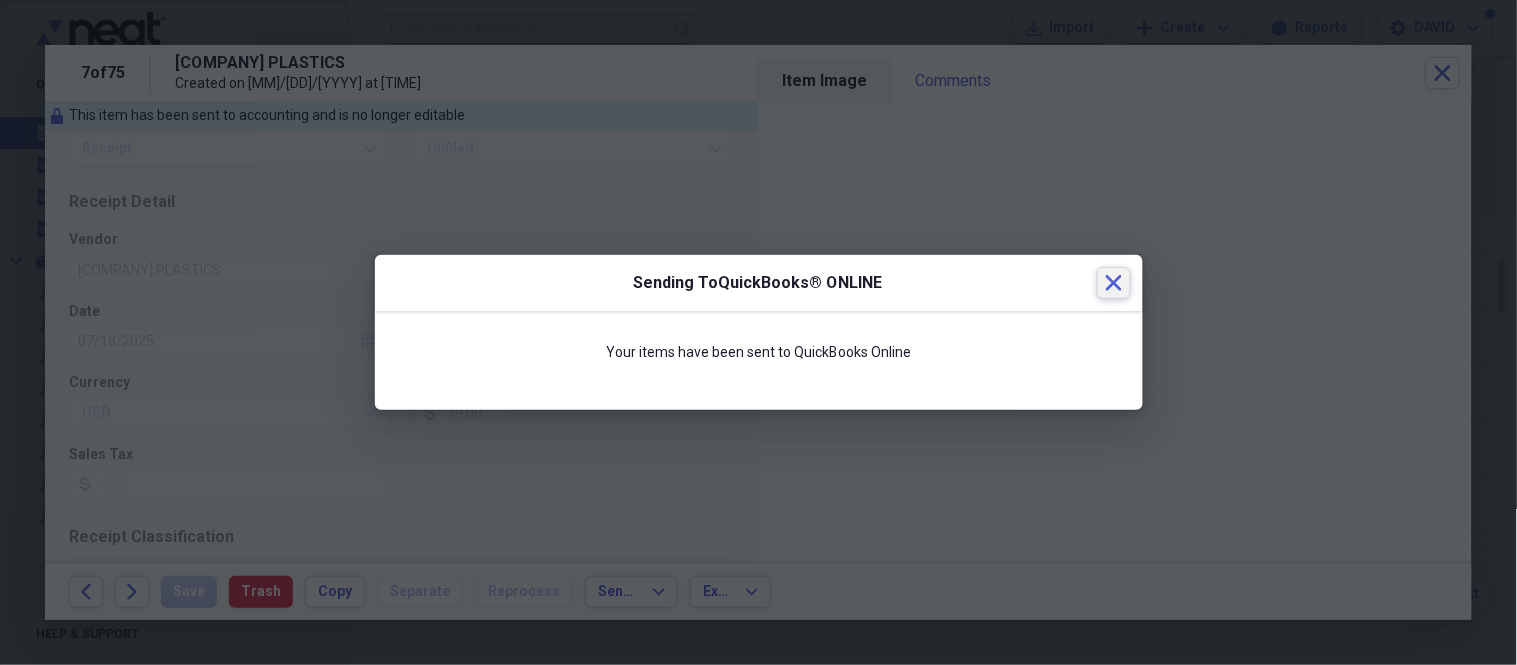 click 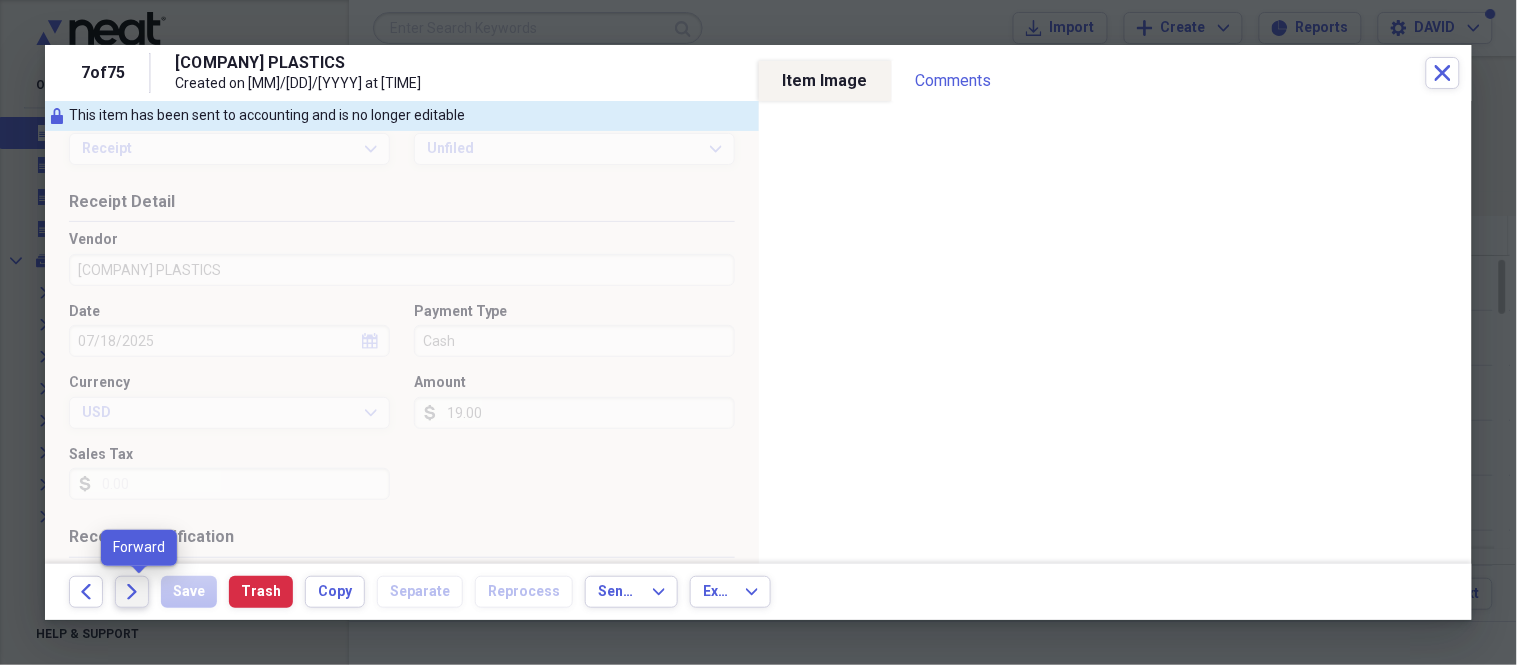 click on "Forward" 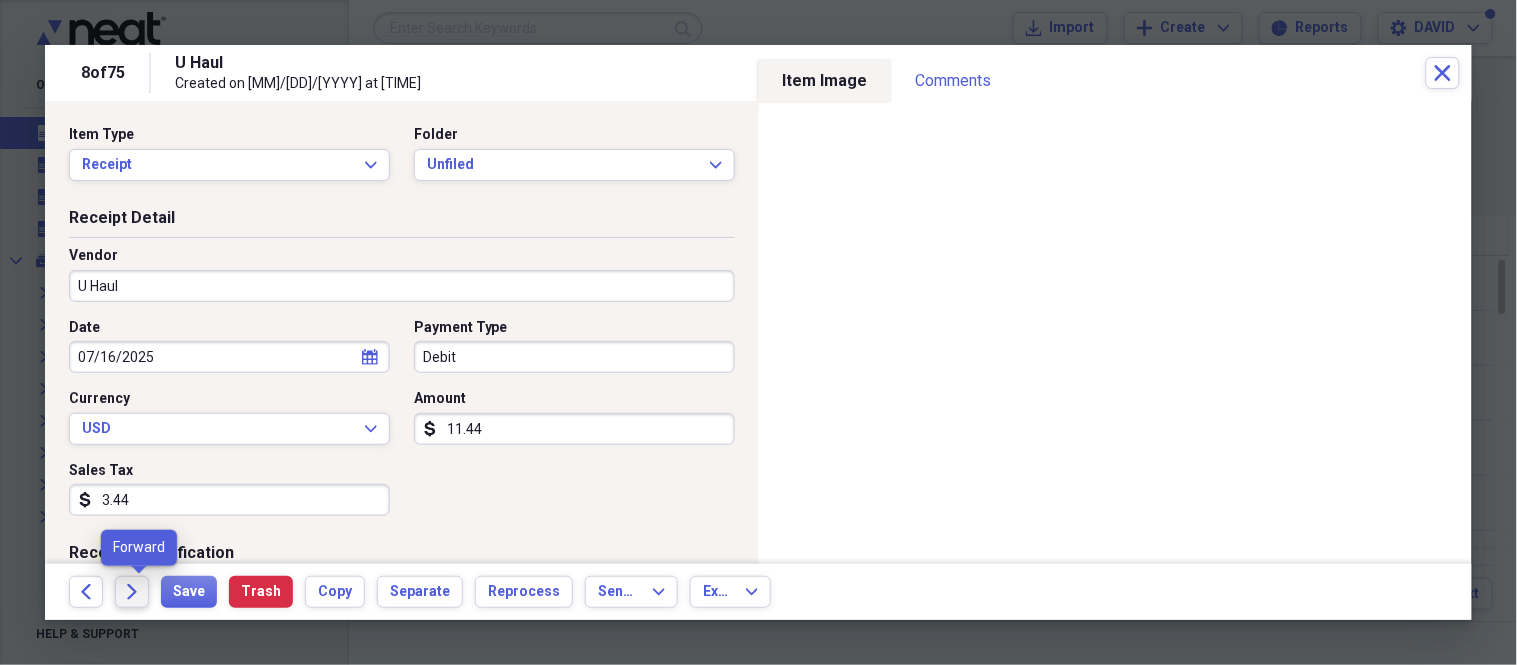 click on "Forward" at bounding box center (132, 592) 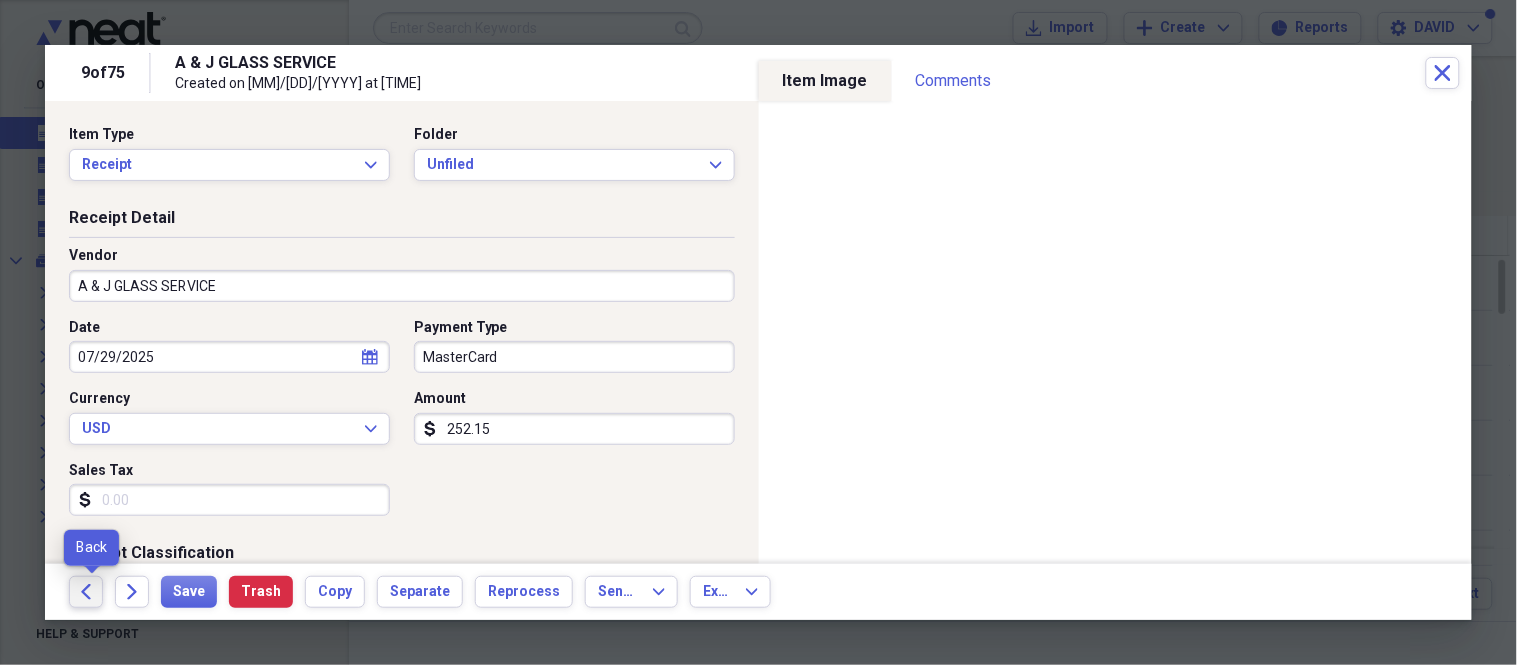 click on "Back" 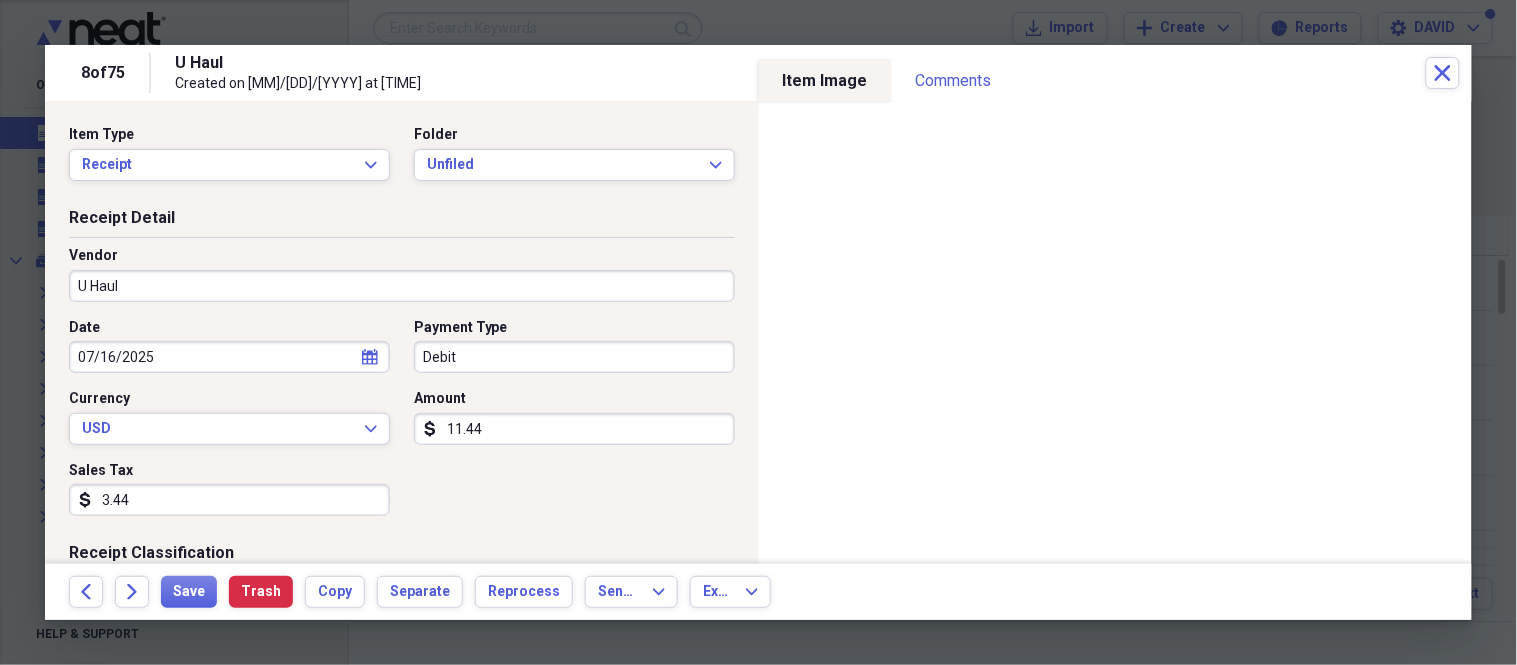 click on "11.44" at bounding box center [574, 429] 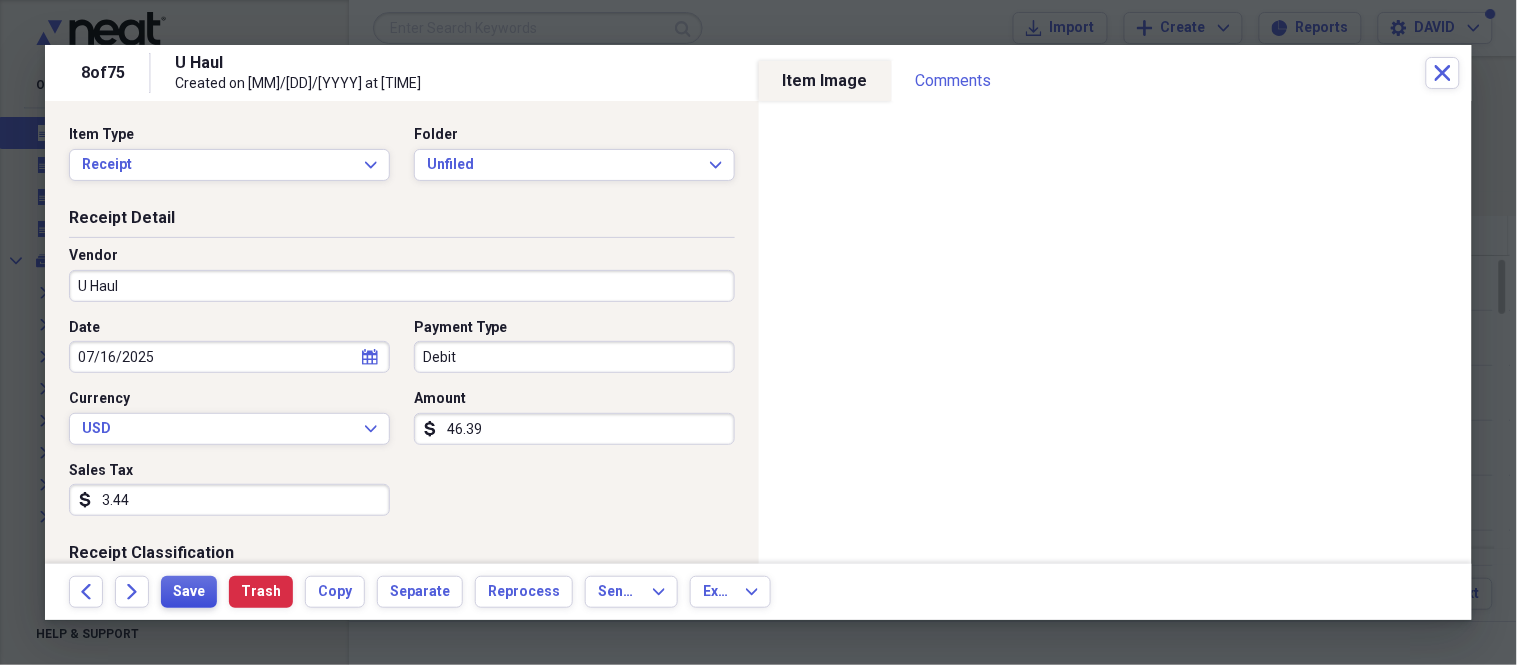 type on "46.39" 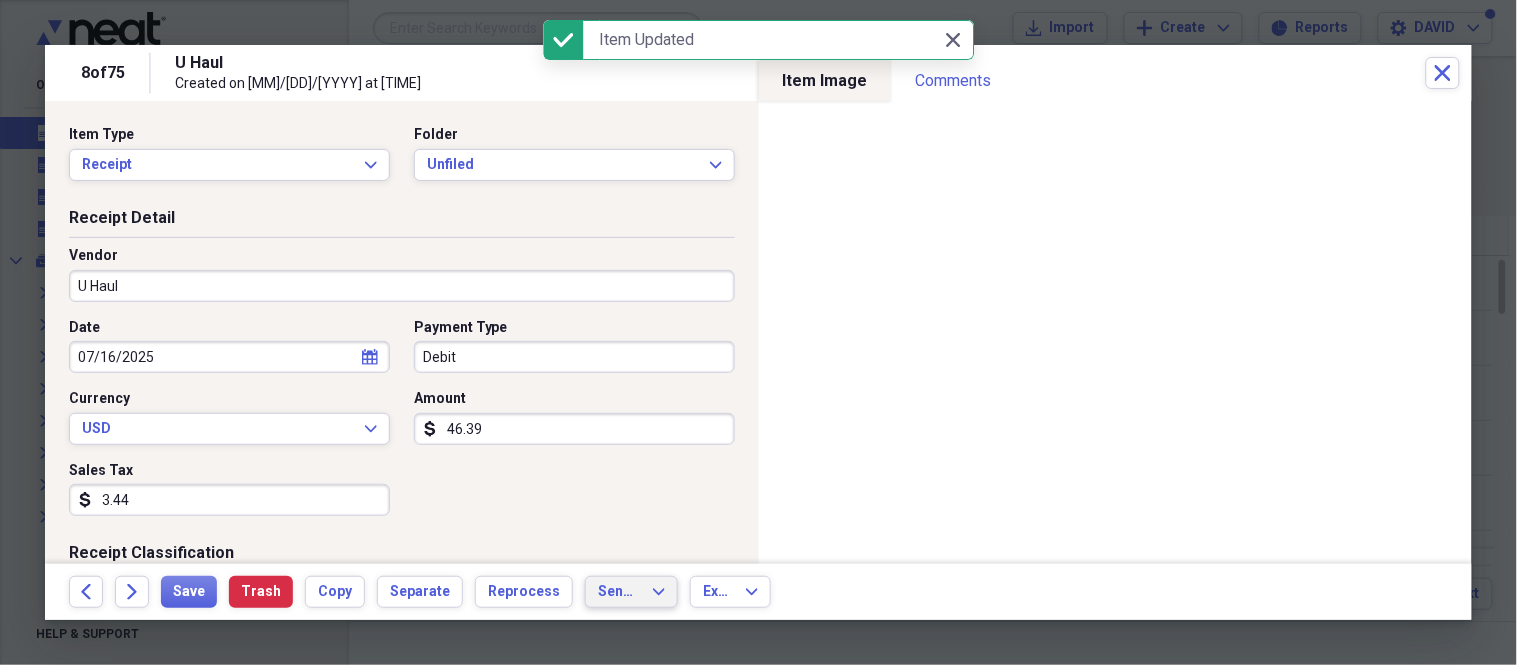 click on "Send To" at bounding box center [619, 592] 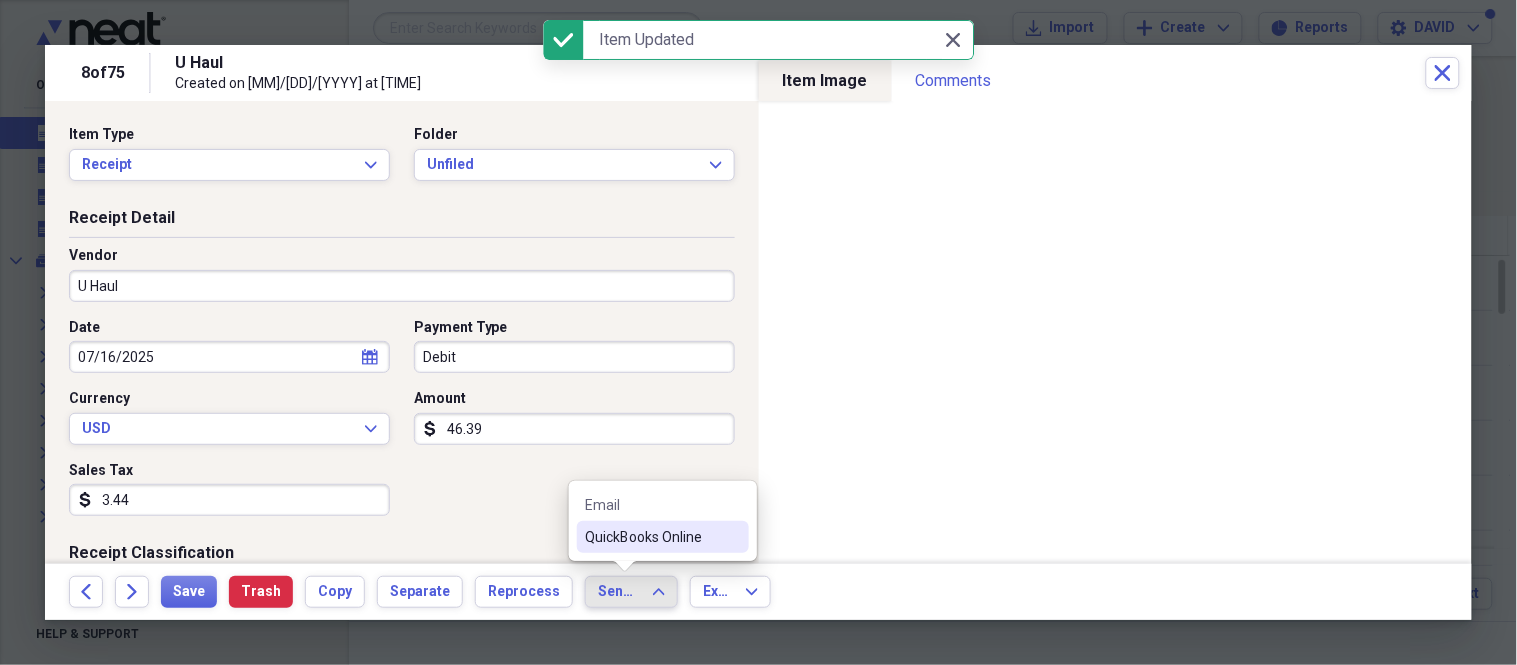 click on "QuickBooks Online" at bounding box center [663, 537] 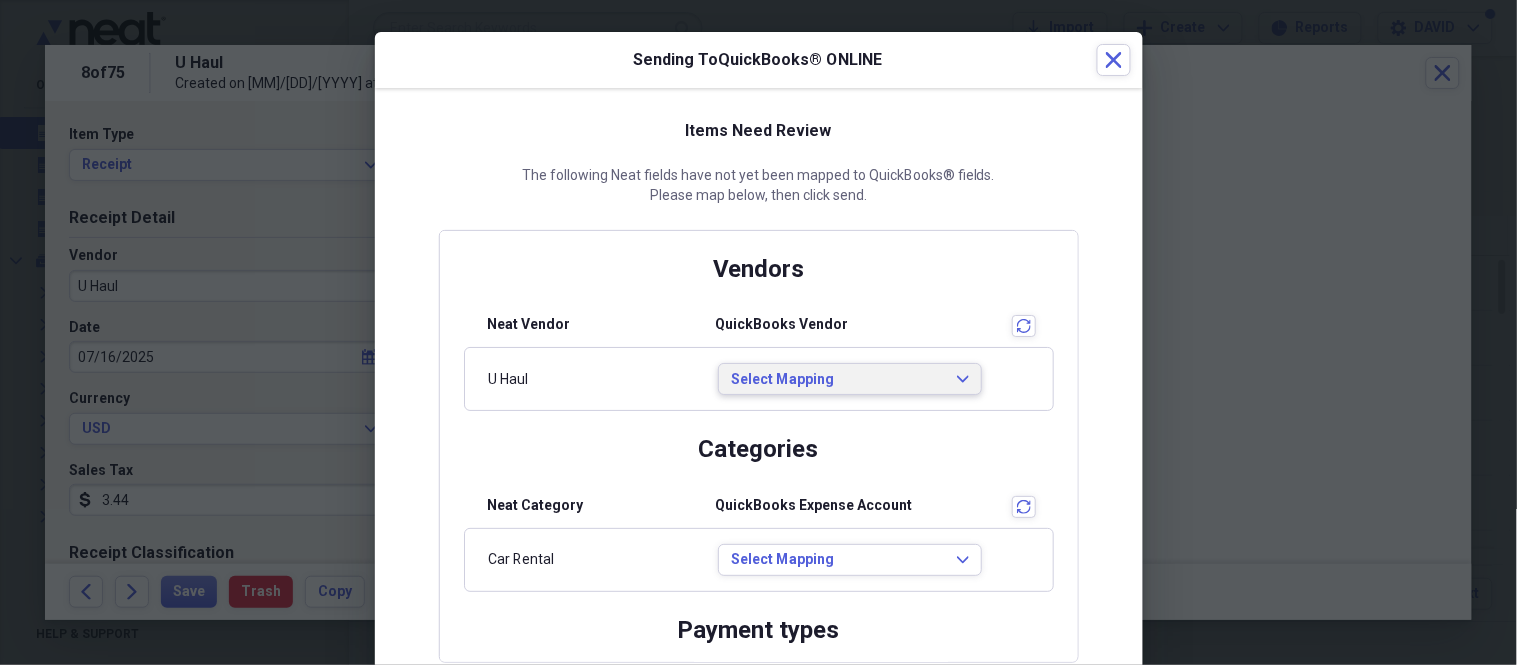 click on "Select Mapping Expand" at bounding box center [850, 379] 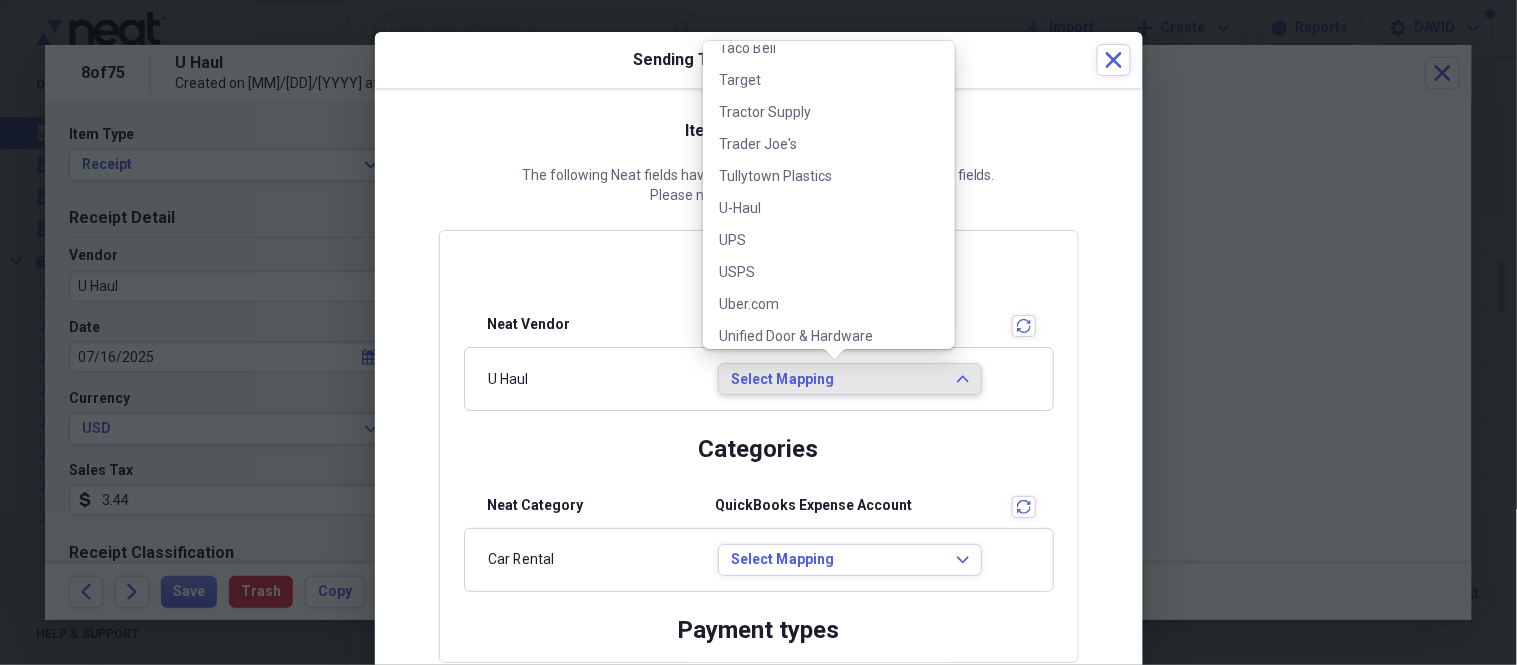 scroll, scrollTop: 4412, scrollLeft: 0, axis: vertical 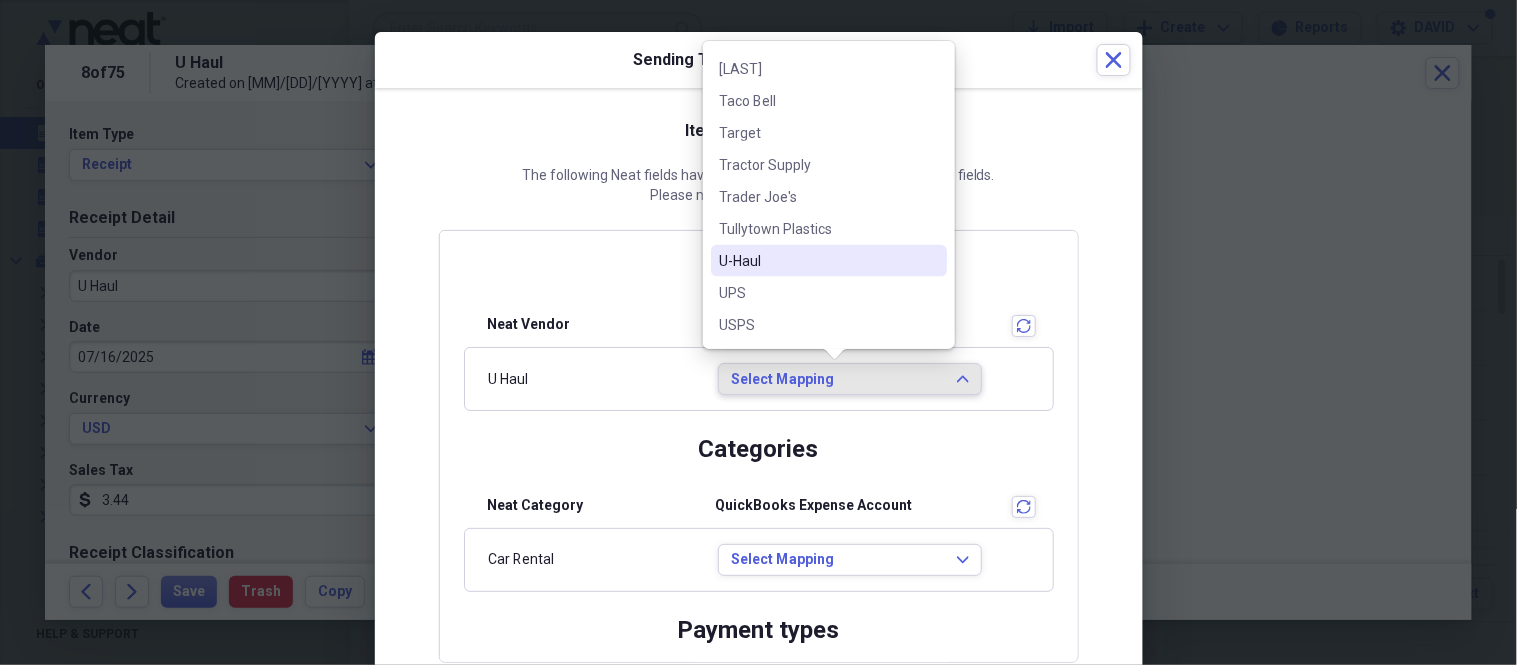 click on "U-Haul" at bounding box center [817, 261] 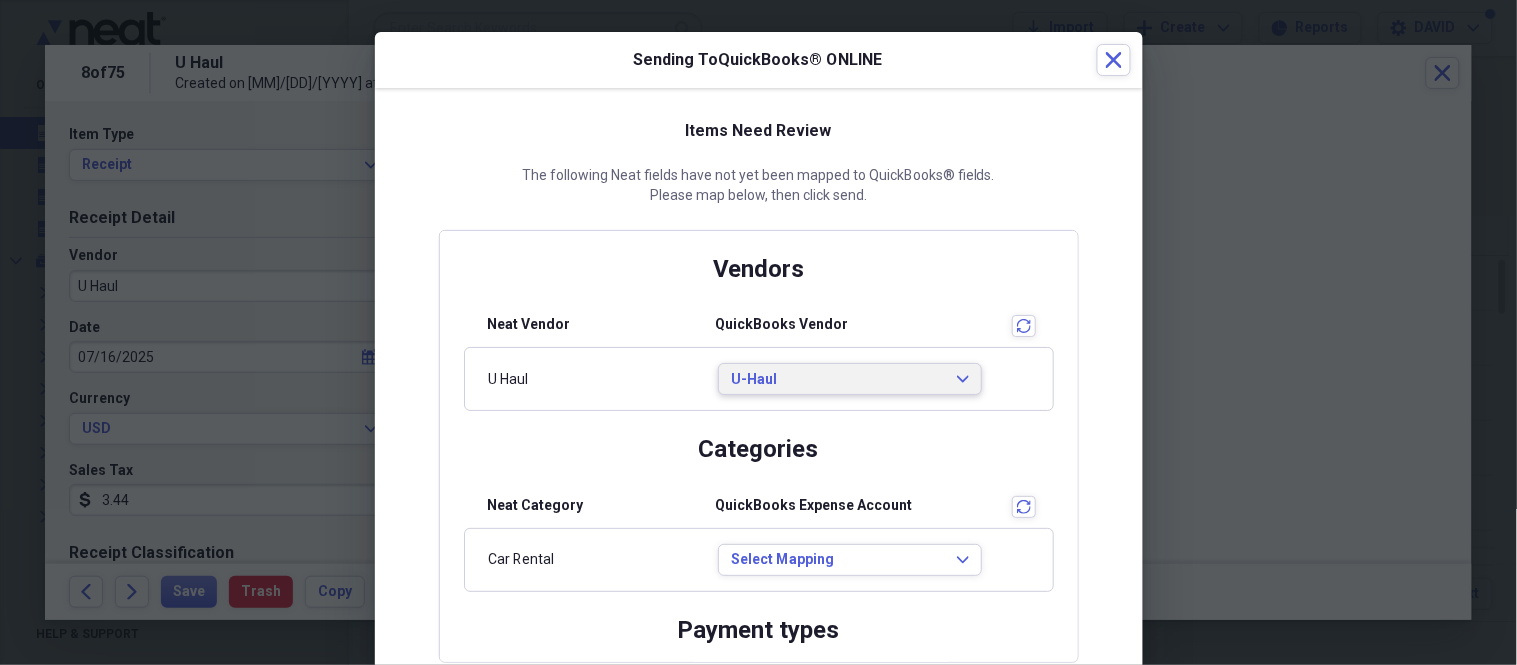 scroll, scrollTop: 0, scrollLeft: 0, axis: both 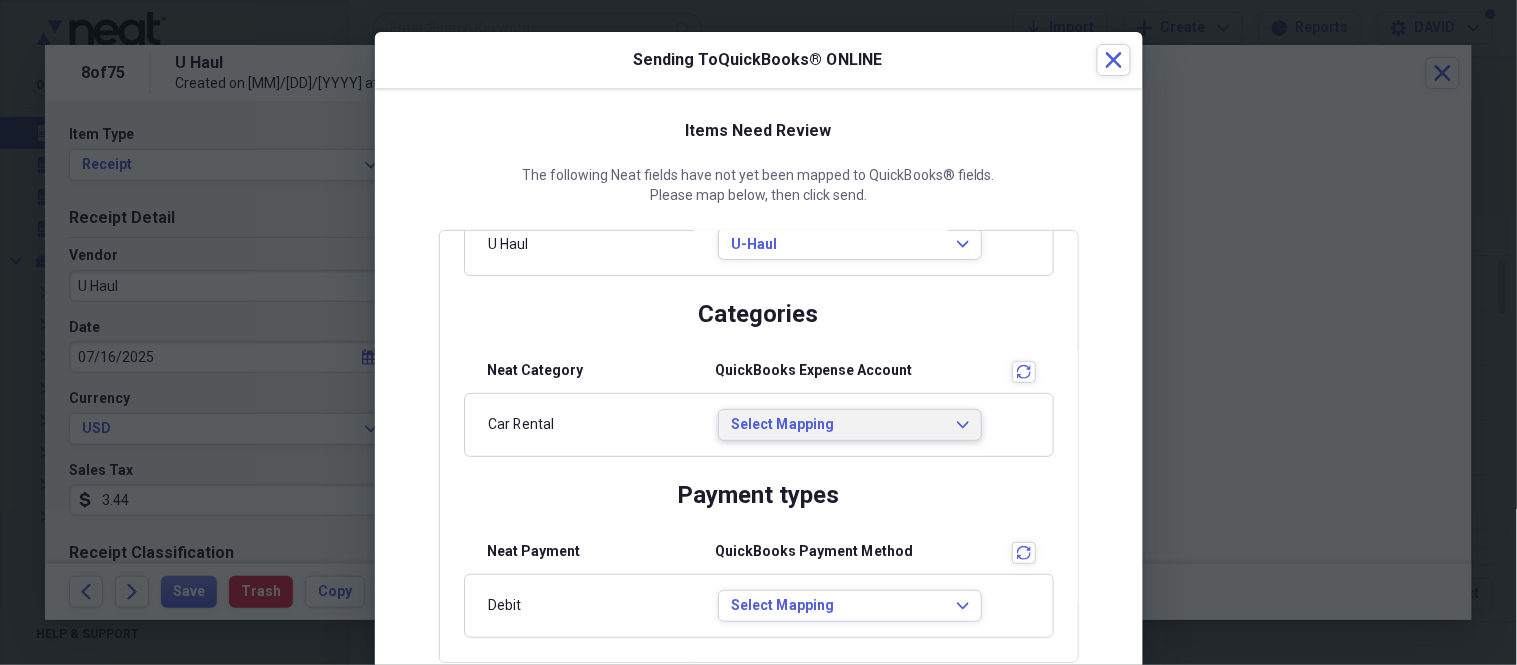 click on "Select Mapping" at bounding box center [838, 425] 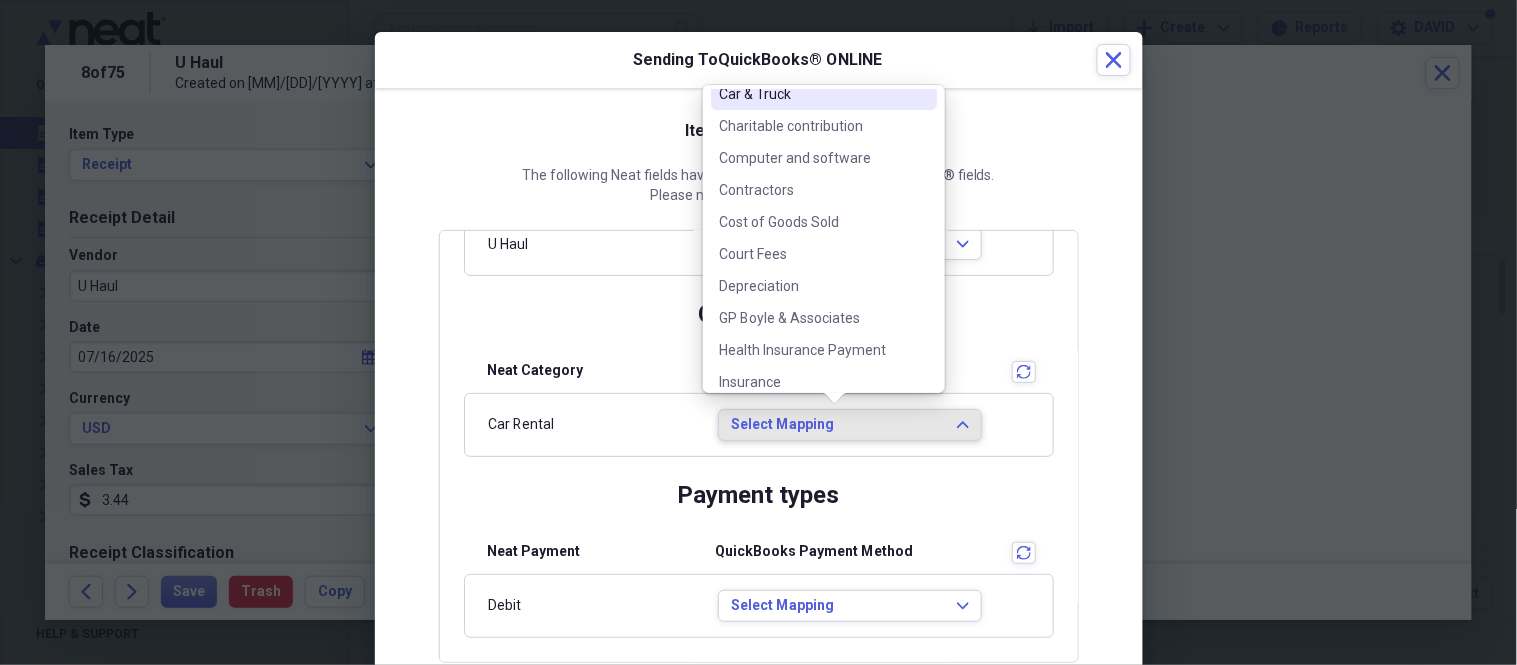 scroll, scrollTop: 0, scrollLeft: 0, axis: both 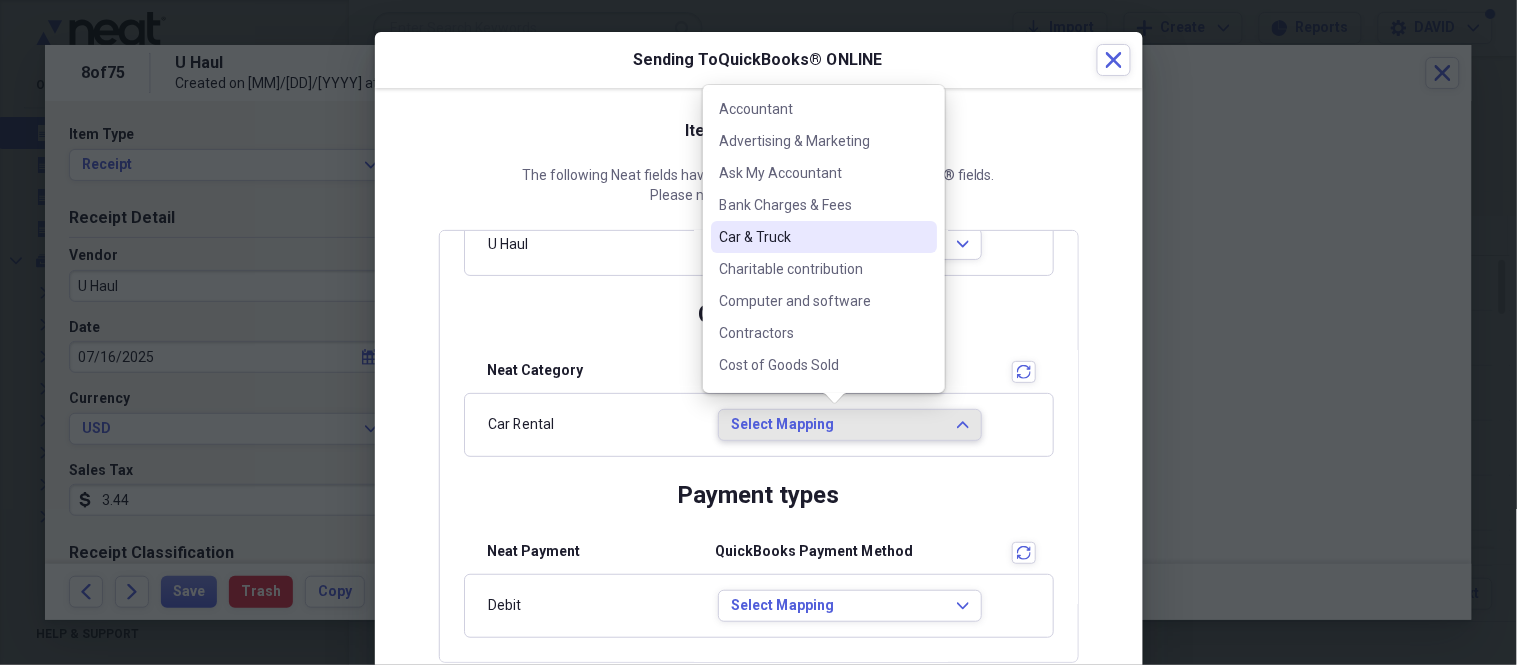 click on "Car & Truck" at bounding box center [824, 237] 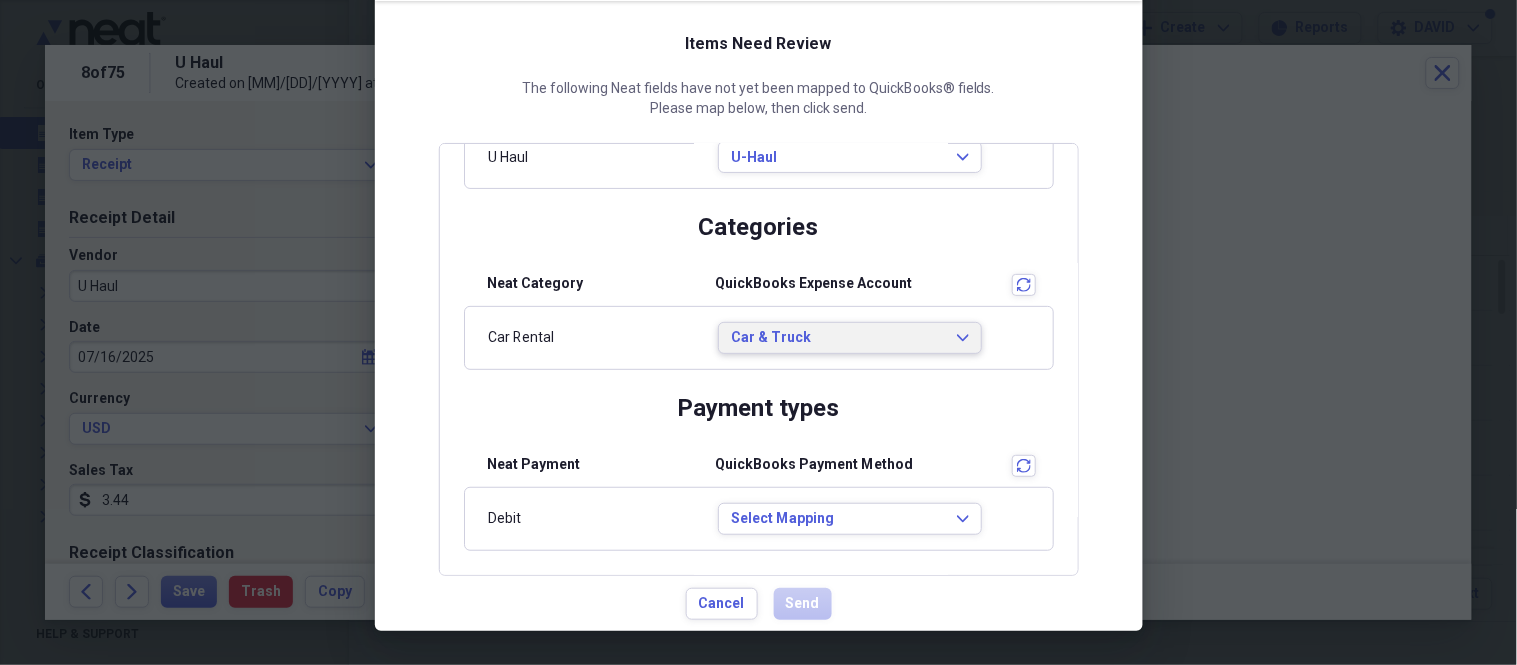 scroll, scrollTop: 88, scrollLeft: 0, axis: vertical 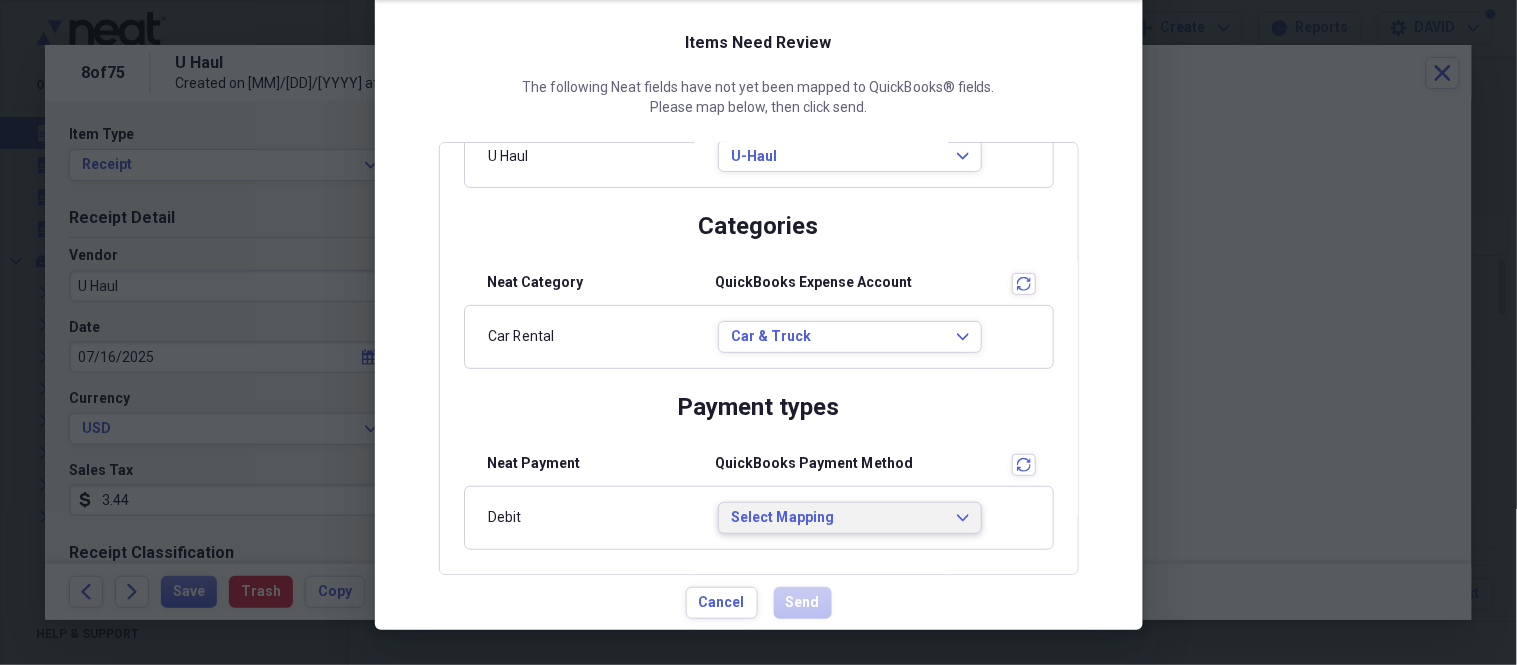 click on "Select Mapping Expand" at bounding box center [850, 518] 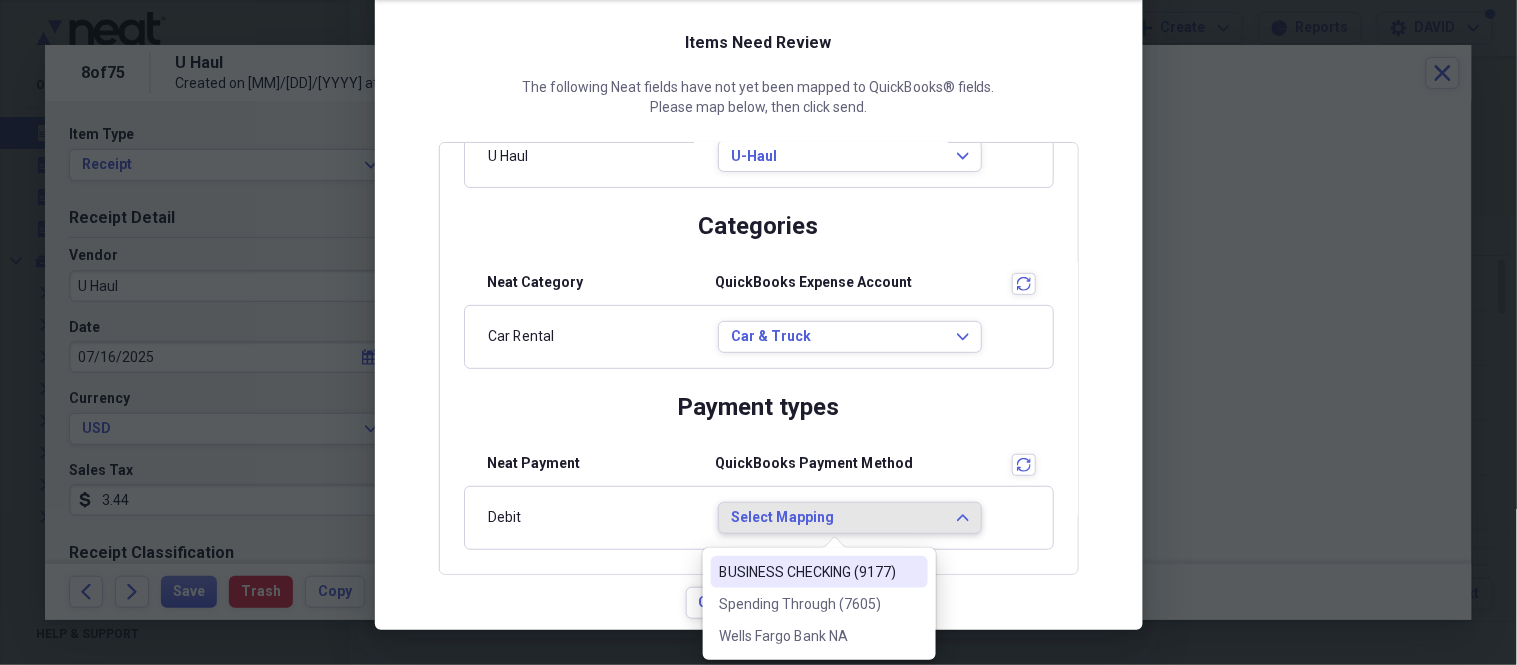 click on "BUSINESS CHECKING (9177)" at bounding box center (819, 572) 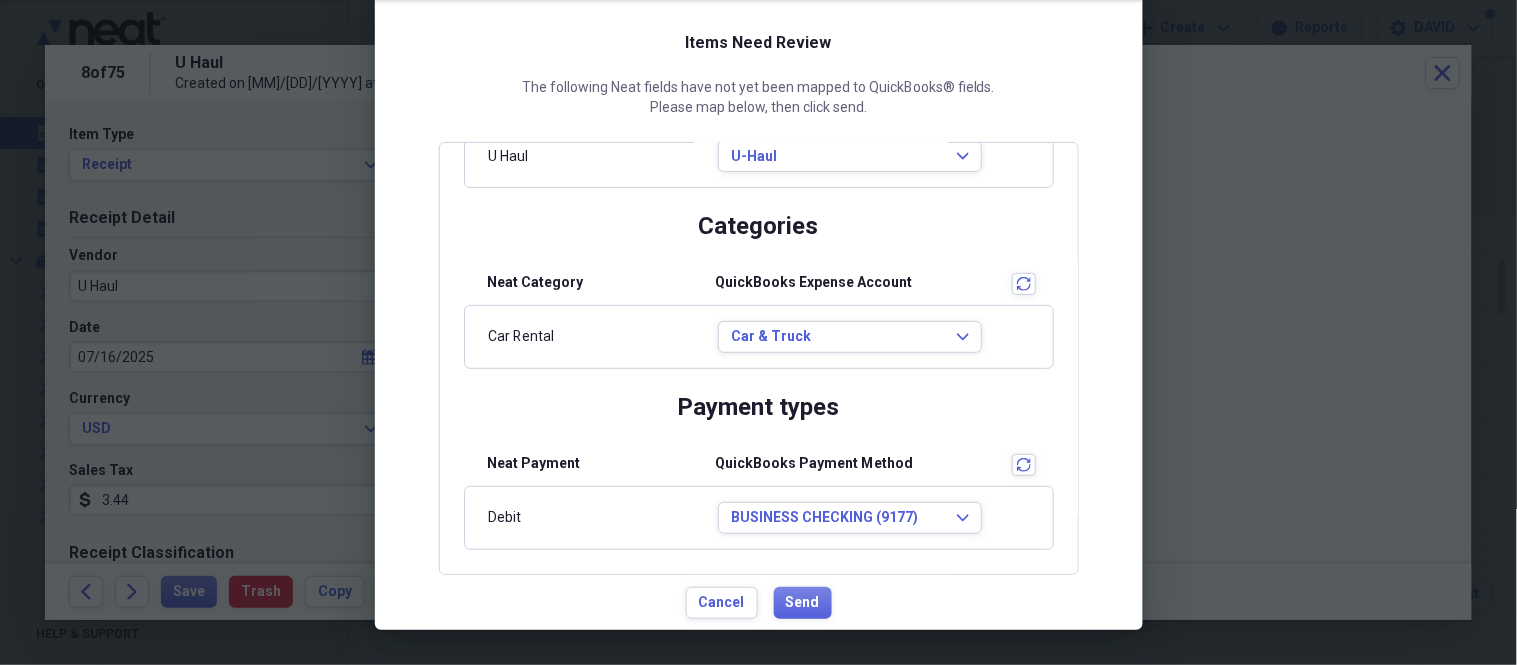 click on "Cancel Send" at bounding box center [759, 603] 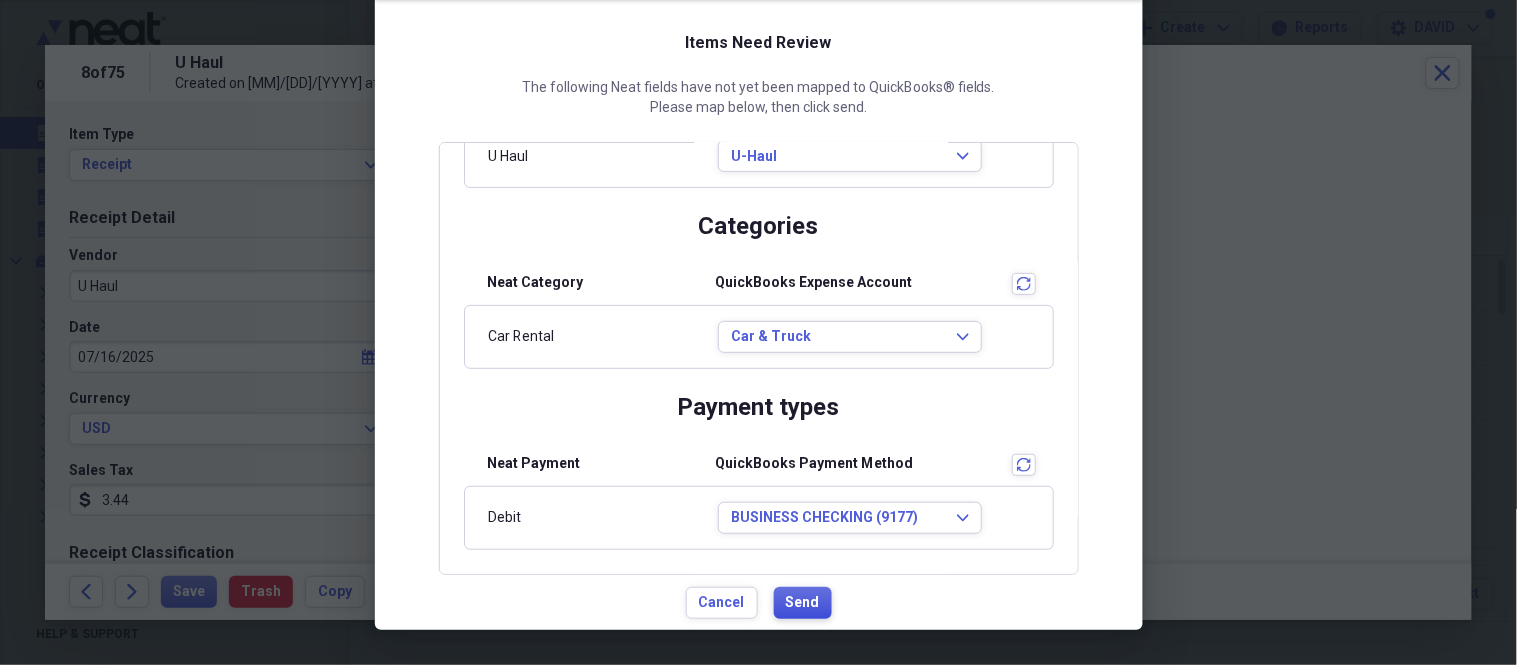 click on "Send" at bounding box center [803, 603] 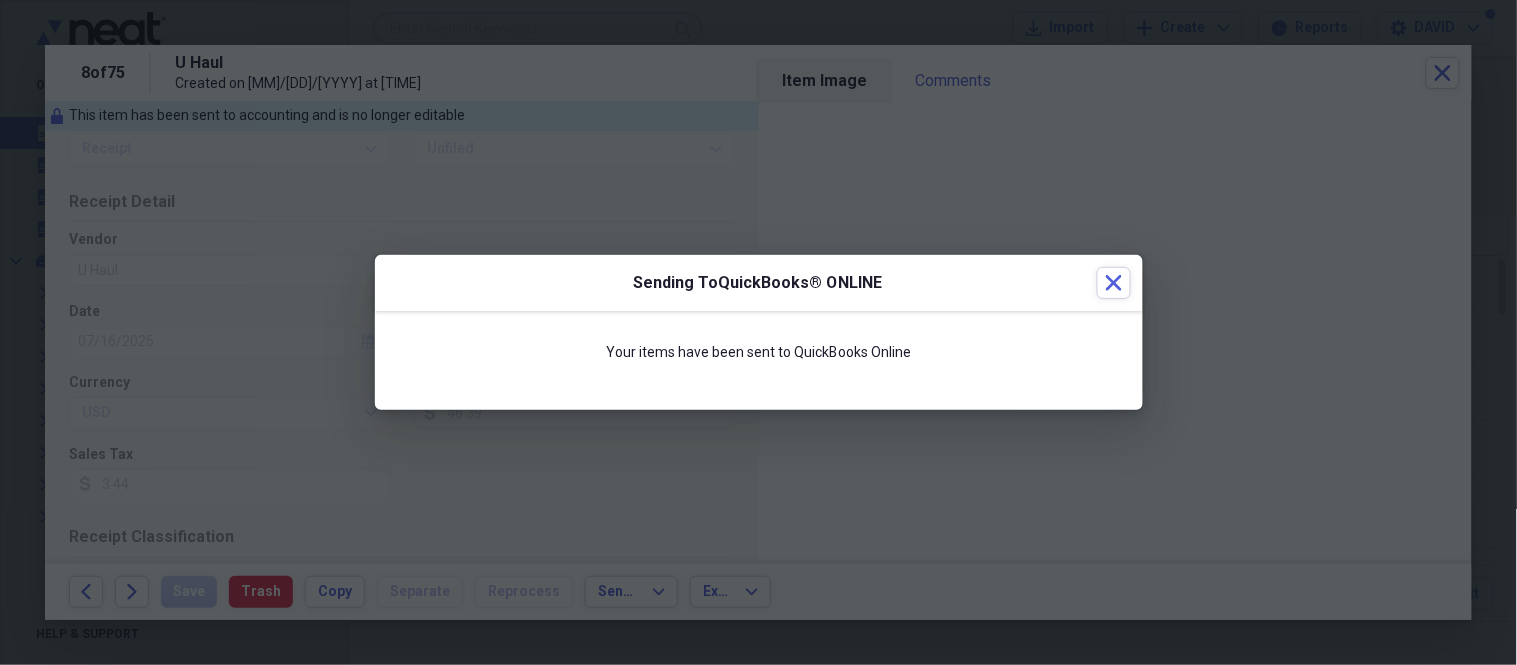 click on "Sending To  QuickBooks® ONLINE Close" at bounding box center (759, 283) 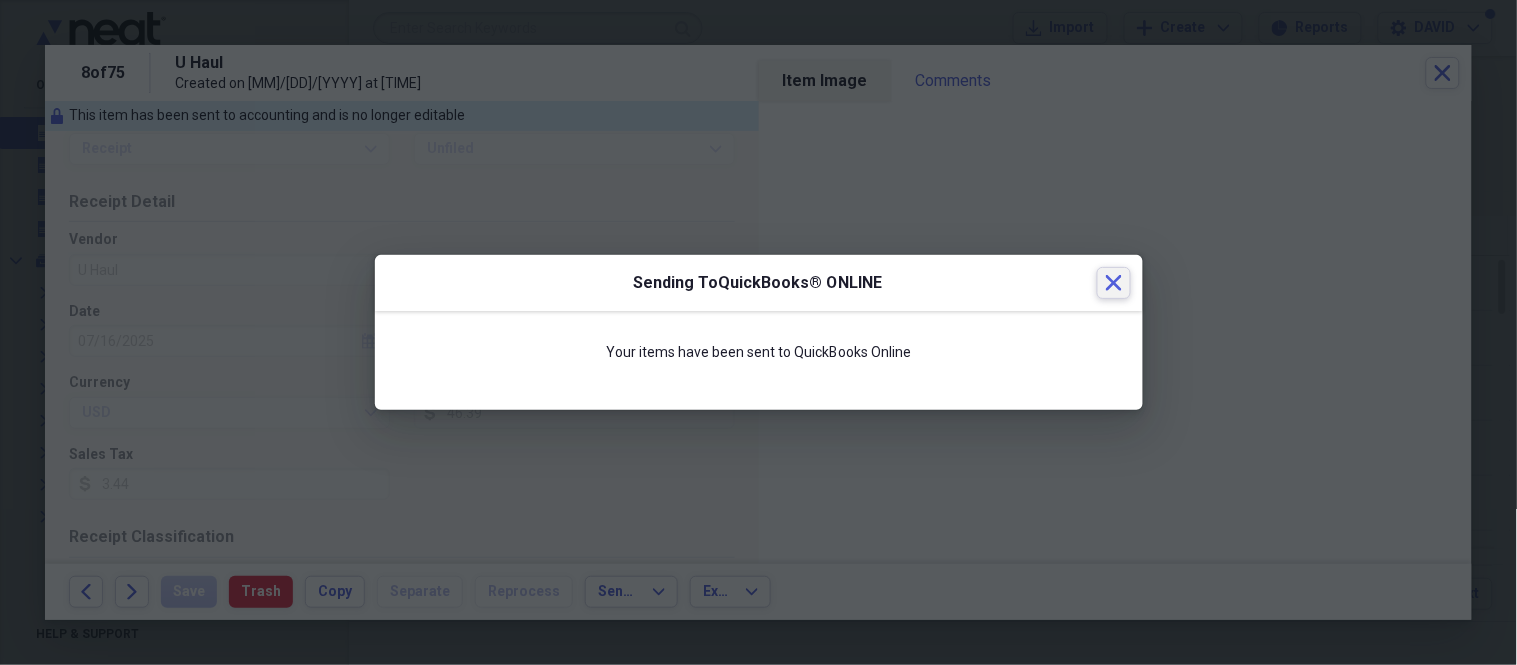 click on "Close" at bounding box center [1114, 283] 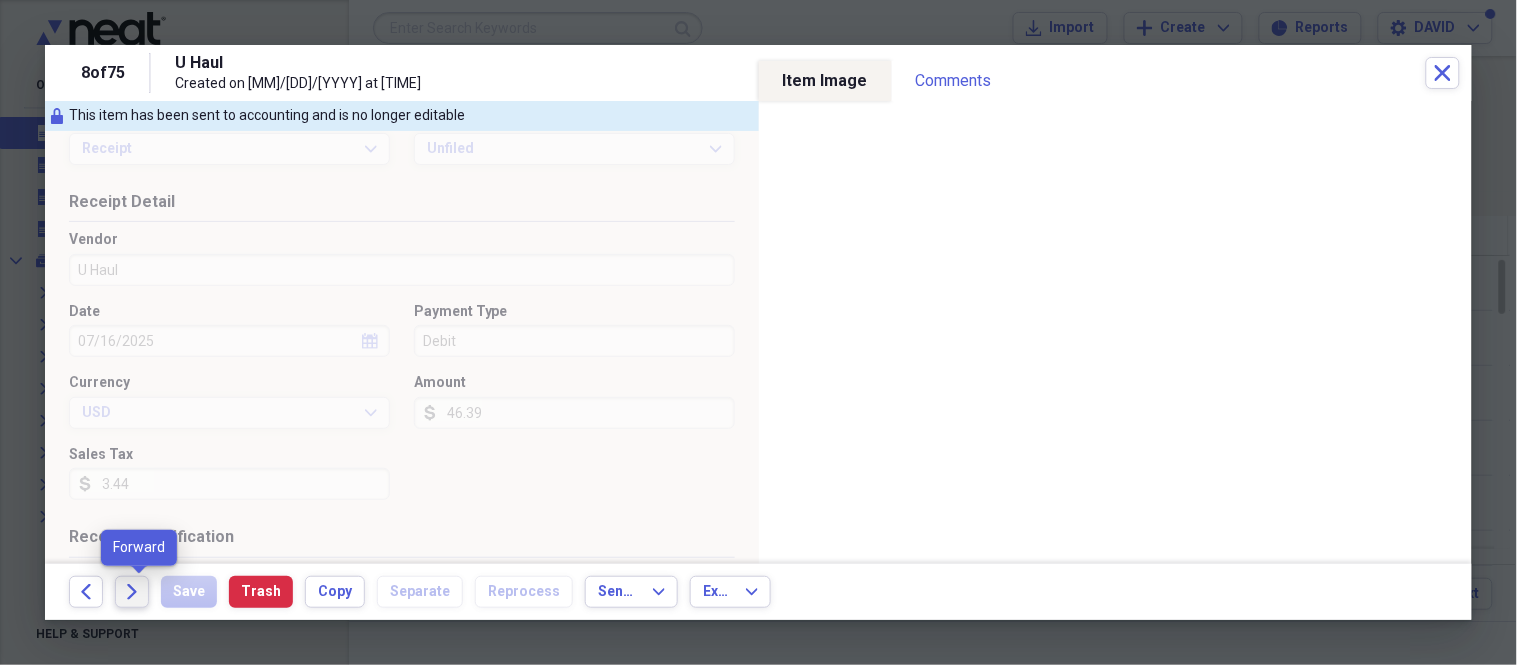 click on "Forward" at bounding box center [132, 592] 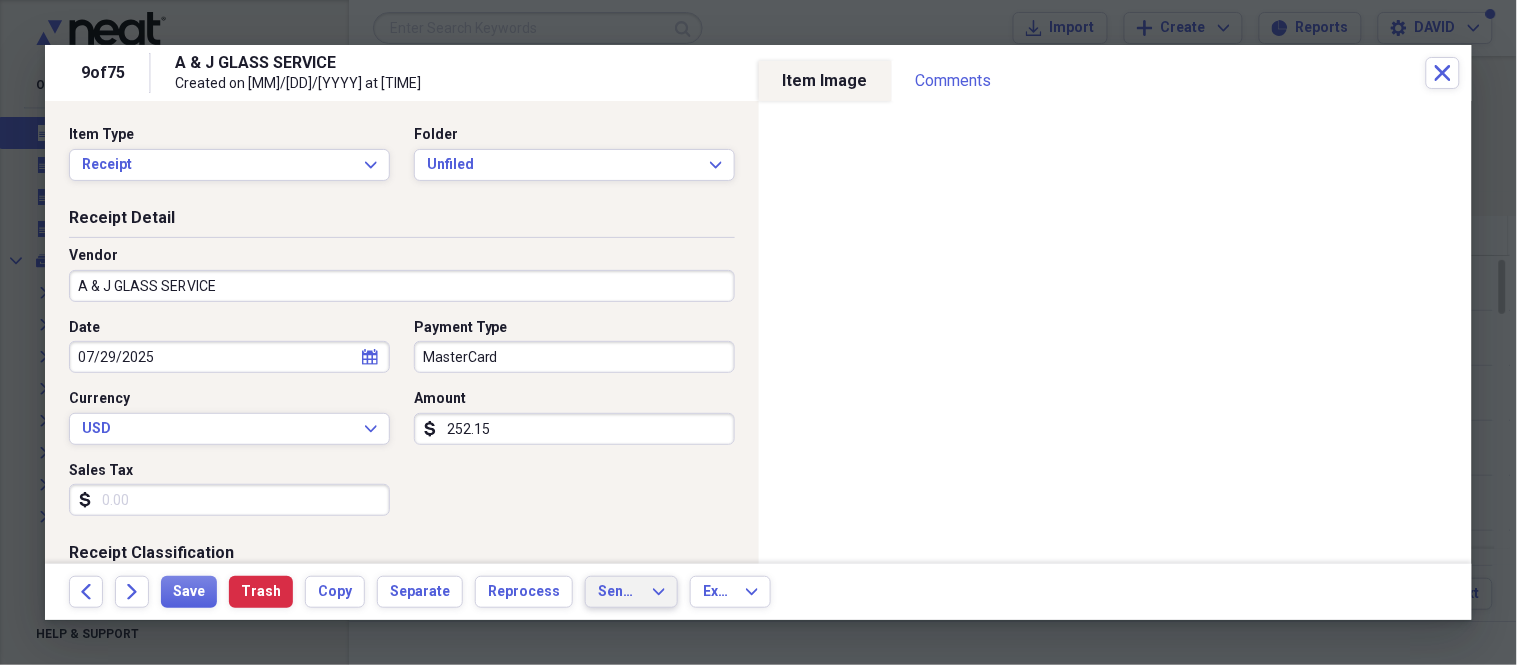 click on "Send To" at bounding box center [619, 592] 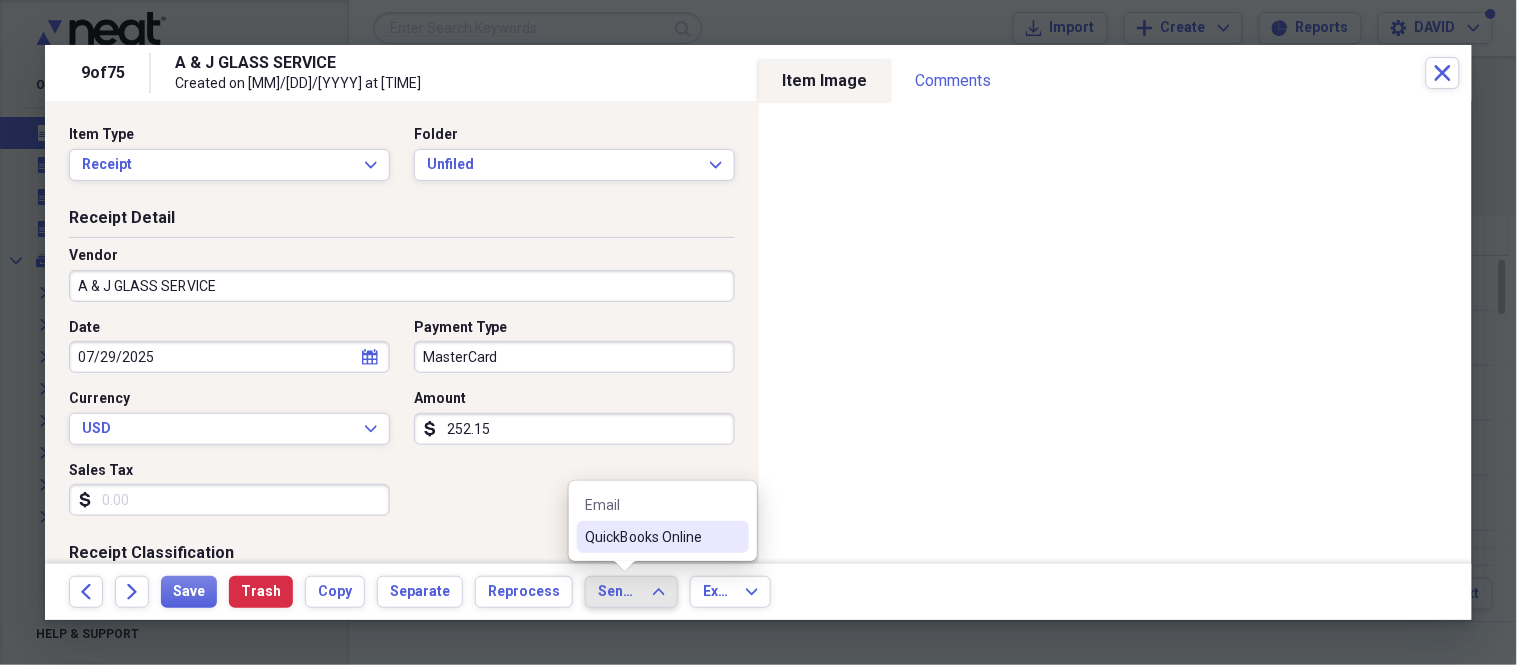 click on "QuickBooks Online" at bounding box center [651, 537] 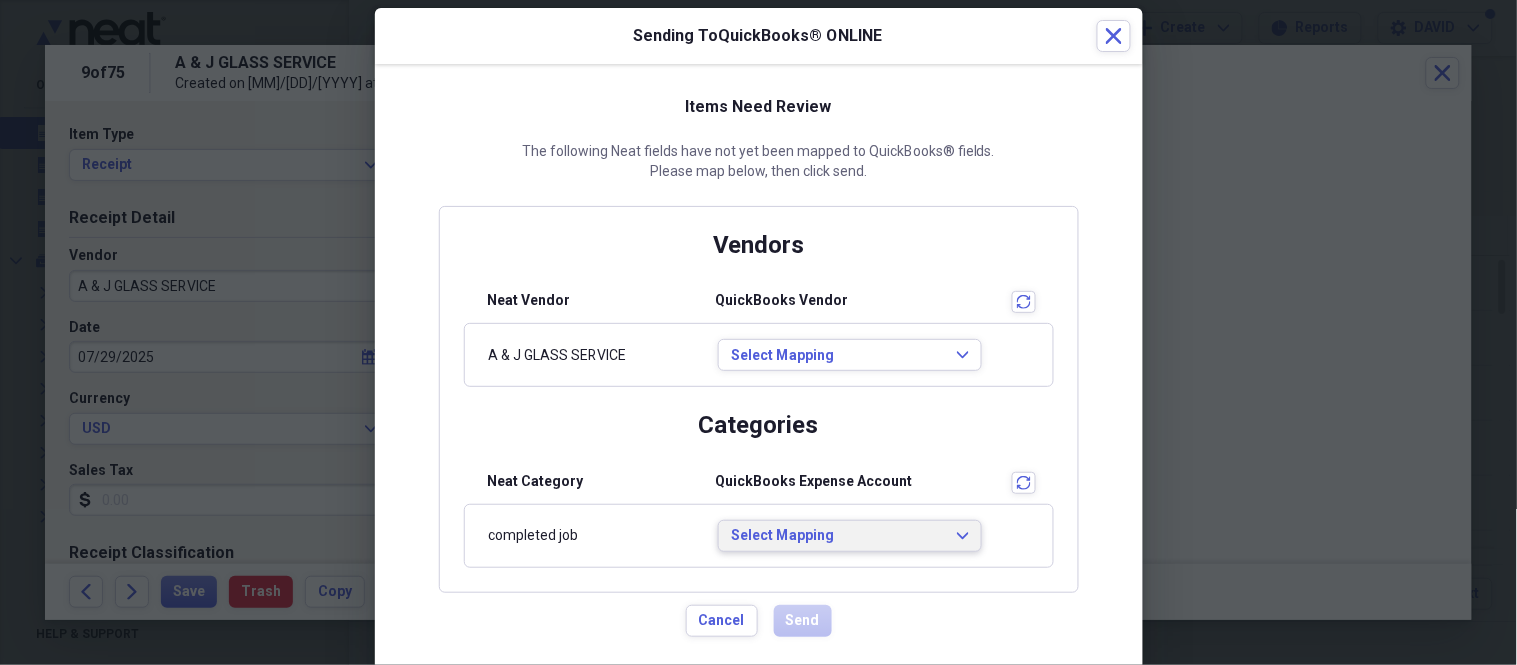 scroll, scrollTop: 0, scrollLeft: 0, axis: both 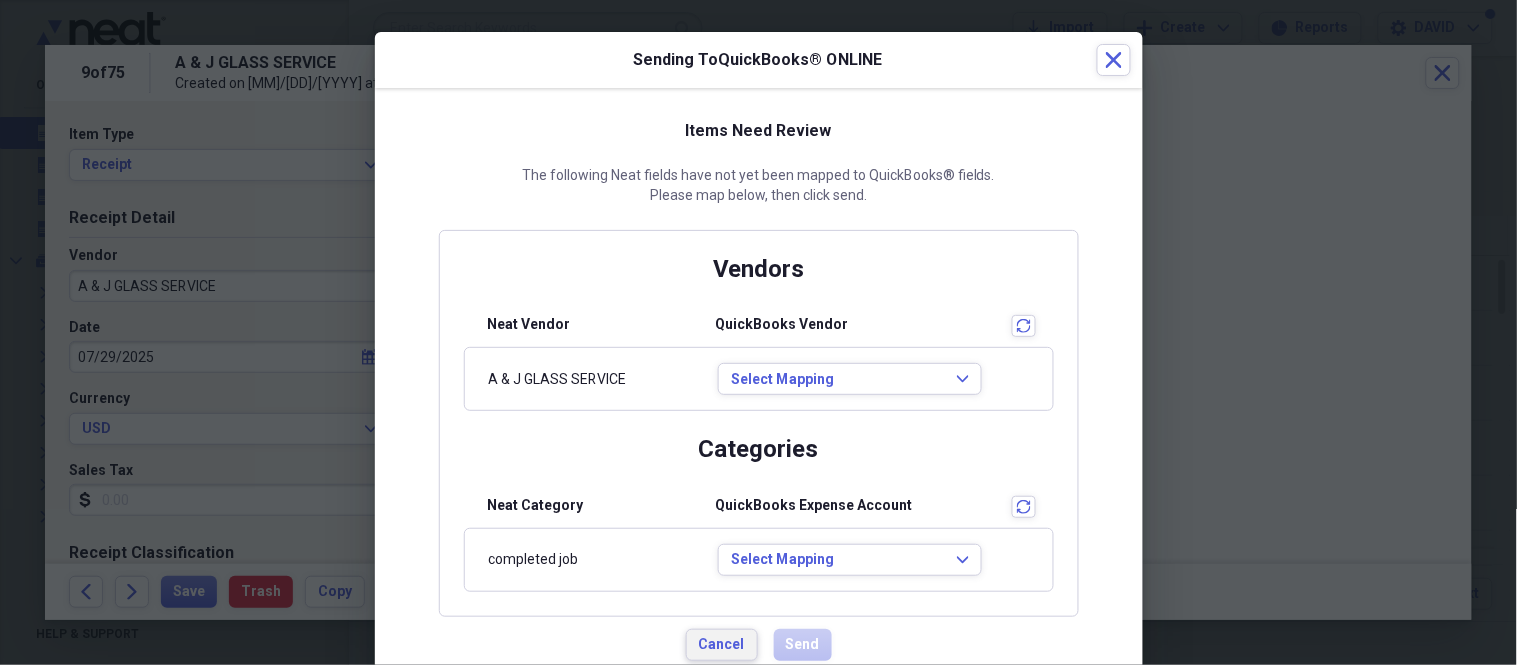 click on "Cancel" at bounding box center [722, 645] 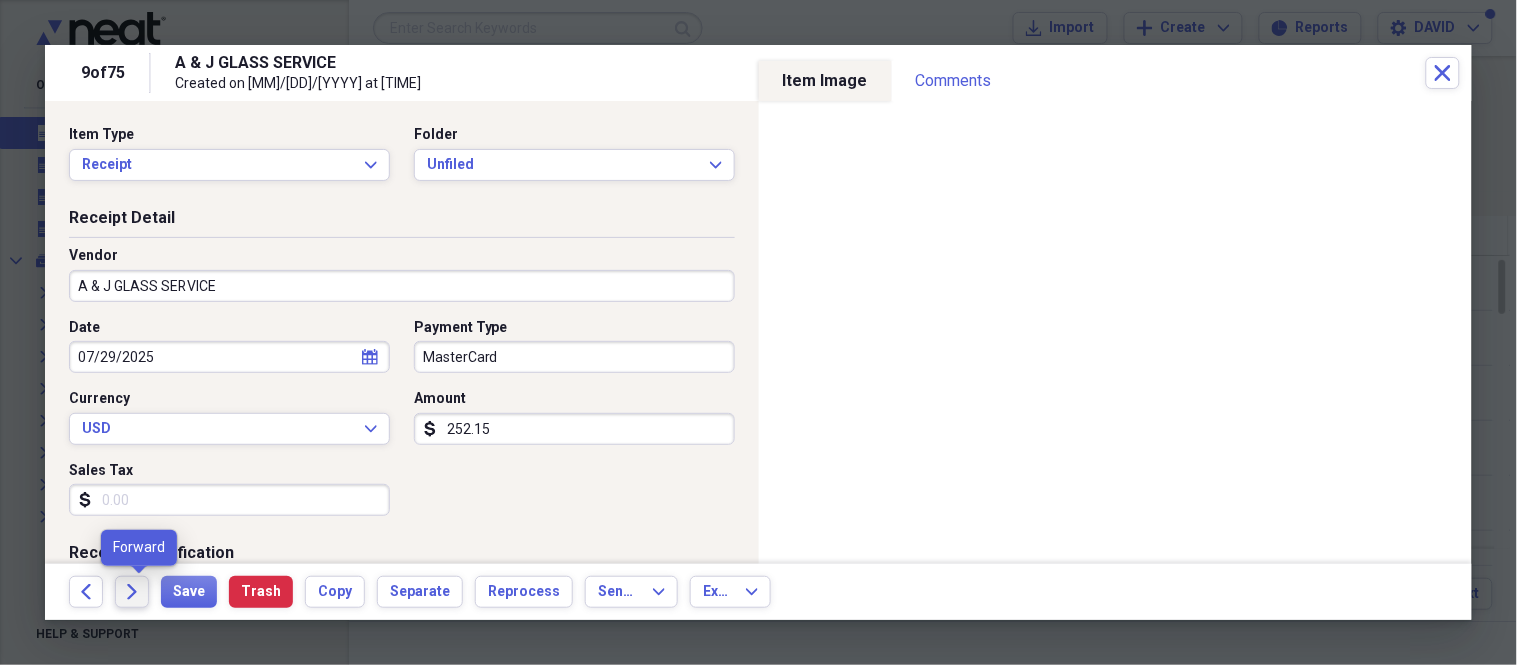 click on "Forward" 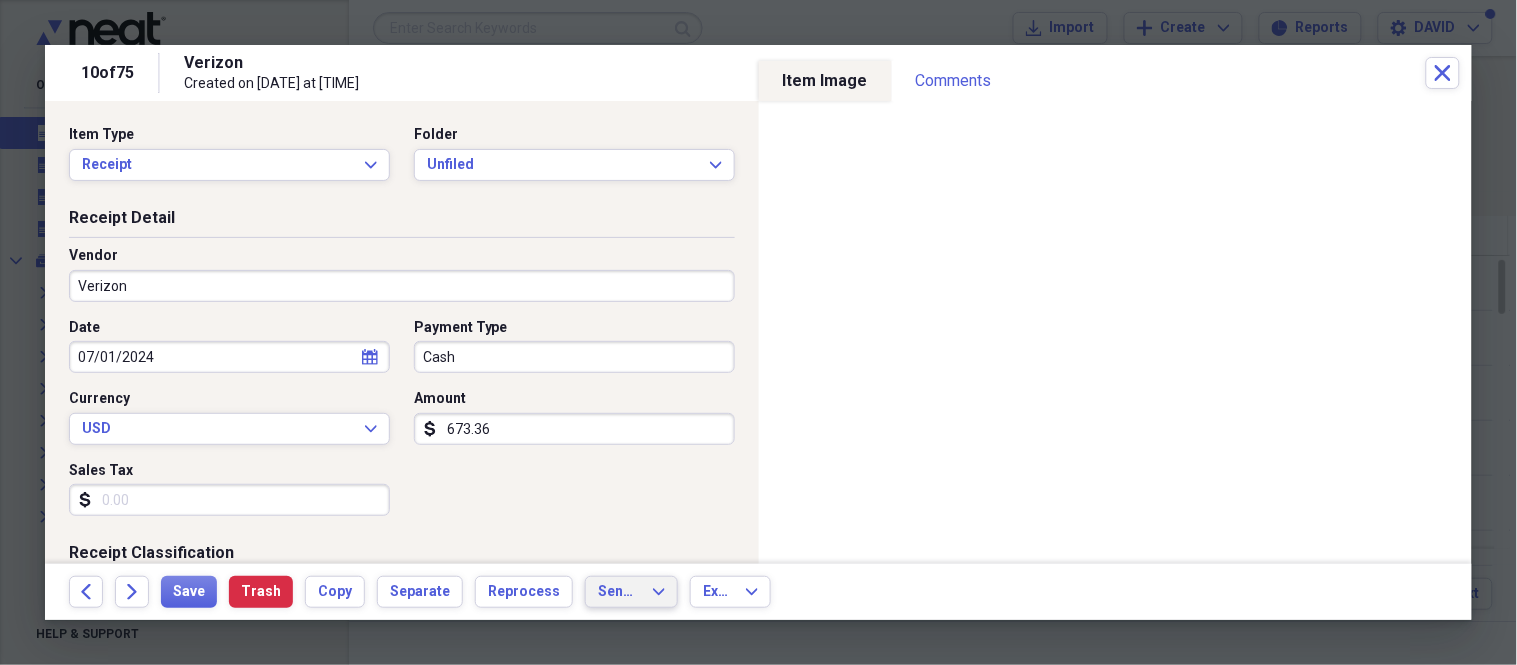 click on "Send To Expand" at bounding box center (631, 592) 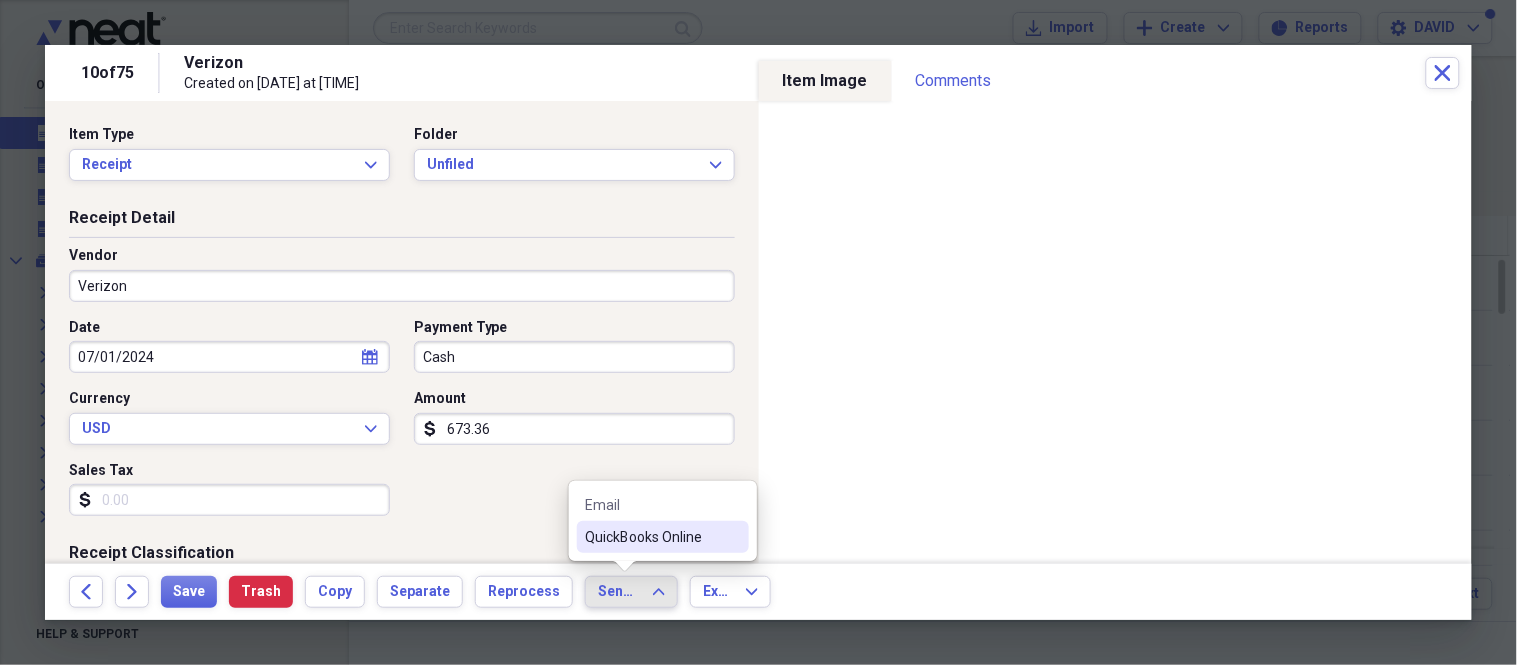 click on "QuickBooks Online" at bounding box center [651, 537] 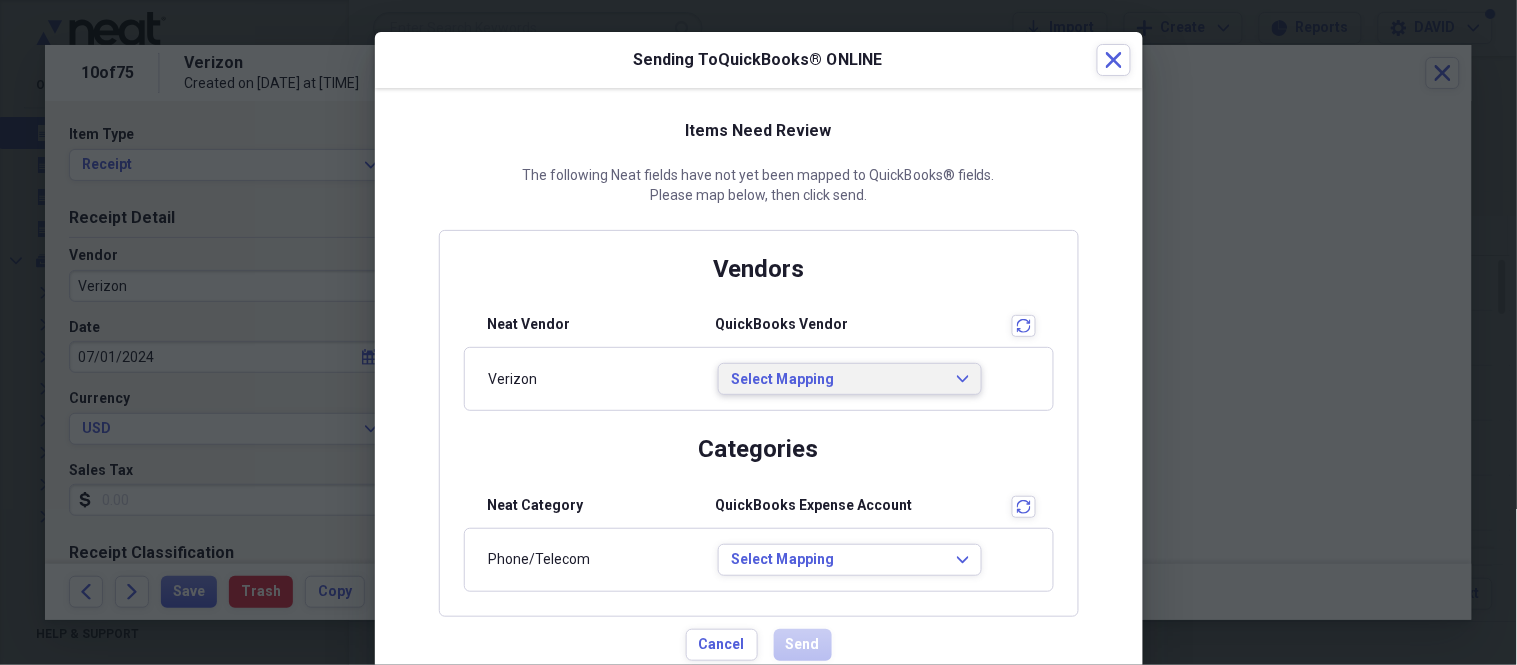 click on "Select Mapping" at bounding box center (838, 380) 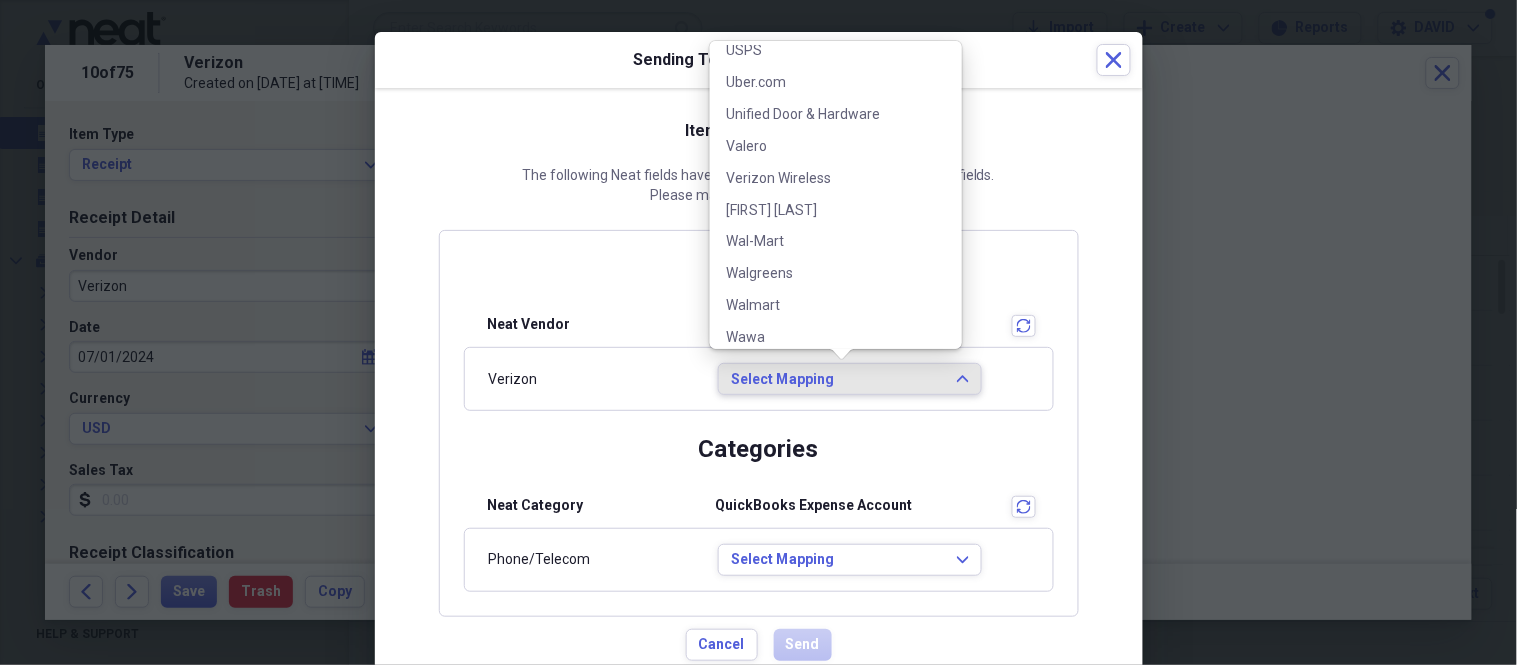 scroll, scrollTop: 4634, scrollLeft: 0, axis: vertical 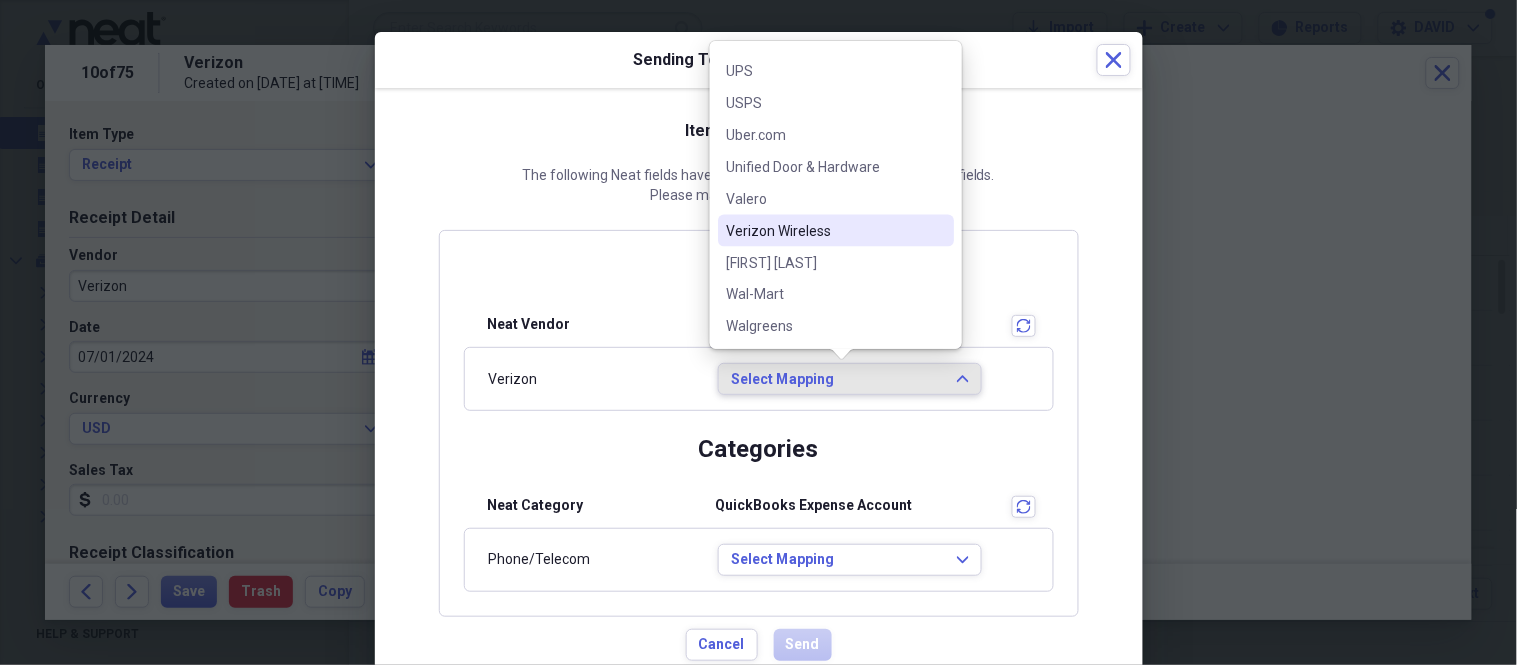 click on "Verizon Wireless" at bounding box center (824, 231) 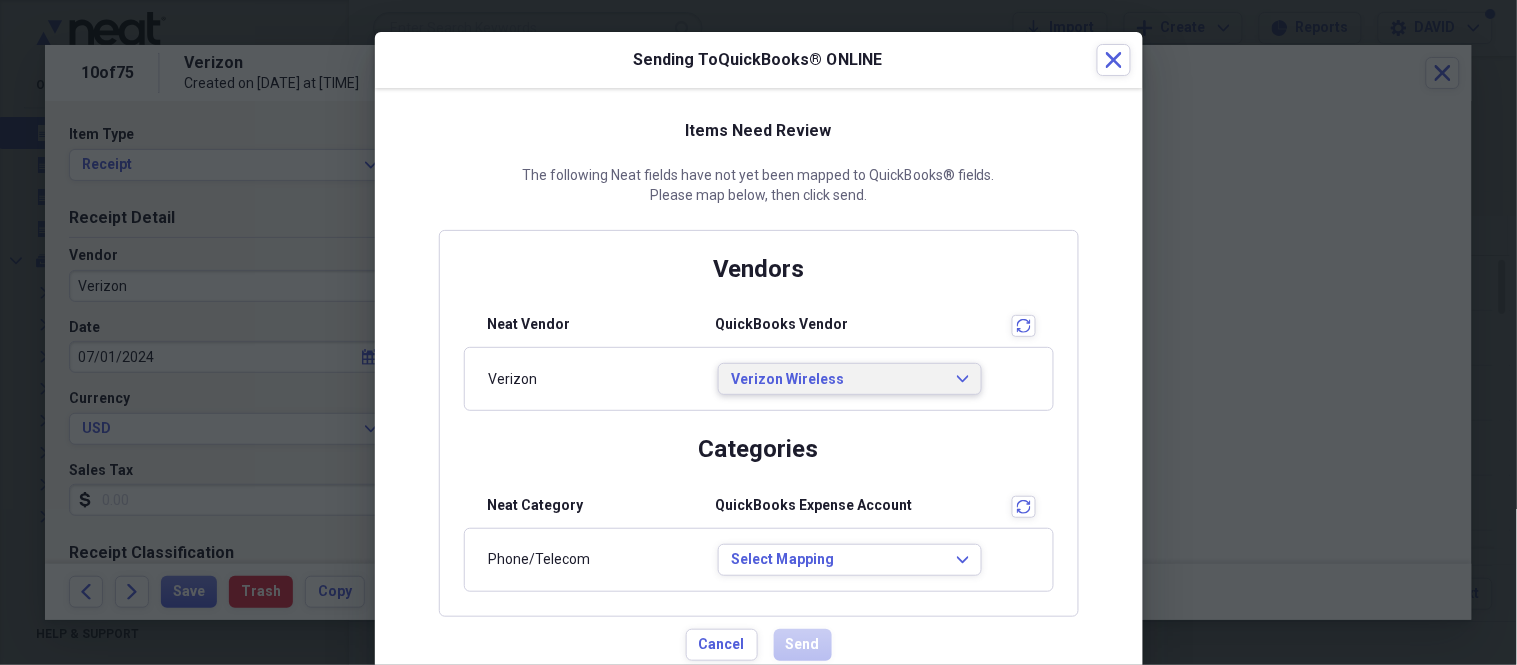 scroll, scrollTop: 0, scrollLeft: 0, axis: both 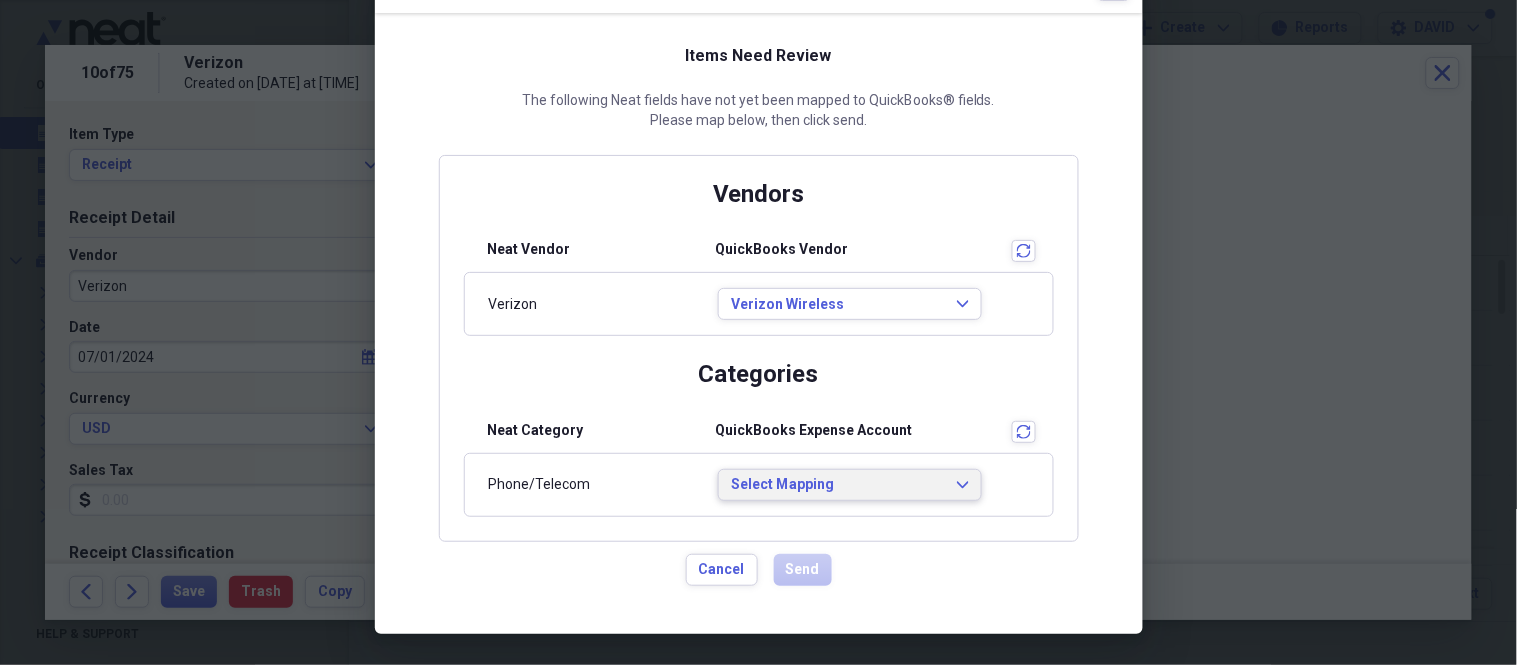click on "Select Mapping" at bounding box center [838, 485] 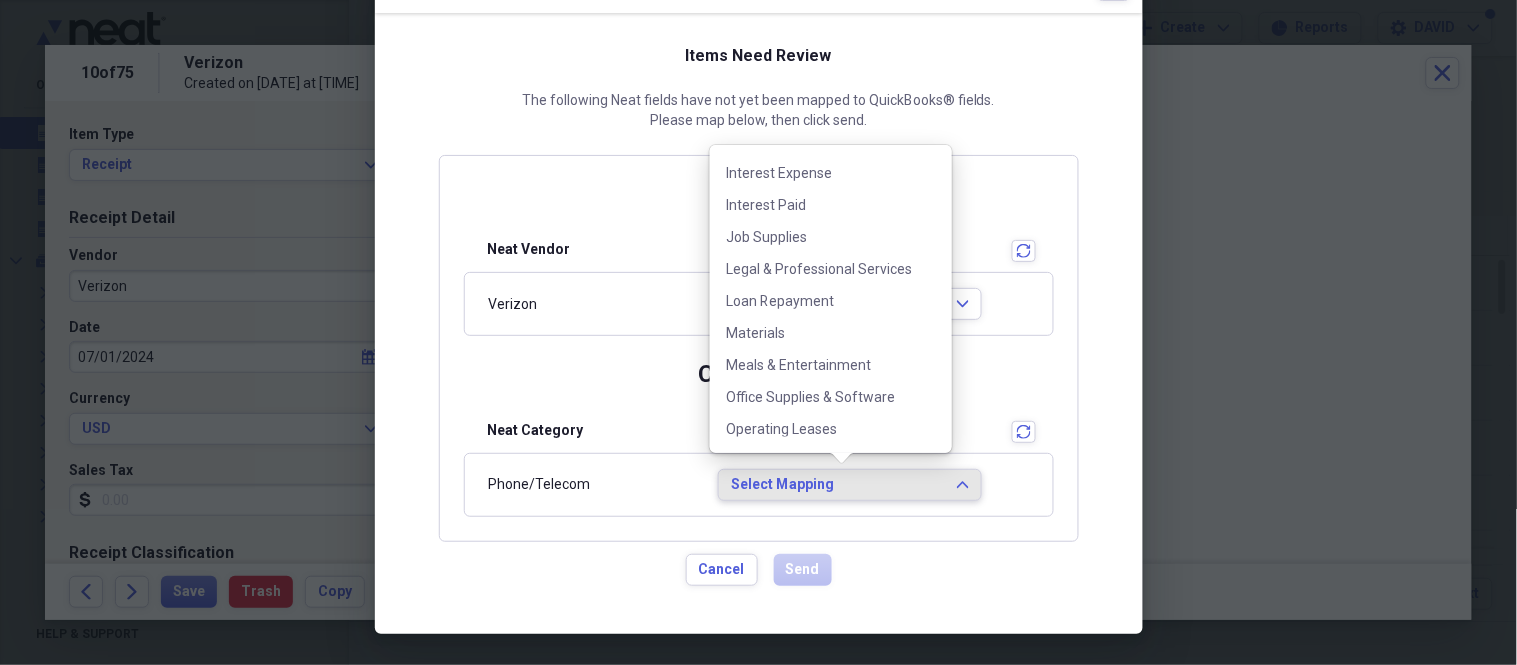 scroll, scrollTop: 666, scrollLeft: 0, axis: vertical 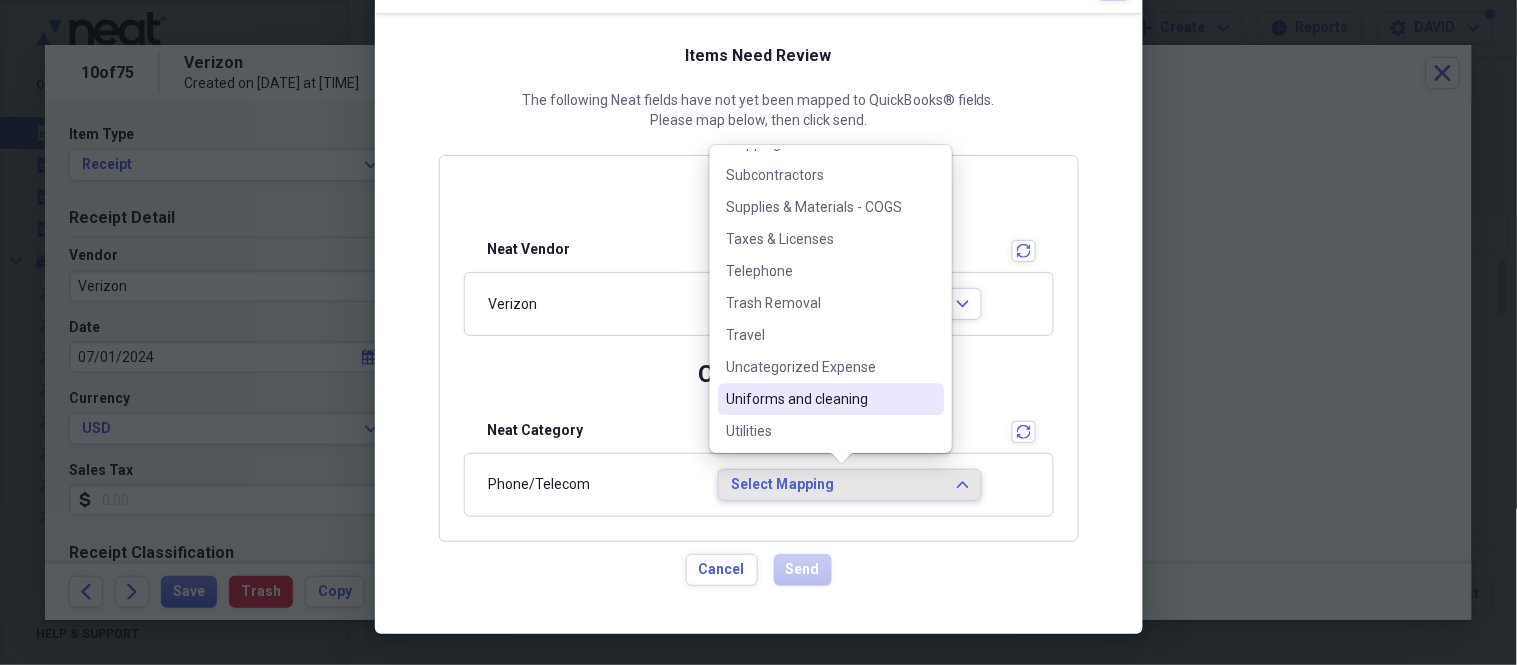 click at bounding box center (928, 399) 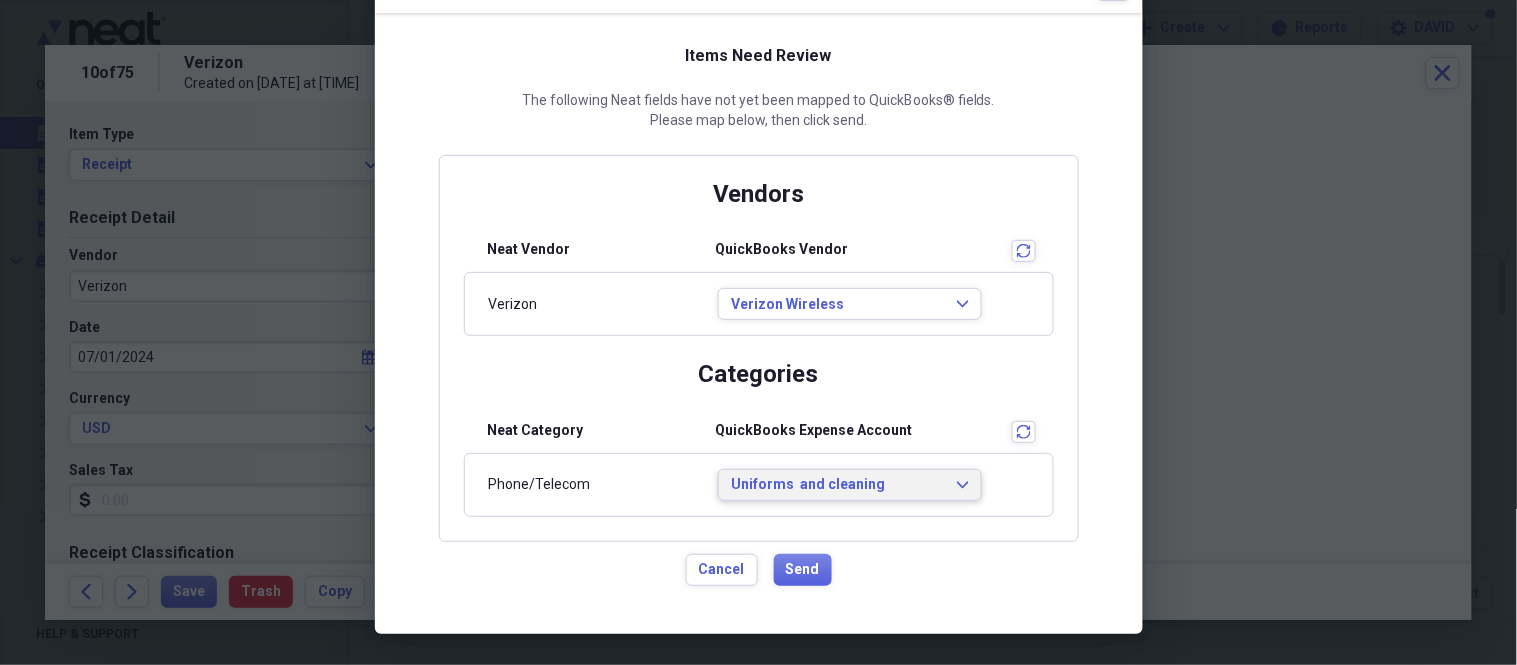scroll, scrollTop: 0, scrollLeft: 0, axis: both 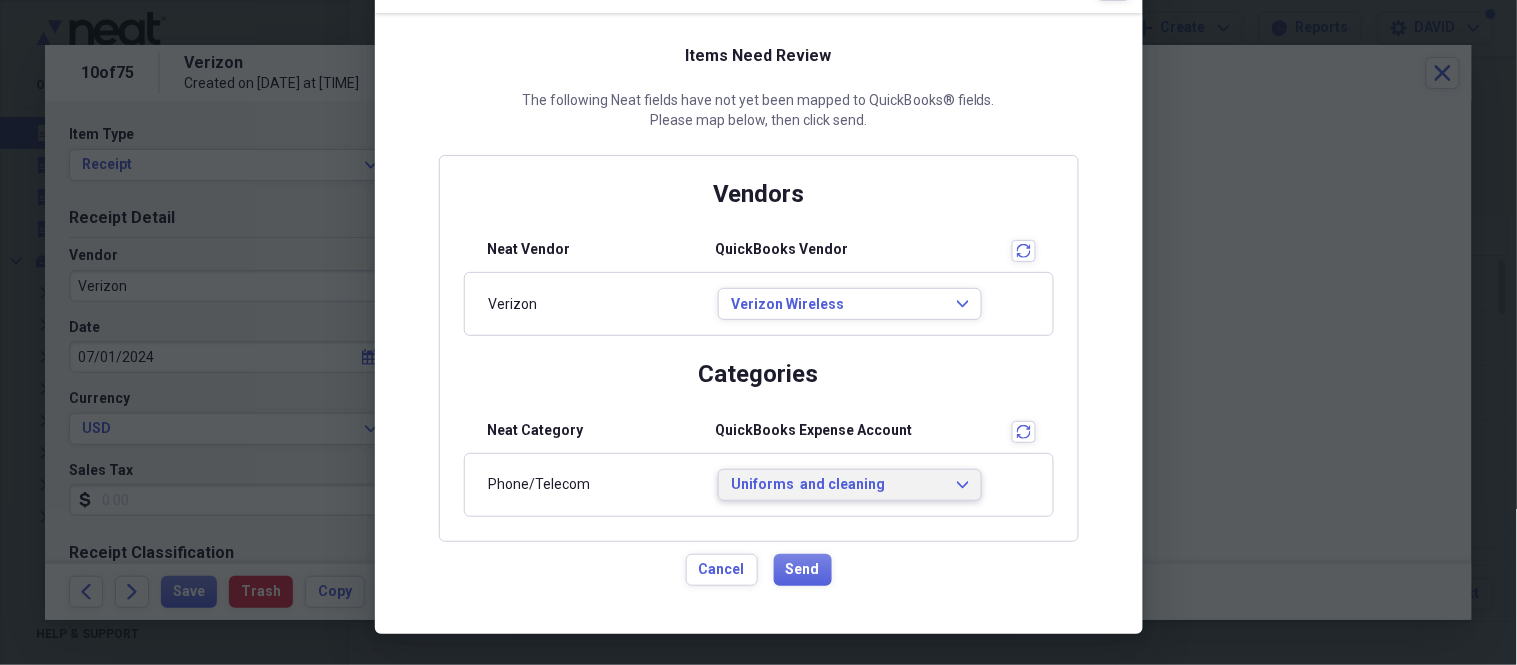 click on "Uniforms  and cleaning Expand" at bounding box center (850, 485) 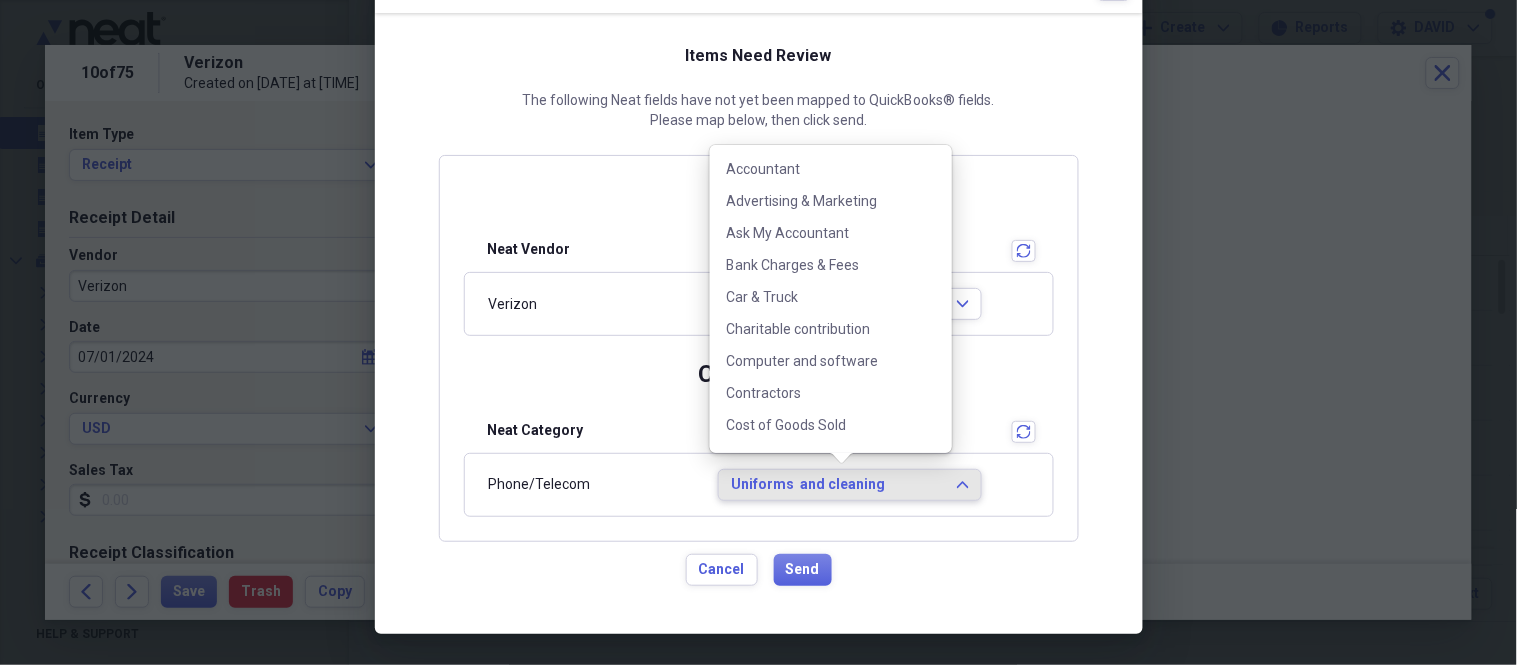 scroll, scrollTop: 1178, scrollLeft: 0, axis: vertical 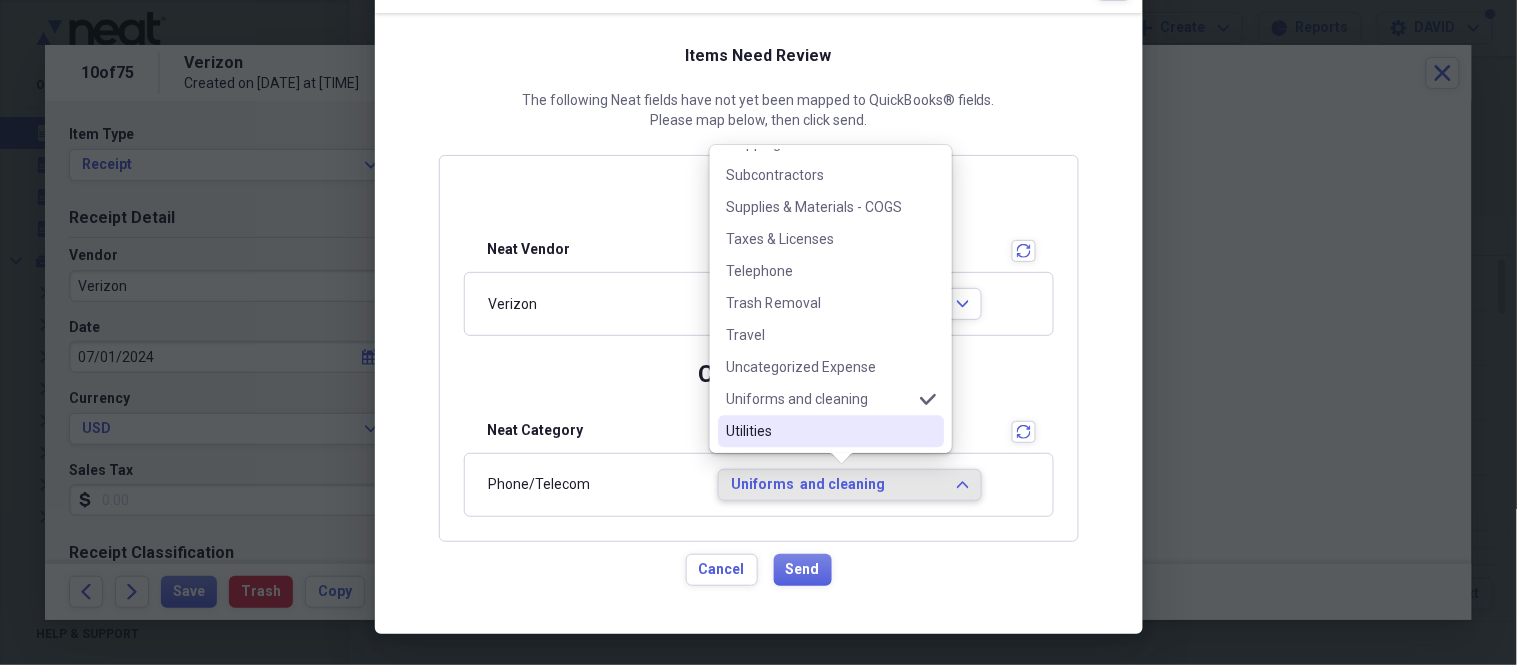 click on "Utilities" at bounding box center [819, 431] 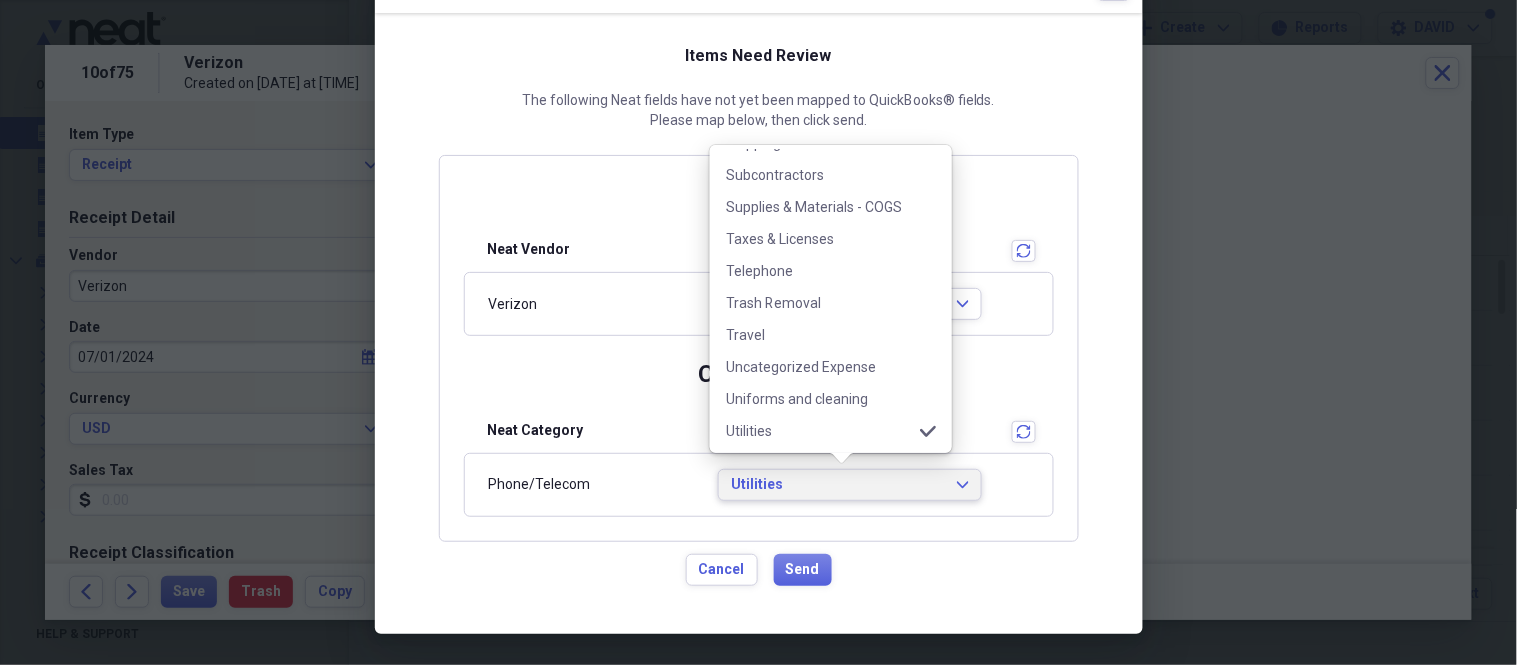 scroll, scrollTop: 0, scrollLeft: 0, axis: both 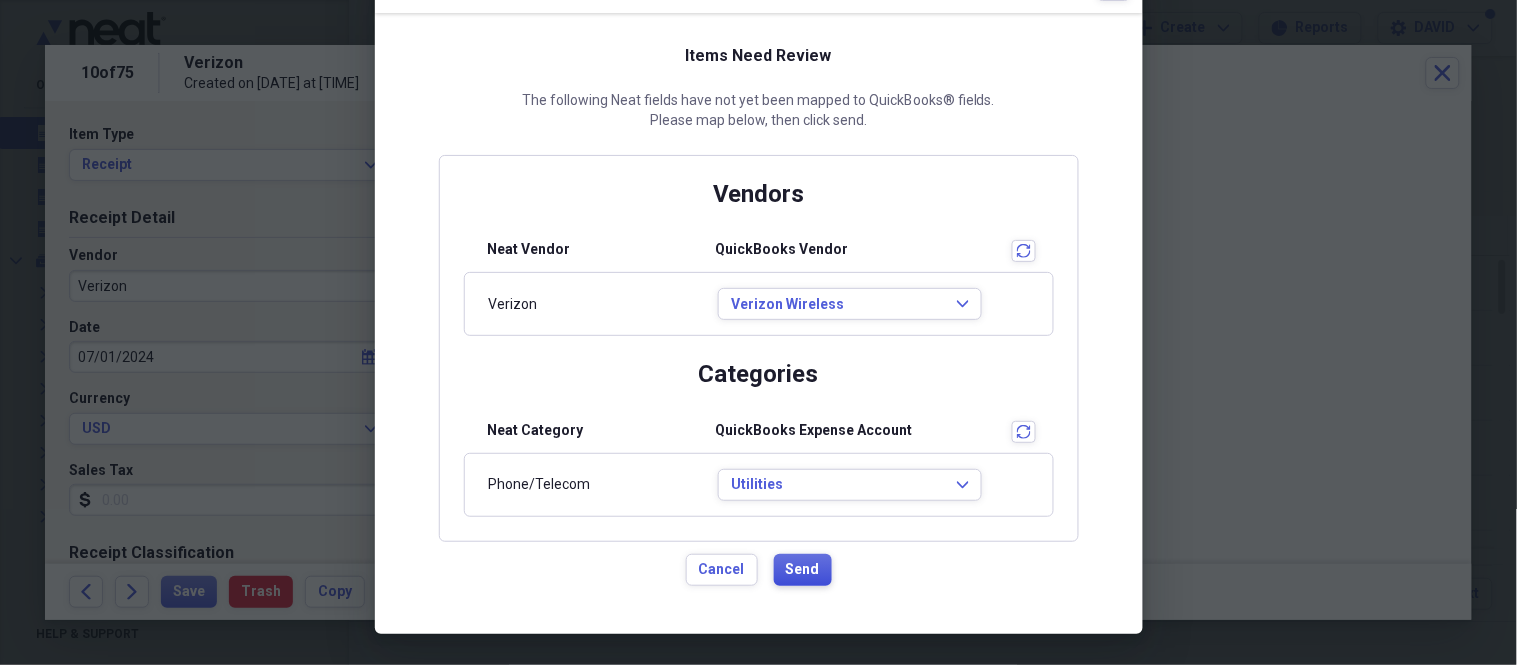 click on "Send" at bounding box center [803, 570] 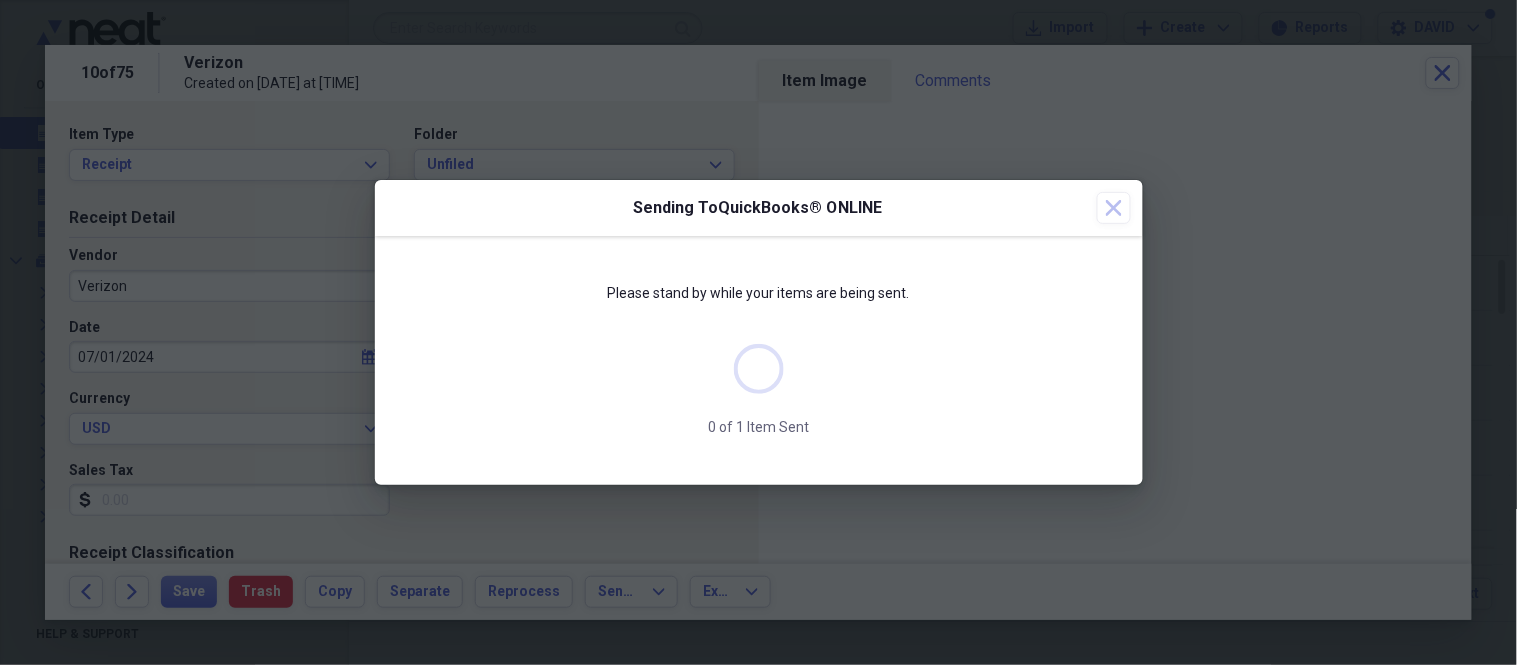 scroll, scrollTop: 0, scrollLeft: 0, axis: both 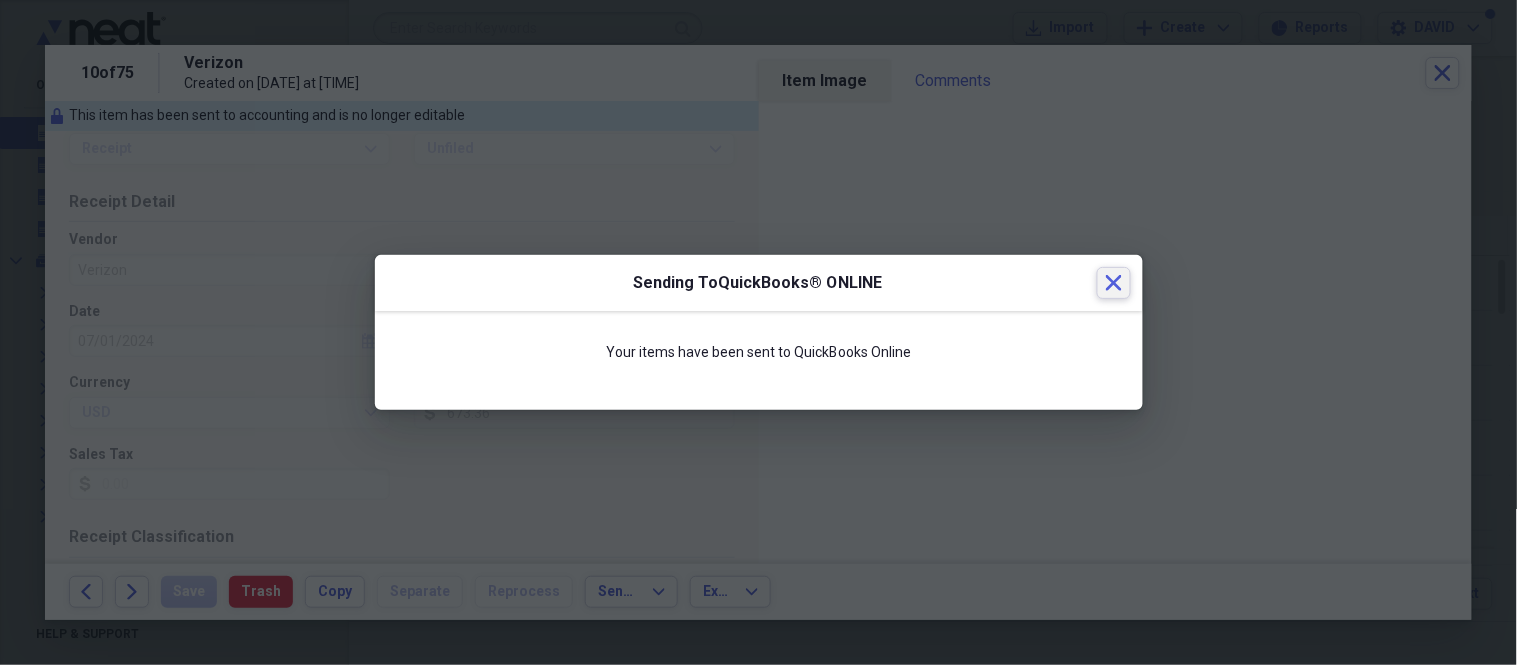 click on "Close" at bounding box center [1114, 283] 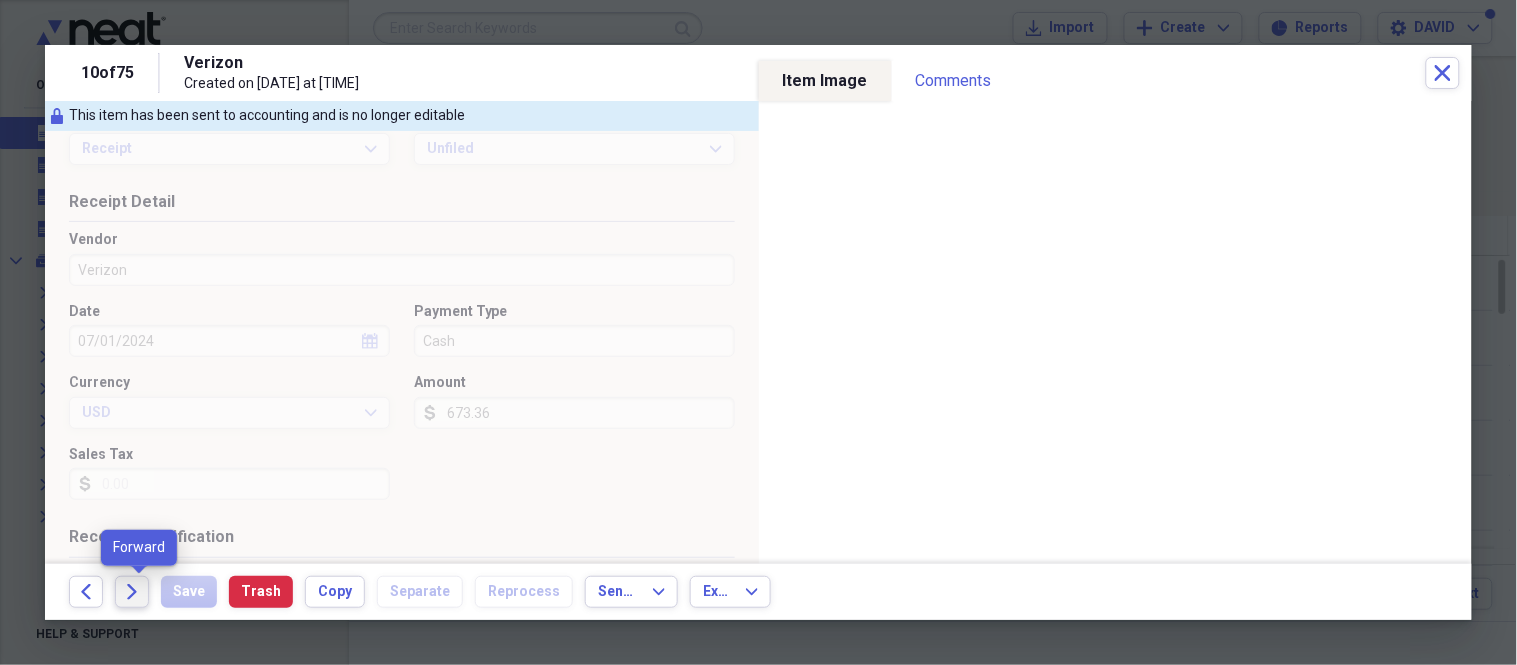 click 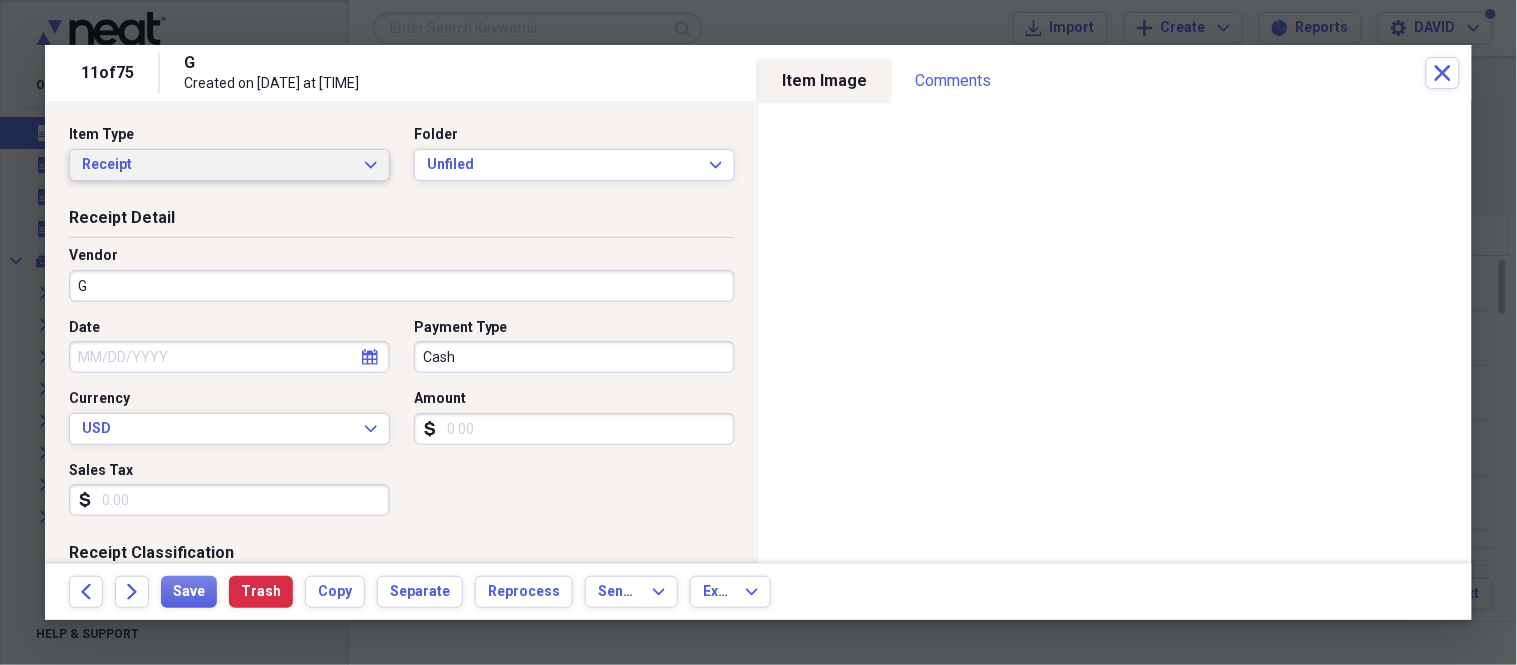 click on "Receipt Expand" at bounding box center (229, 165) 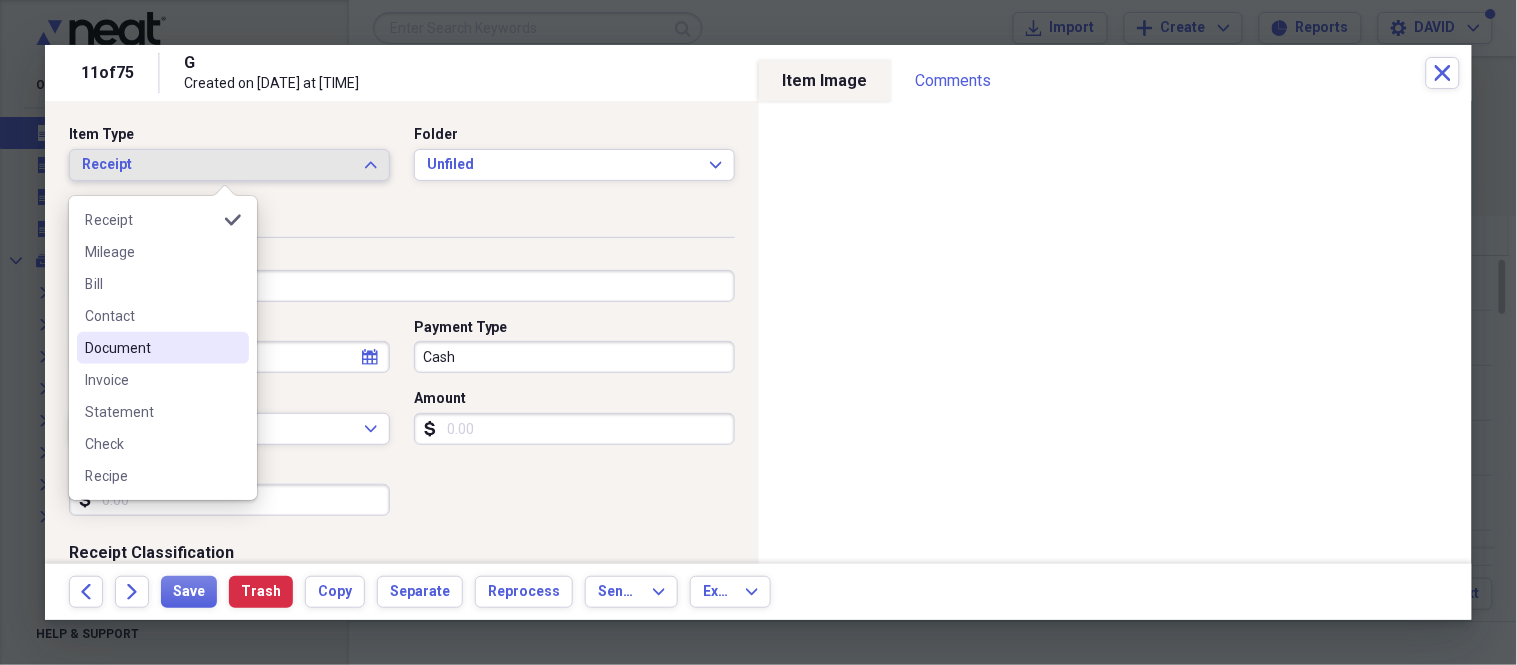 click on "Document" at bounding box center (151, 348) 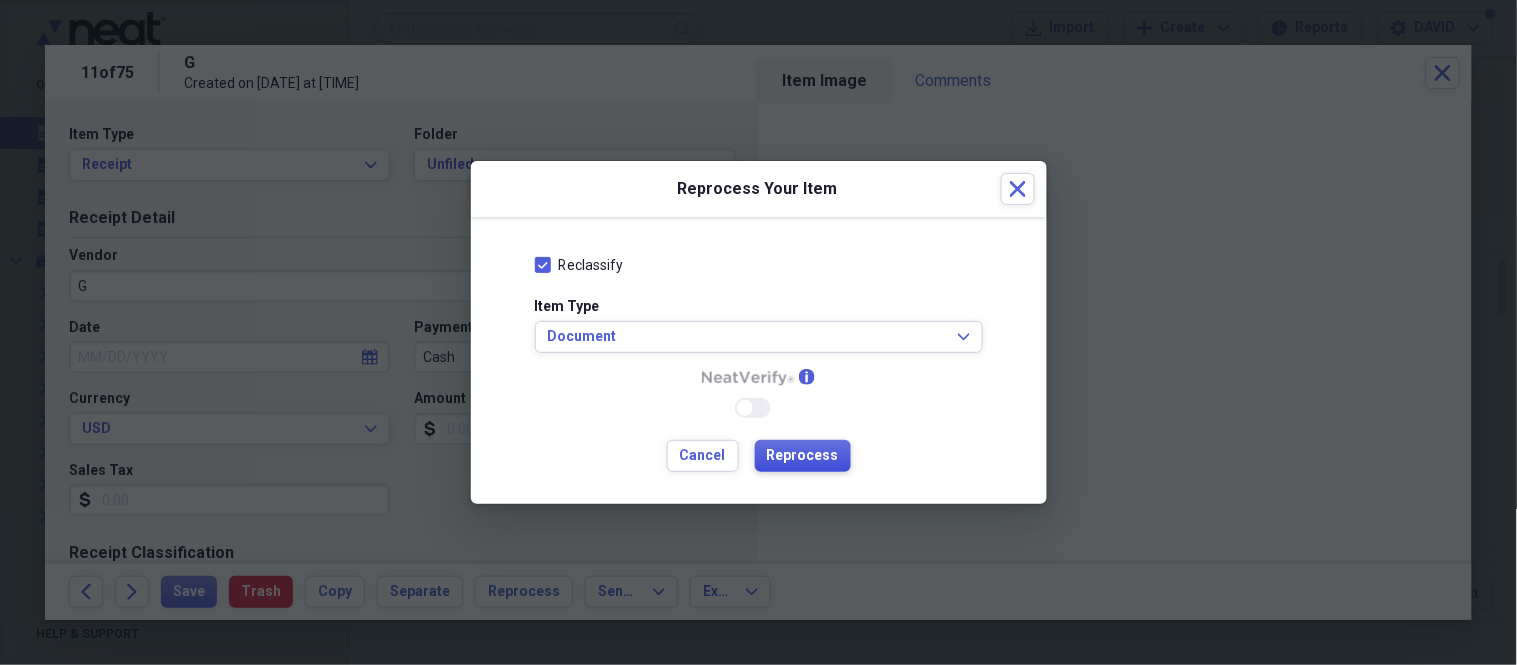 click on "Reprocess" at bounding box center (803, 456) 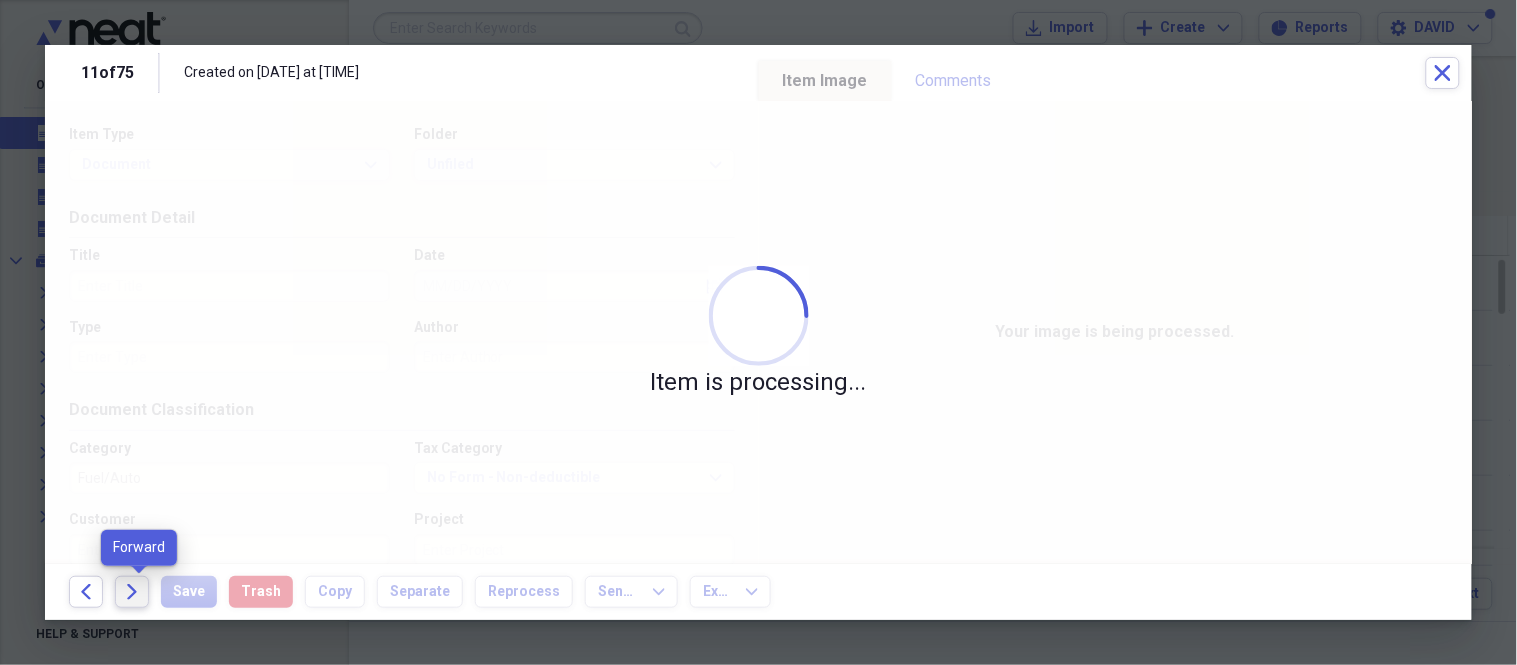 click on "Forward" 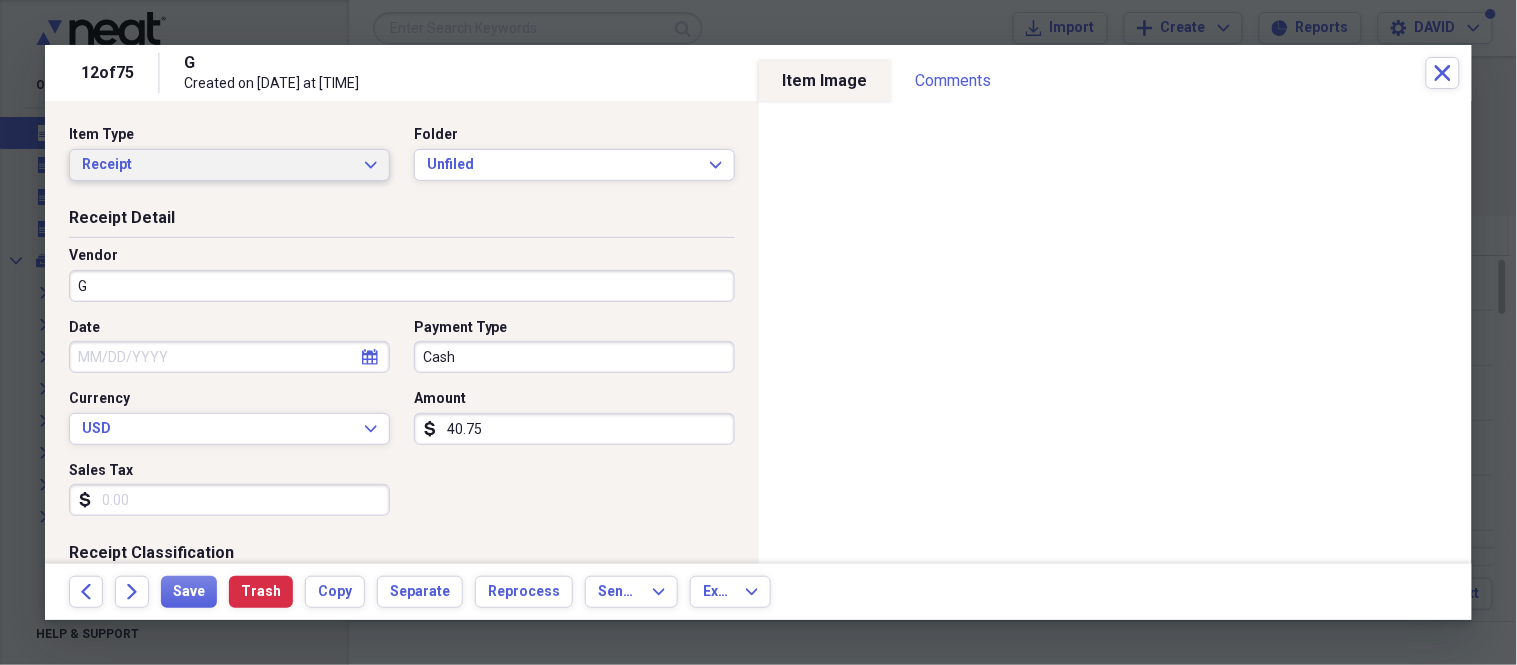 click on "Receipt Expand" at bounding box center [229, 165] 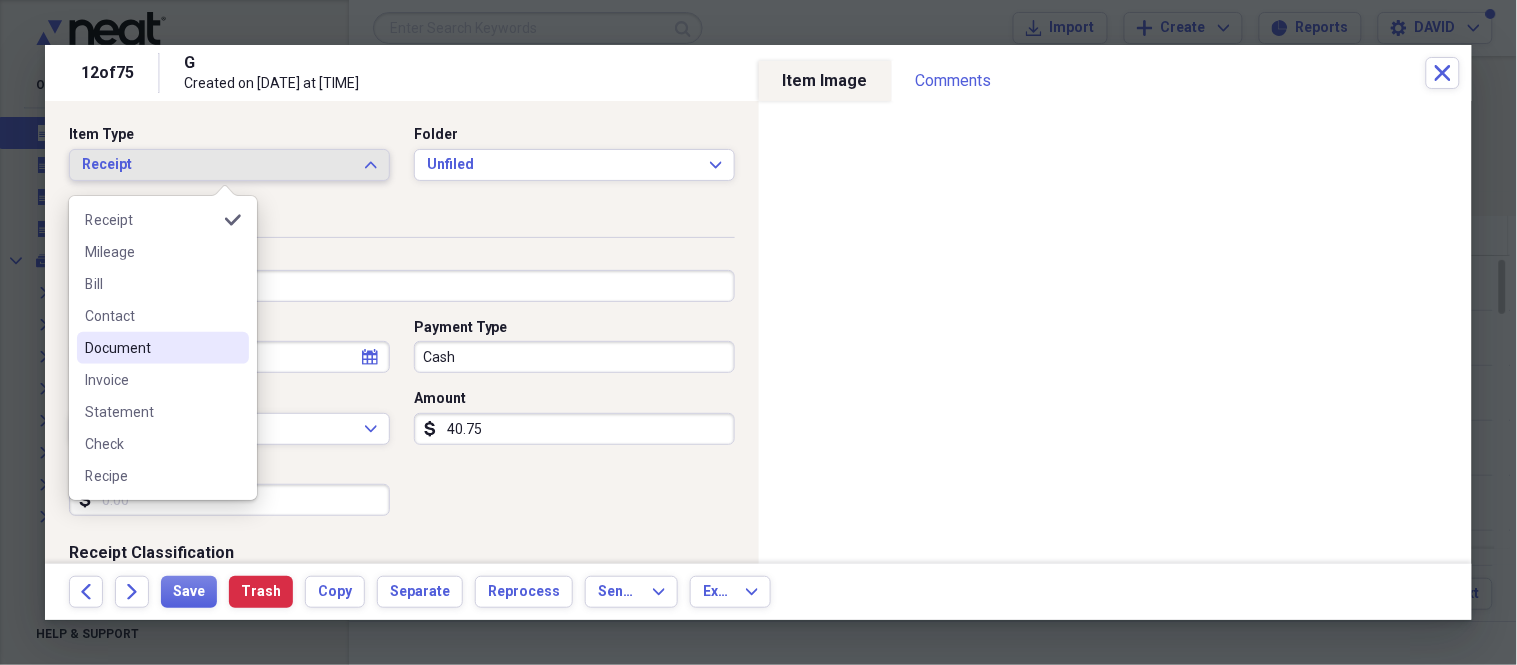 click on "Document" at bounding box center [163, 348] 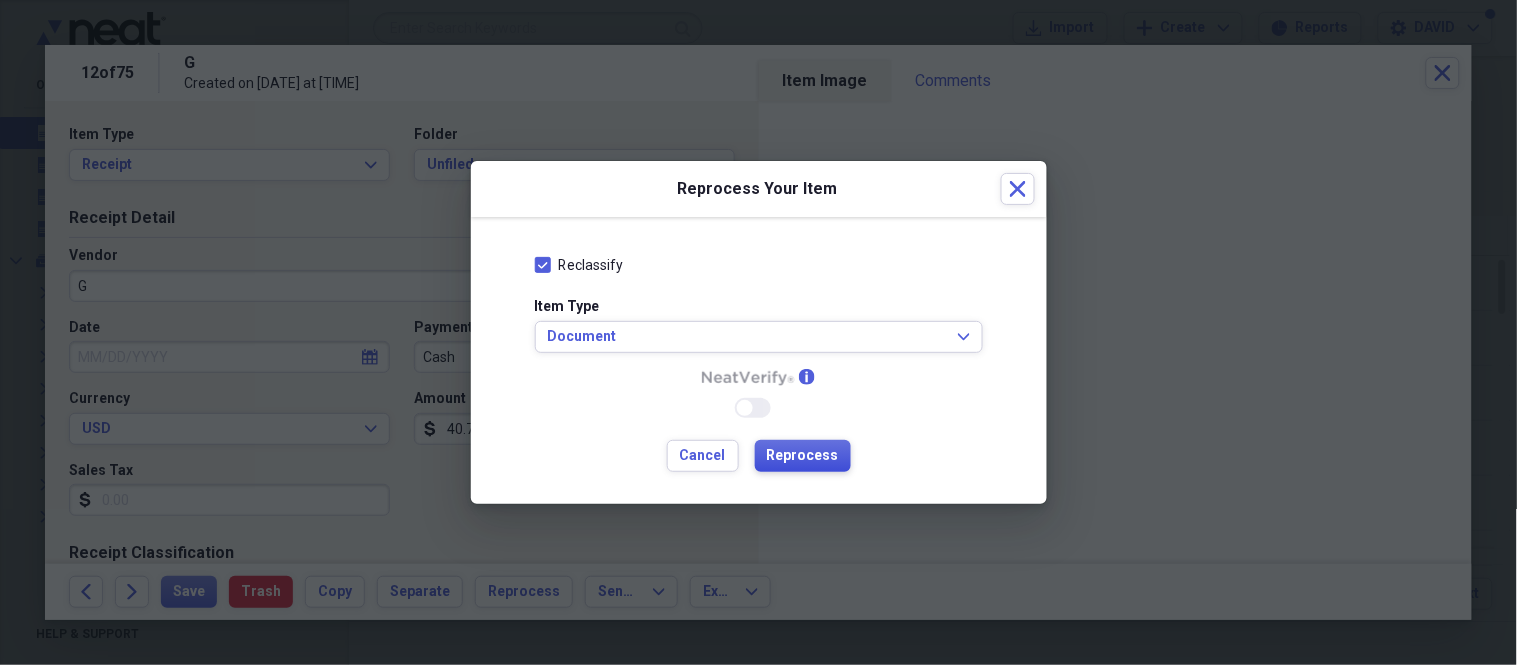 click on "Reprocess" at bounding box center (803, 456) 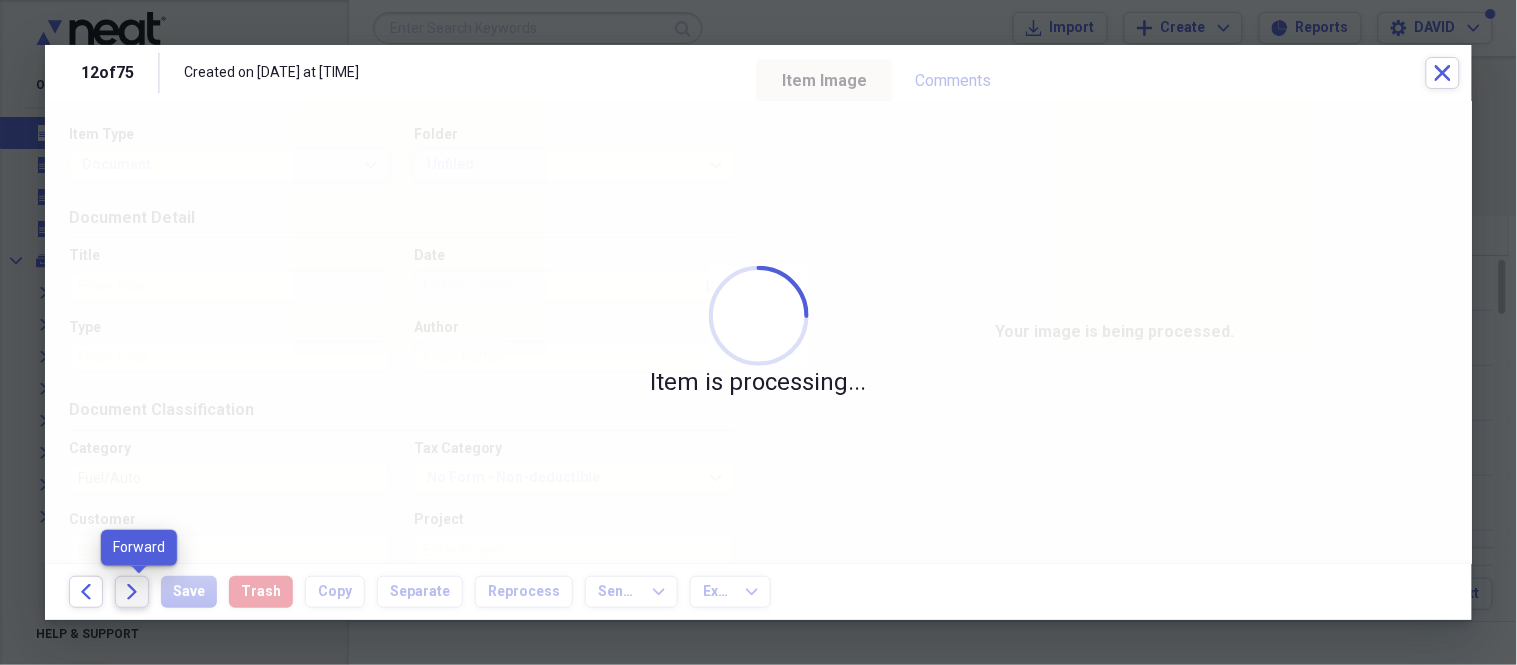 click 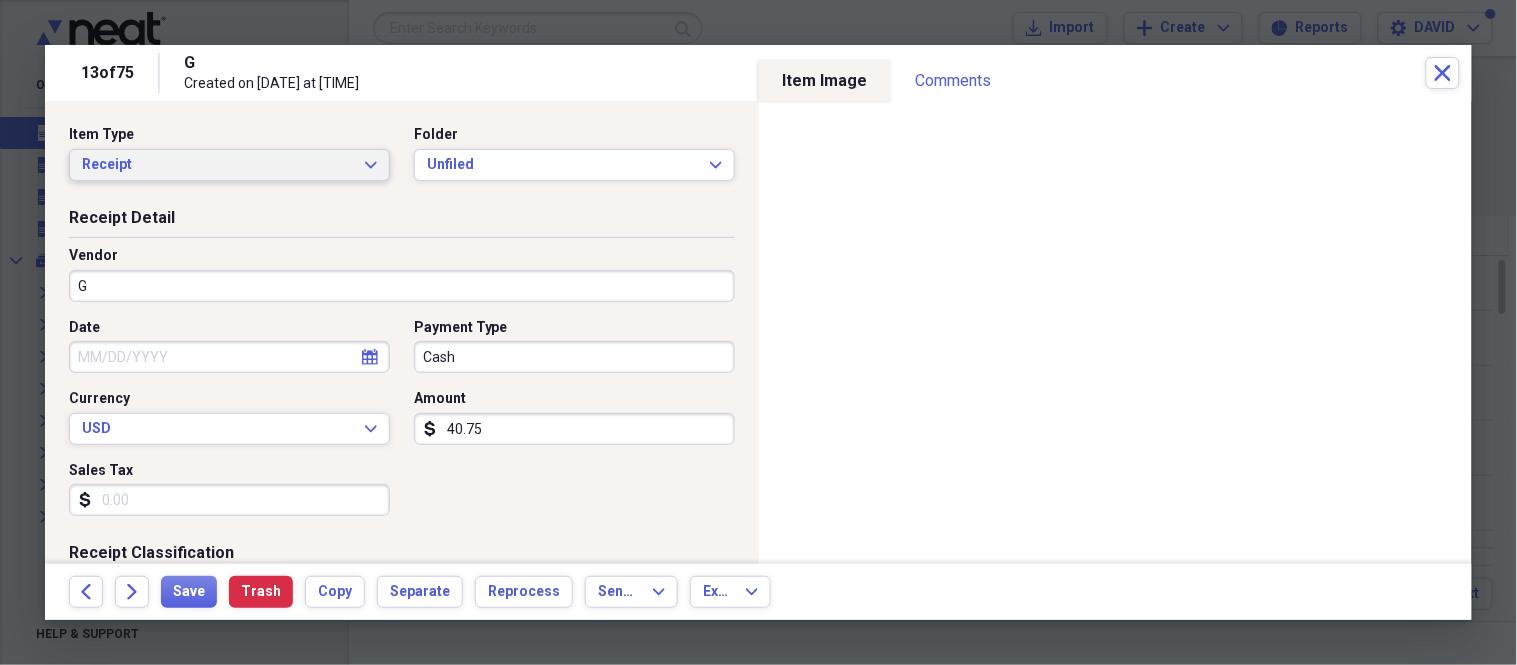 click on "Receipt Expand" at bounding box center (229, 165) 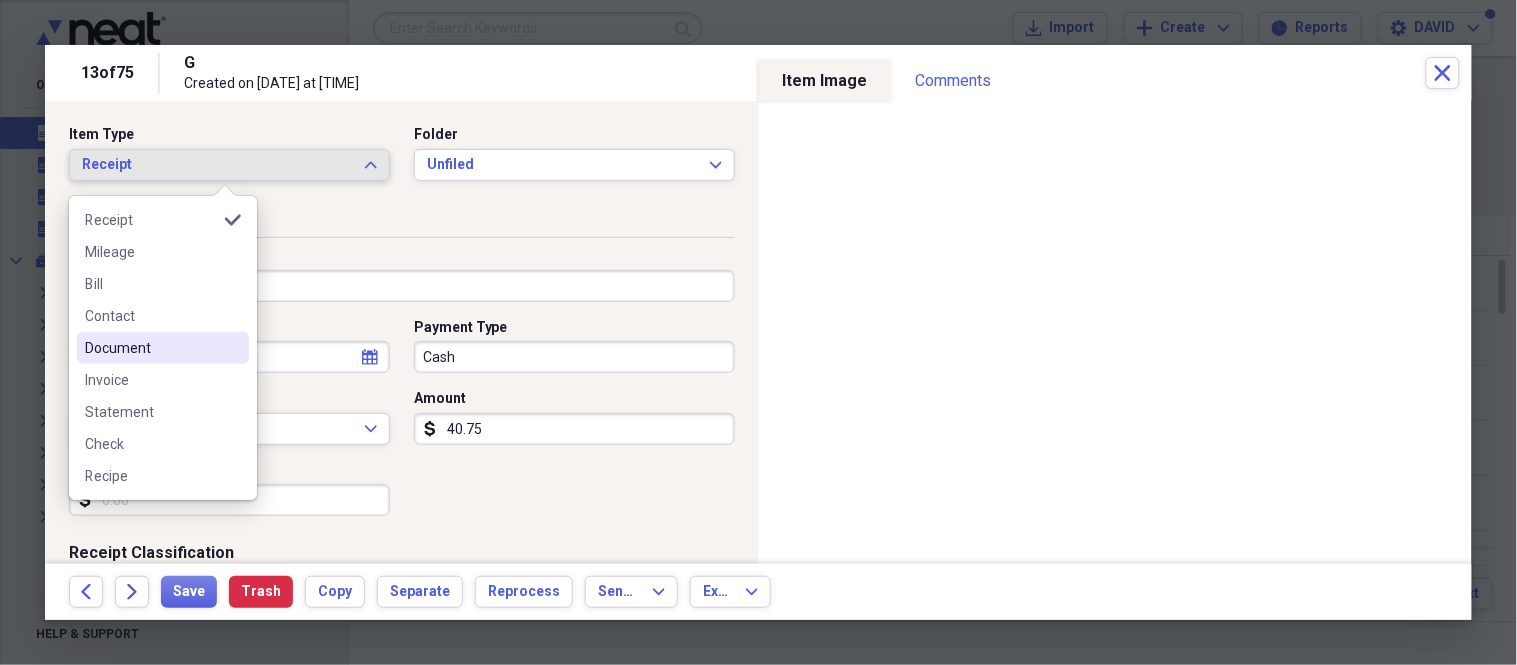 click on "Document" at bounding box center [151, 348] 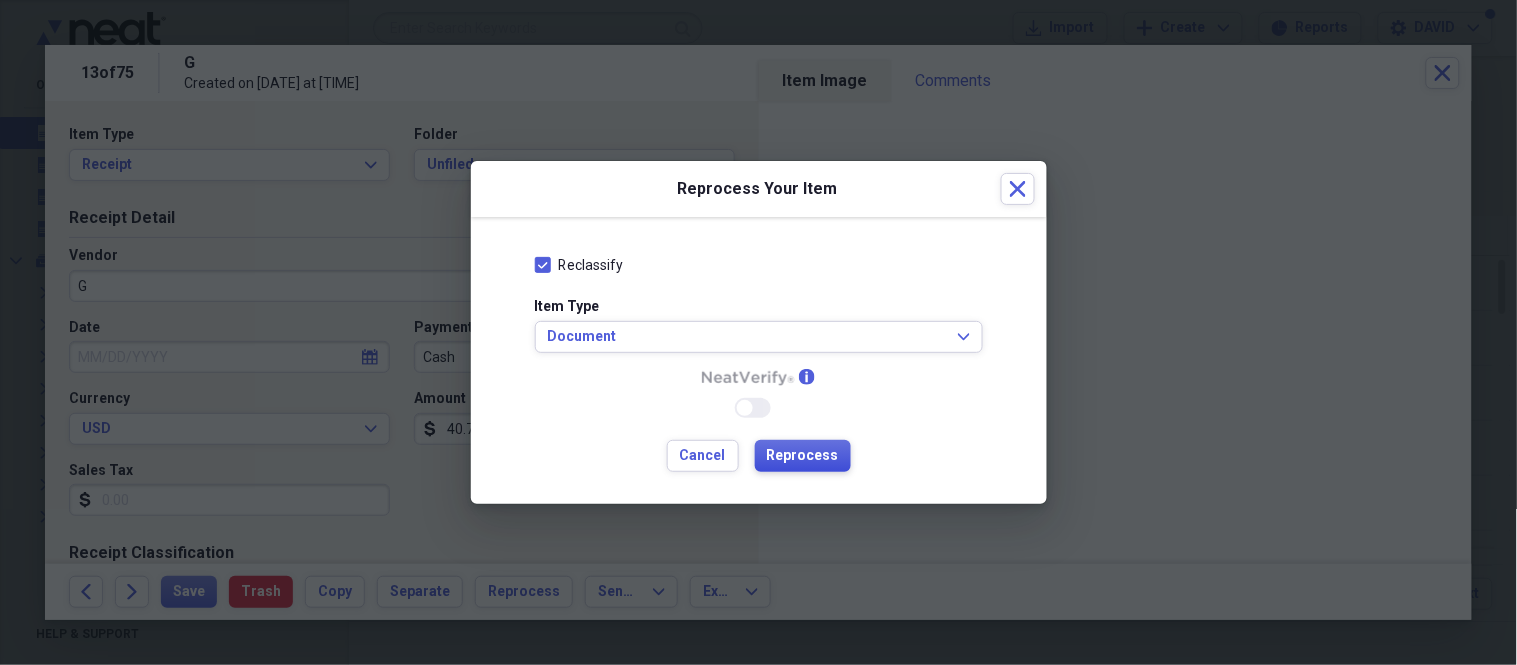 click on "Reprocess" at bounding box center [803, 456] 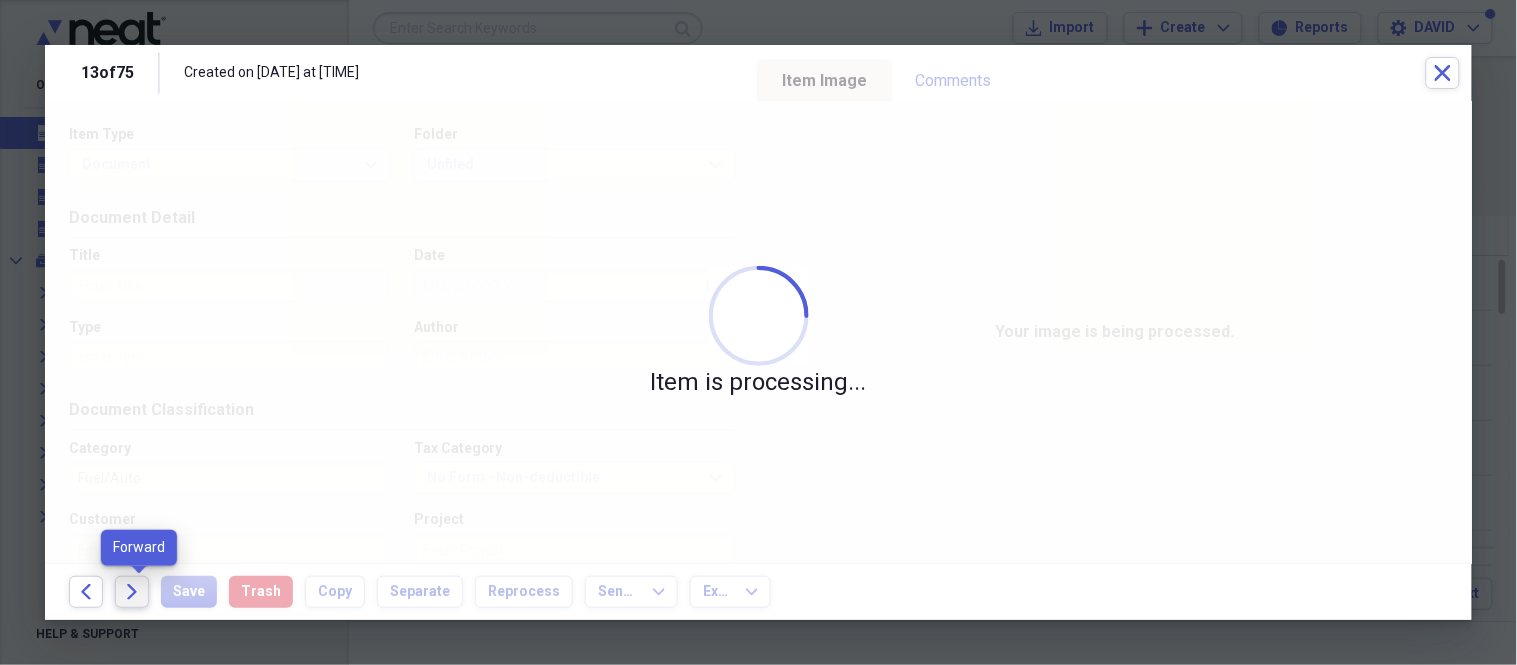 click on "Forward" 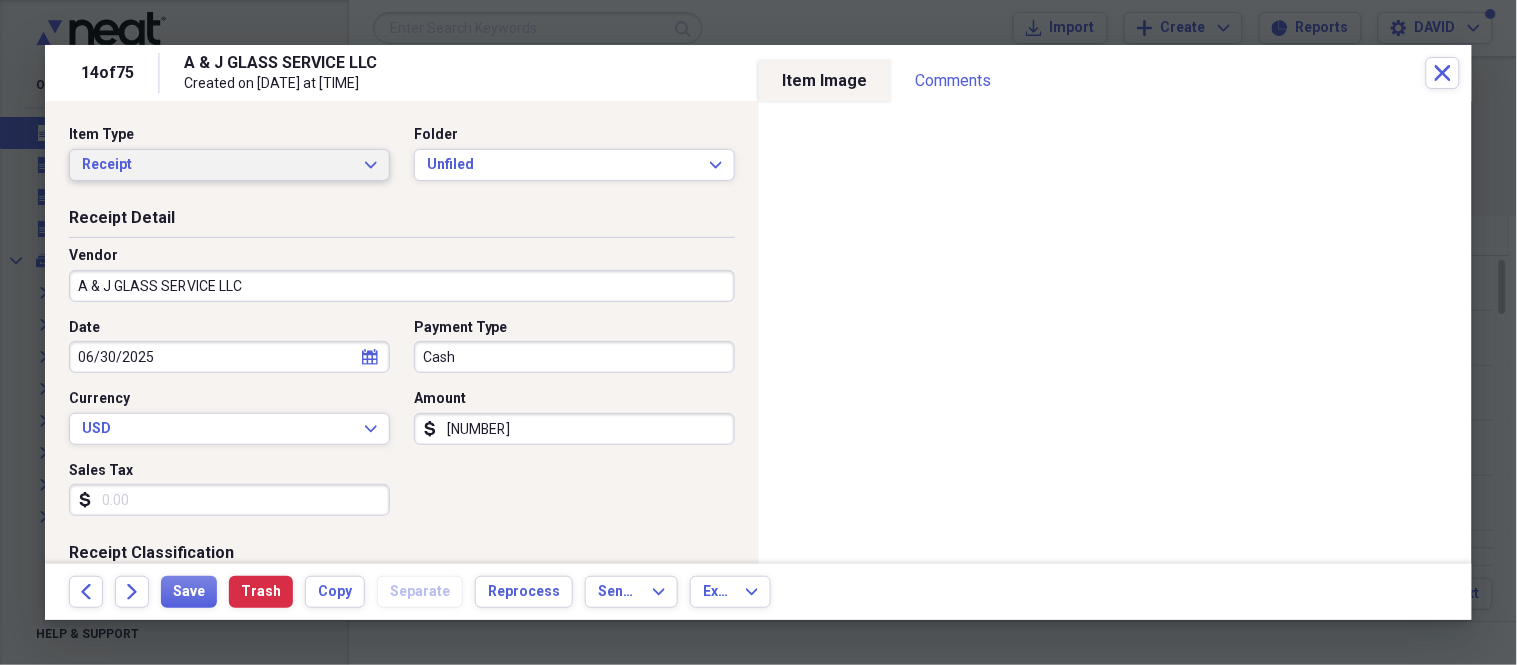 click on "Receipt" at bounding box center (217, 165) 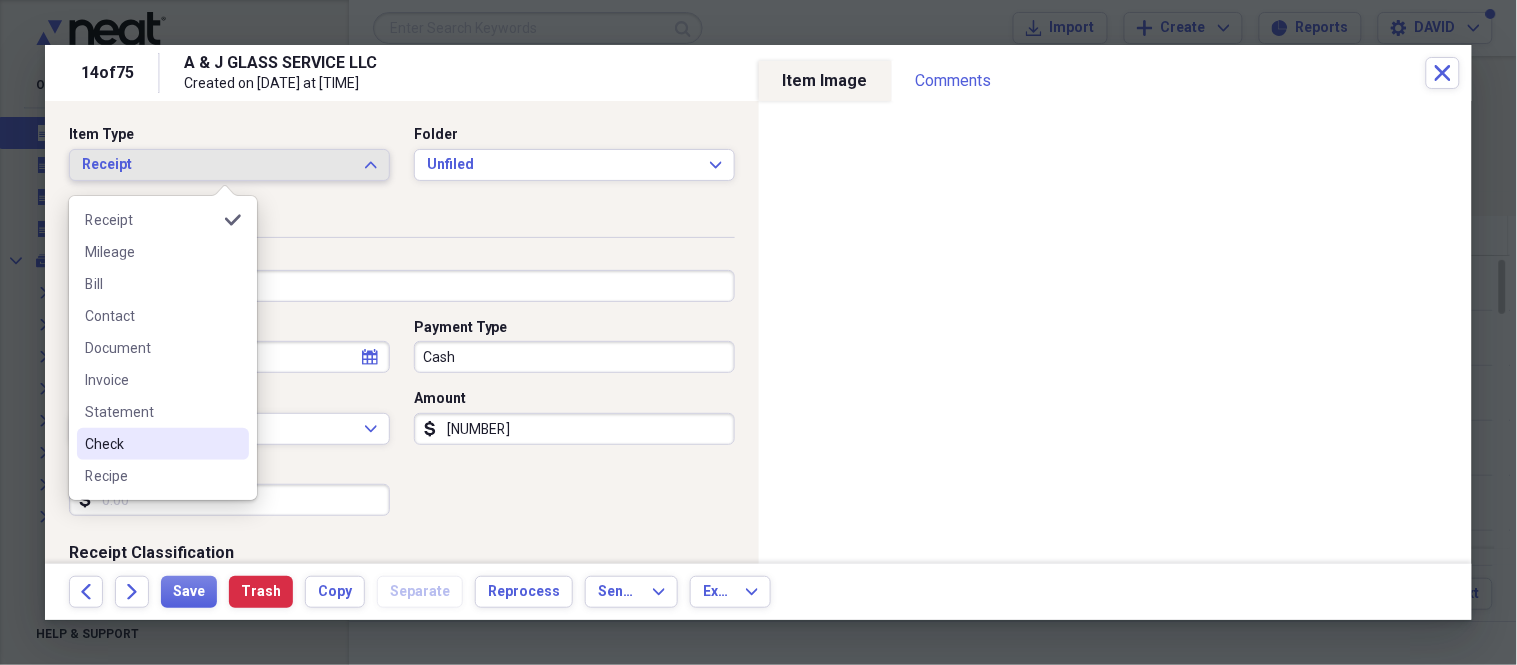 click on "Check" at bounding box center (151, 444) 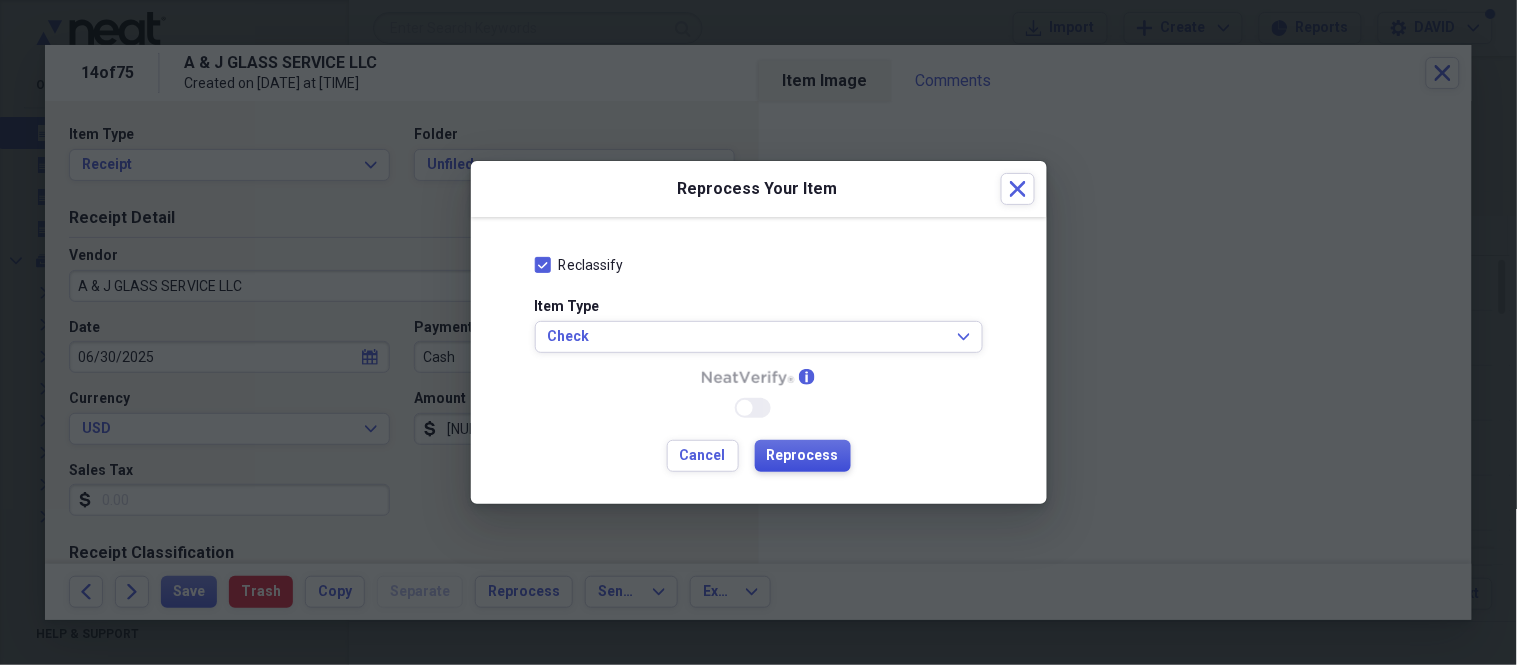 click on "Reprocess" at bounding box center [803, 456] 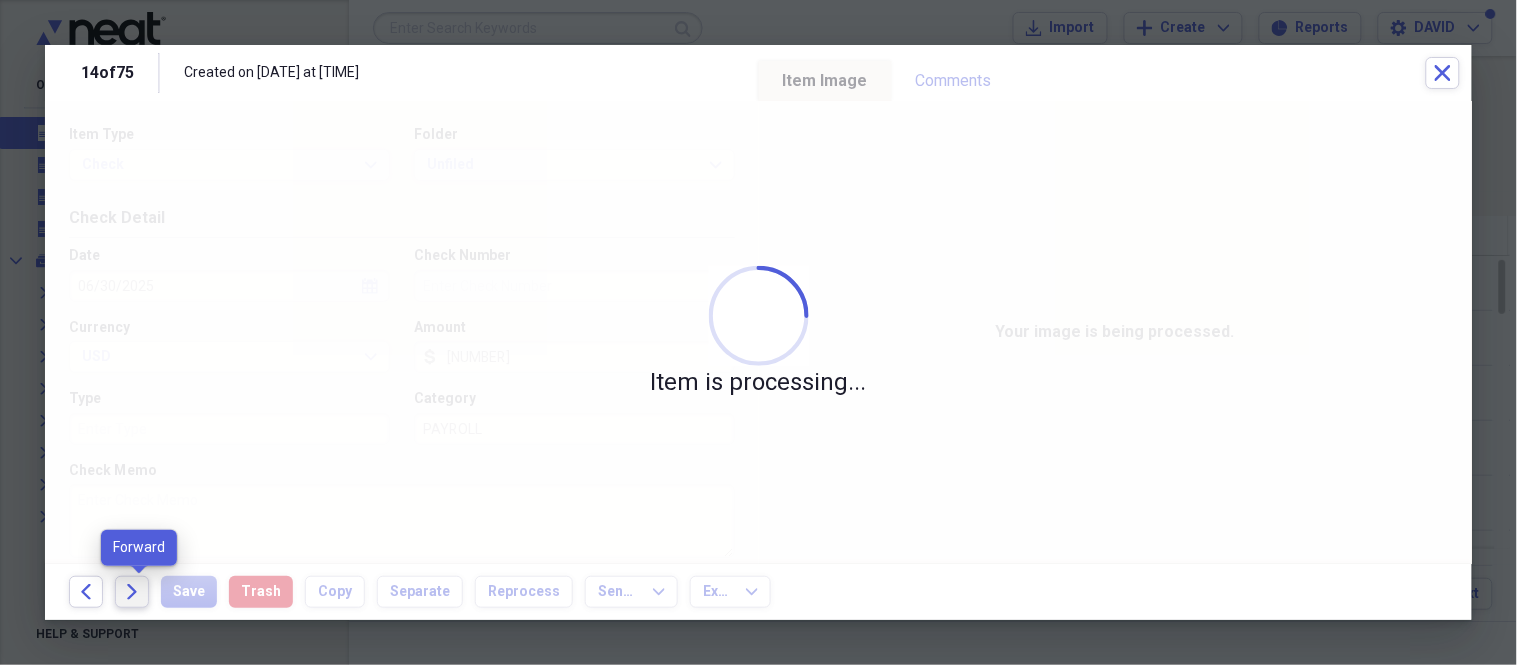 click on "Forward" 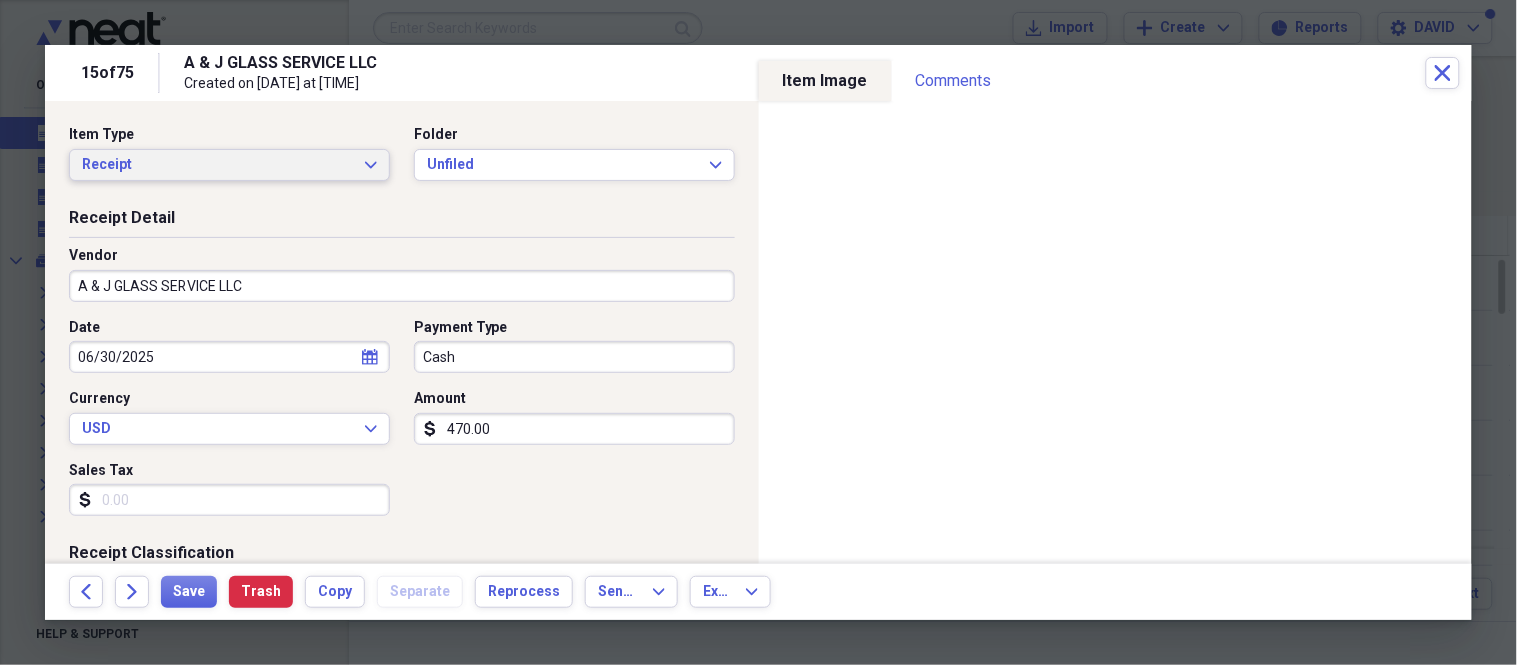 click on "Receipt" at bounding box center [217, 165] 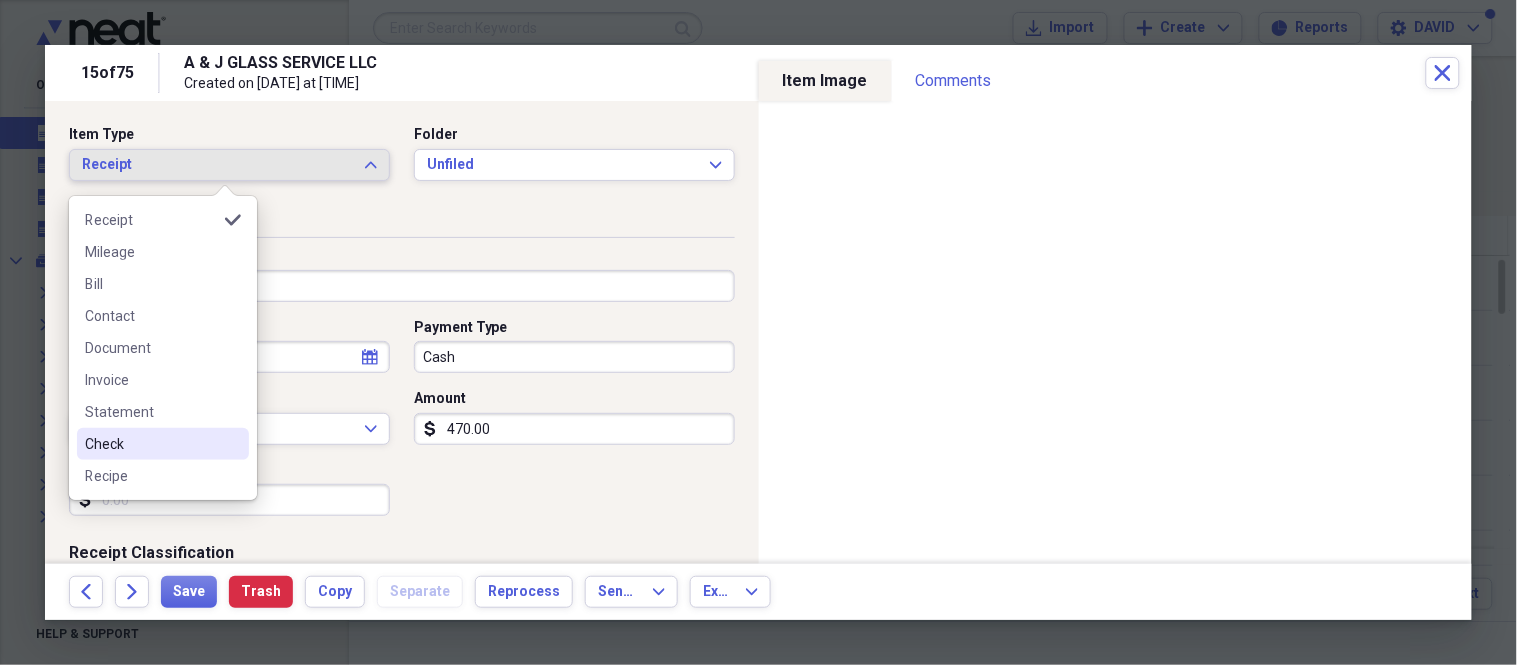 click on "Check" at bounding box center (151, 444) 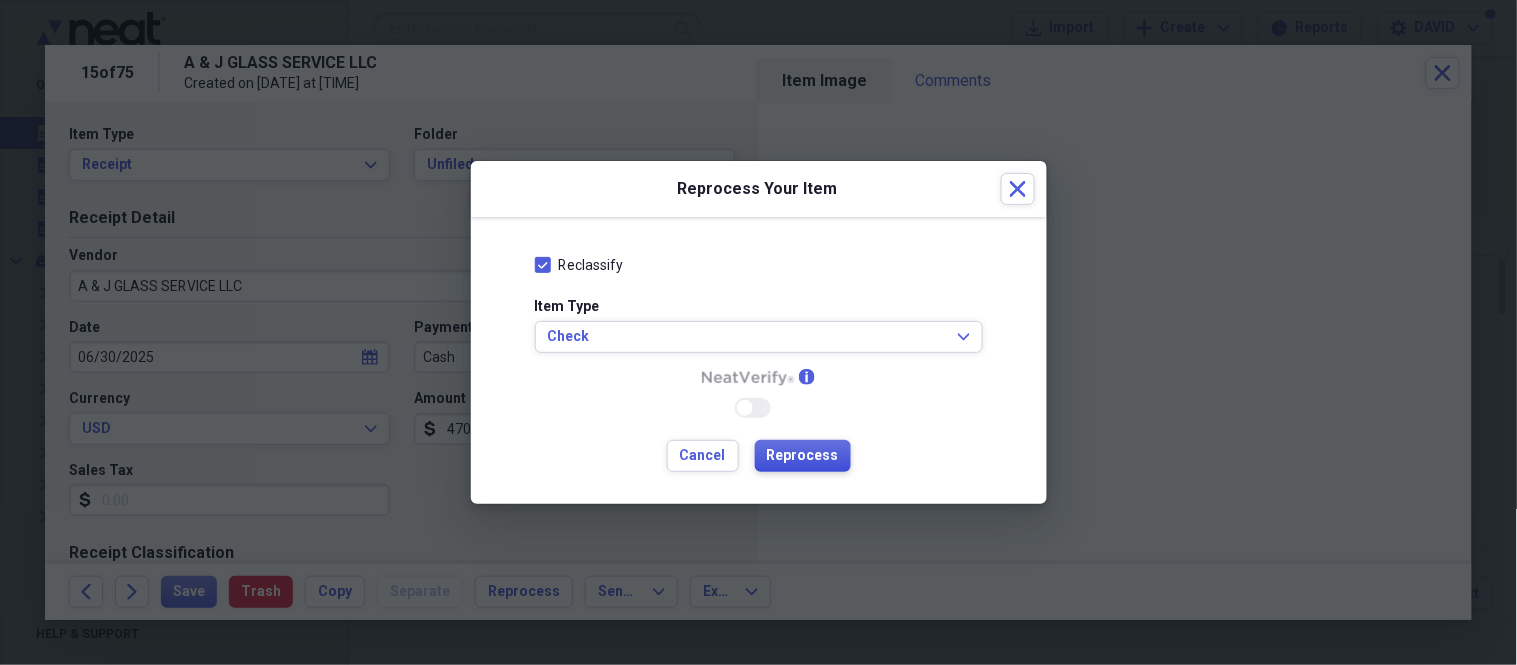 click on "Reprocess" at bounding box center (803, 456) 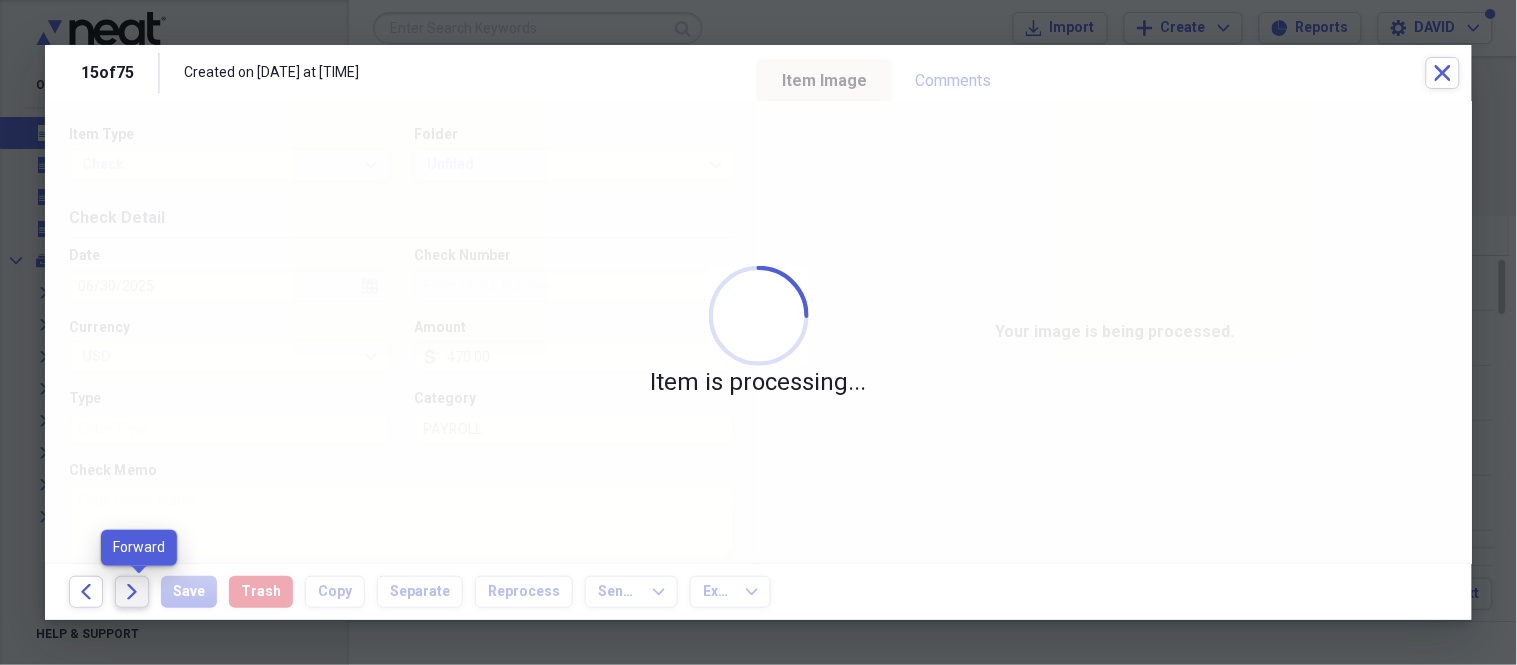 click on "Forward" 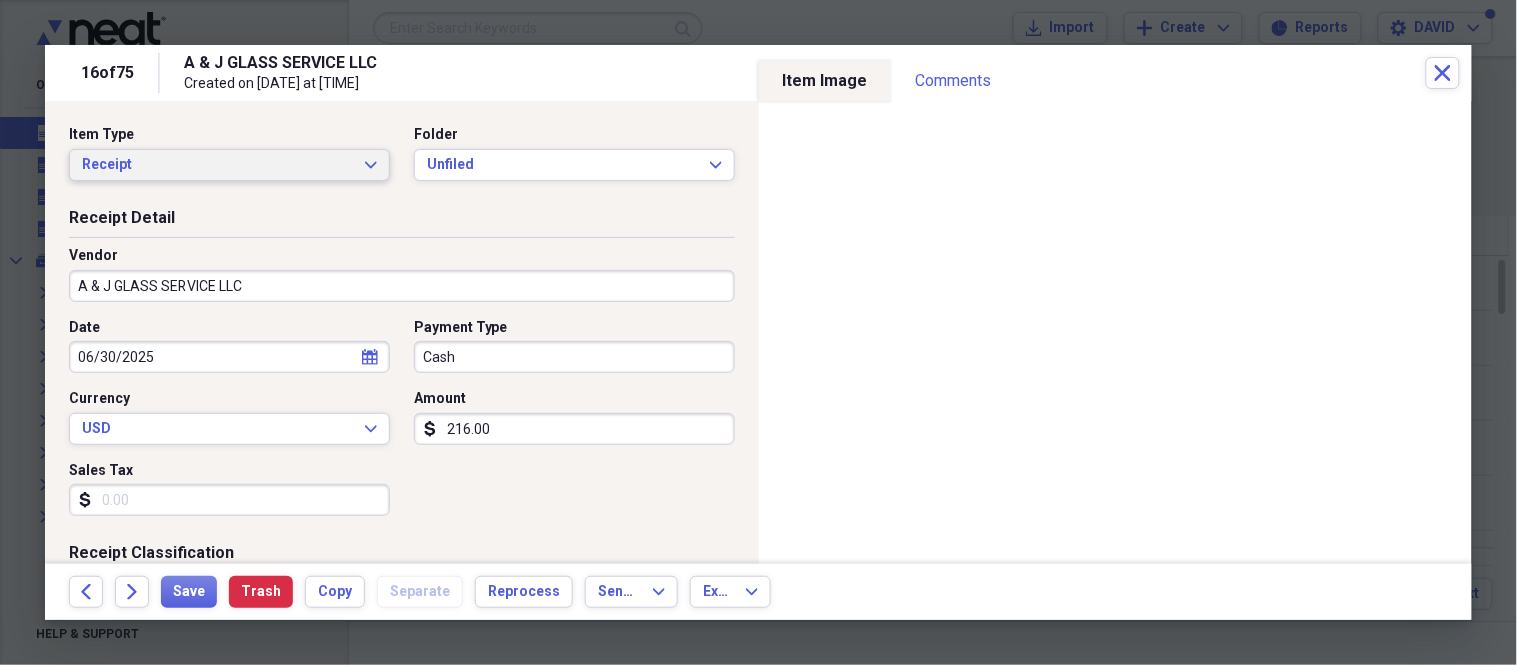 click on "Receipt Expand" at bounding box center (229, 165) 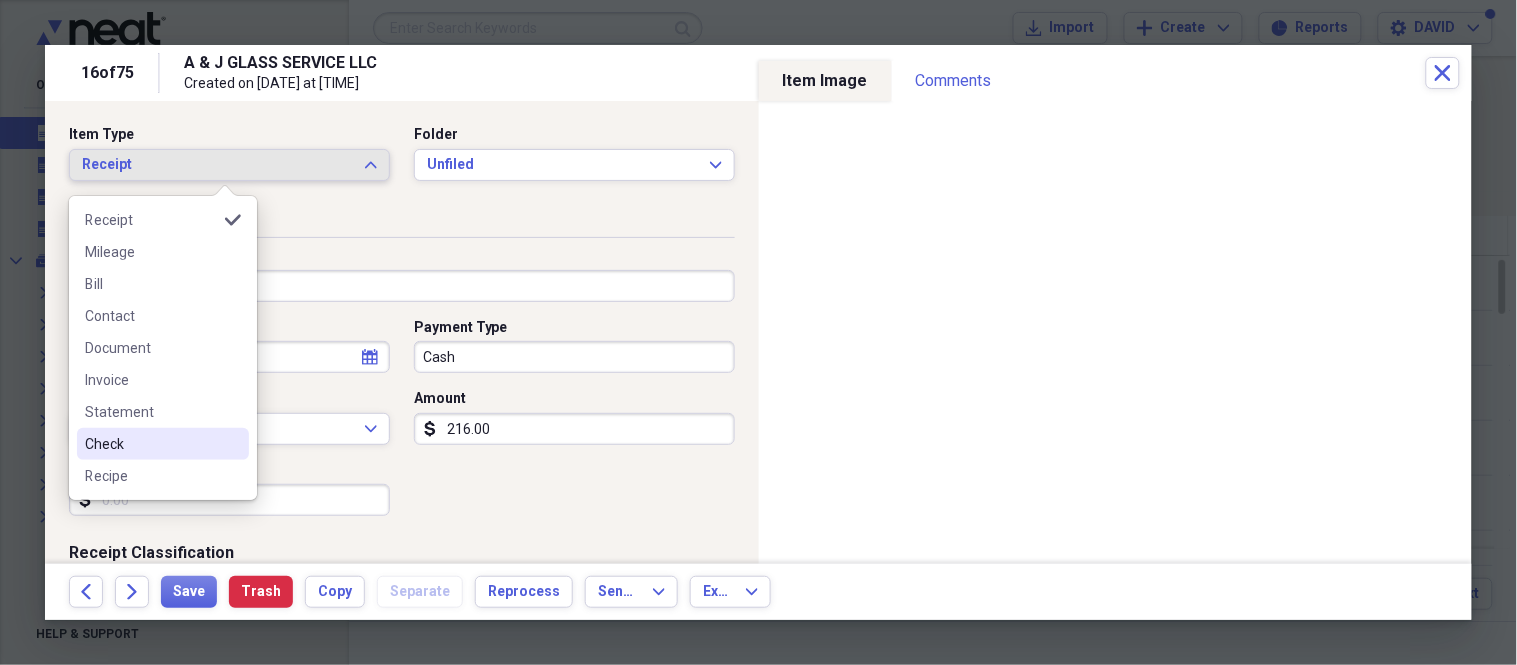 click on "Check" at bounding box center [151, 444] 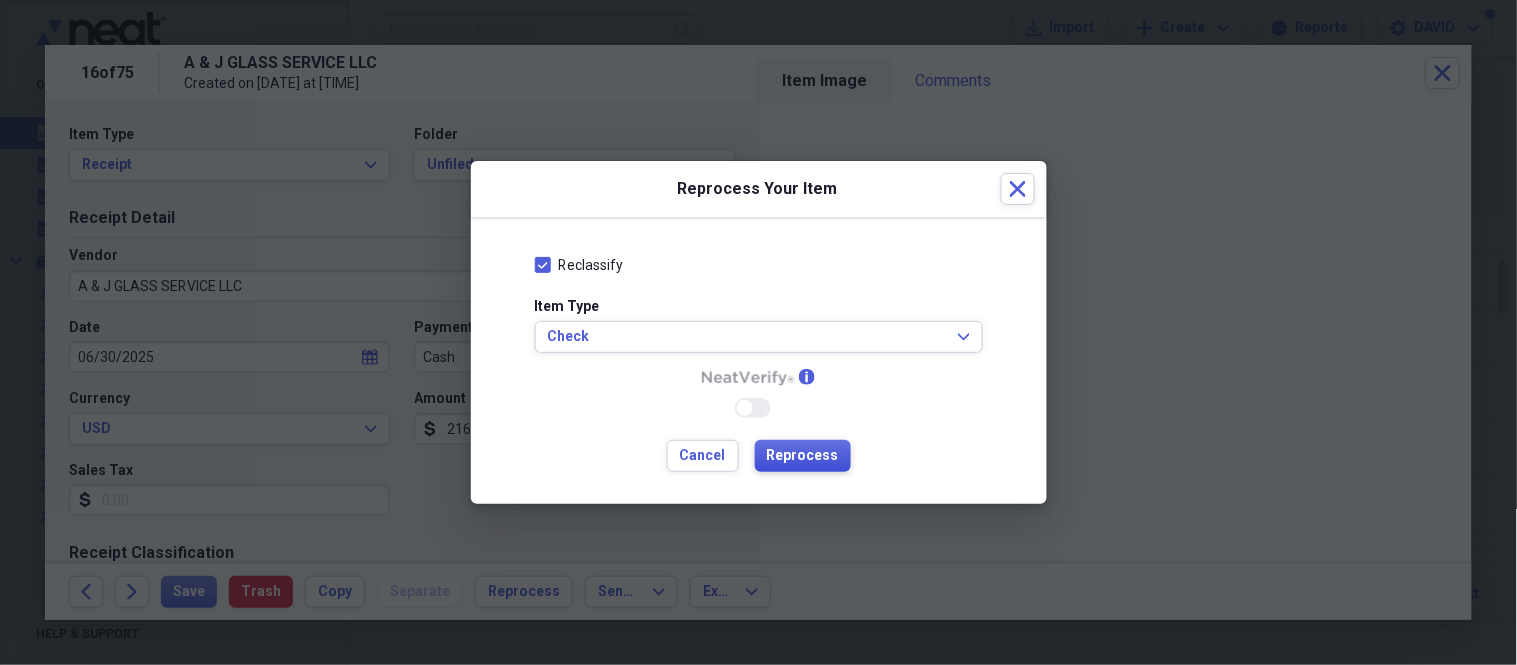 click on "Reprocess" at bounding box center [803, 456] 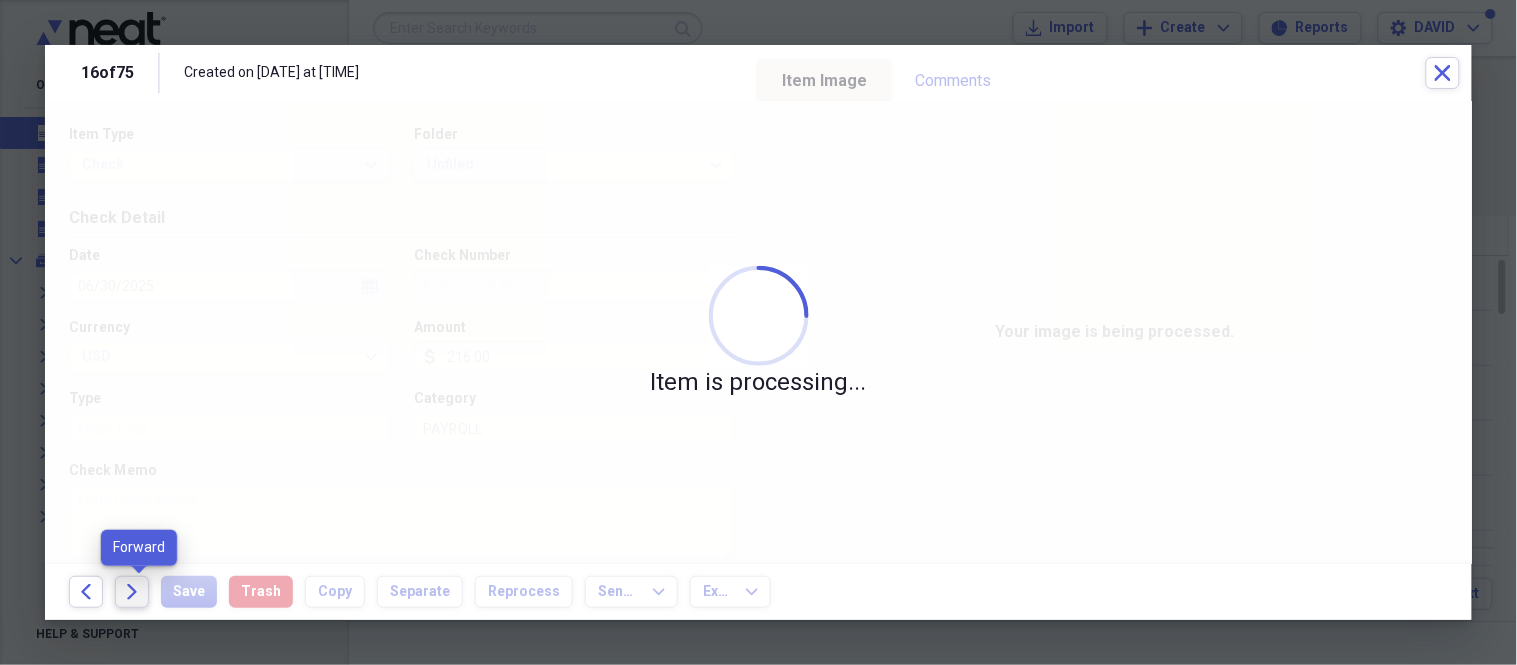 click on "Forward" 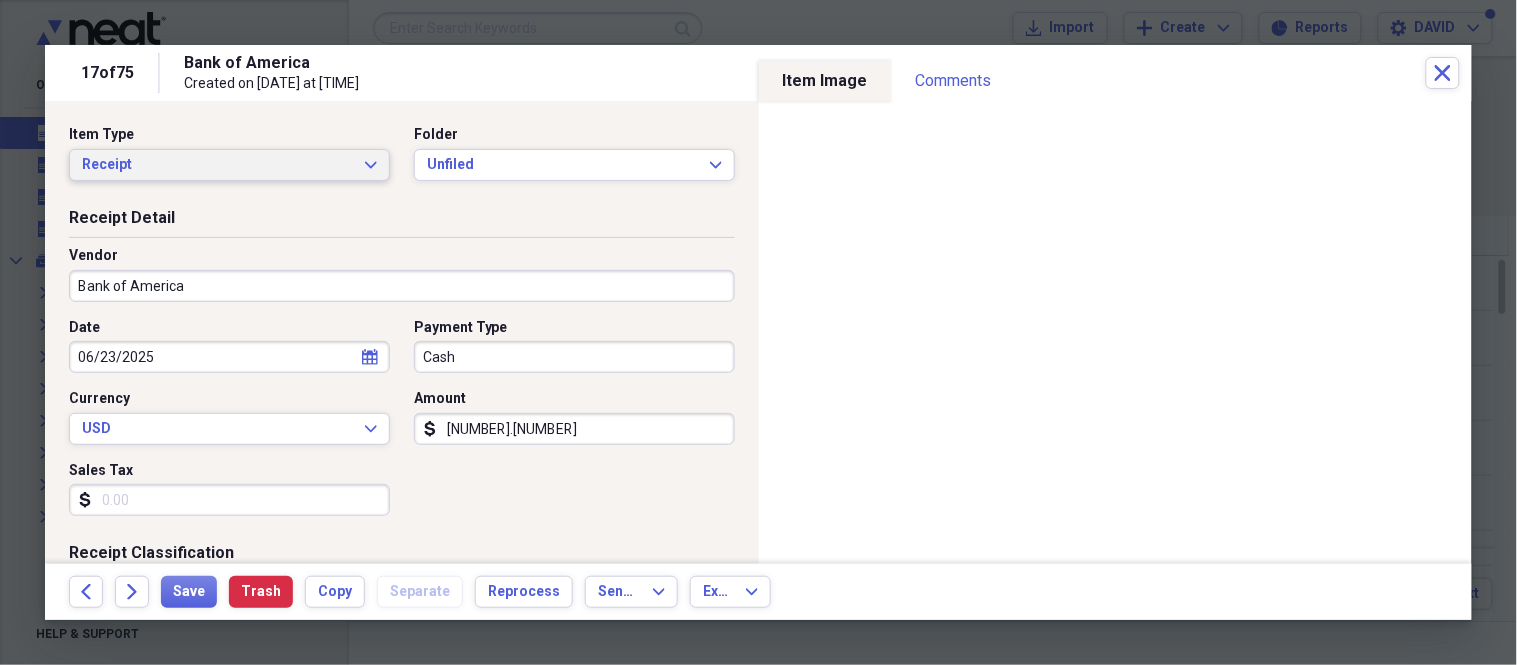 click on "Receipt" at bounding box center (217, 165) 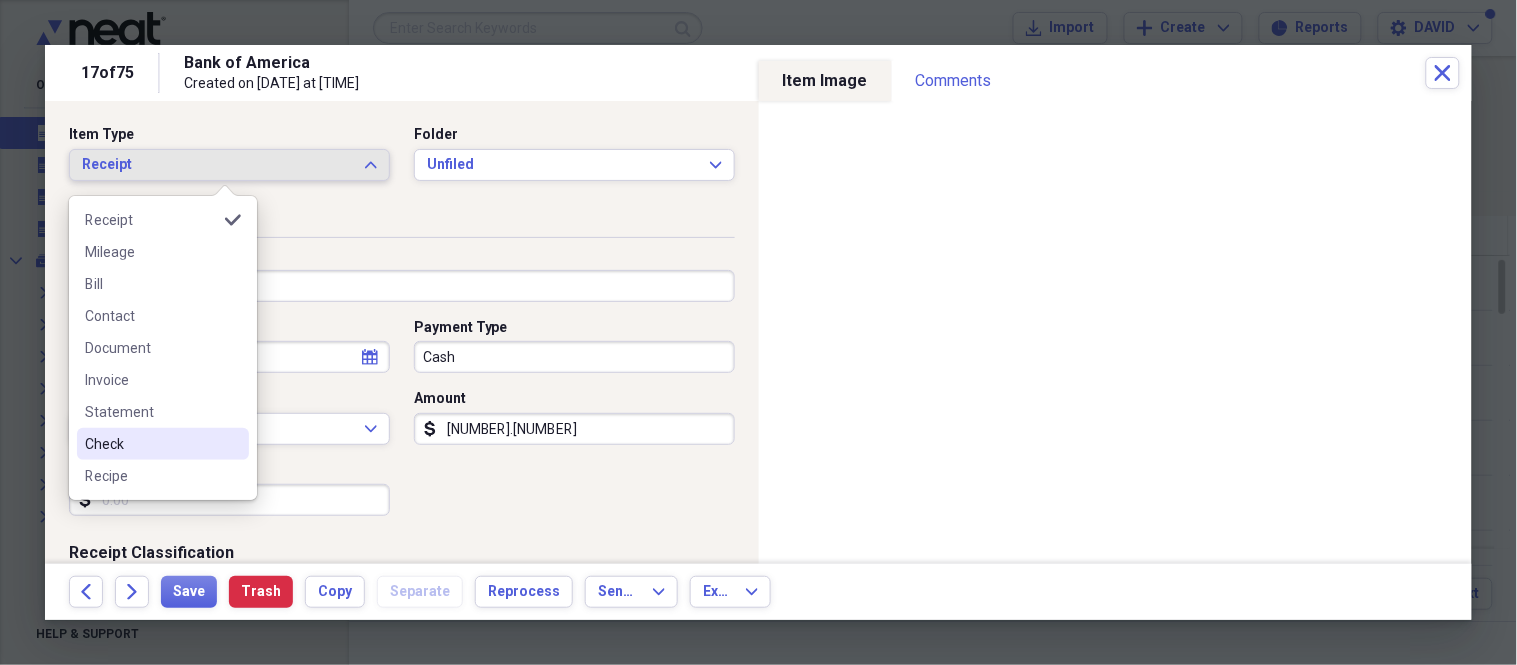 click on "Check" at bounding box center (151, 444) 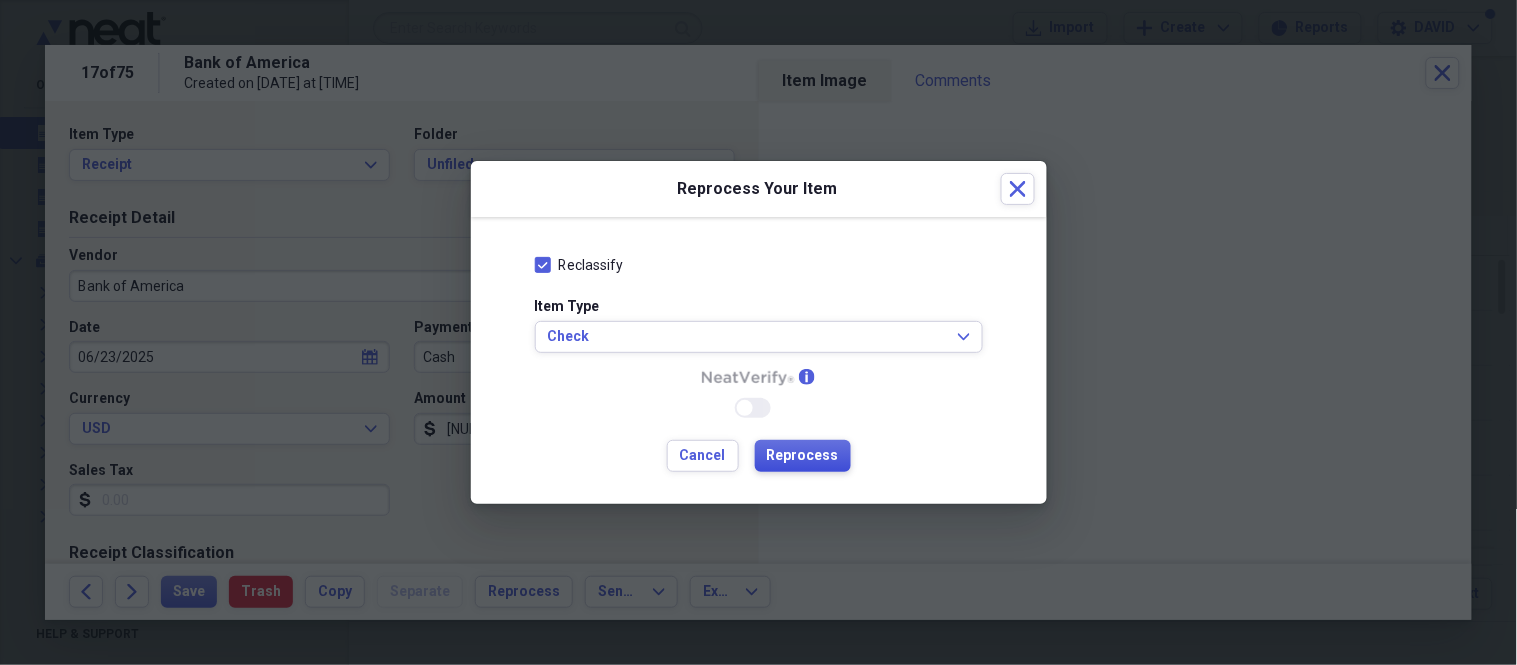 click on "Reprocess" at bounding box center (803, 456) 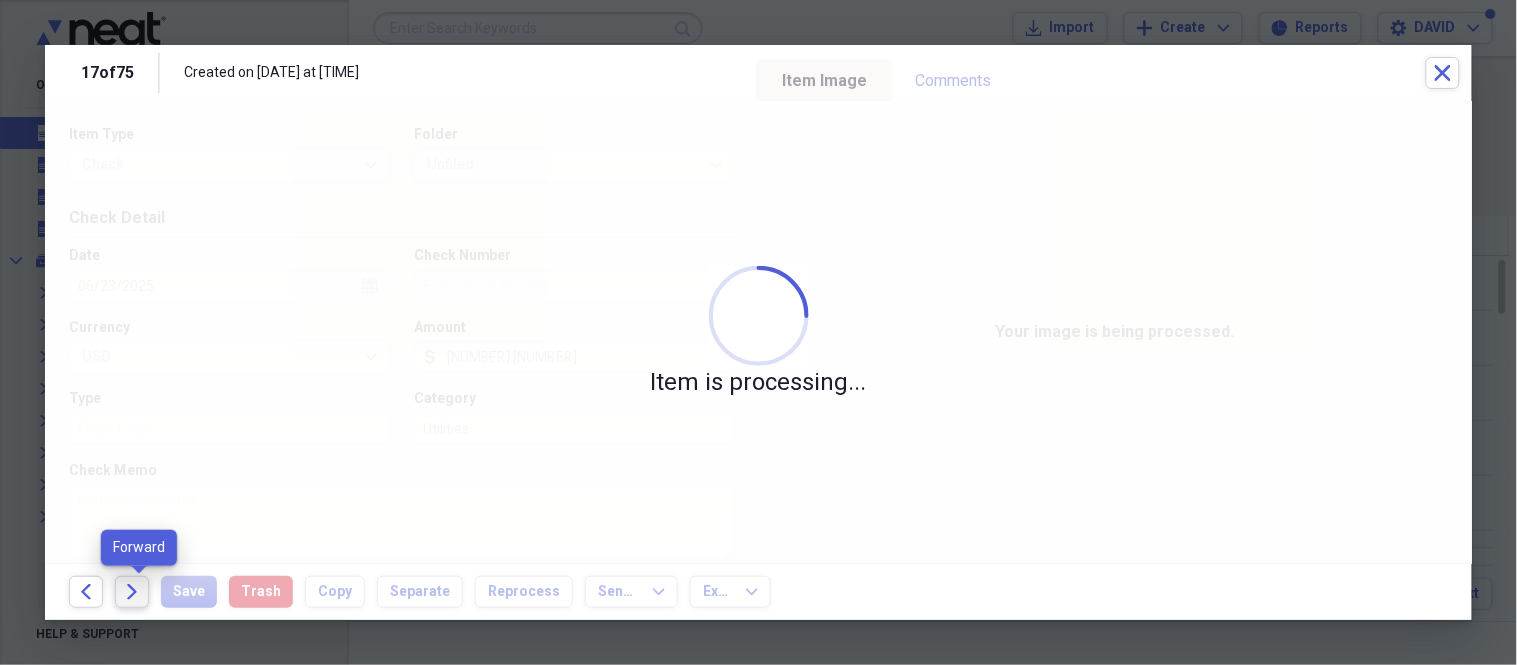 click on "Forward" at bounding box center (132, 592) 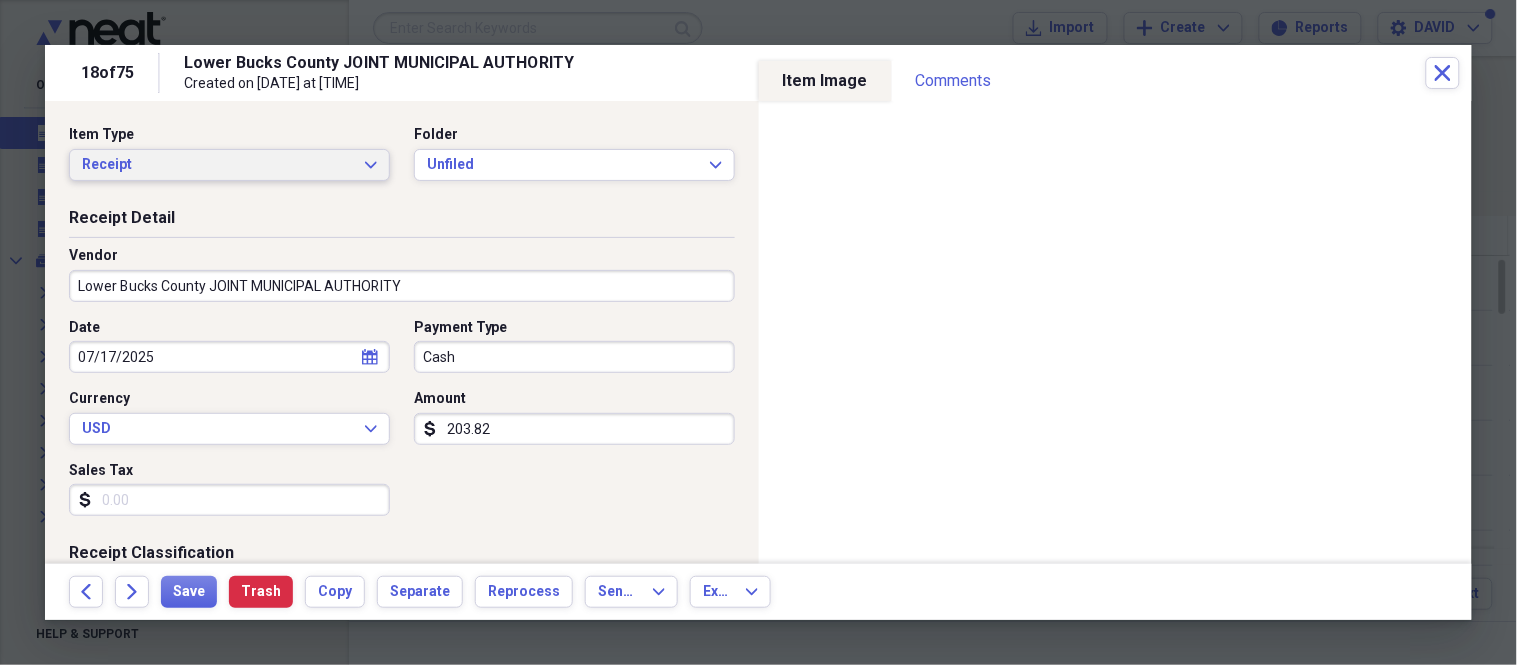 click on "Receipt" at bounding box center (217, 165) 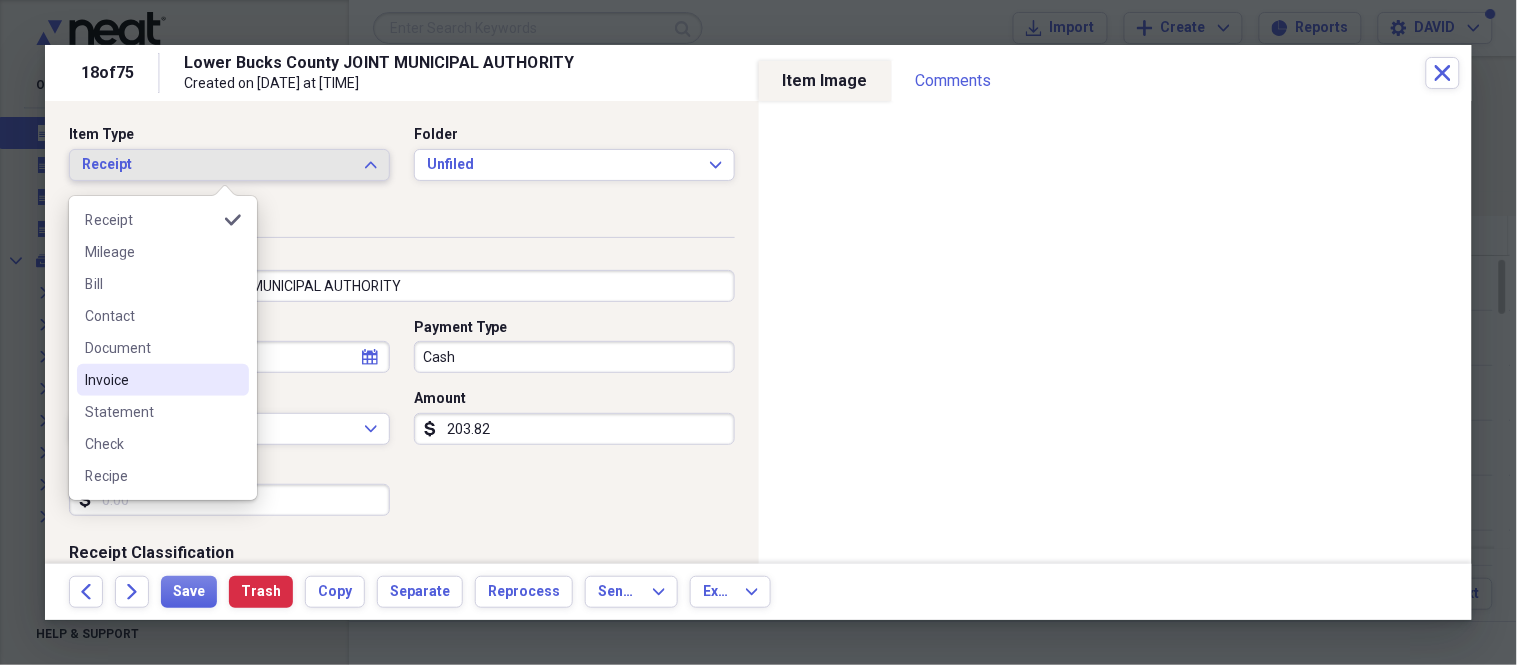 click on "Invoice" at bounding box center [151, 380] 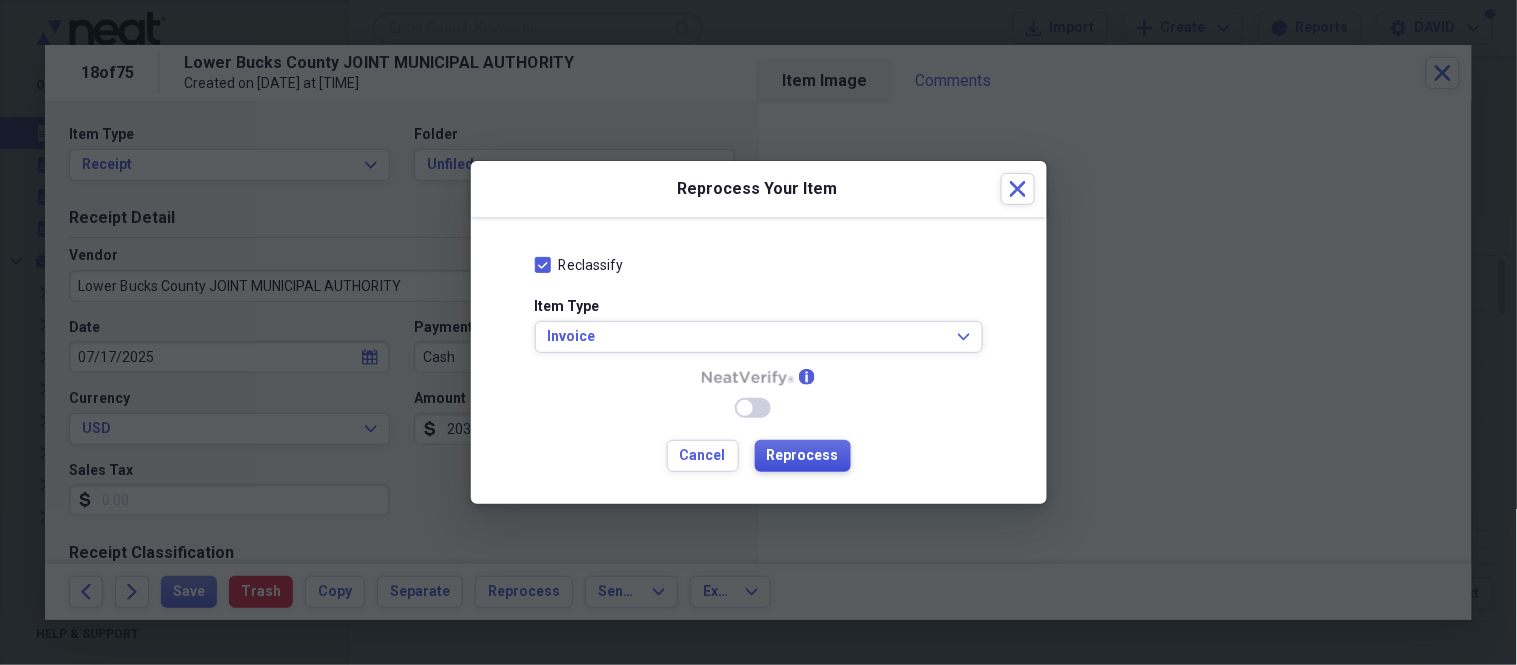 click on "Reprocess" at bounding box center (803, 456) 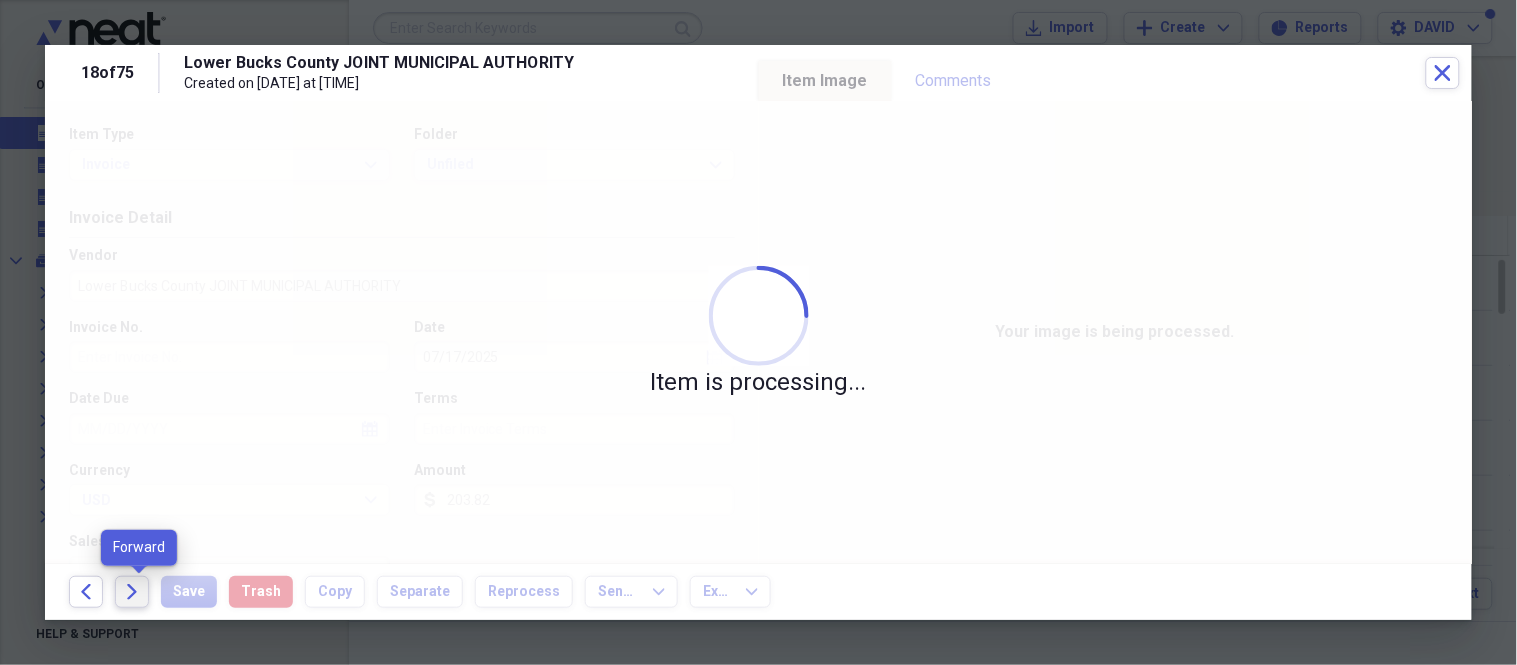 click on "Forward" 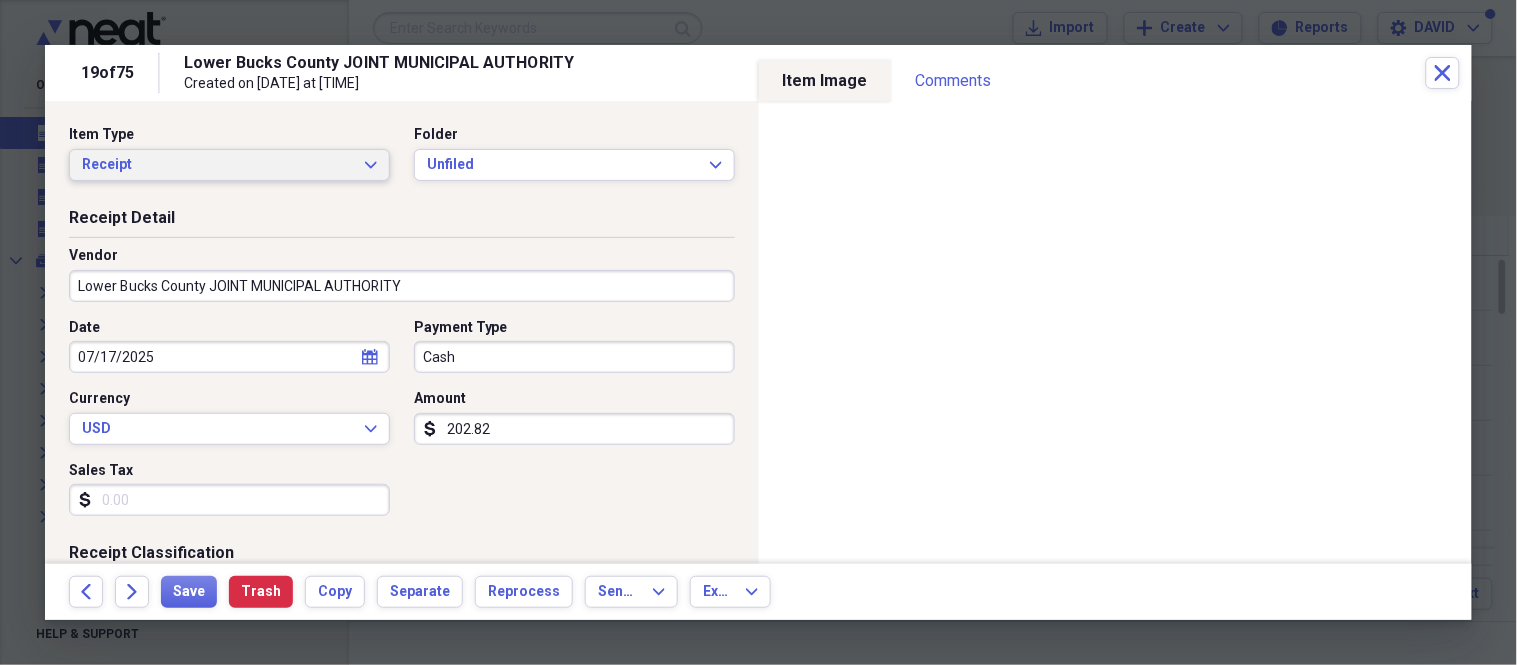 click on "Receipt" at bounding box center (217, 165) 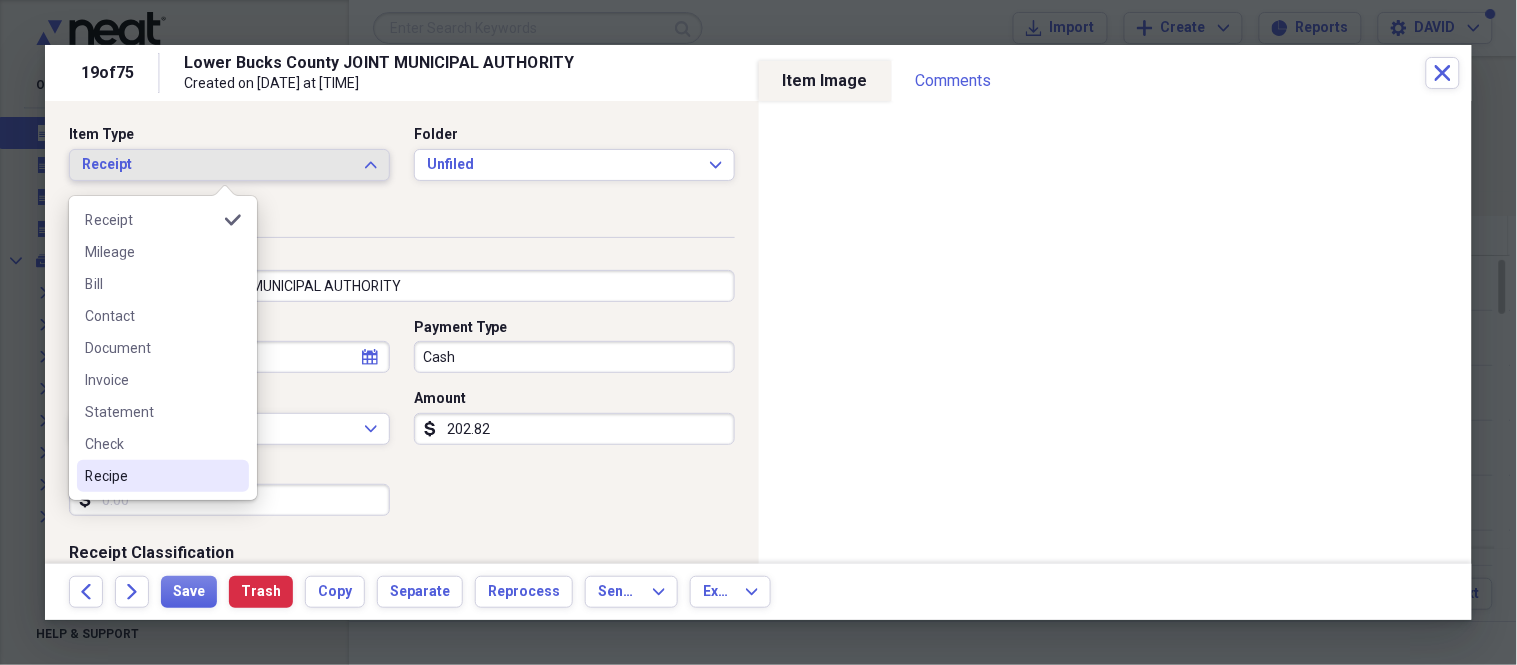 click on "Recipe" at bounding box center [151, 476] 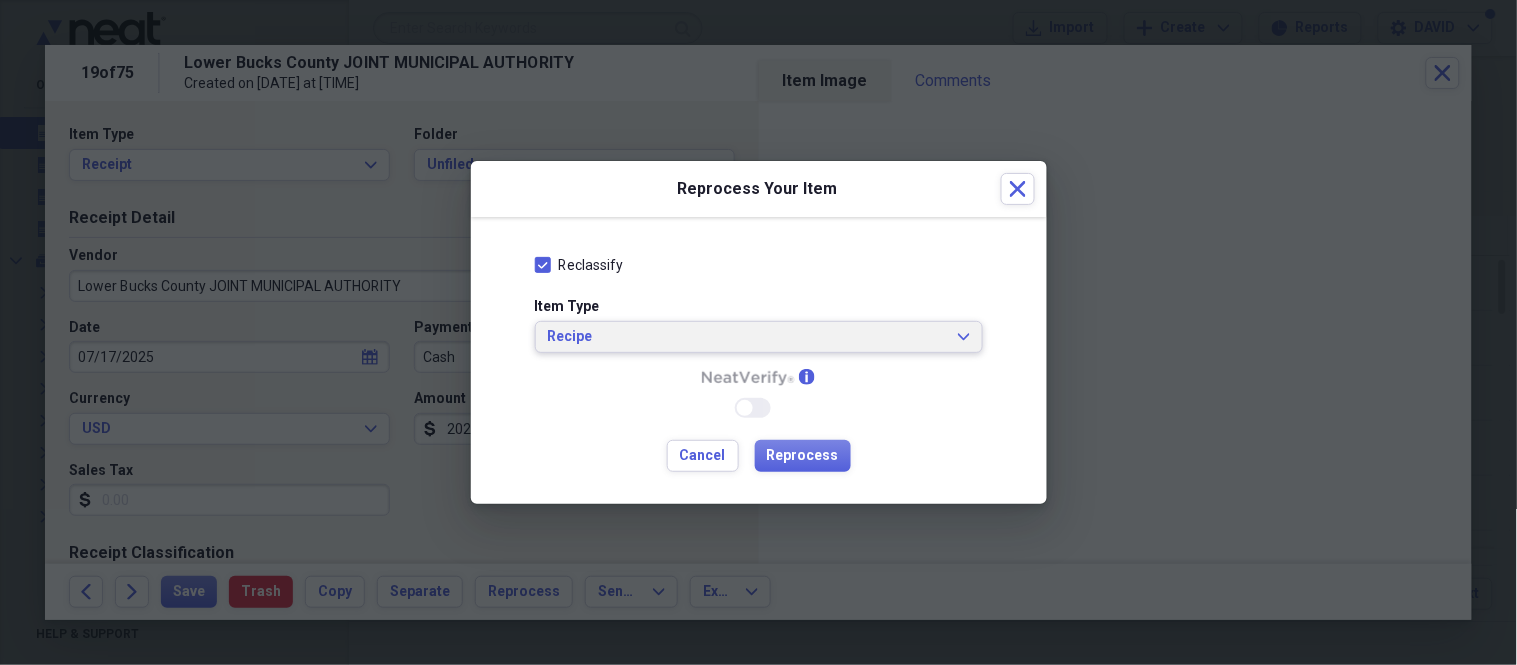 click on "Recipe" at bounding box center [747, 337] 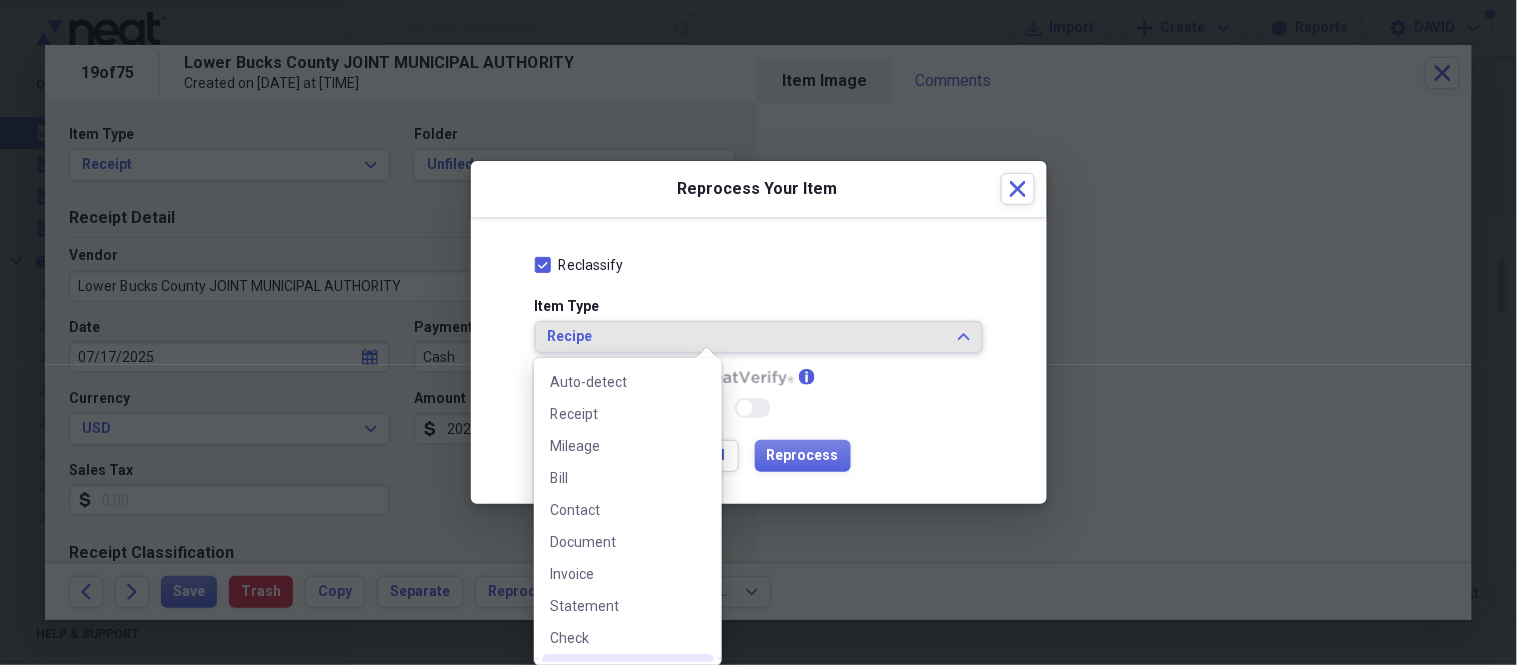 scroll, scrollTop: 27, scrollLeft: 0, axis: vertical 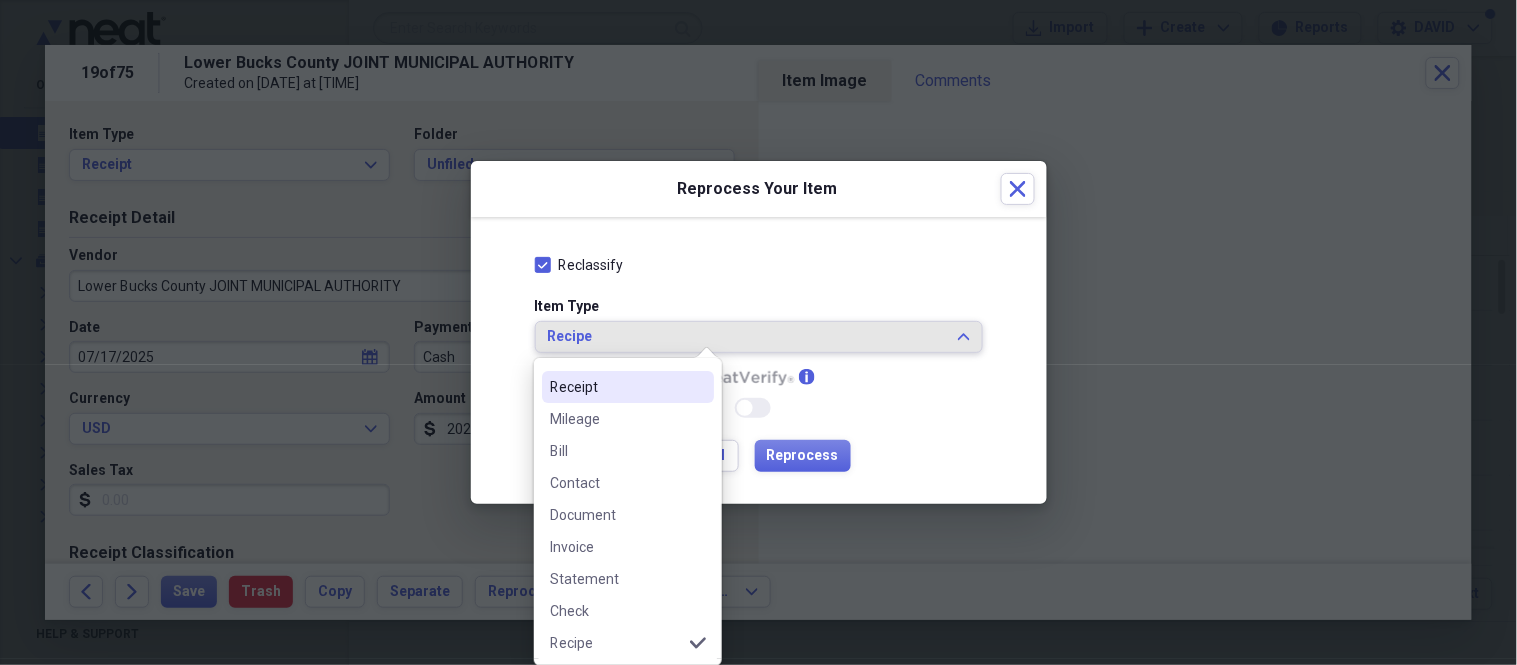 click on "Receipt" at bounding box center [628, 387] 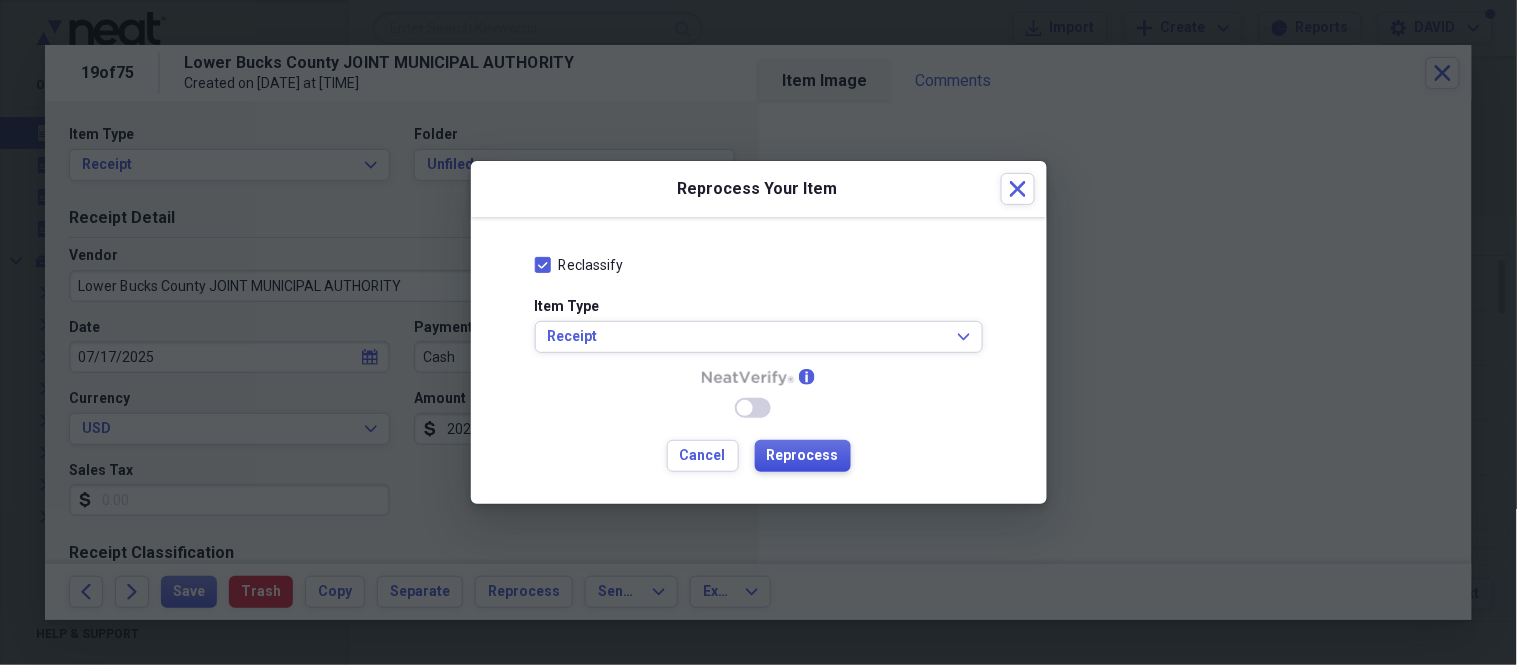 click on "Reprocess" at bounding box center [803, 456] 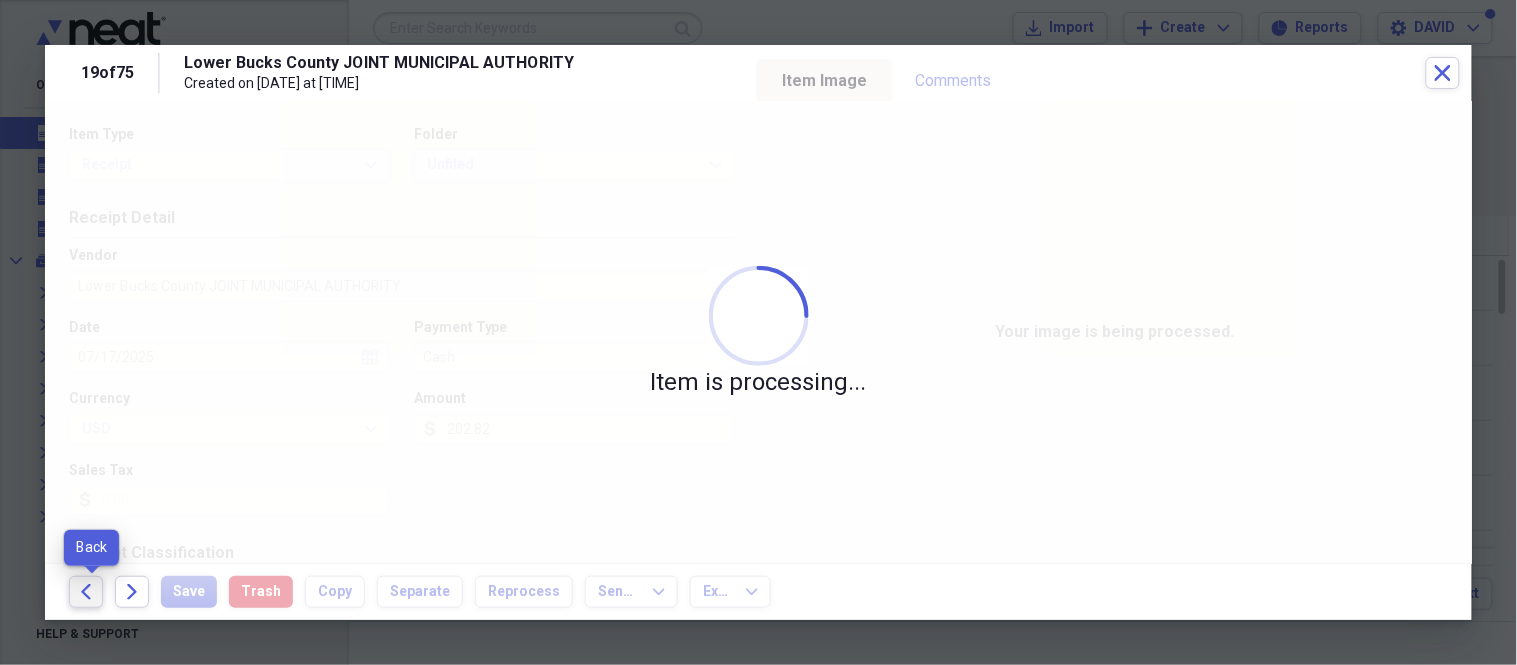 click on "Back" at bounding box center (86, 592) 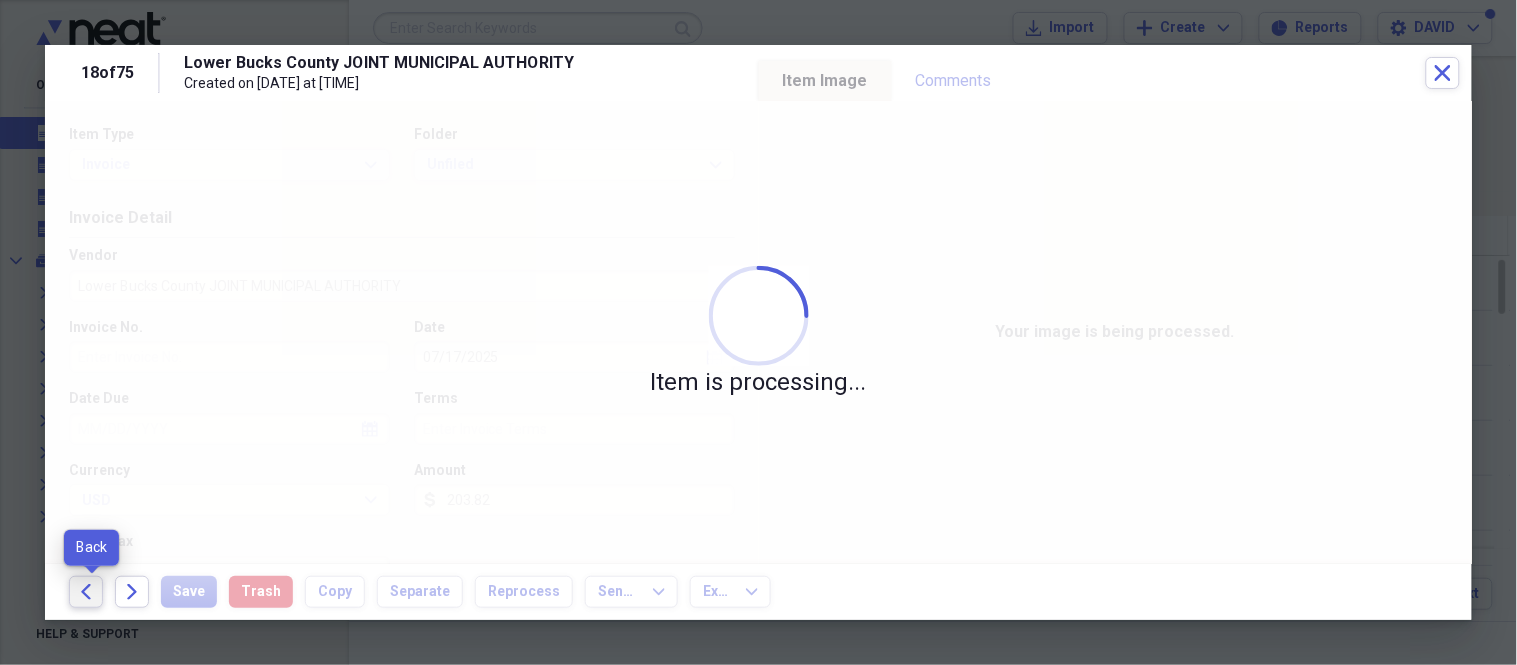 click on "Back" at bounding box center [86, 592] 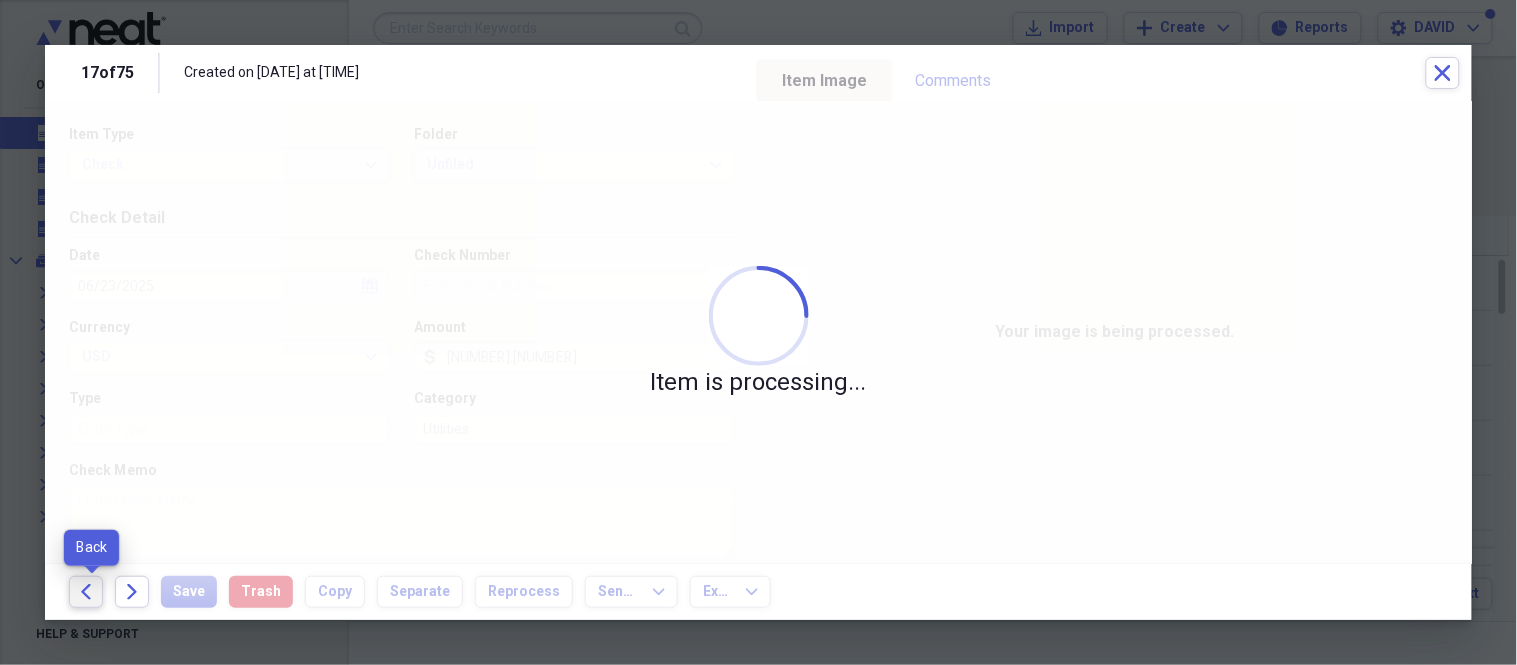 click on "Back" at bounding box center [86, 592] 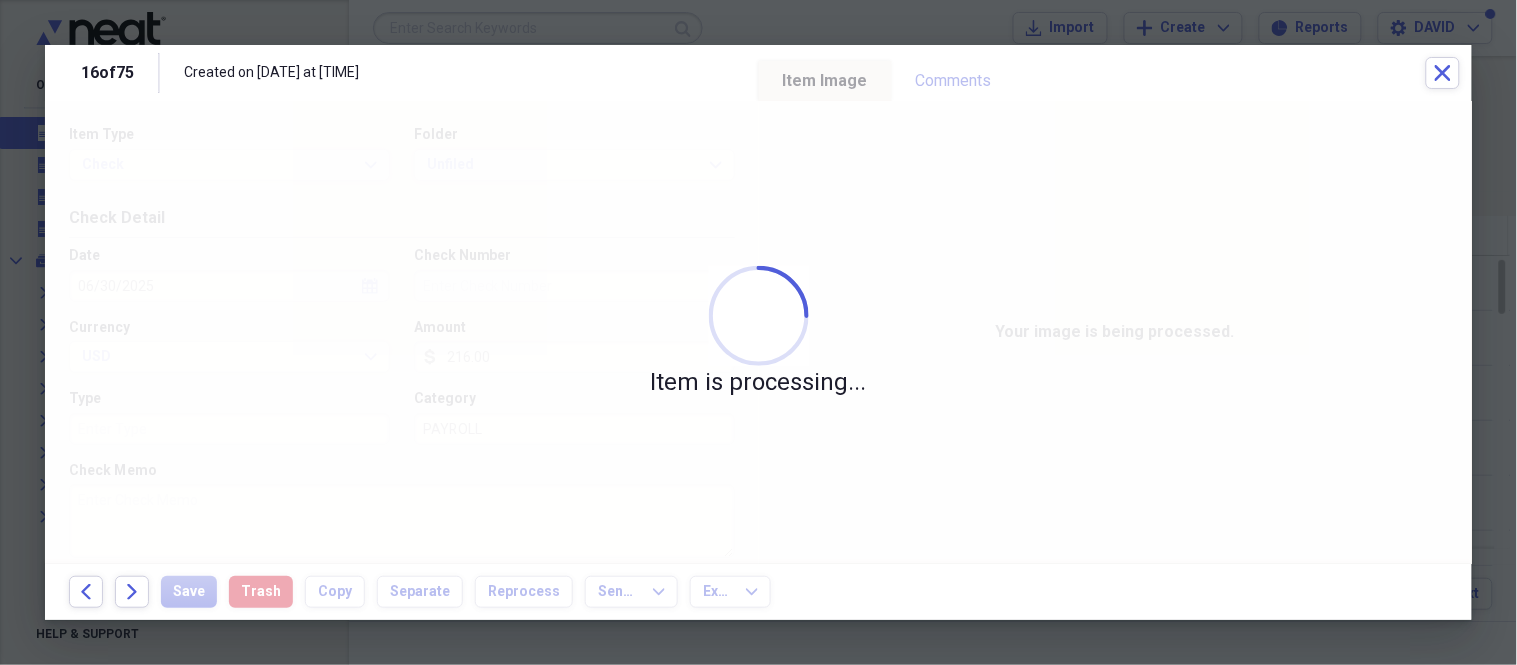 click on "Back Forward Save Trash Copy Separate Reprocess Send To Expand Export Expand" at bounding box center [758, 592] 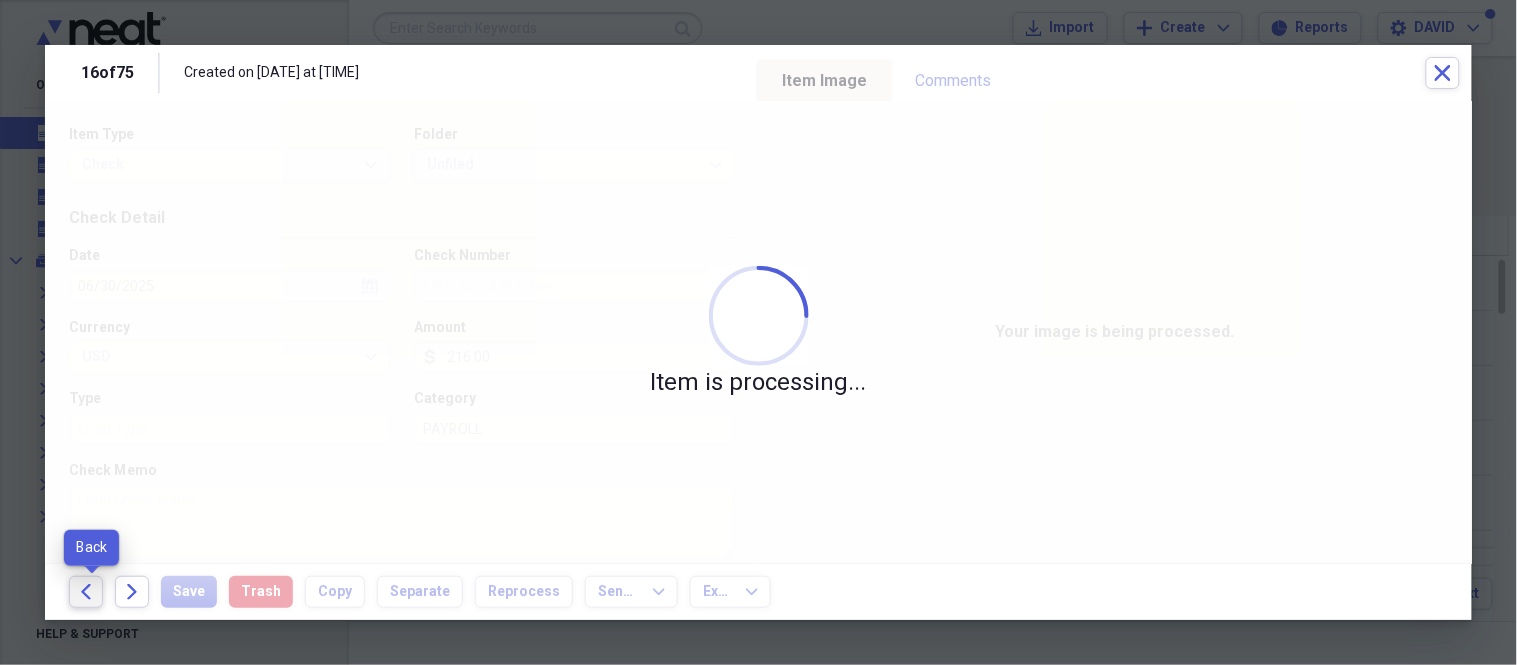 click on "Back" at bounding box center [86, 592] 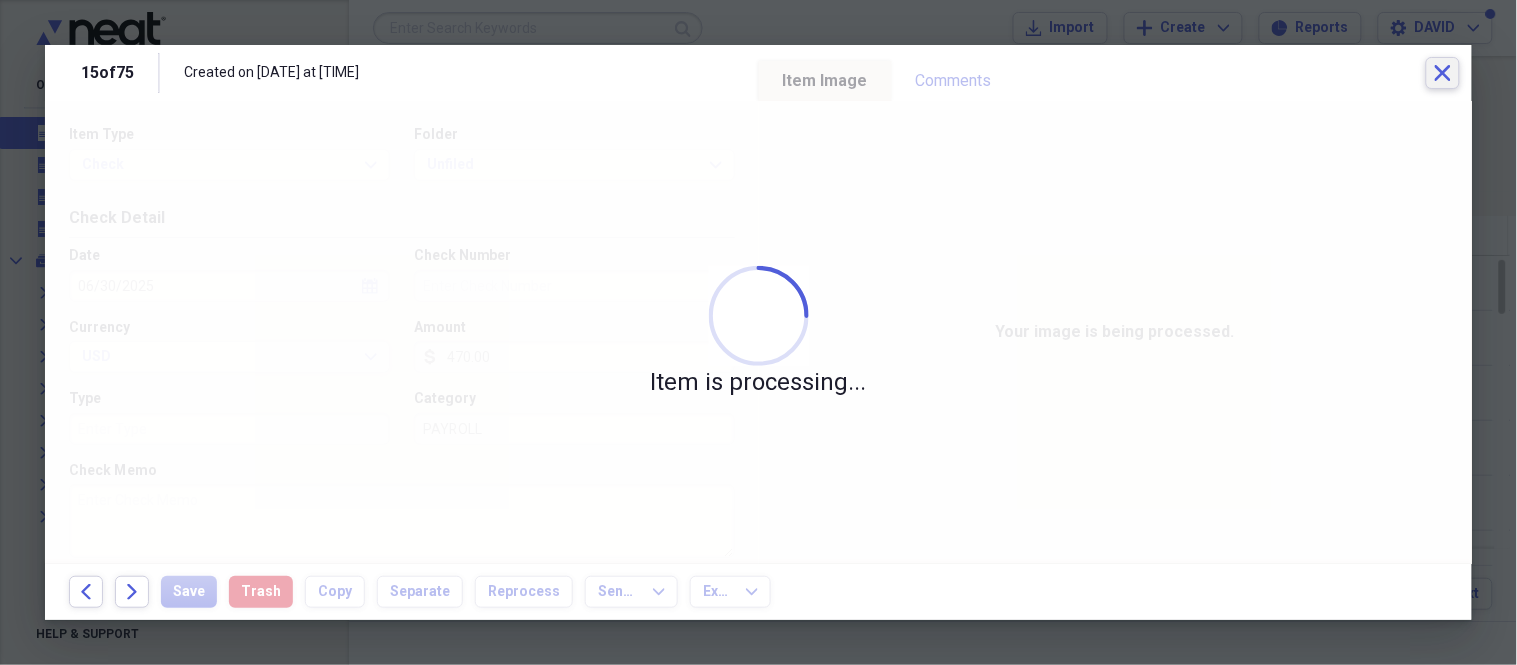 click on "Close" at bounding box center (1443, 73) 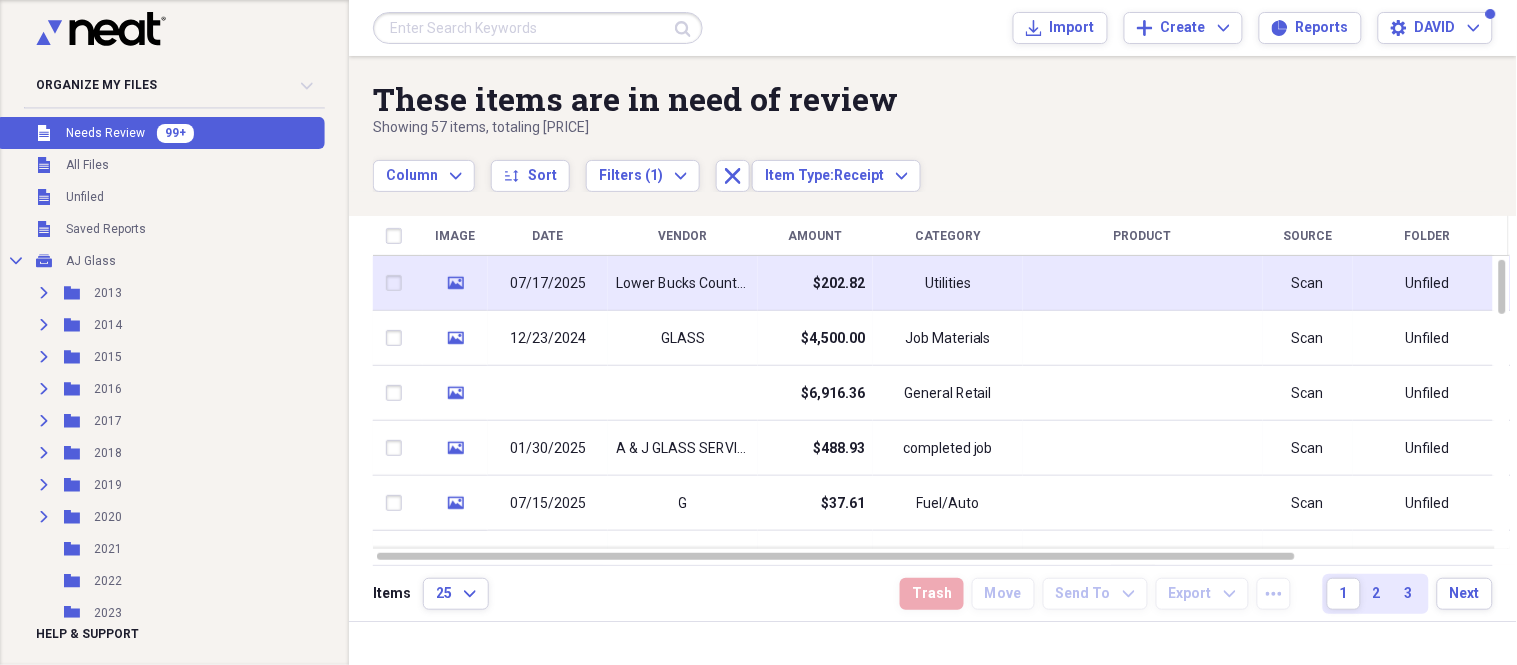click on "$202.82" at bounding box center [815, 283] 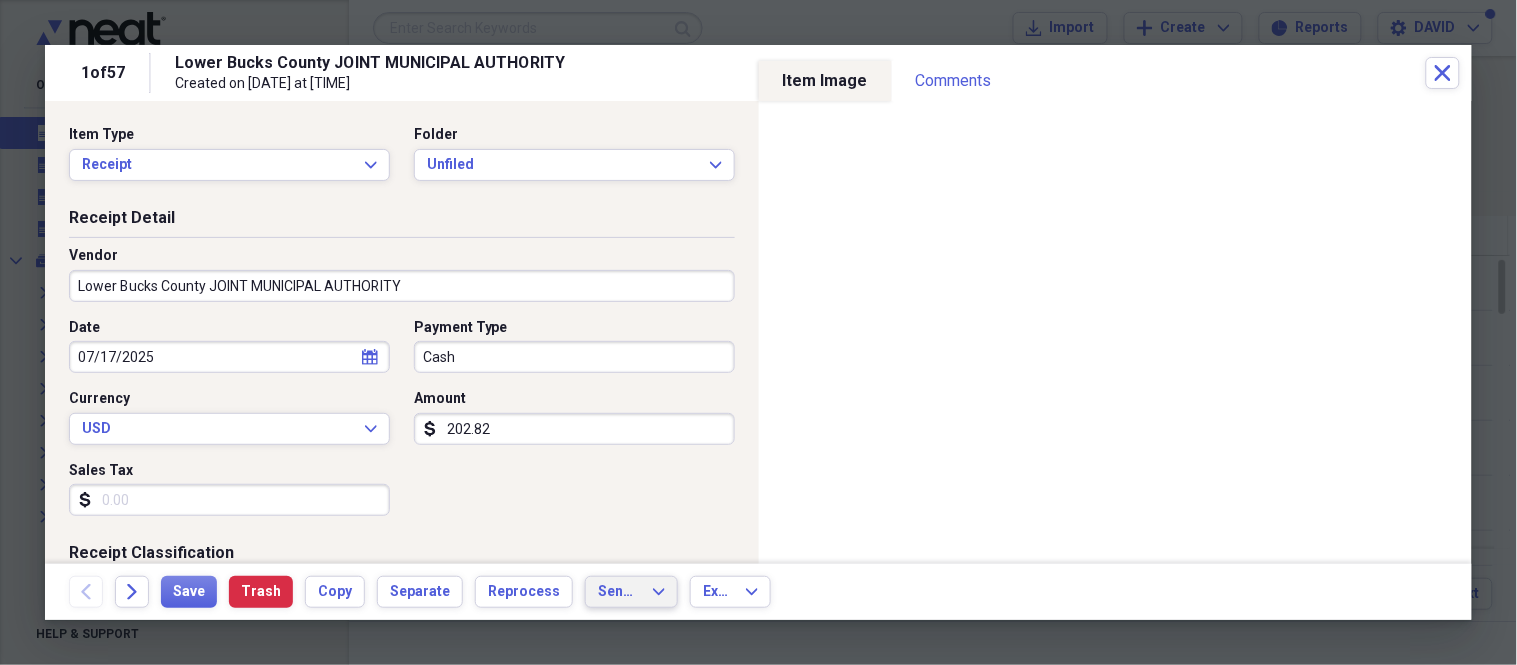 click on "Send To" at bounding box center [619, 592] 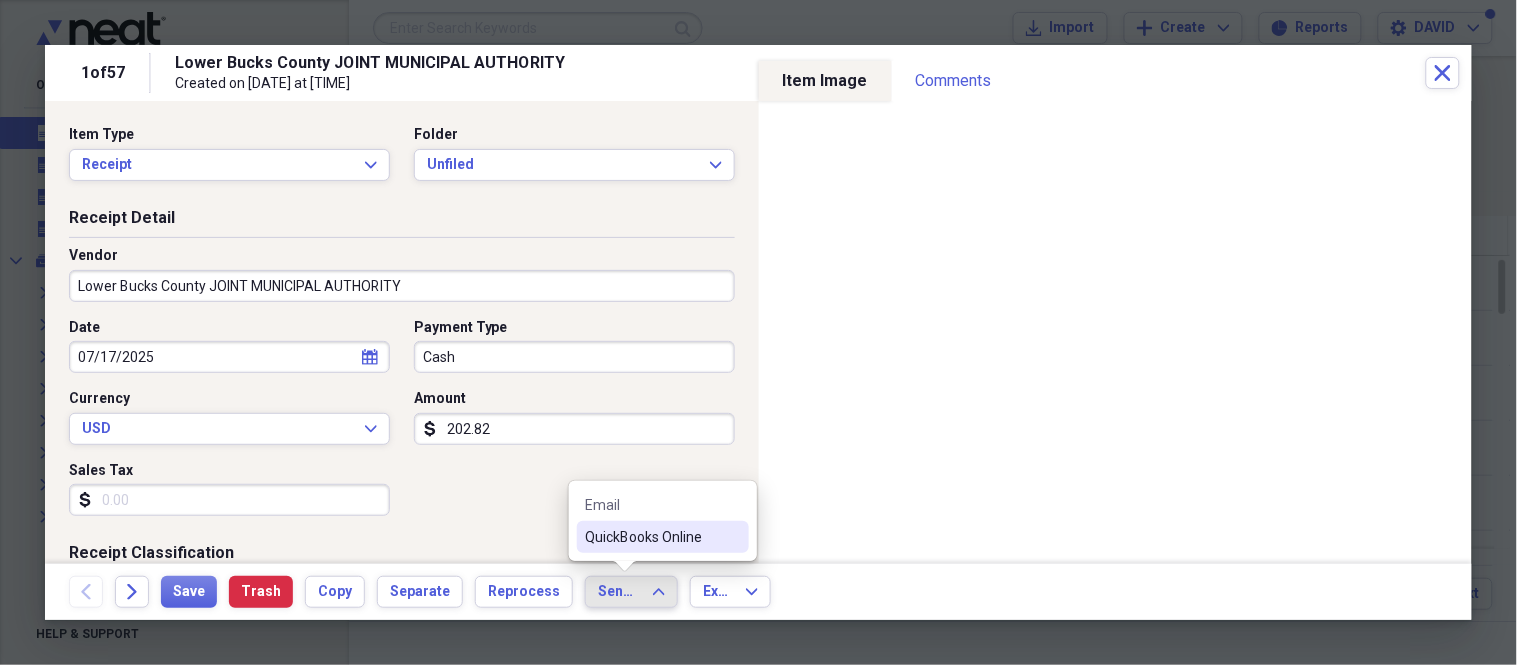 click on "QuickBooks Online" at bounding box center (651, 537) 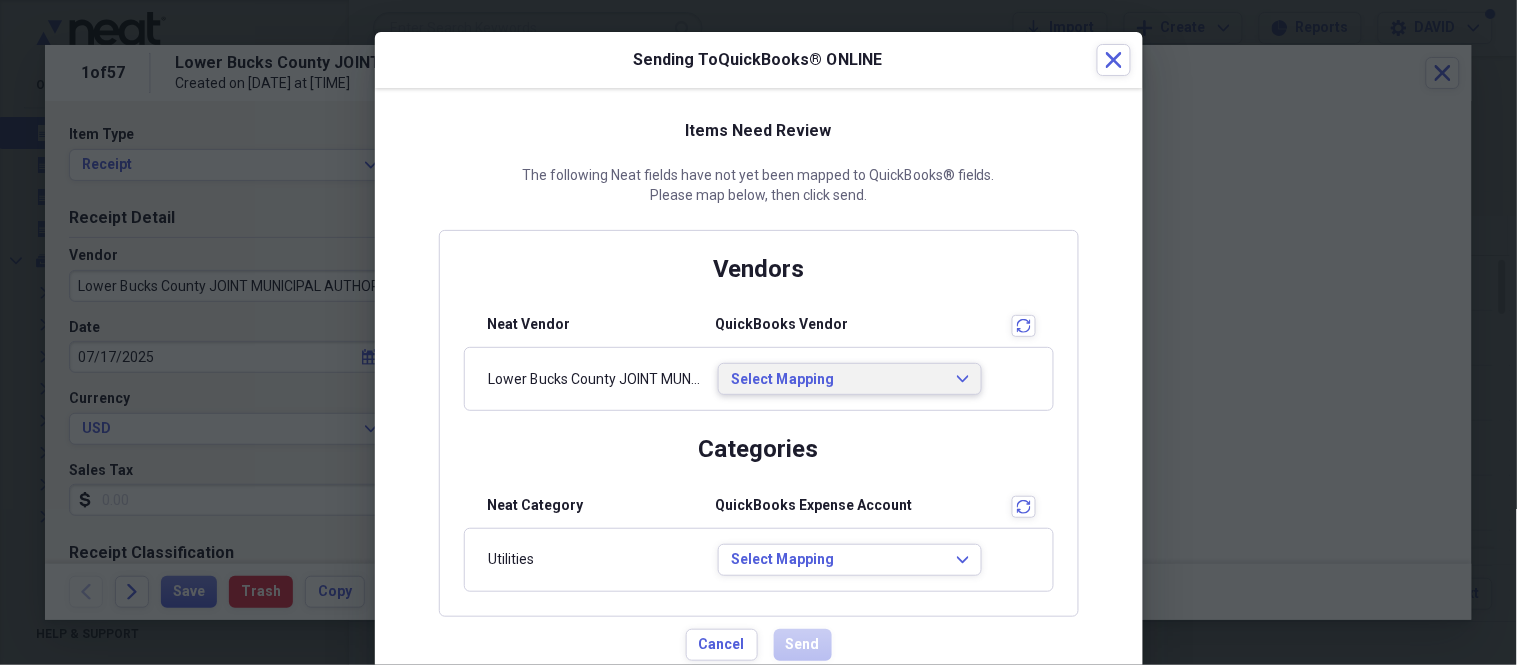 click on "Select Mapping" at bounding box center [838, 380] 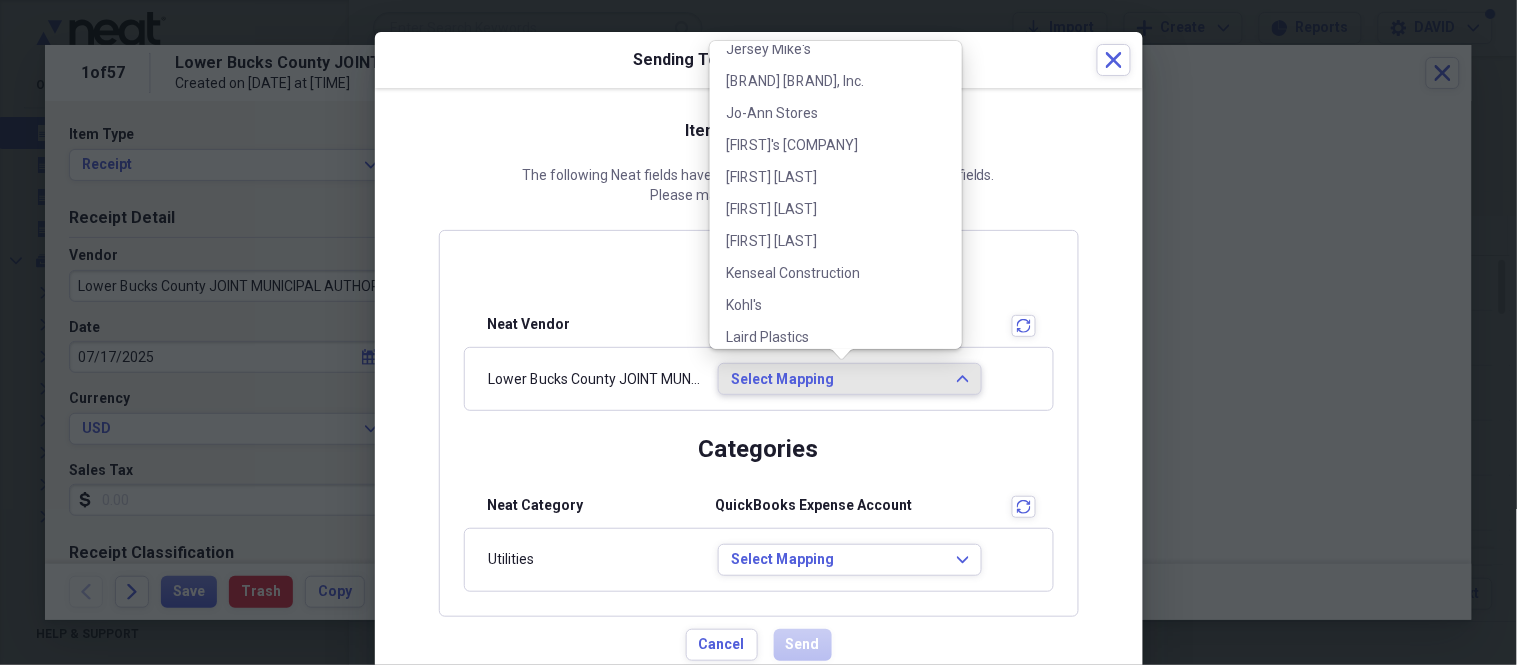 scroll, scrollTop: 2666, scrollLeft: 0, axis: vertical 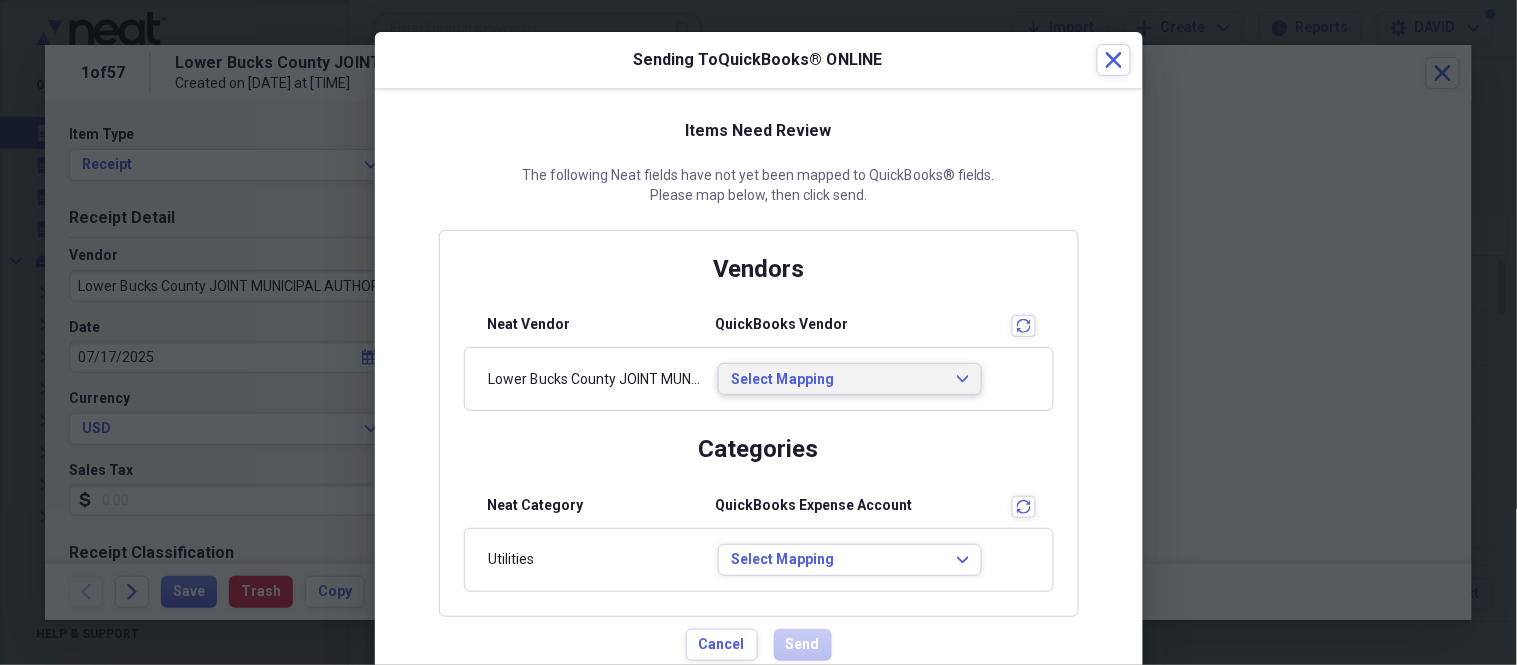 click on "Items Need Review The following Neat fields have not yet been mapped to QuickBooks® fields. Please map below, then click send. Vendors Neat Vendor QuickBooks Vendor transactions Lower Bucks County JOINT MUNICIPAL AUTHORITY Select Mapping Expand Categories Neat Category QuickBooks Expense Account transactions Utilities Select Mapping Expand" at bounding box center [759, 368] 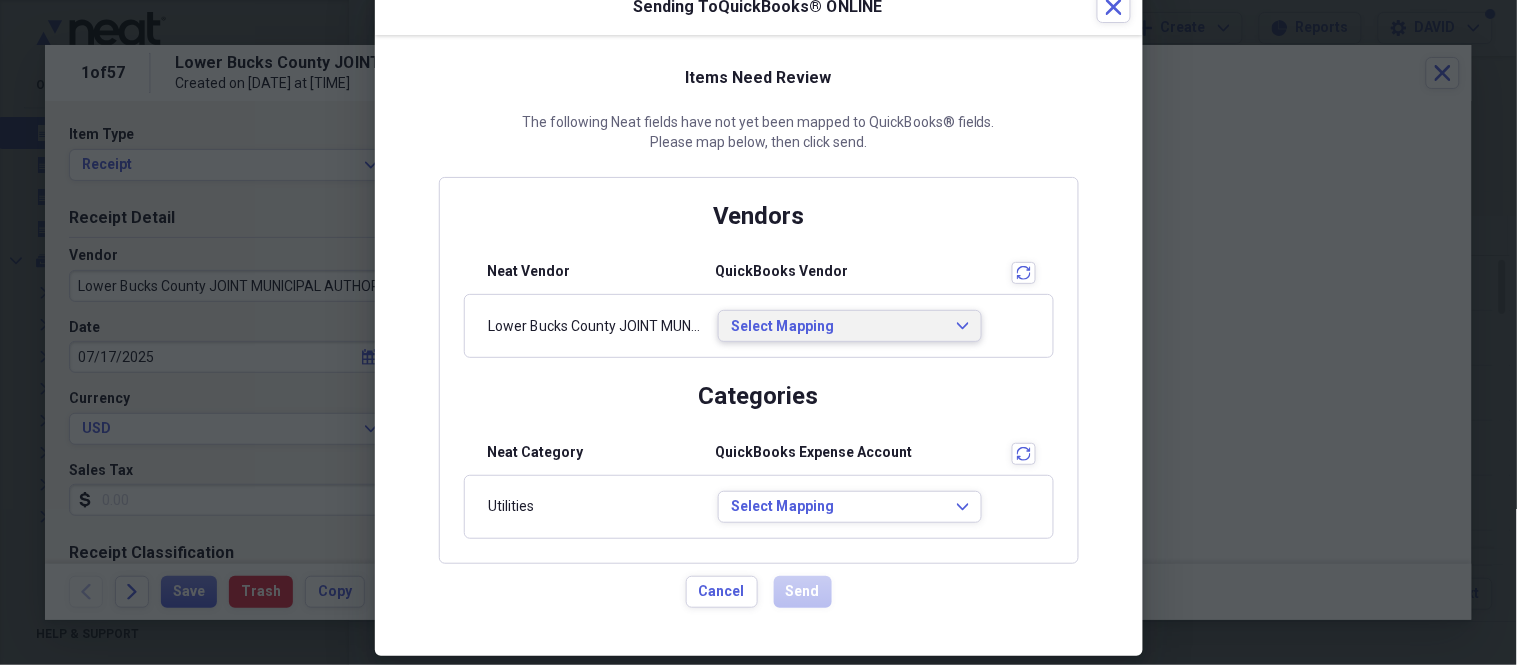 scroll, scrollTop: 75, scrollLeft: 0, axis: vertical 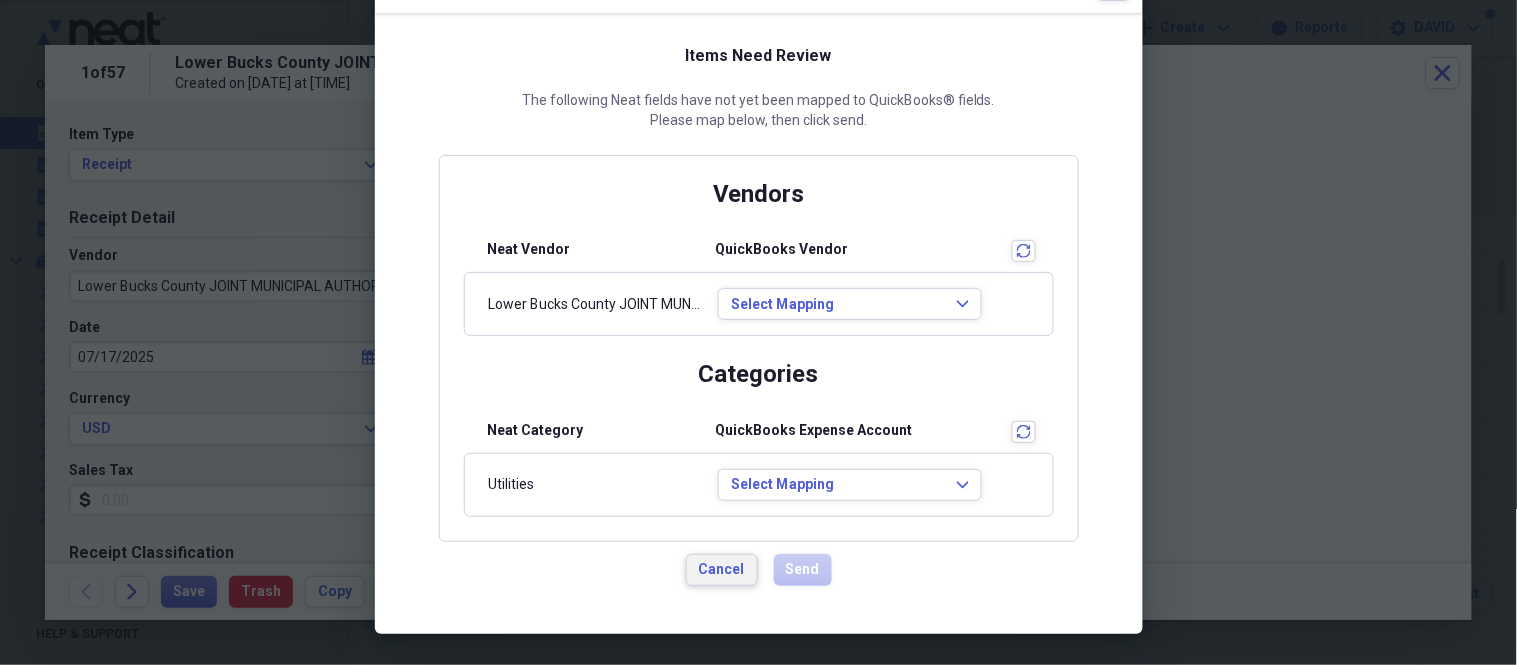 click on "Cancel" at bounding box center (722, 570) 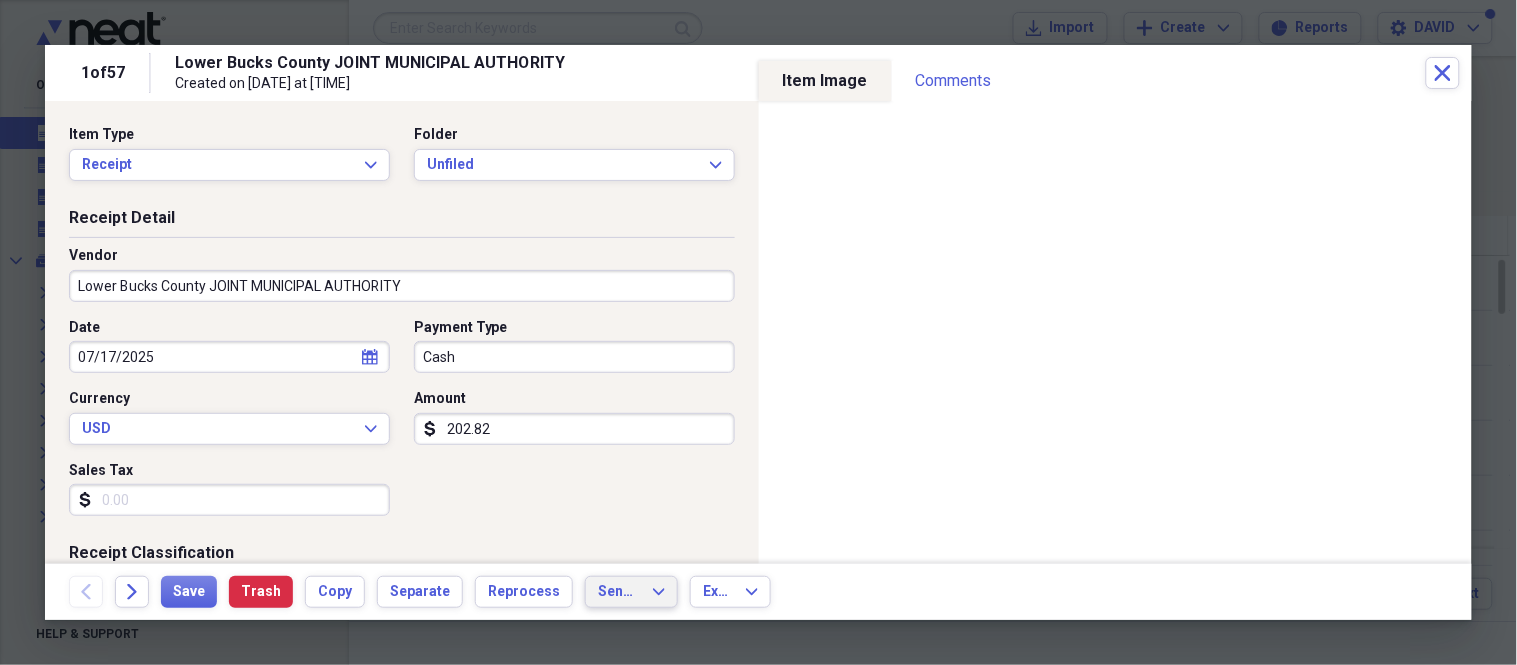 click on "Send To" at bounding box center (619, 592) 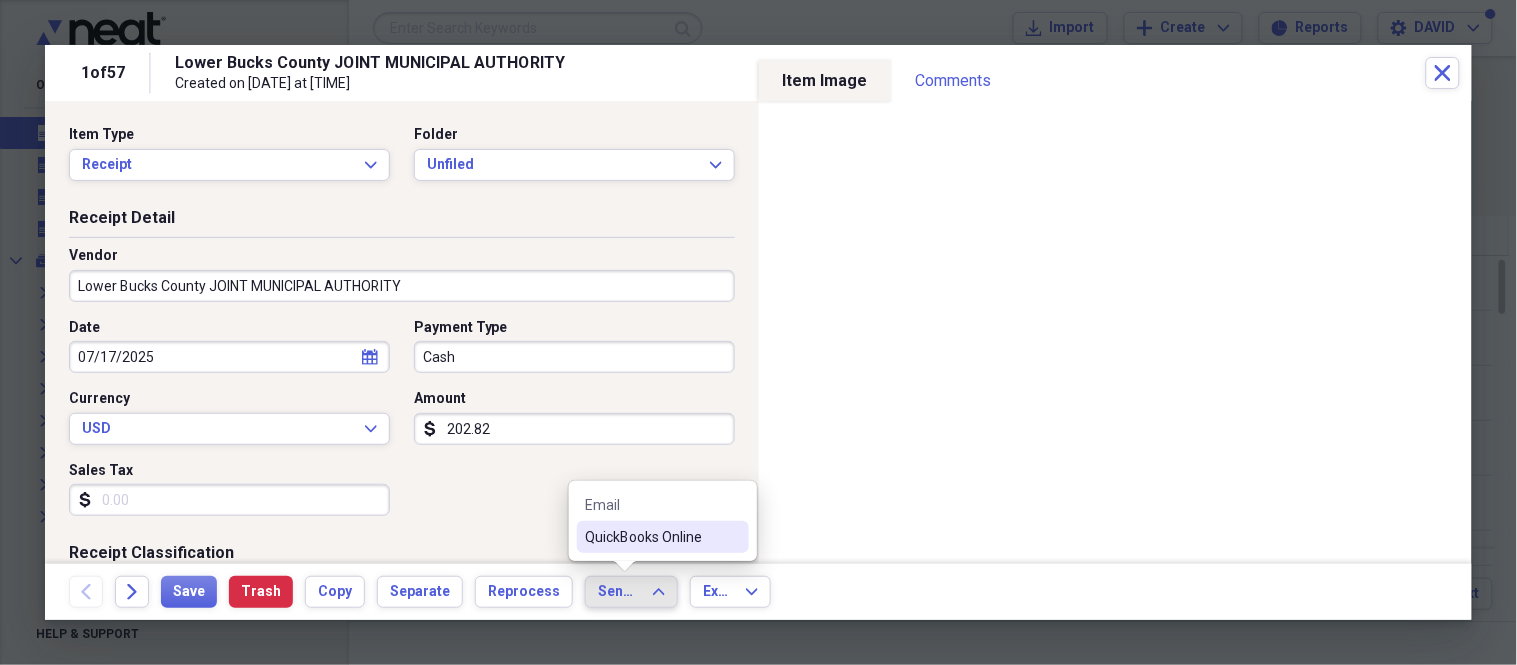click on "QuickBooks Online" at bounding box center [651, 537] 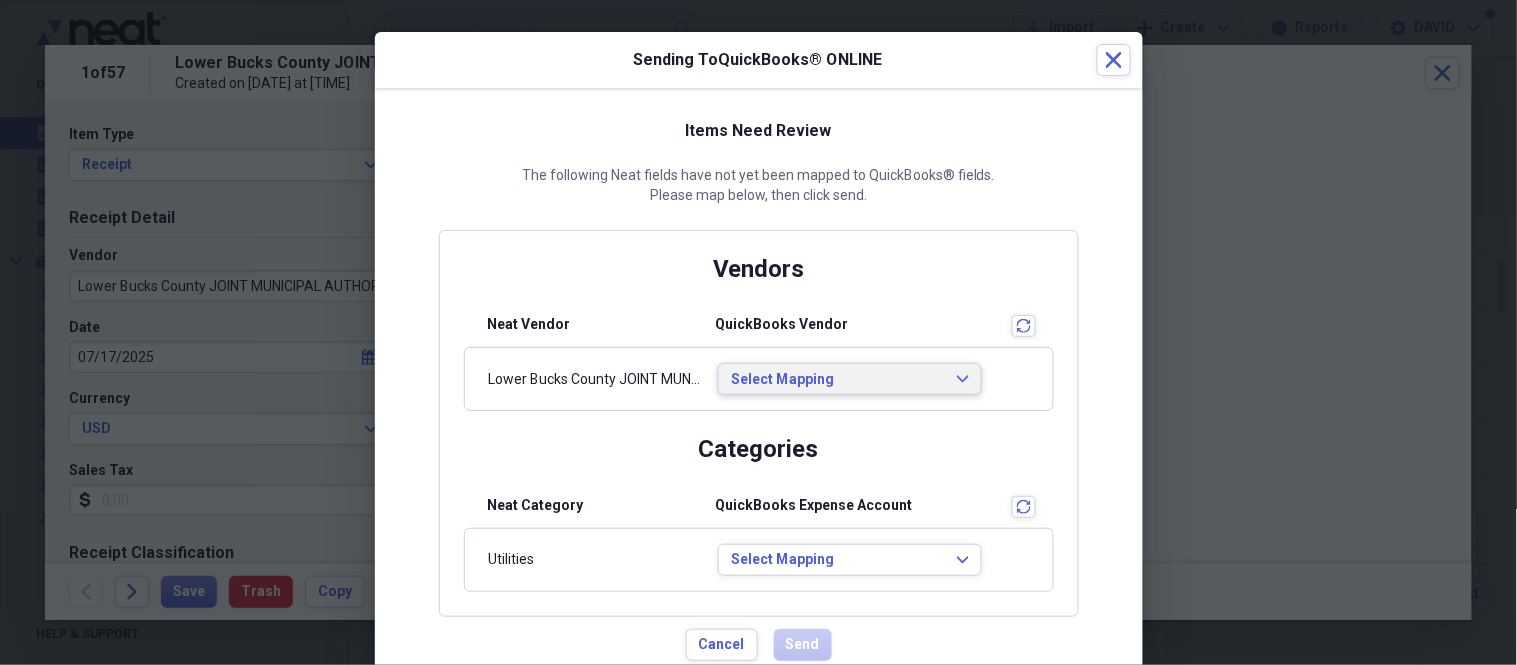 click on "Select Mapping Expand" at bounding box center (850, 379) 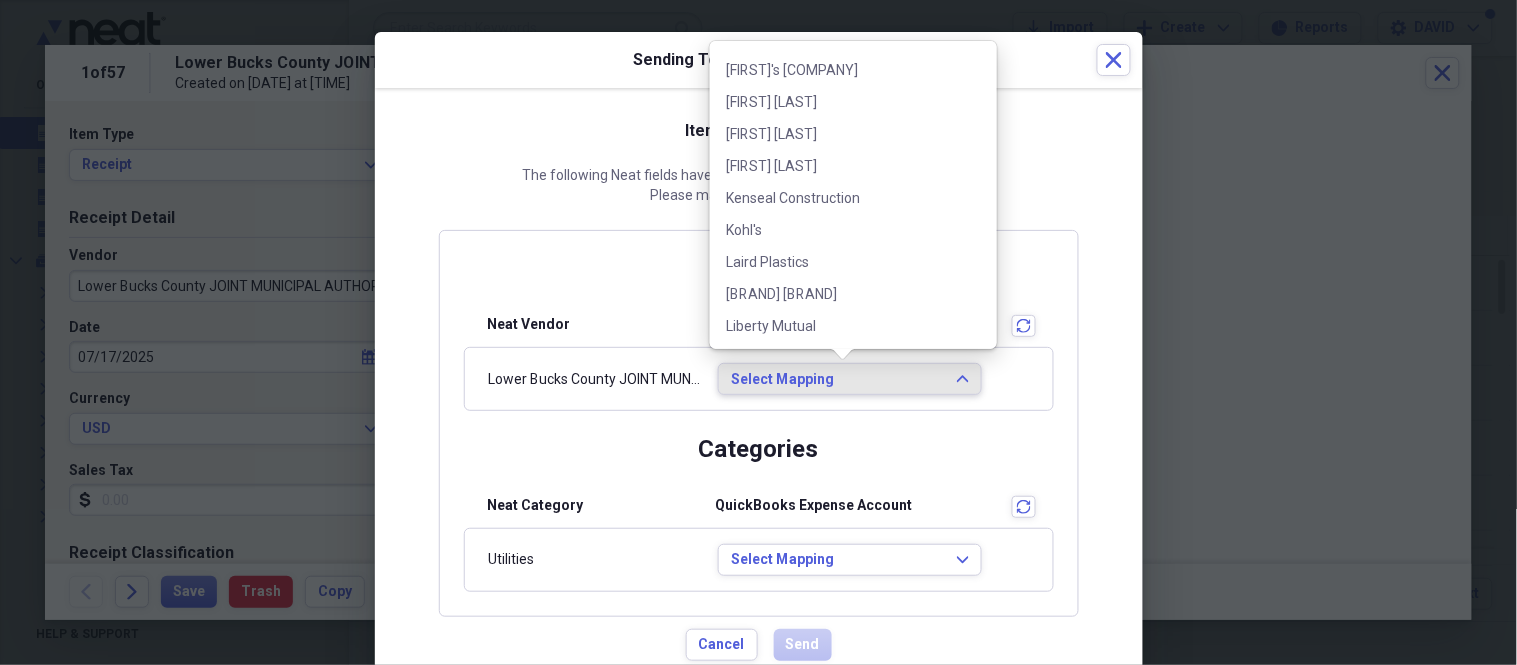 scroll, scrollTop: 2613, scrollLeft: 0, axis: vertical 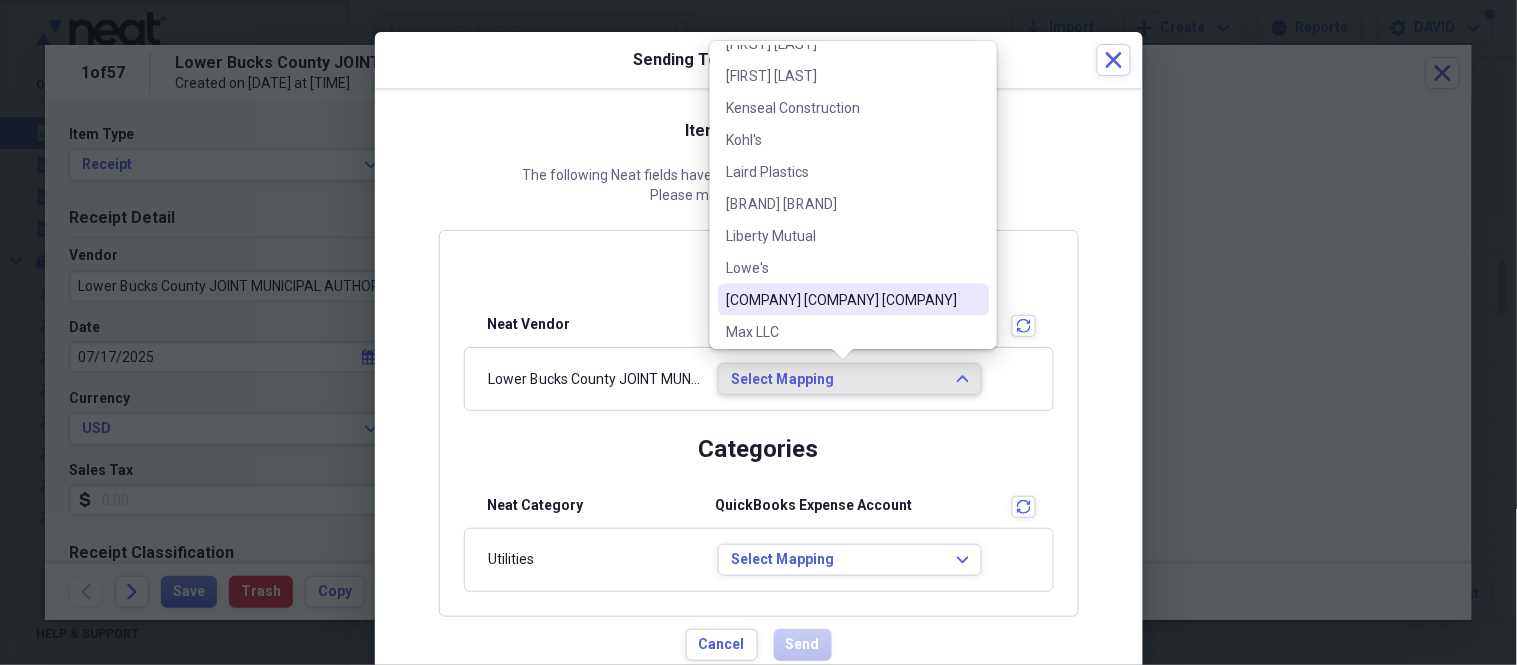 click on "[COMPANY] [COMPANY] [COMPANY]" at bounding box center (841, 300) 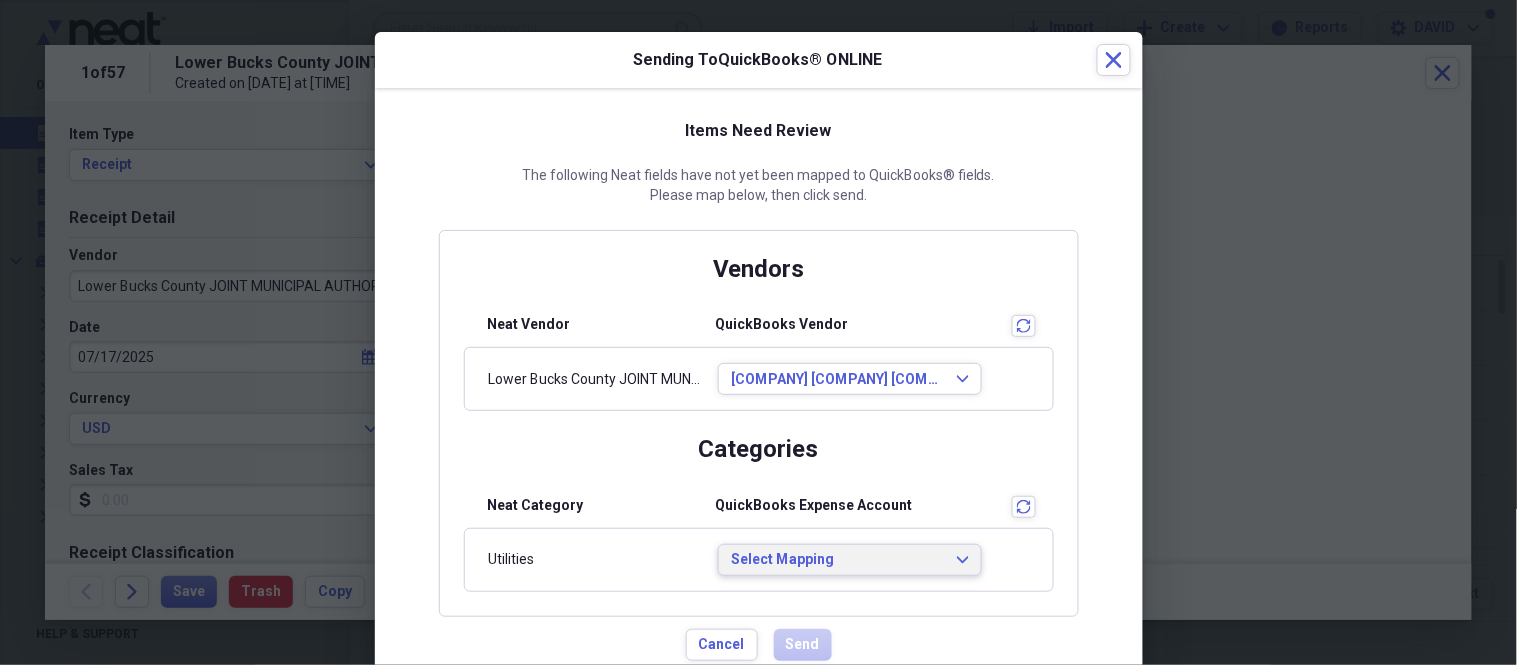 click on "Select Mapping" at bounding box center [838, 560] 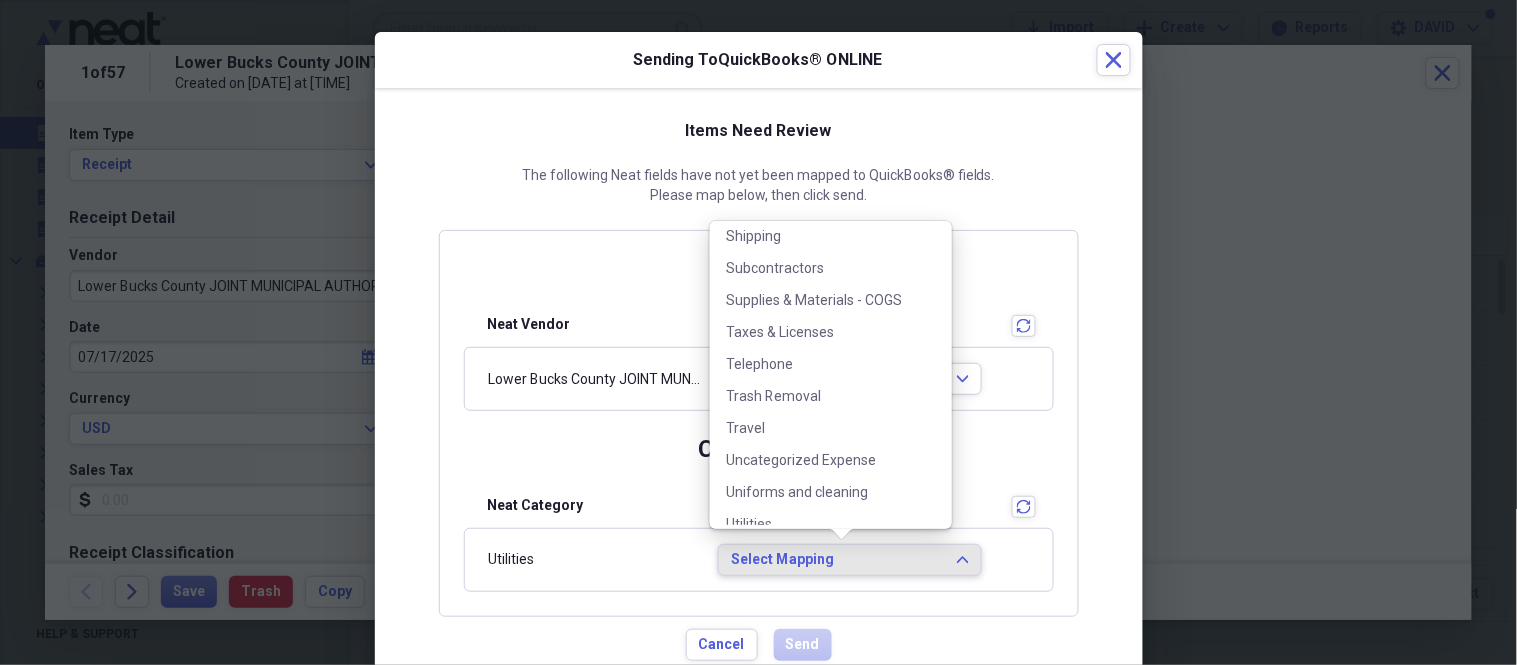 scroll, scrollTop: 1178, scrollLeft: 0, axis: vertical 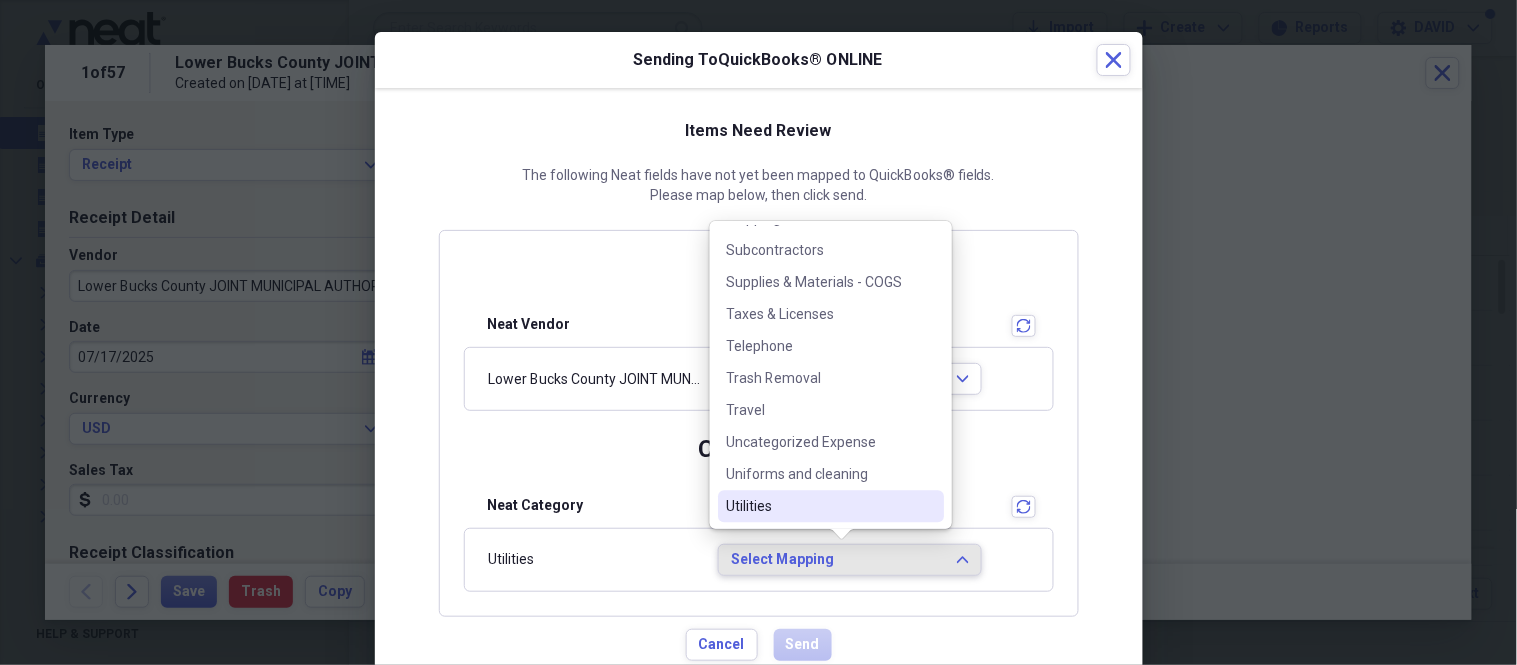 click on "Utilities" at bounding box center (819, 507) 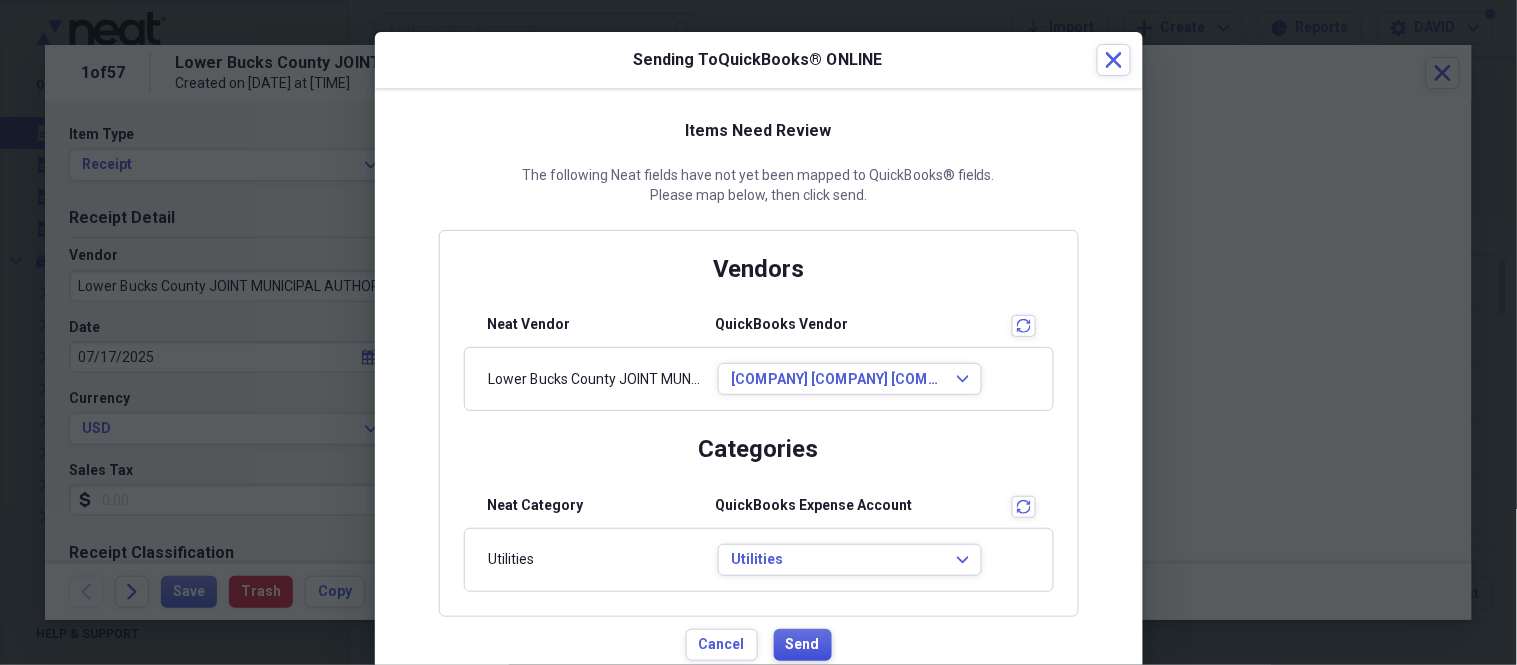 click on "Send" at bounding box center [803, 645] 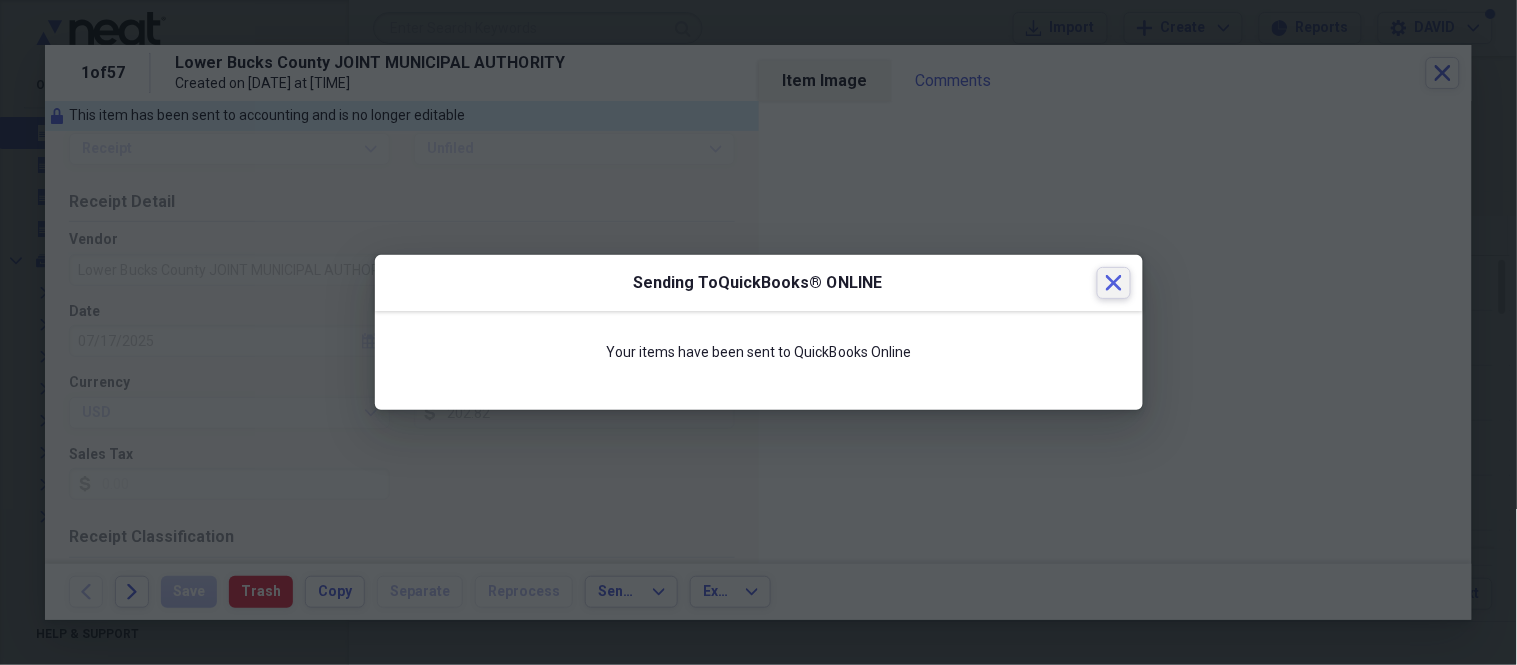 click 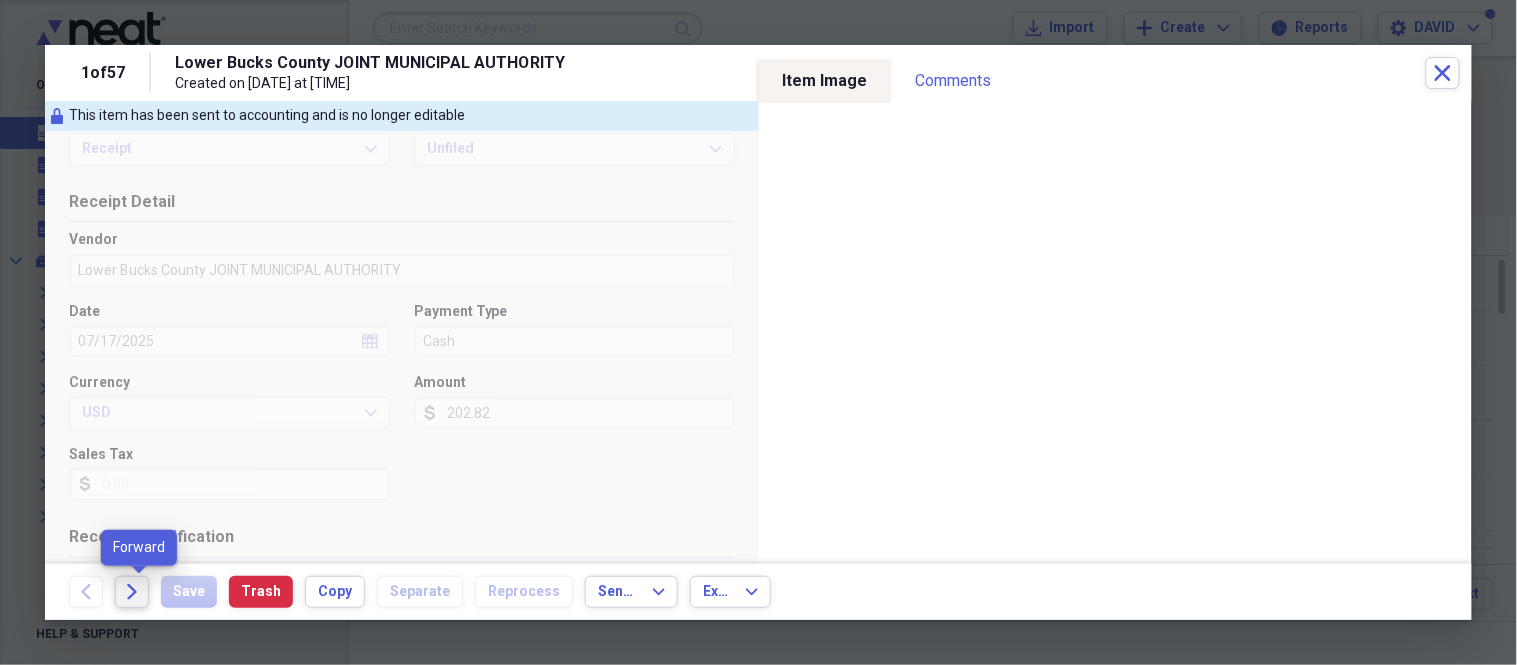 click 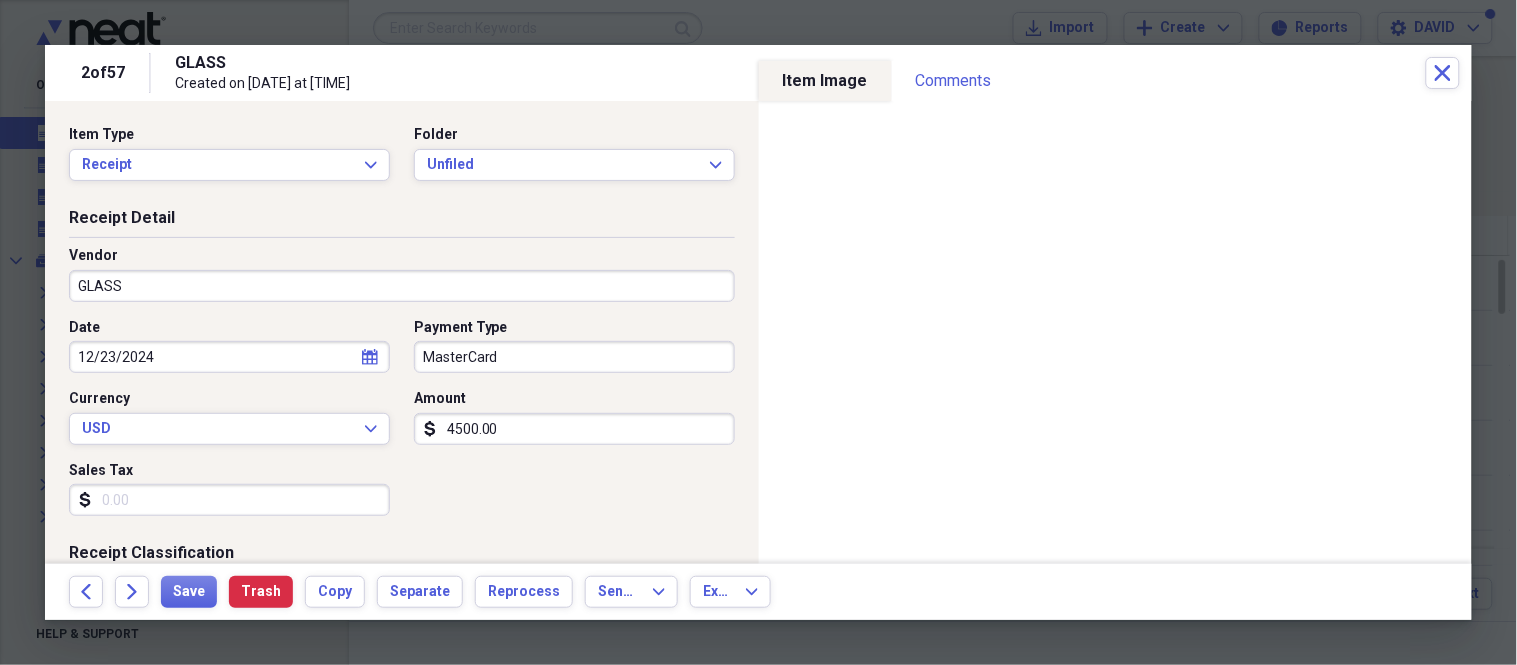 click on "GLASS" at bounding box center (402, 286) 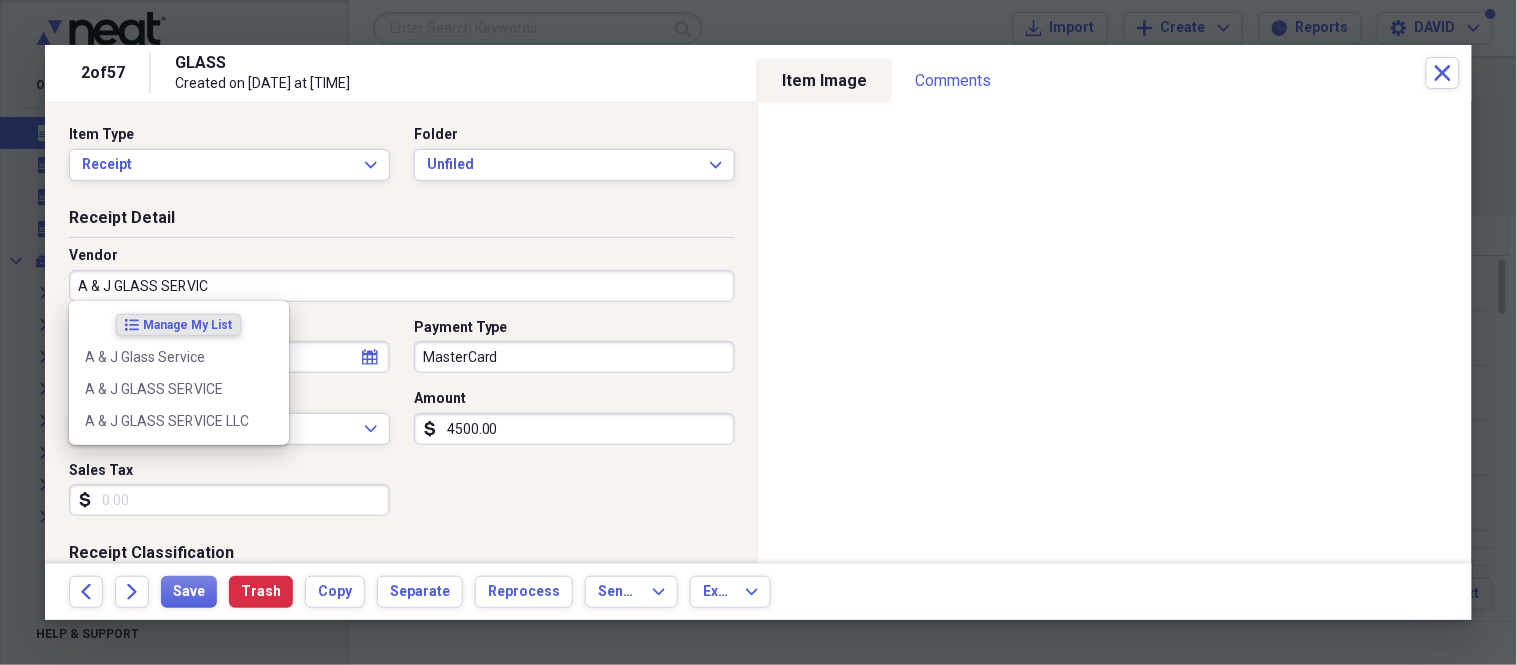 type on "A & J GLASS SERVICE" 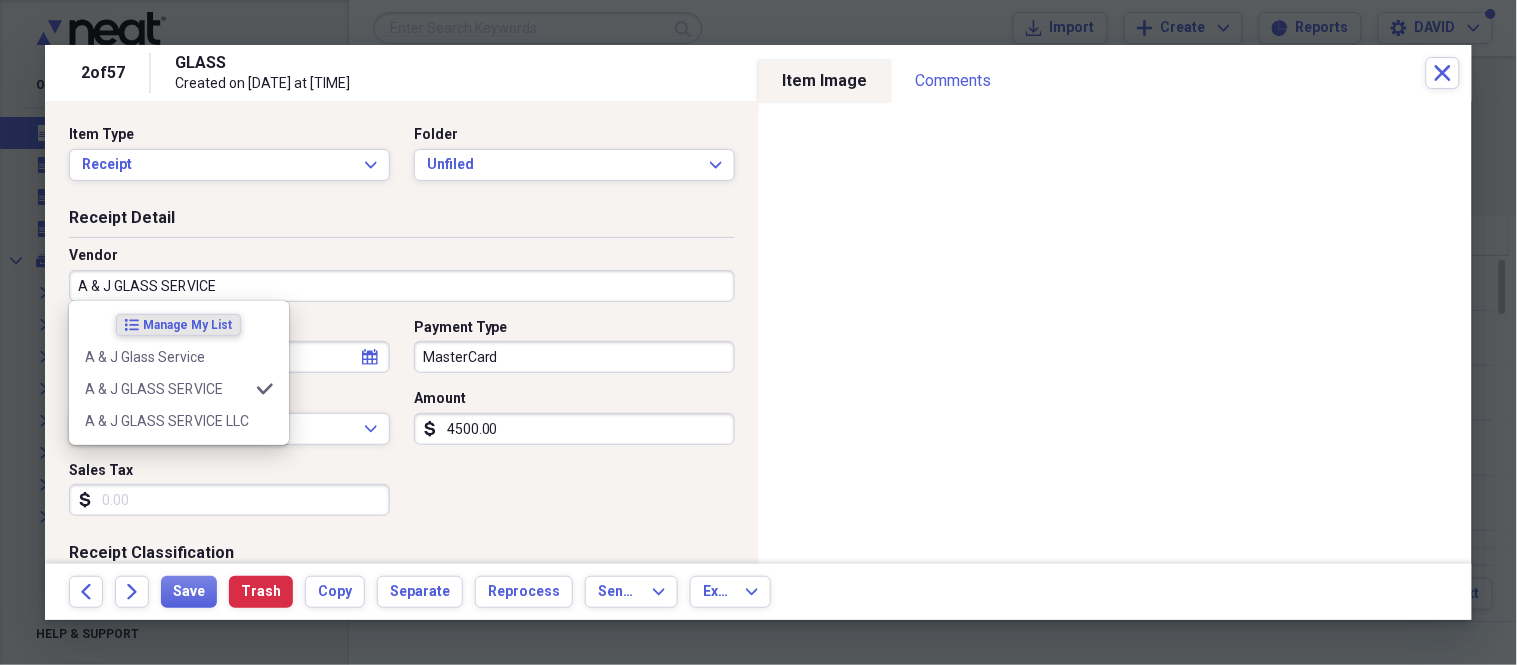 type on "completed job" 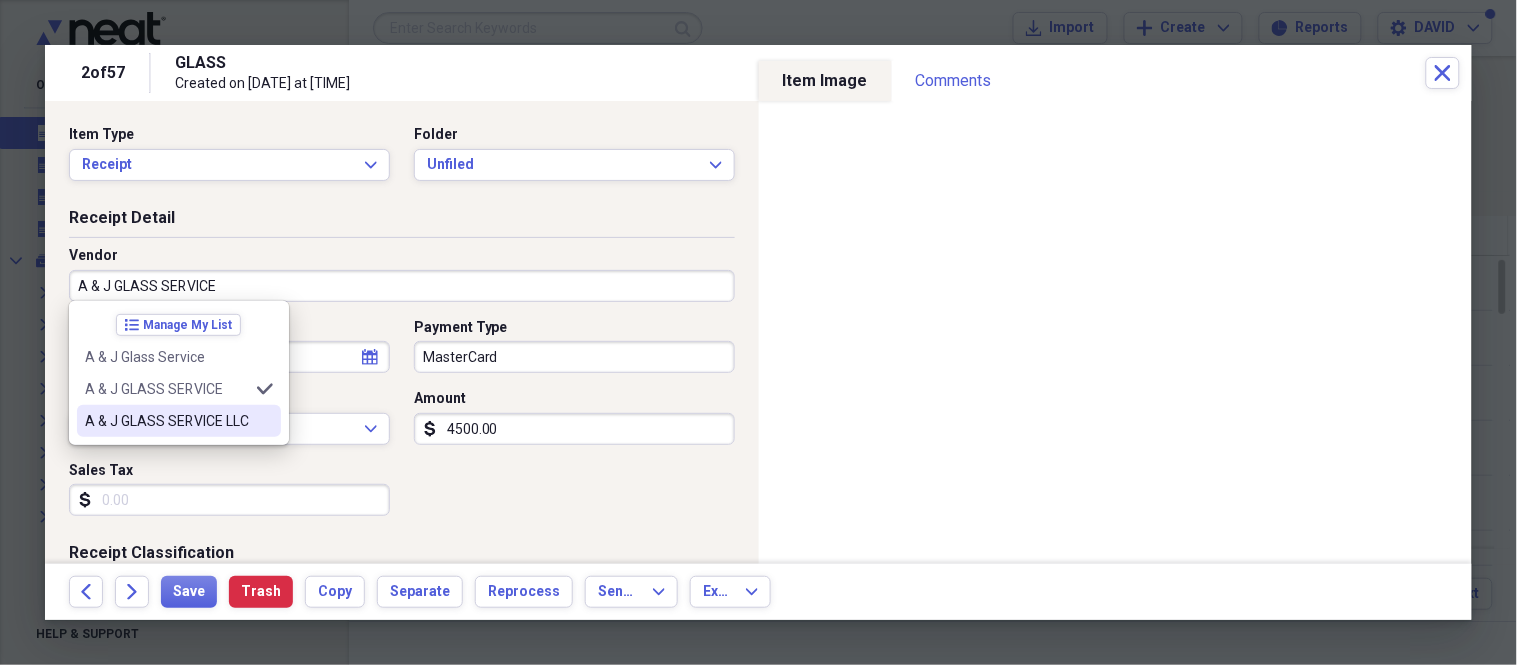 type on "A & J GLASS SERVICE" 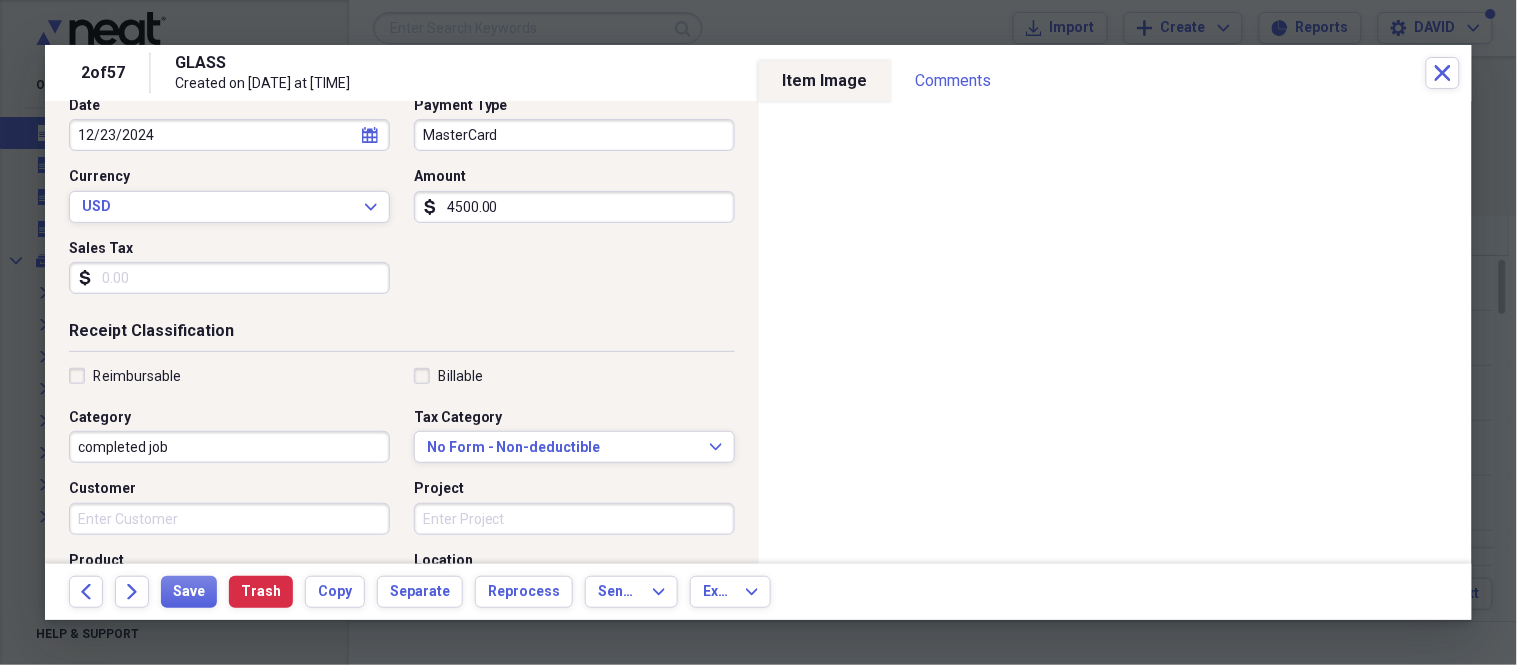 scroll, scrollTop: 444, scrollLeft: 0, axis: vertical 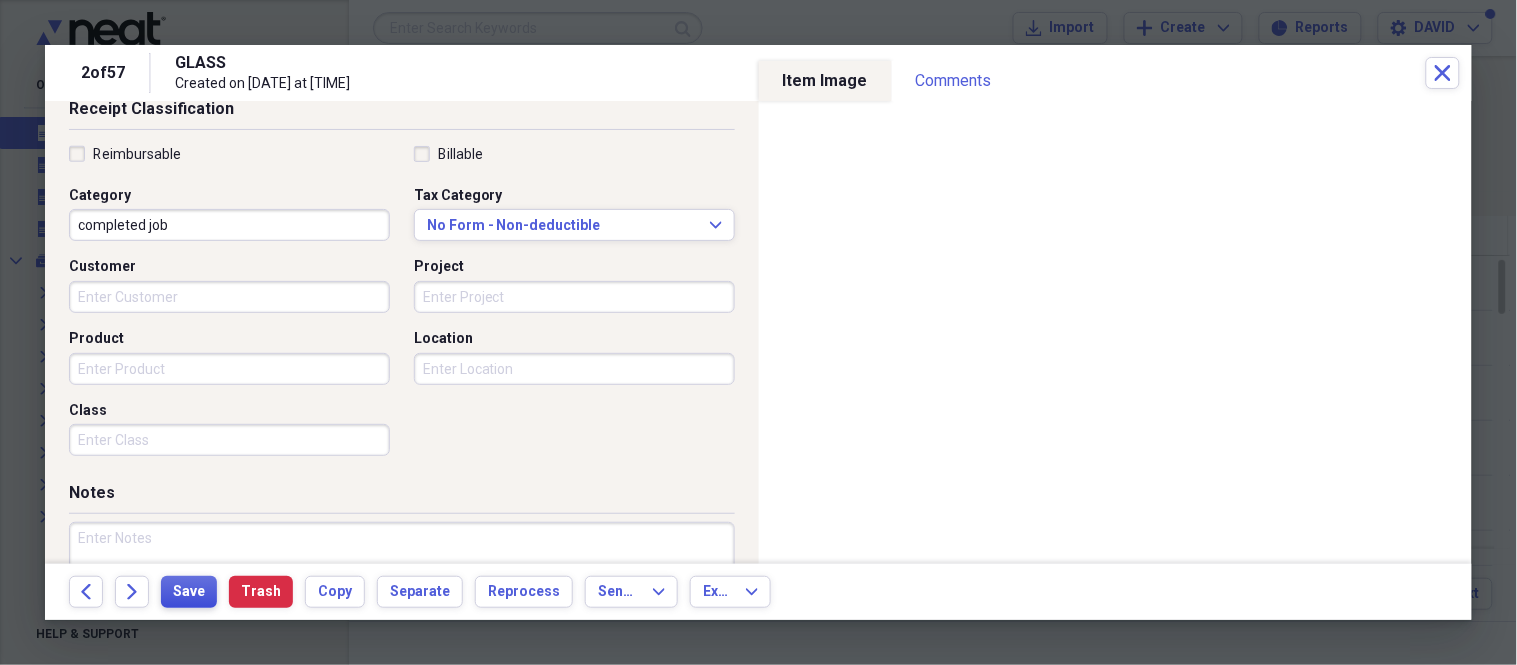 click on "Save" at bounding box center [189, 592] 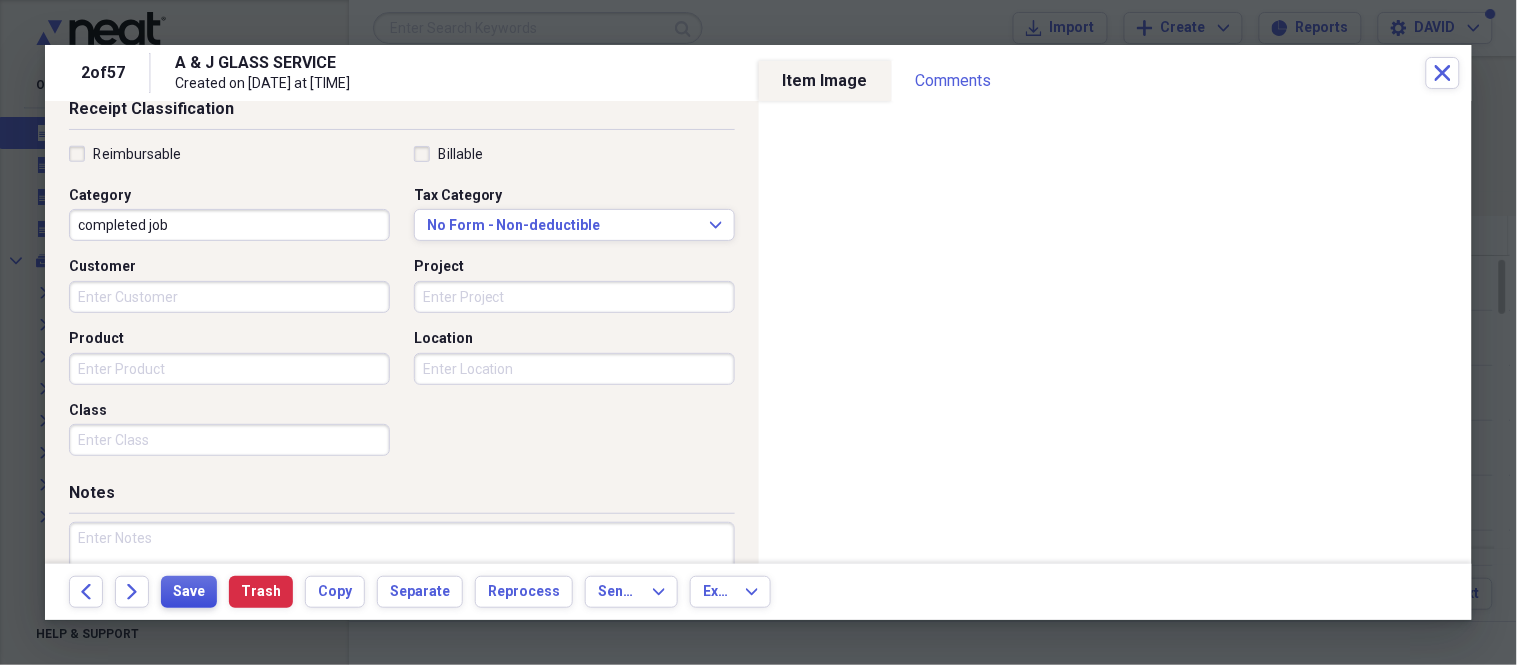 click on "Save" at bounding box center (189, 592) 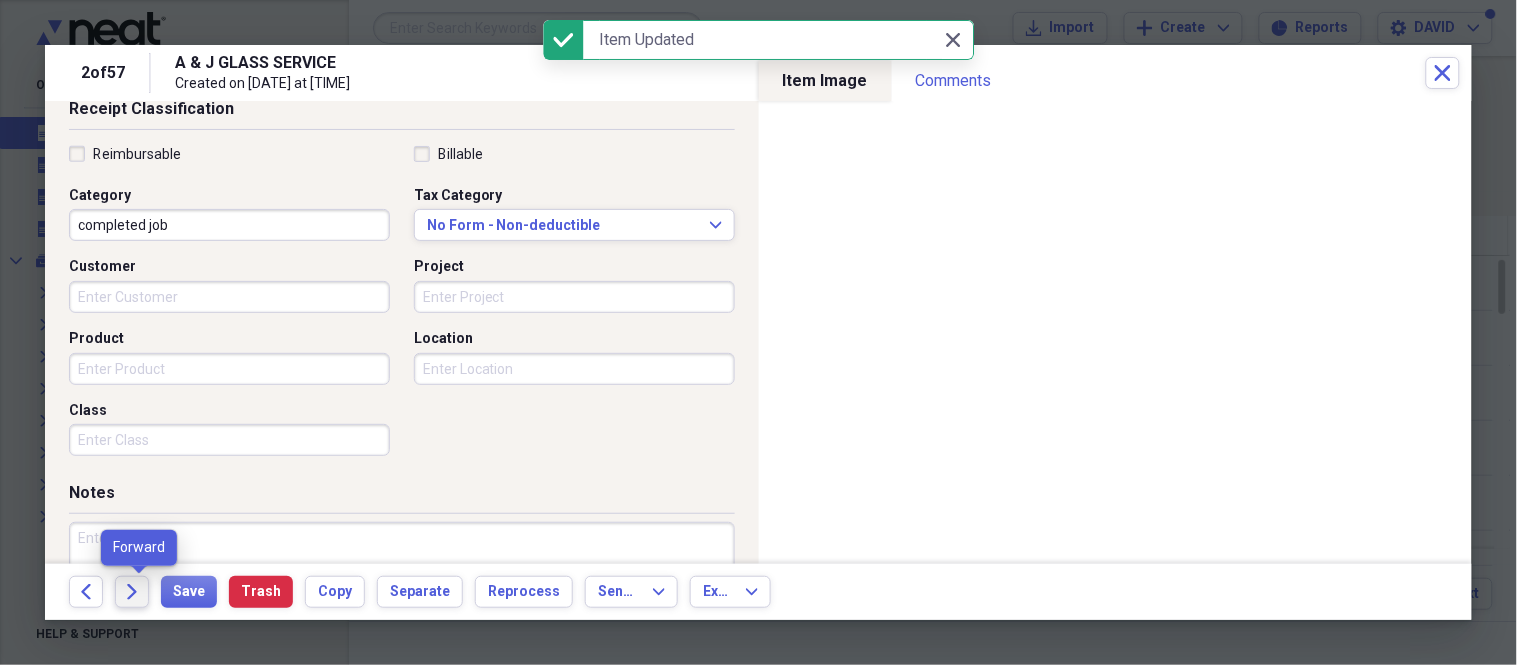 click on "Forward" 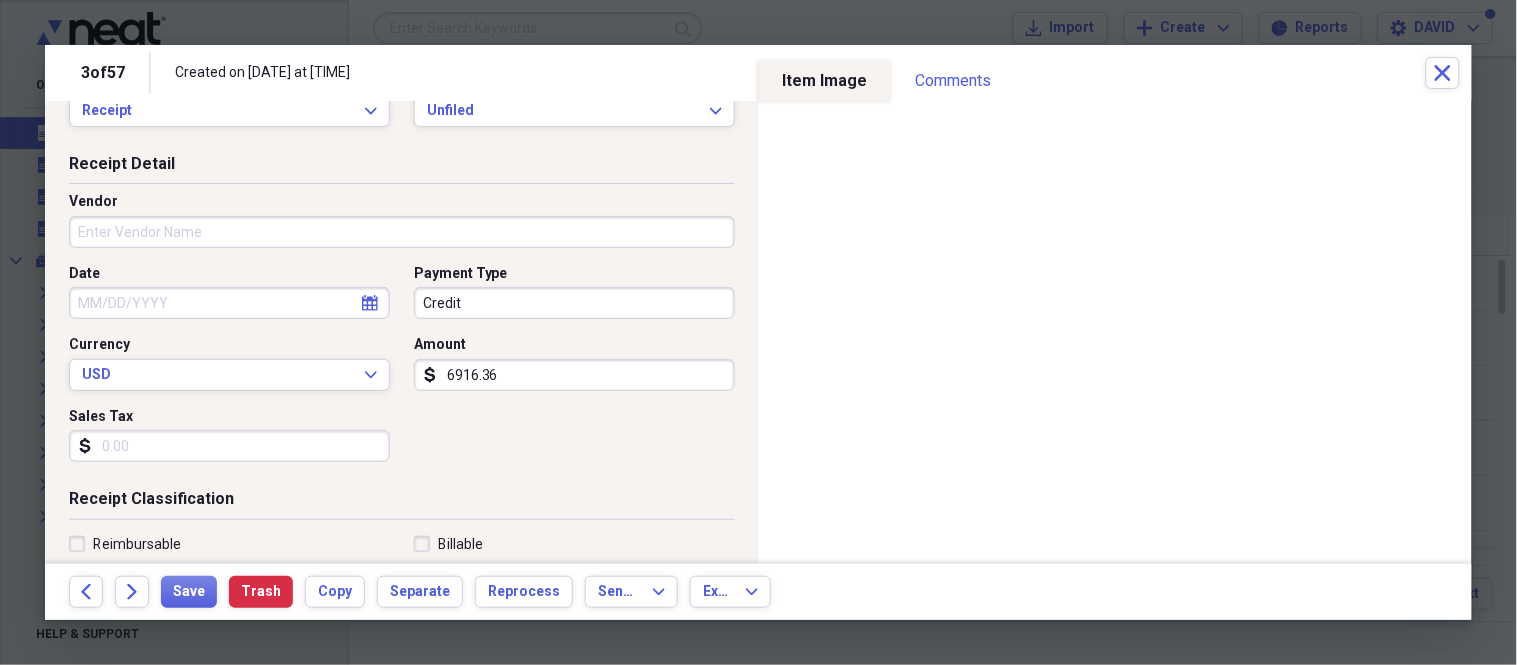scroll, scrollTop: 0, scrollLeft: 0, axis: both 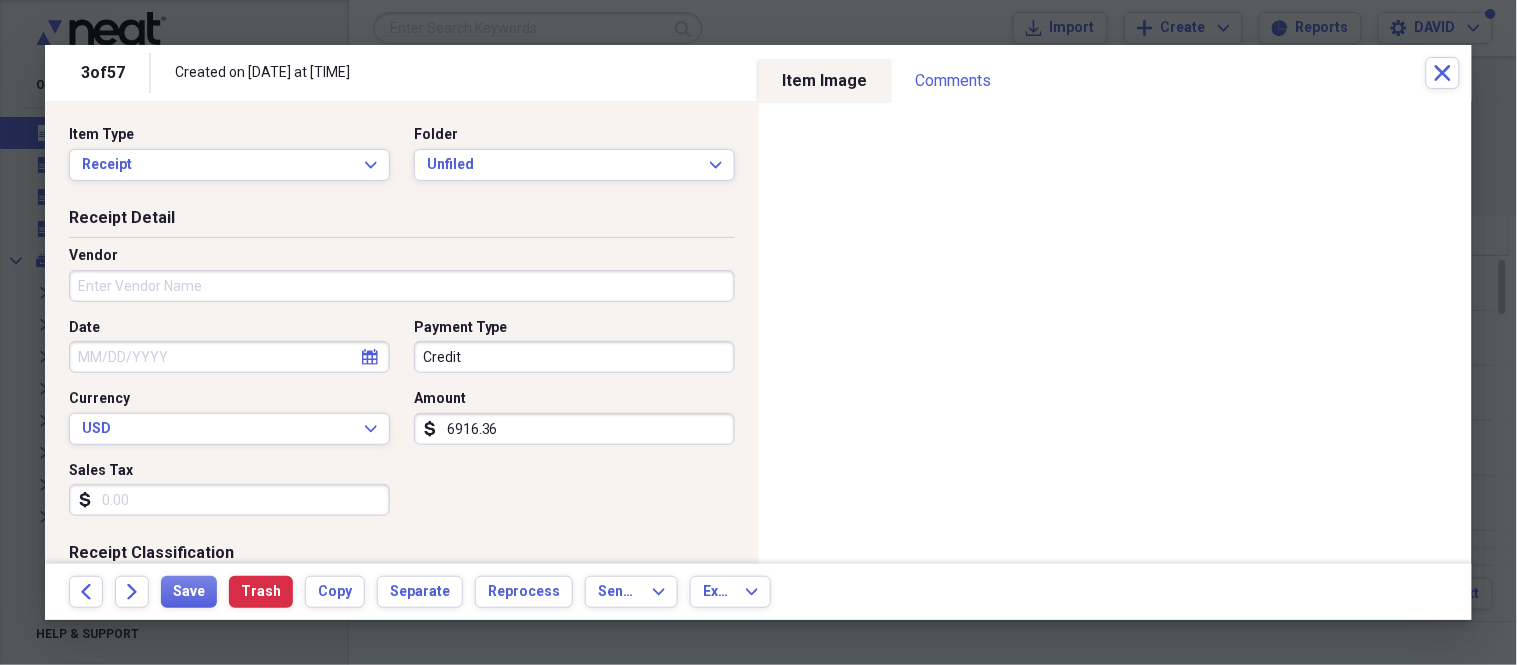 click on "Vendor" at bounding box center [402, 286] 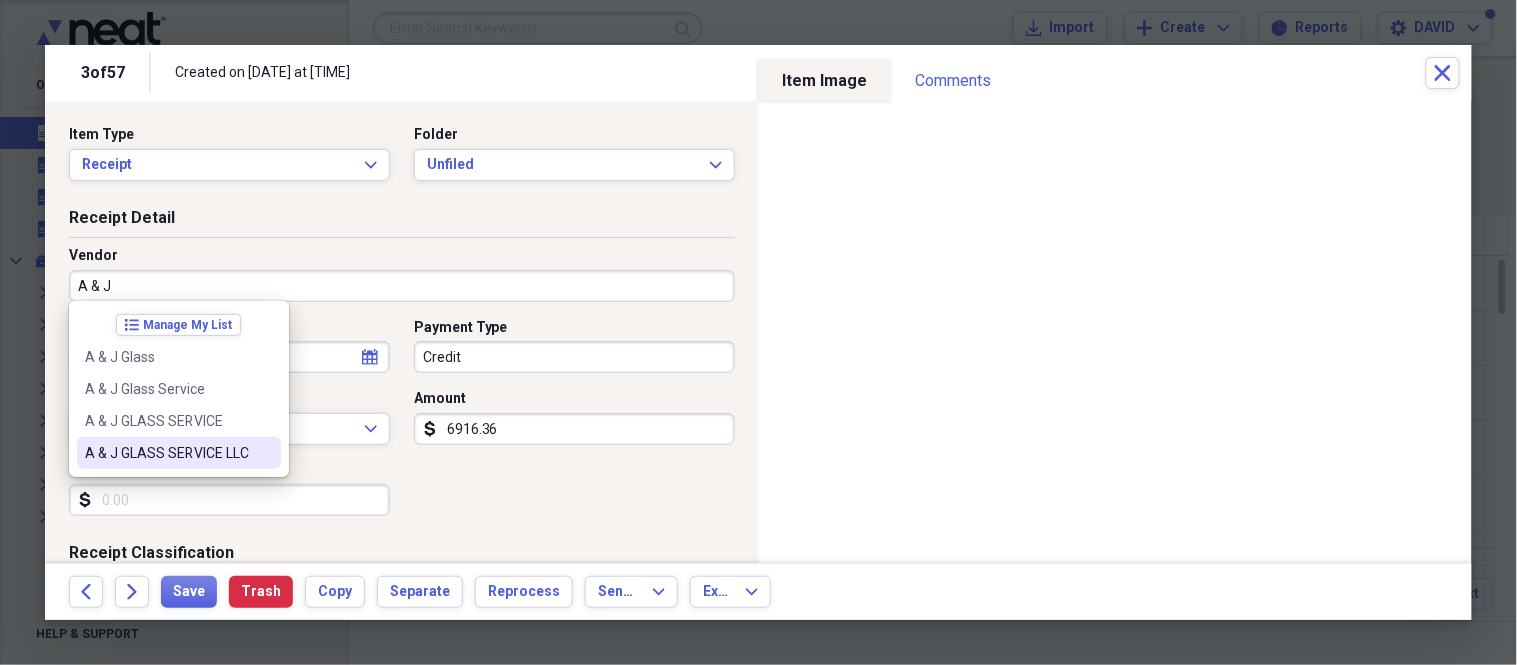 click on "A & J GLASS SERVICE LLC" at bounding box center [167, 453] 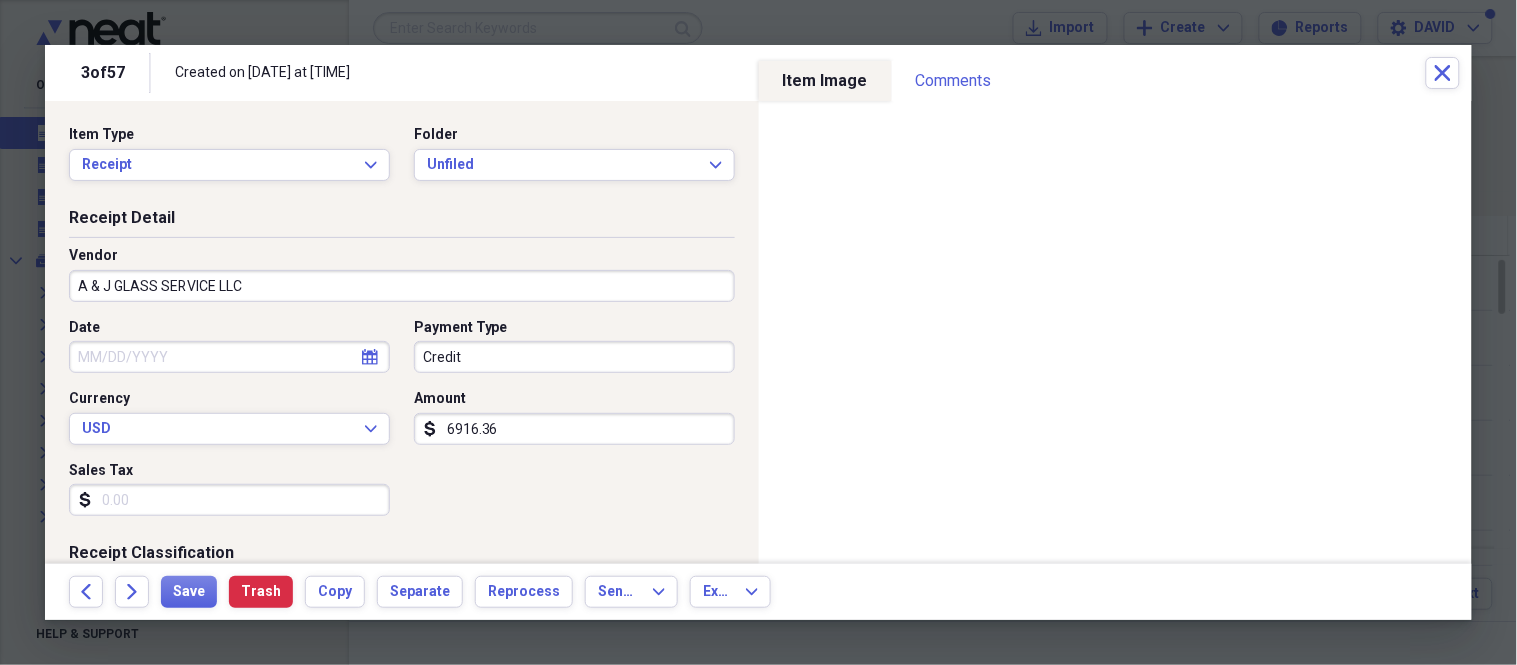 scroll, scrollTop: 222, scrollLeft: 0, axis: vertical 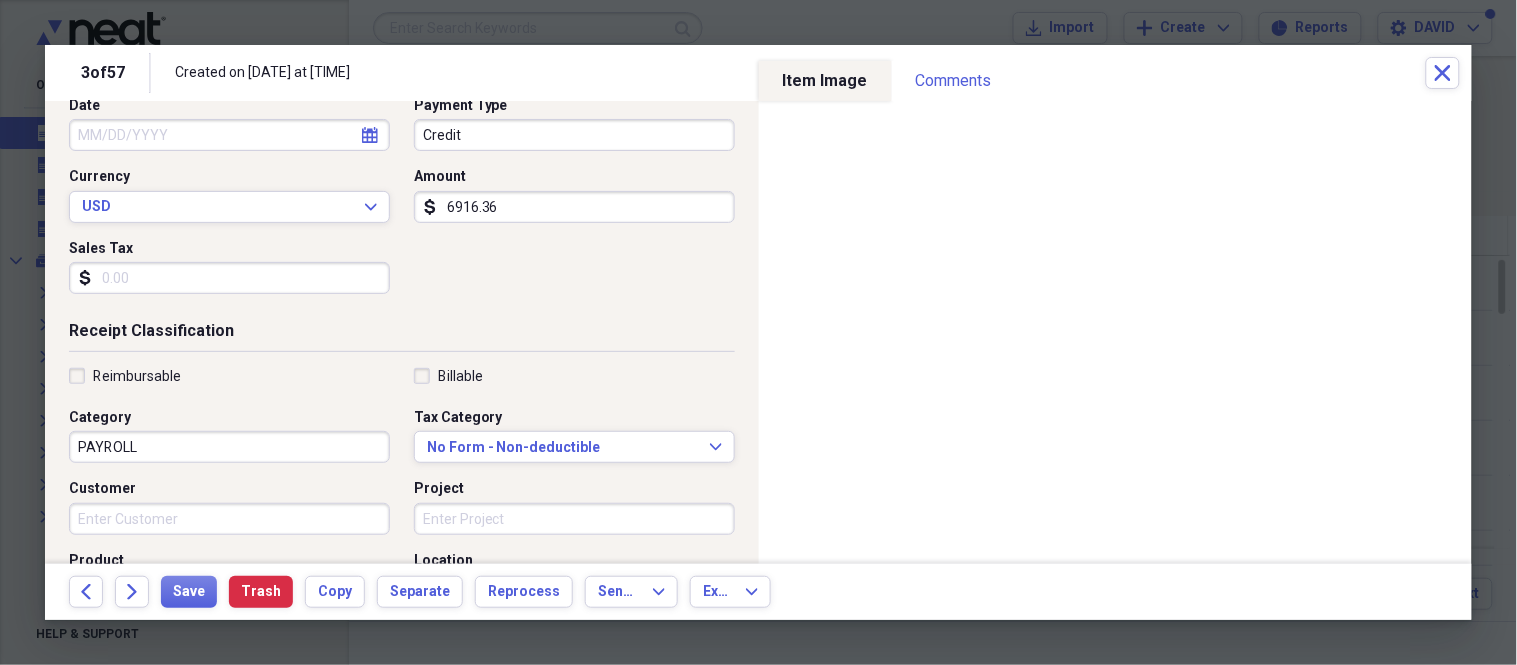 click on "PAYROLL" at bounding box center [229, 447] 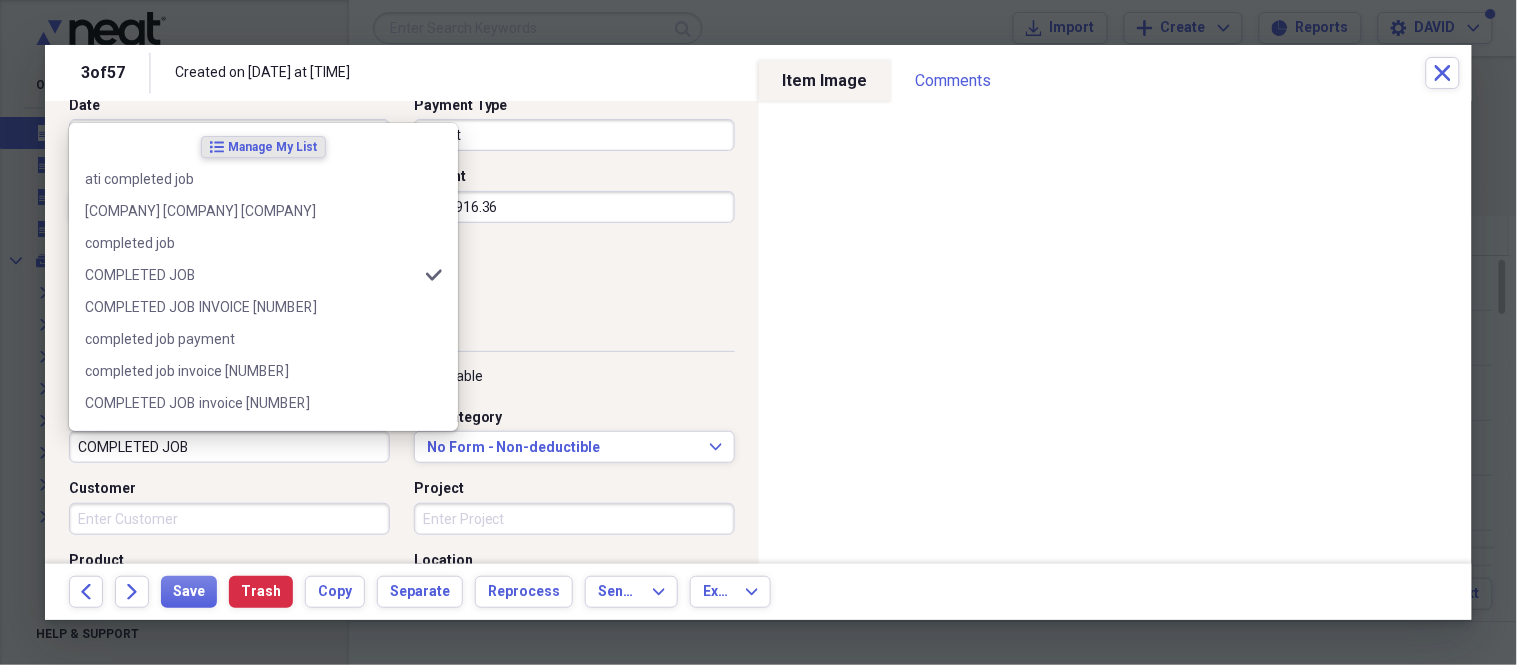 type on "COMPLETED JOB" 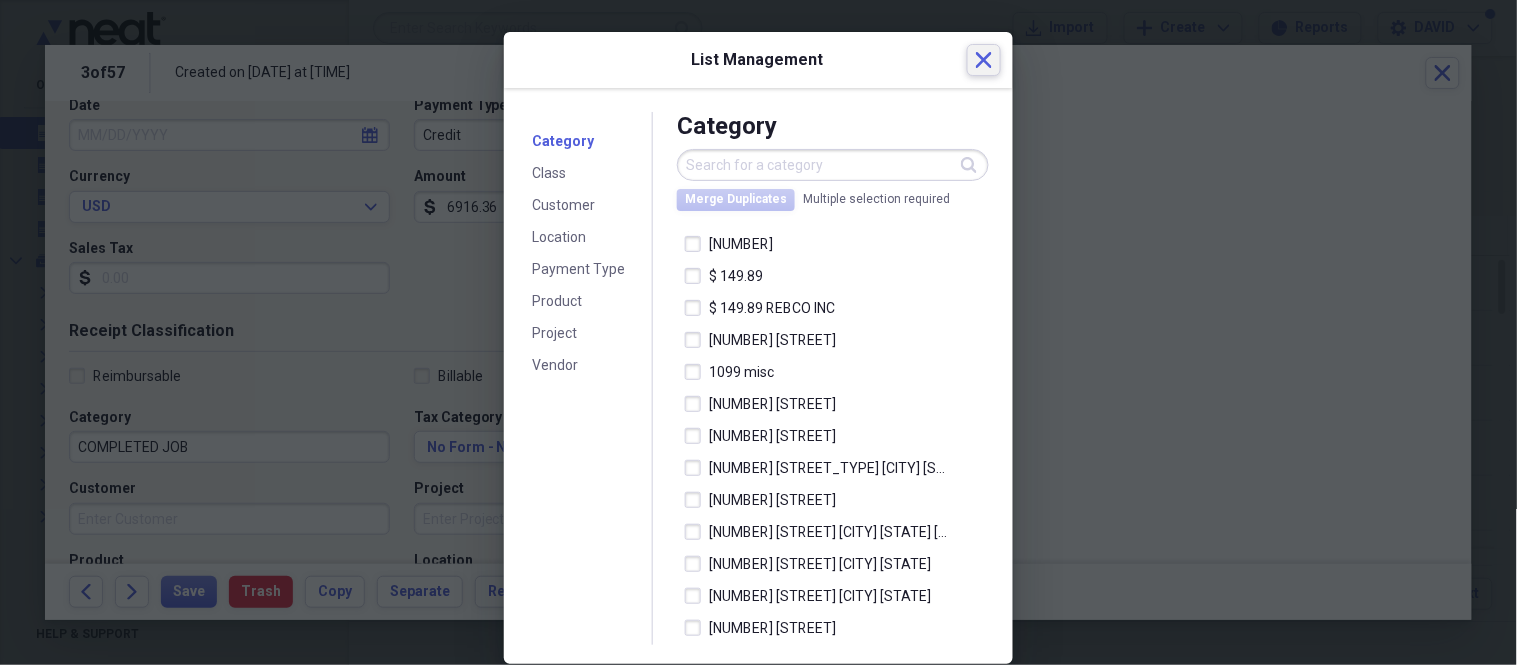 click on "Close" at bounding box center (984, 60) 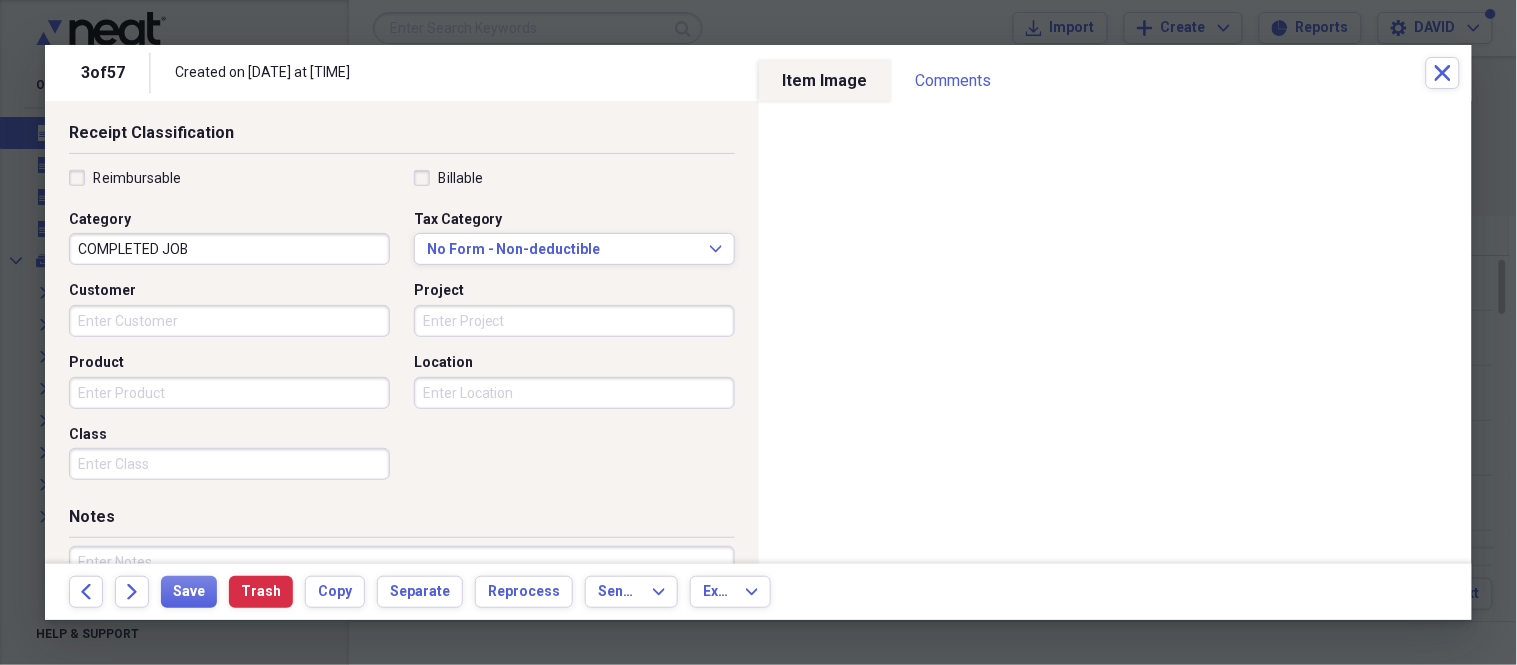 scroll, scrollTop: 334, scrollLeft: 0, axis: vertical 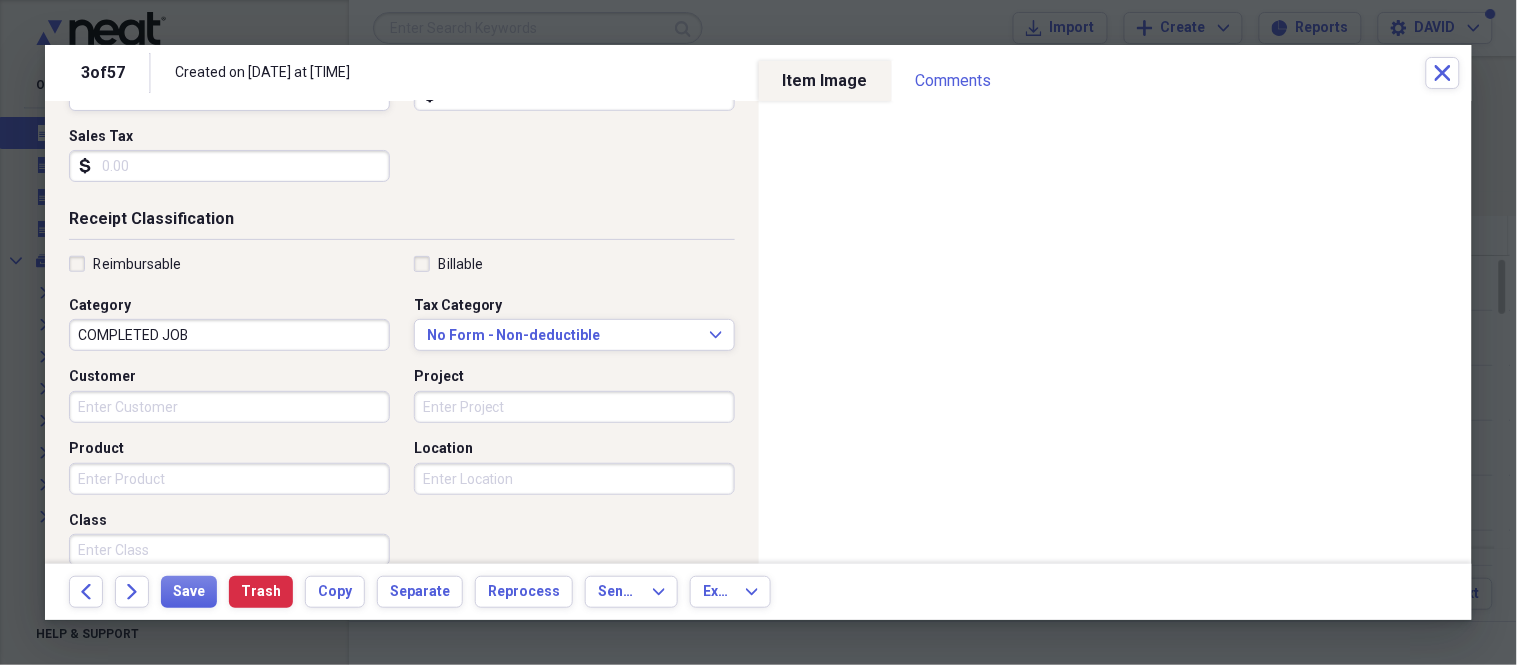 click on "Customer" at bounding box center [229, 407] 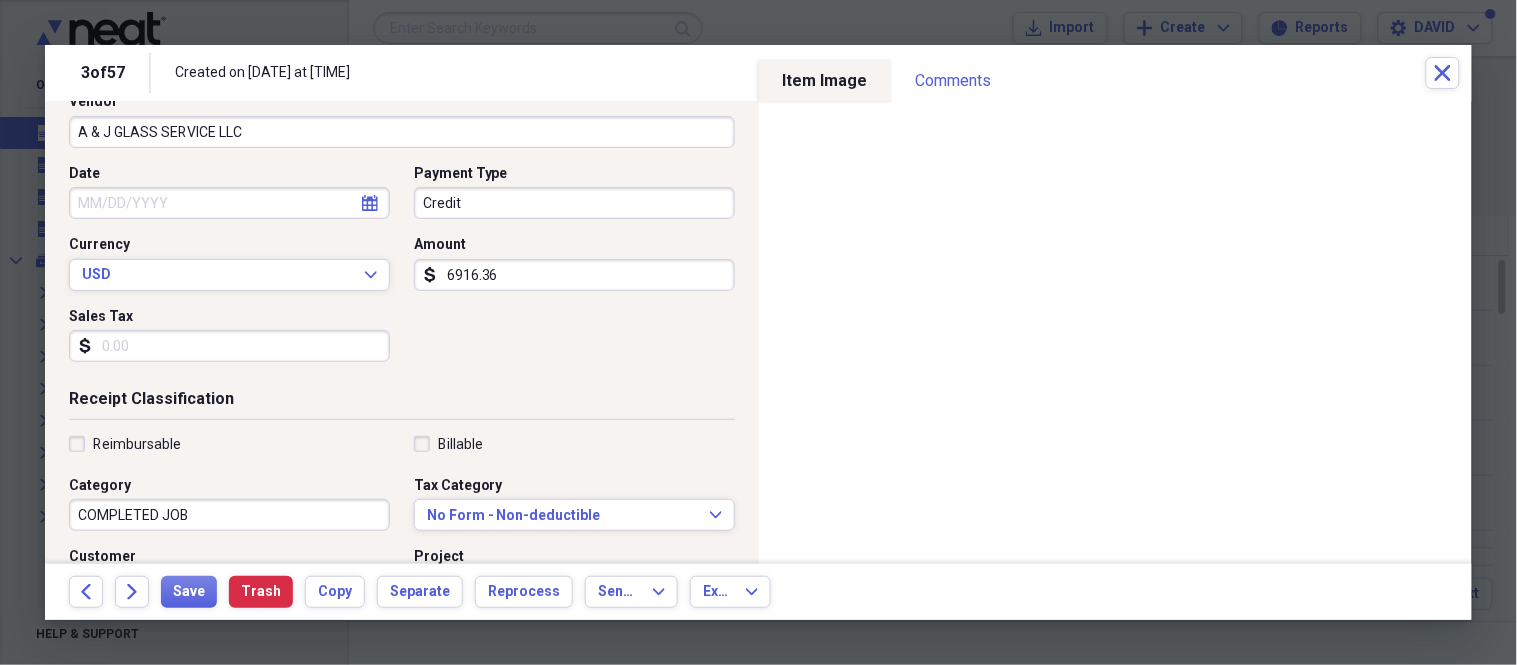 scroll, scrollTop: 112, scrollLeft: 0, axis: vertical 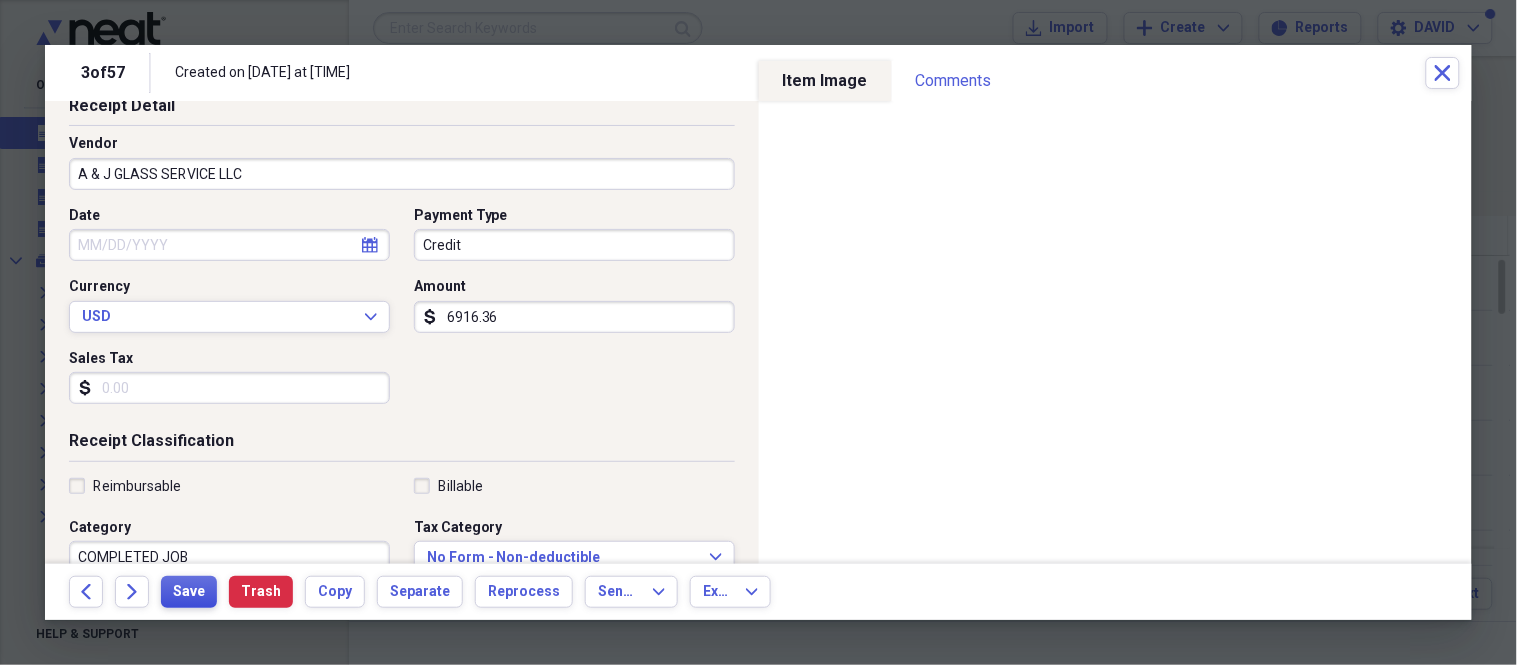 type on "MOSAIC CONSTRUCTION" 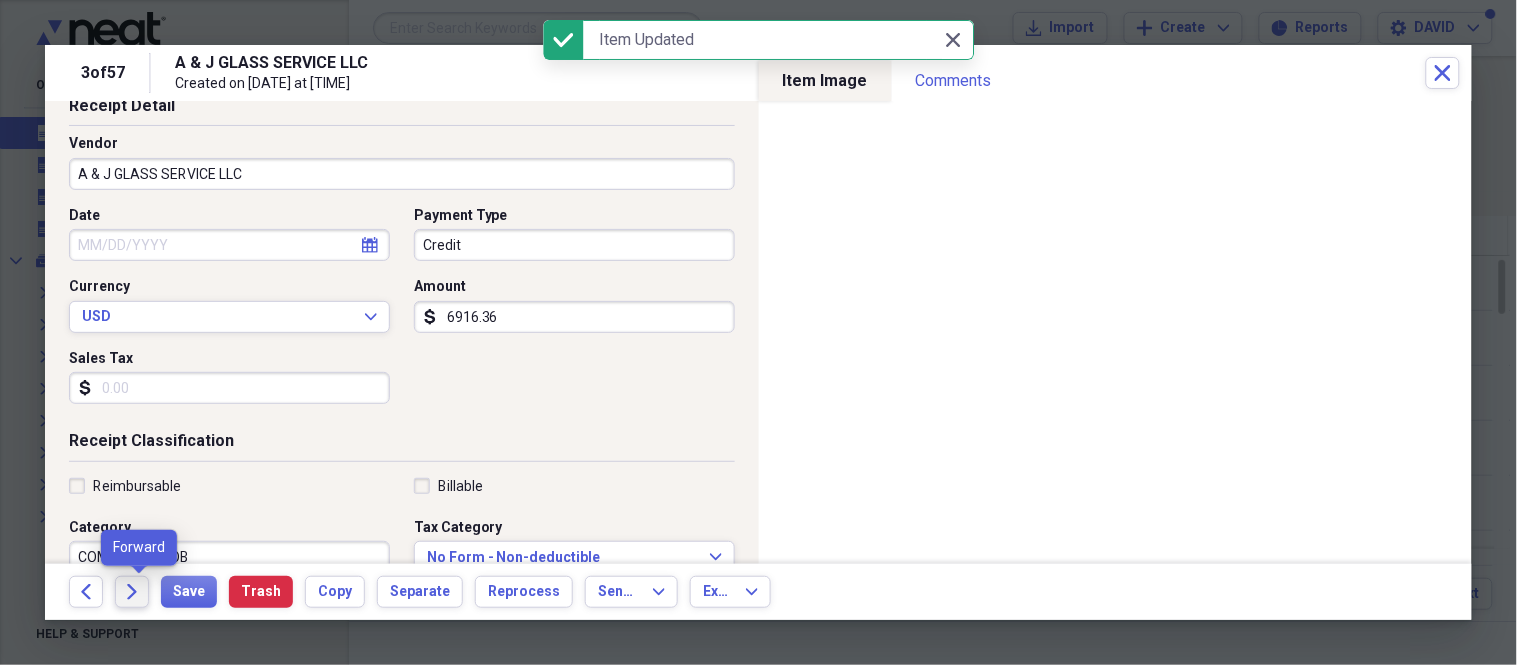 click on "Forward" 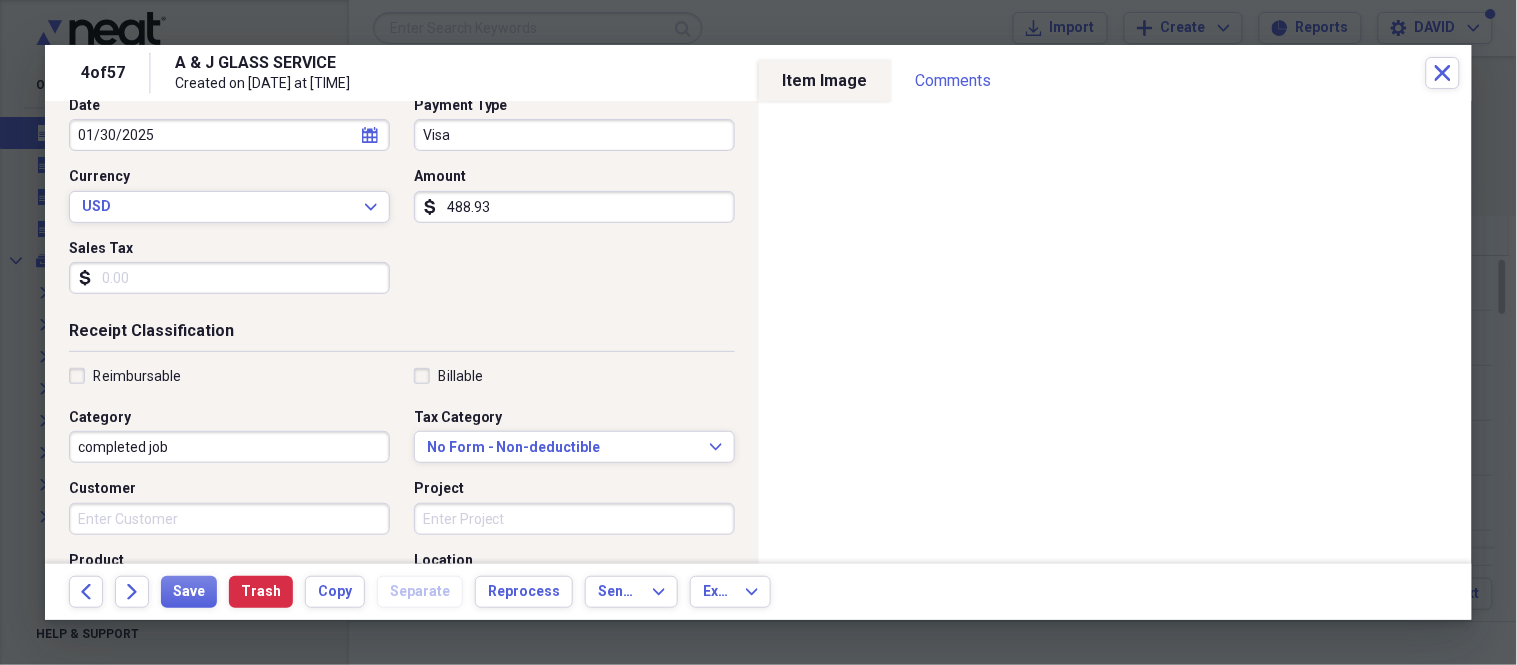 scroll, scrollTop: 444, scrollLeft: 0, axis: vertical 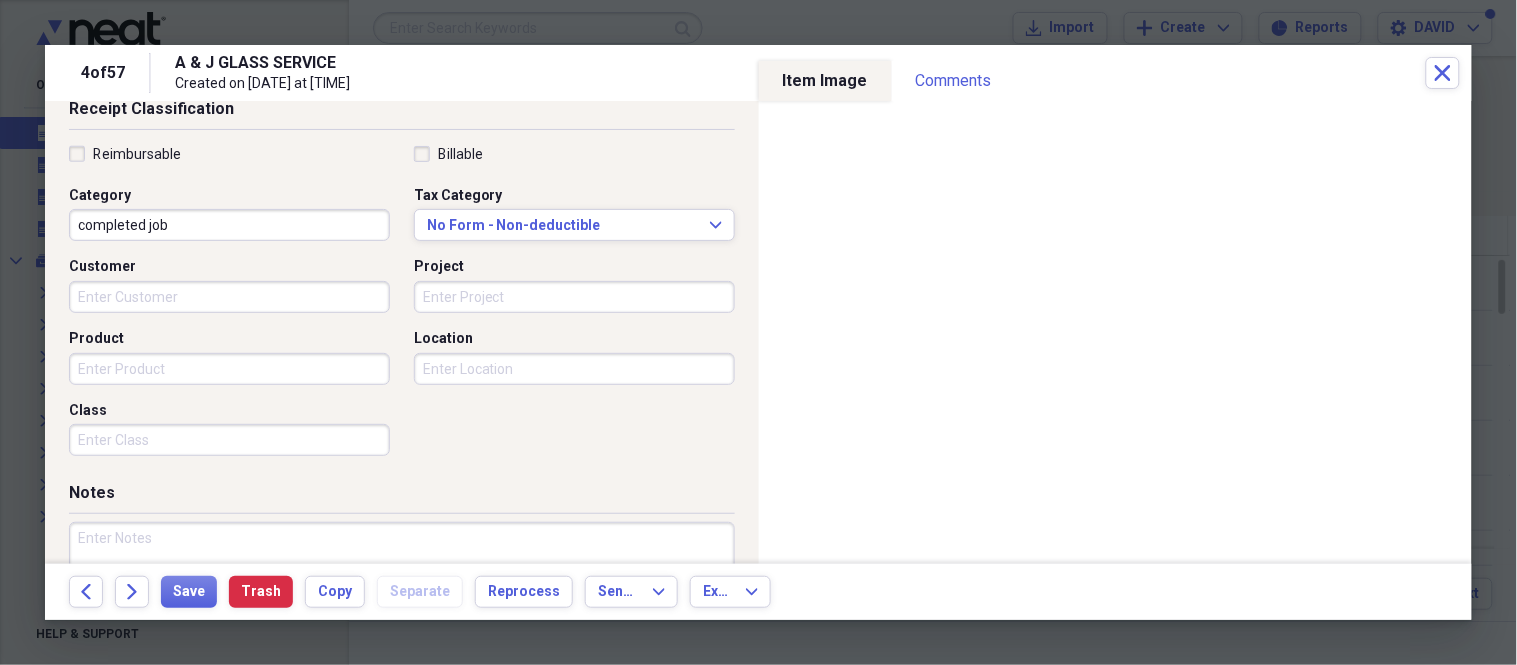 click on "Customer" at bounding box center [229, 297] 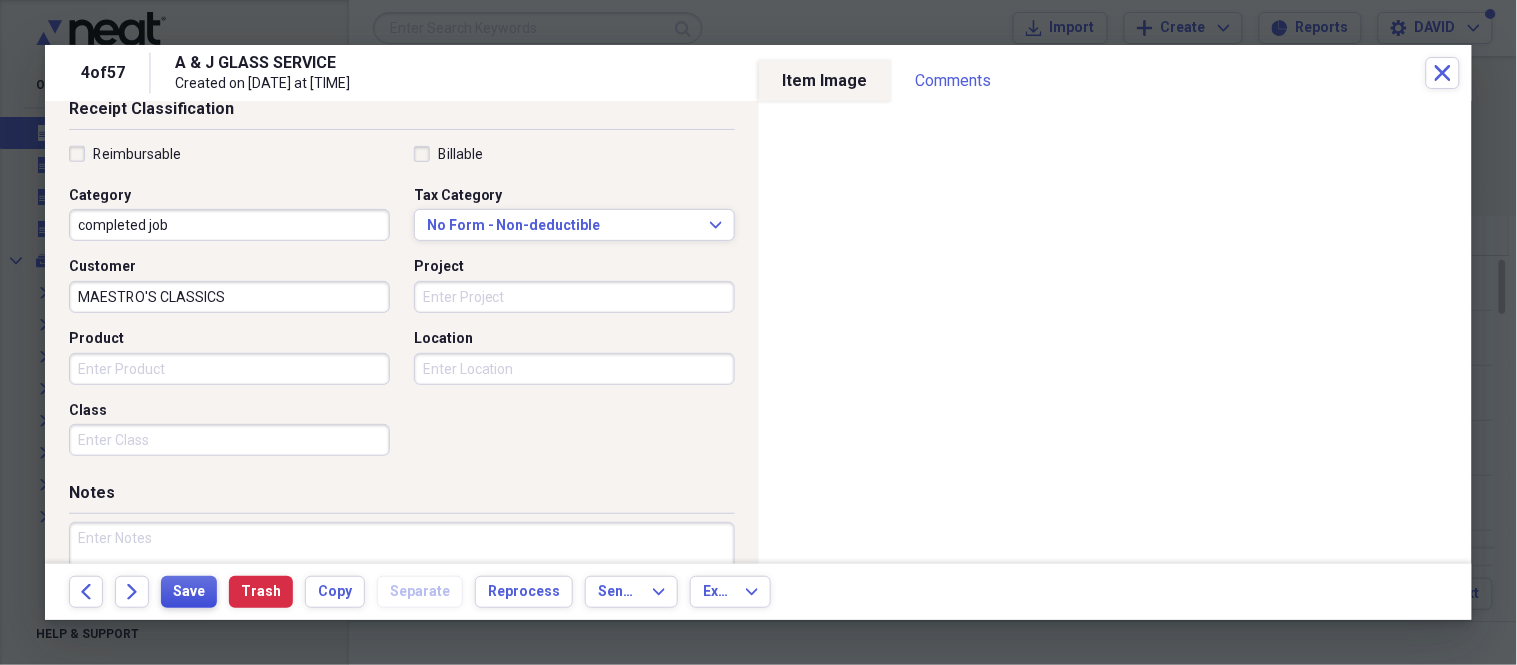type on "MAESTRO'S CLASSICS" 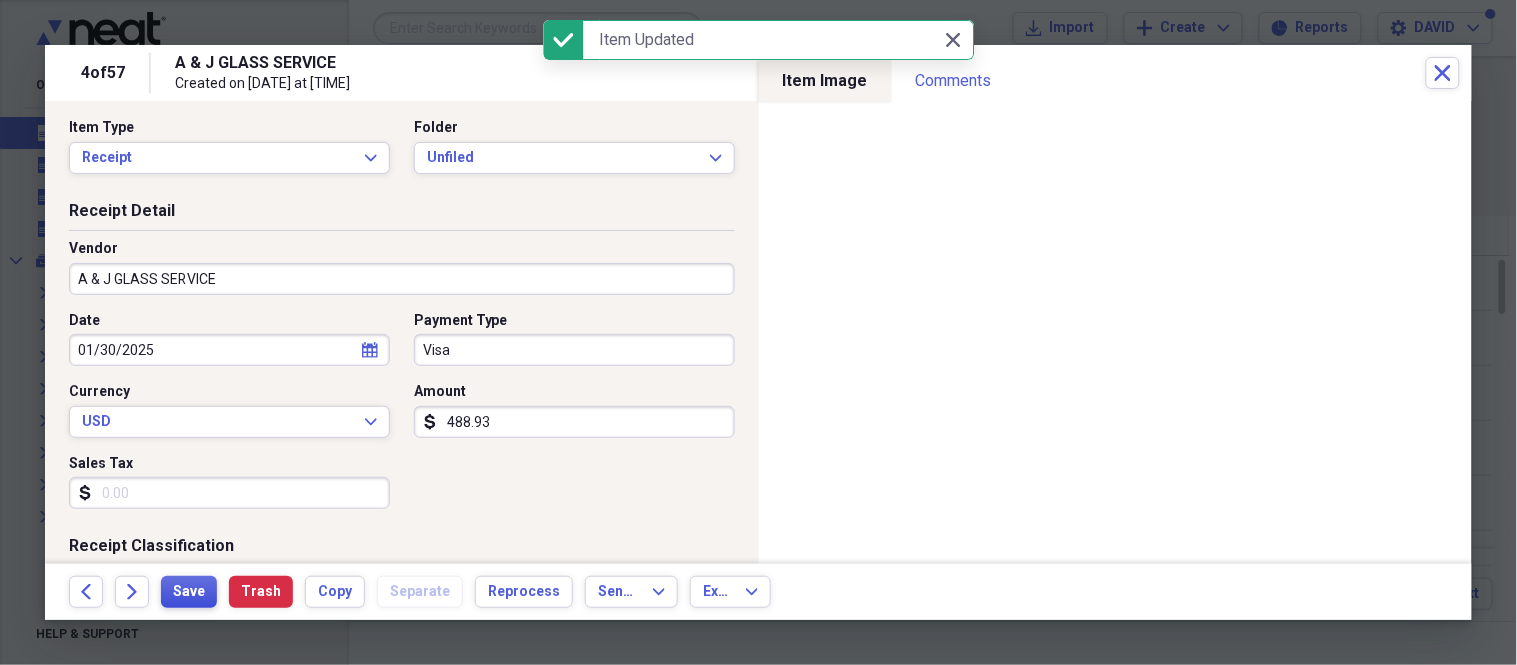 scroll, scrollTop: 0, scrollLeft: 0, axis: both 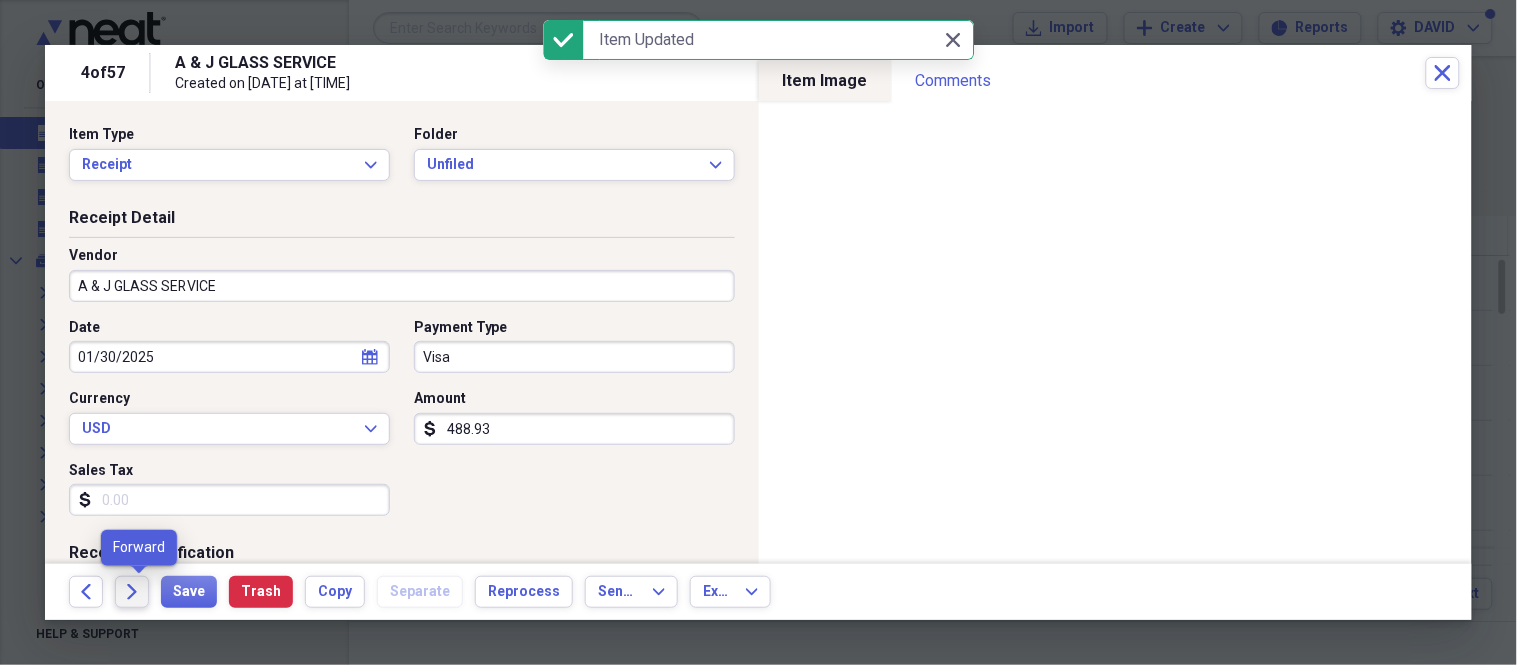 click on "Forward" 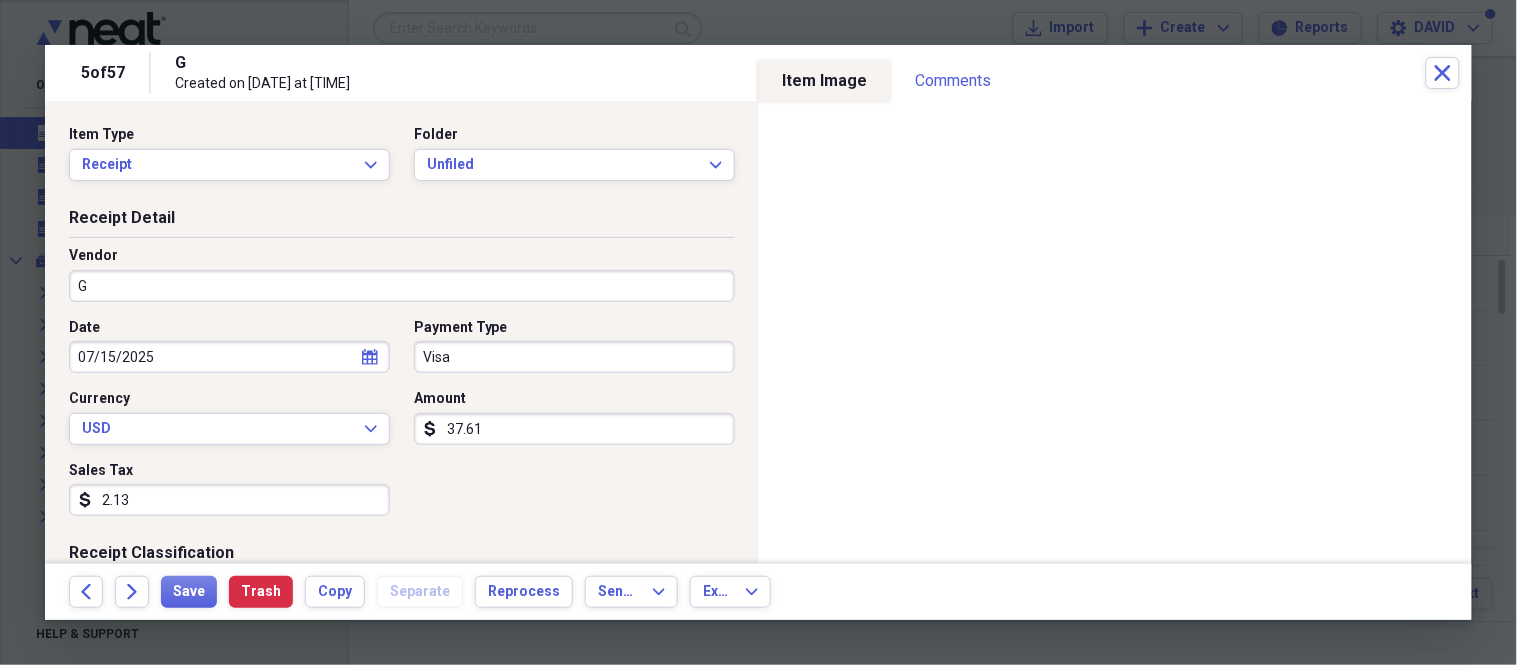 click on "G" at bounding box center (402, 286) 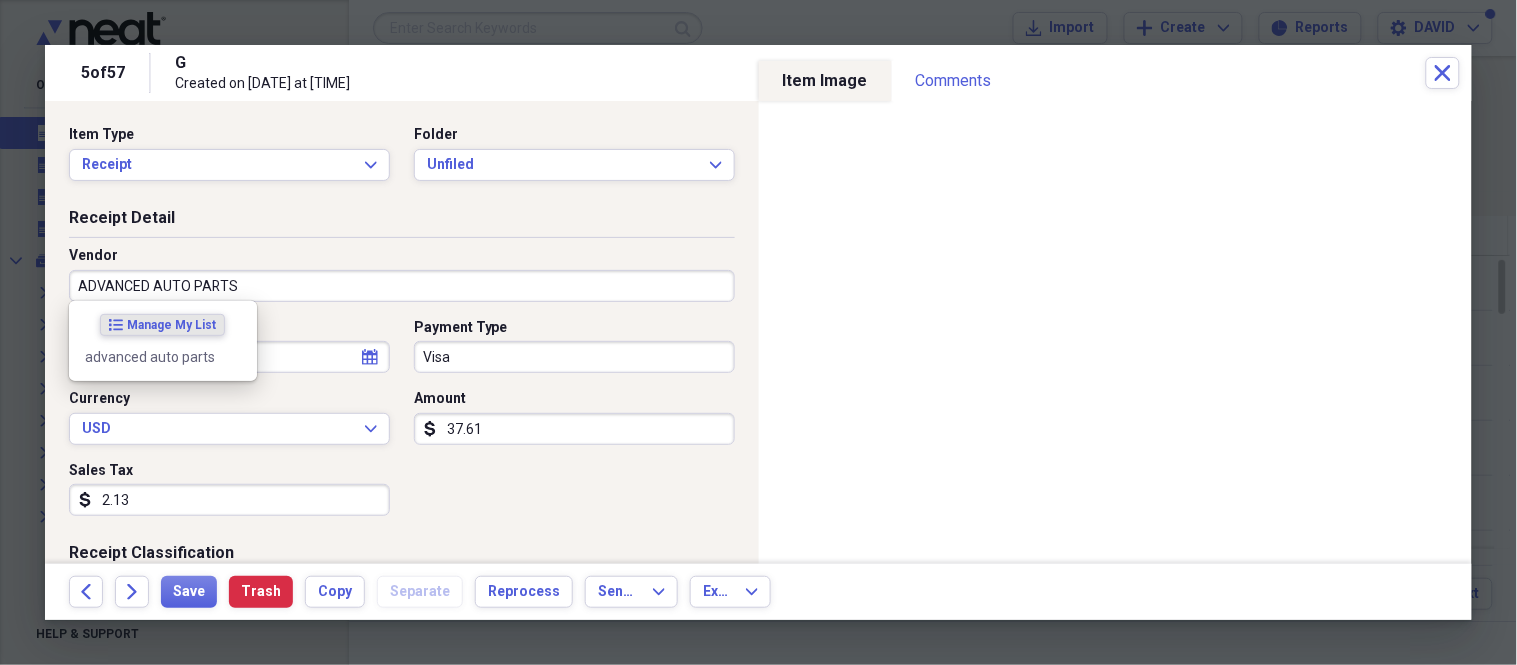 type on "ADVANCED AUTO PARTS" 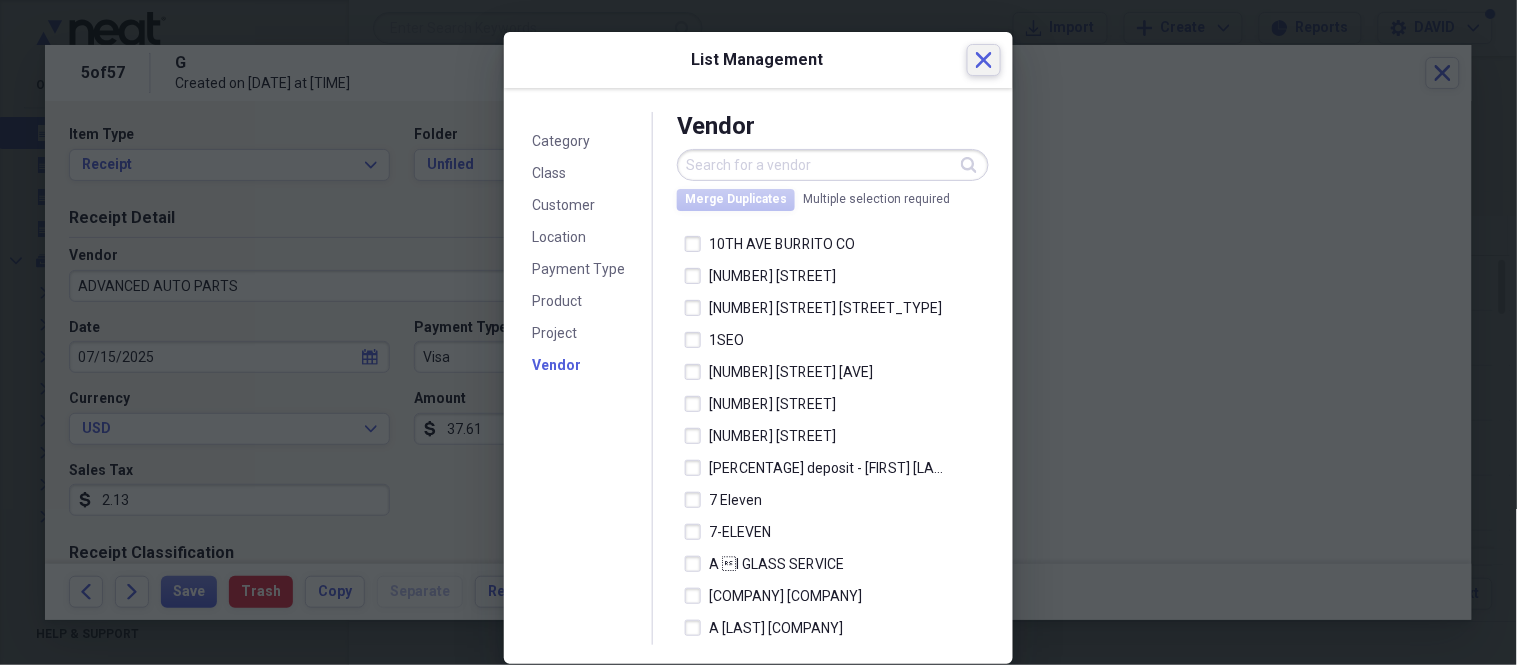 click on "Close" at bounding box center [984, 60] 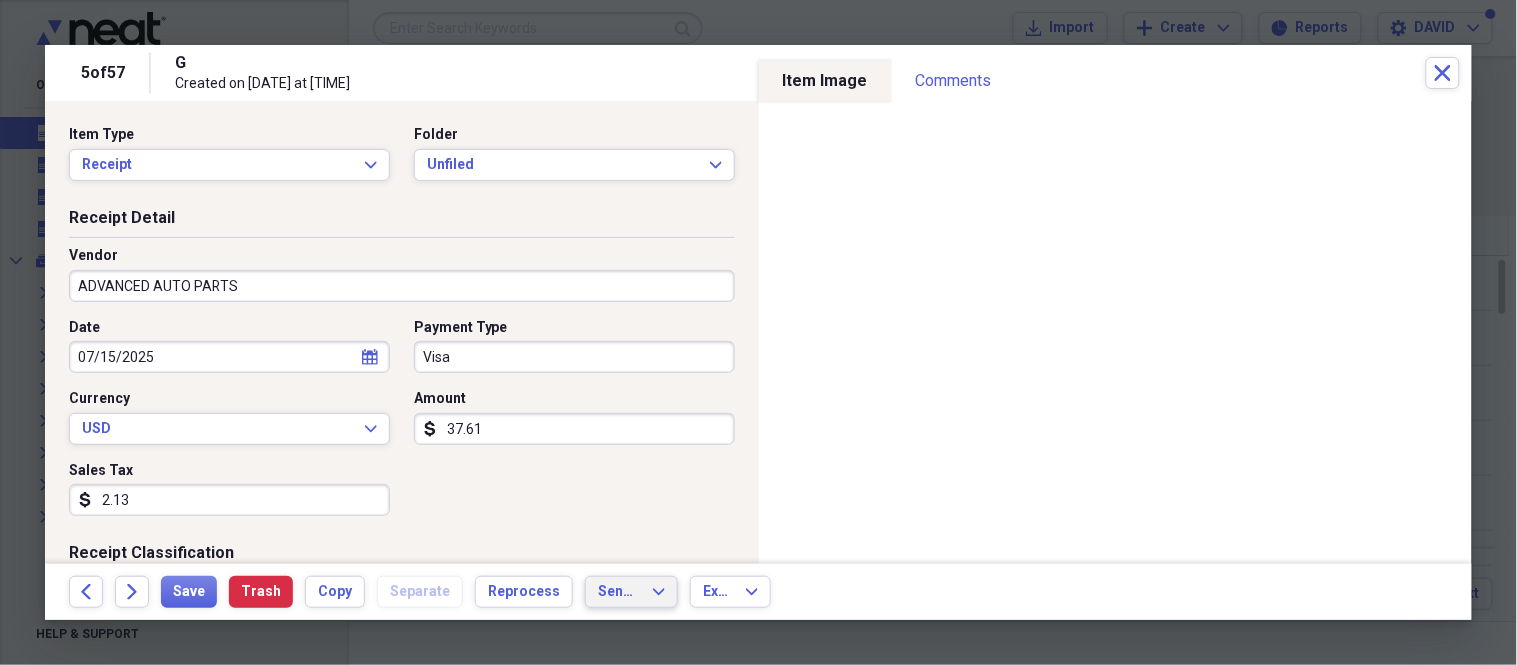 click on "Send To" at bounding box center (619, 592) 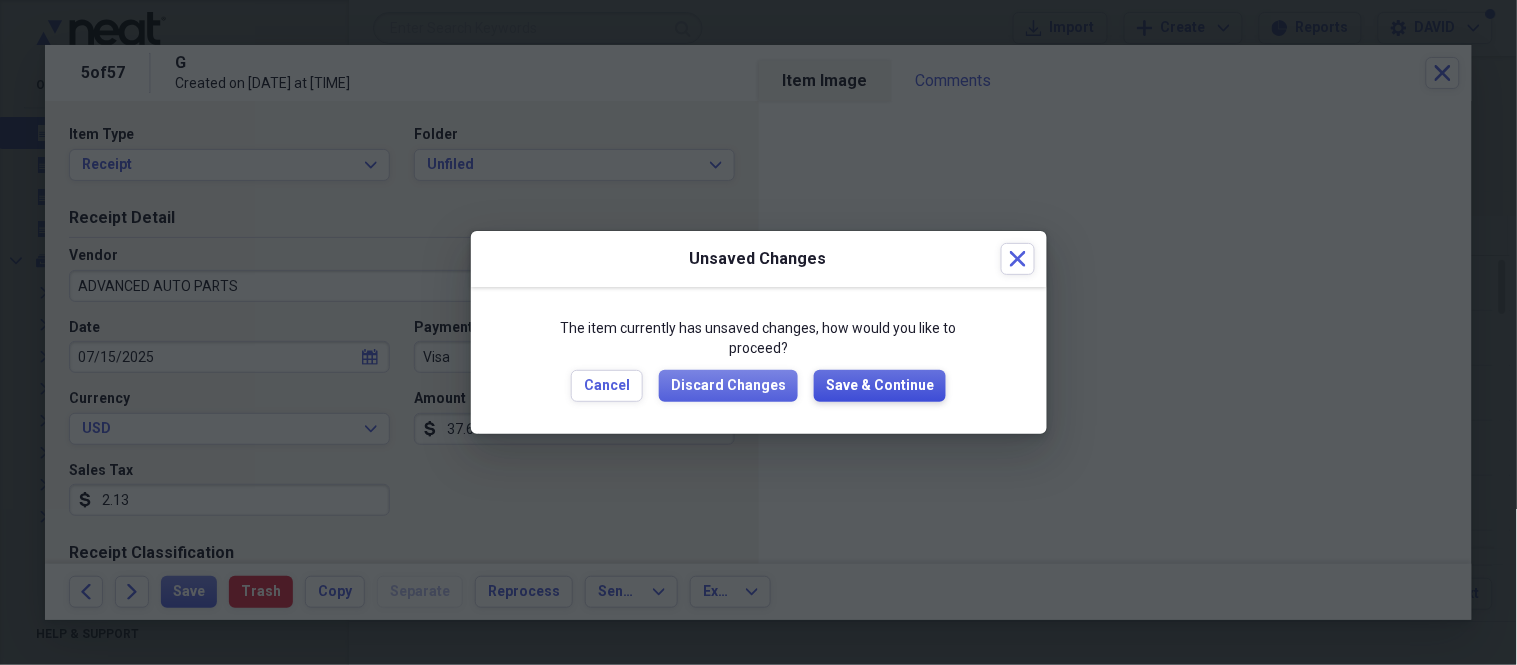 click on "Save & Continue" at bounding box center [880, 386] 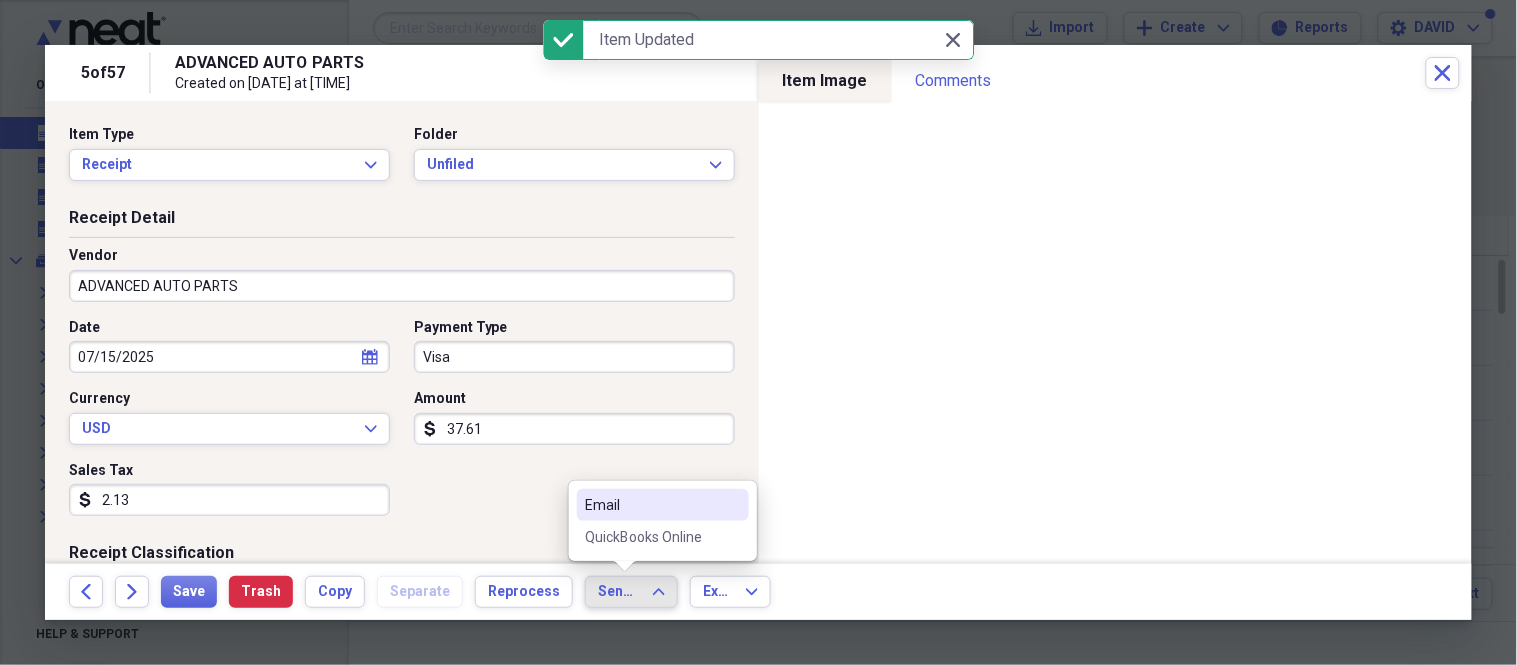 click on "Send To Expand" at bounding box center [631, 592] 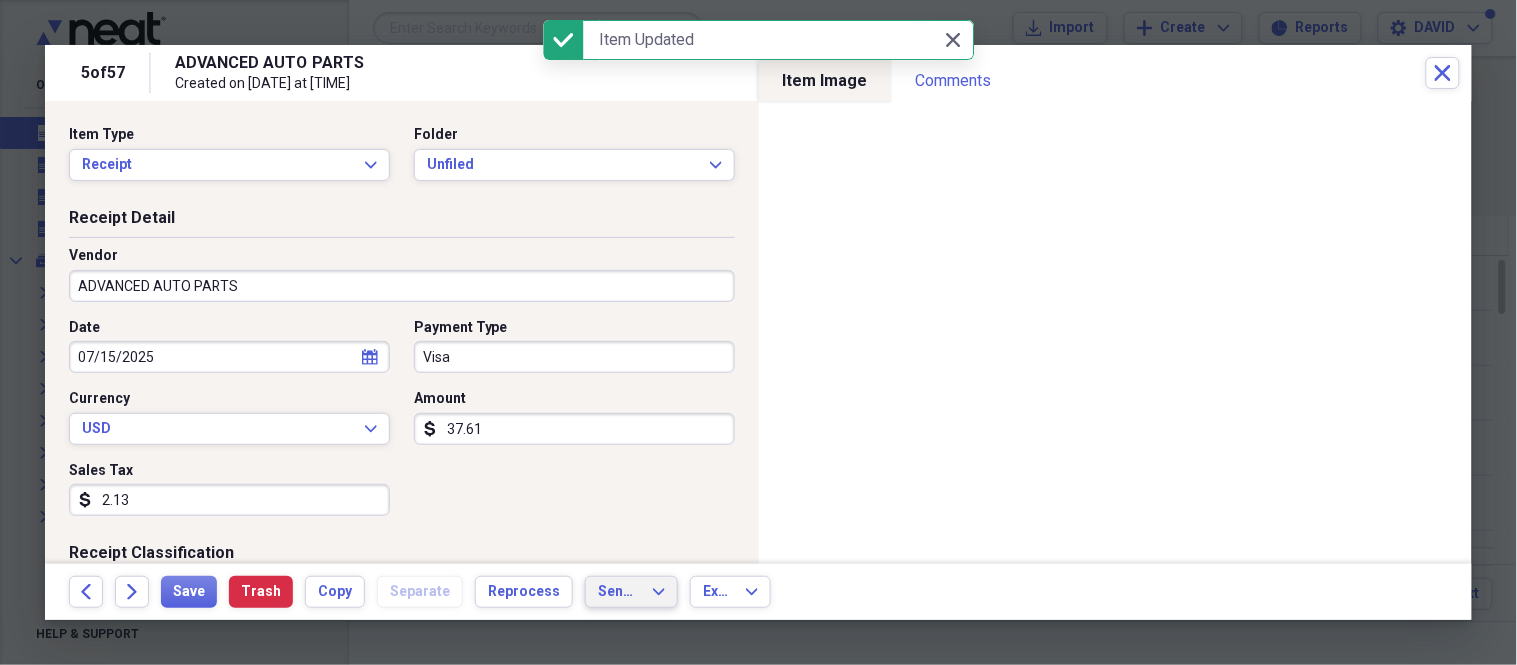 click on "Send To Expand" at bounding box center [631, 592] 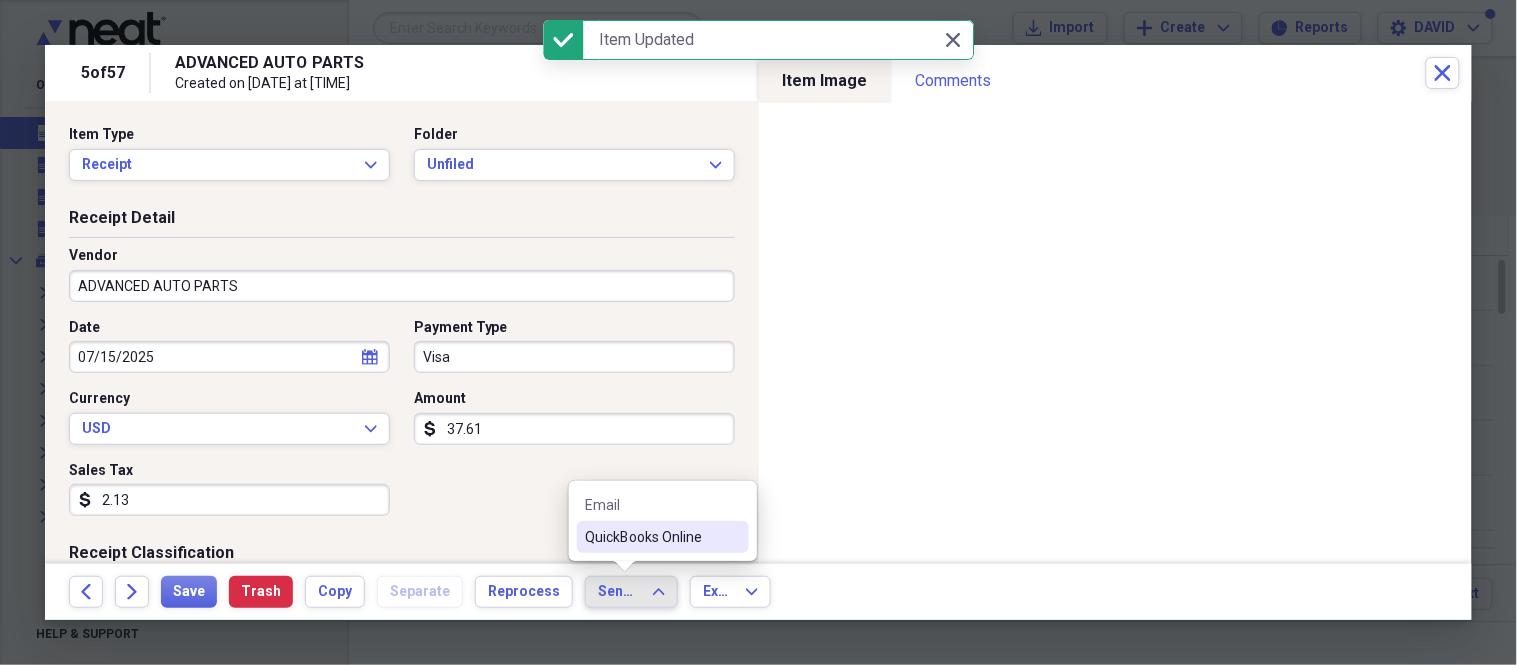 click on "QuickBooks Online" at bounding box center [651, 537] 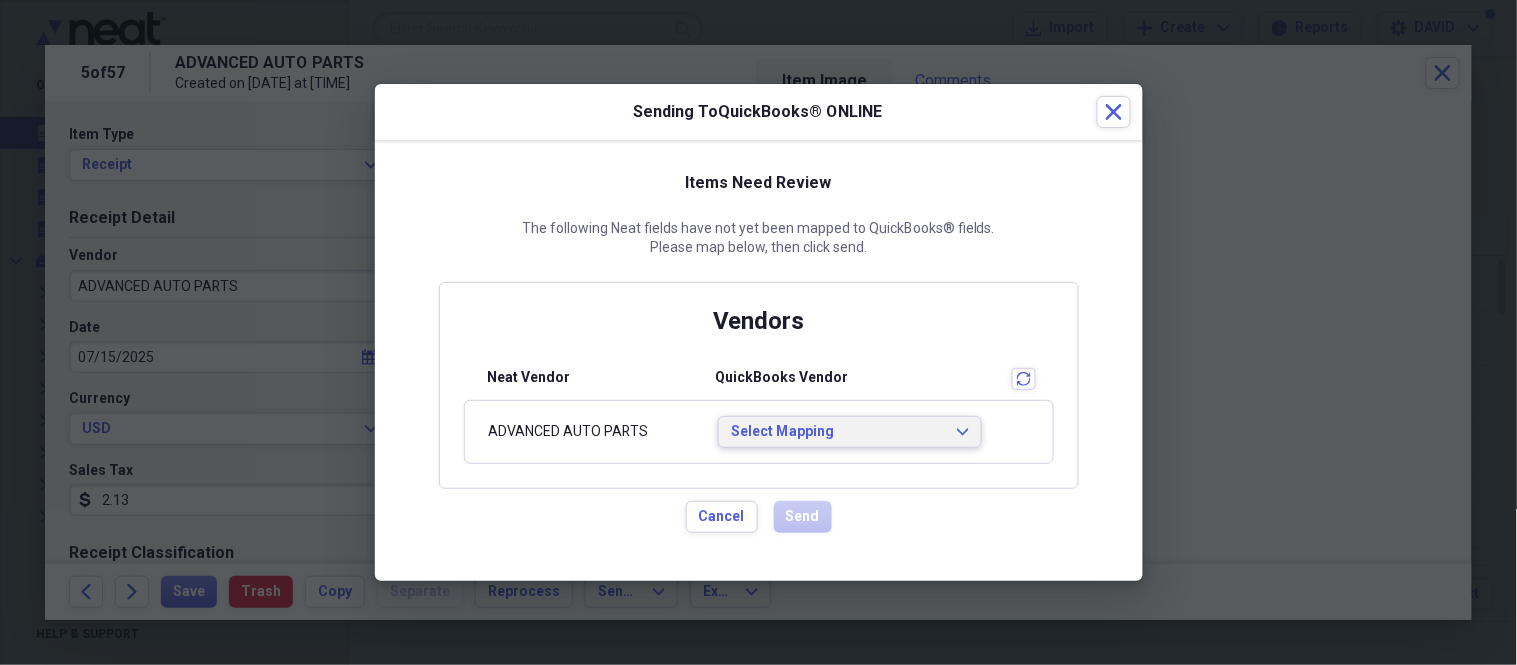 click on "Select Mapping" at bounding box center (838, 432) 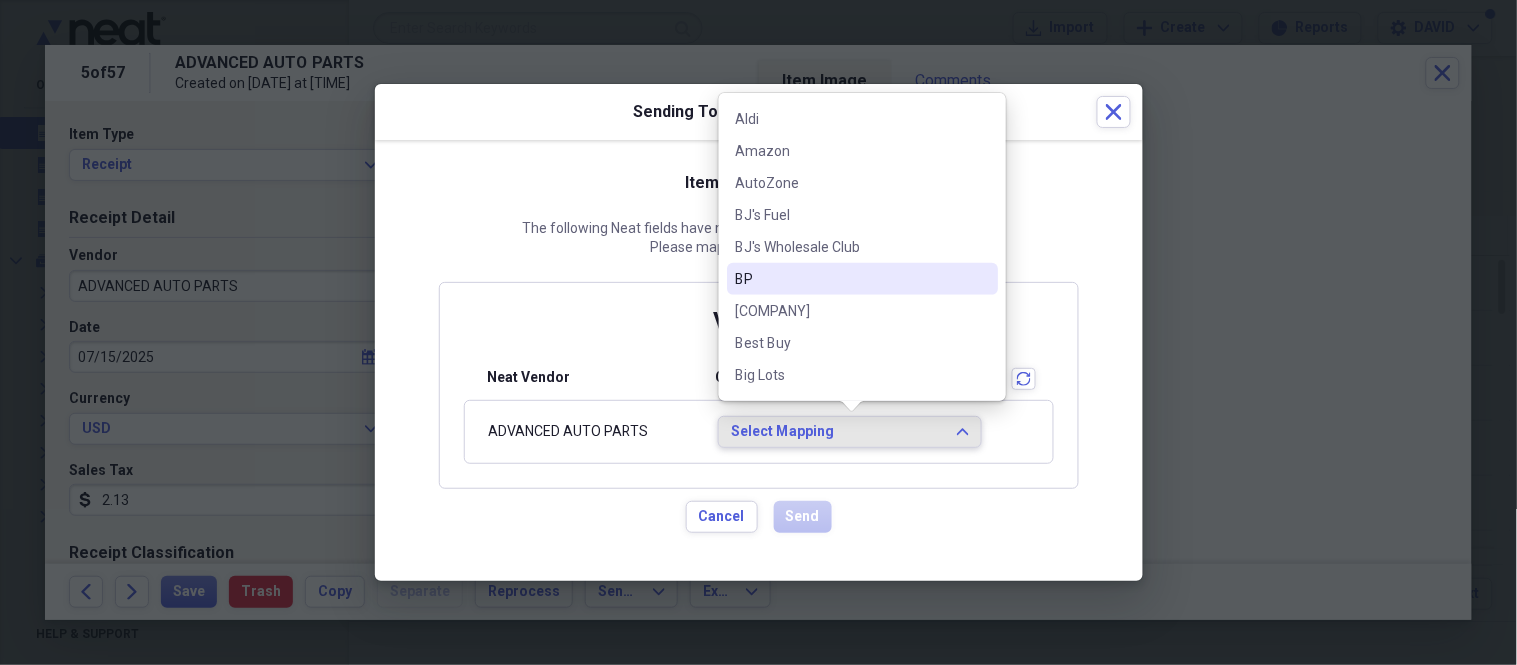 scroll, scrollTop: 0, scrollLeft: 0, axis: both 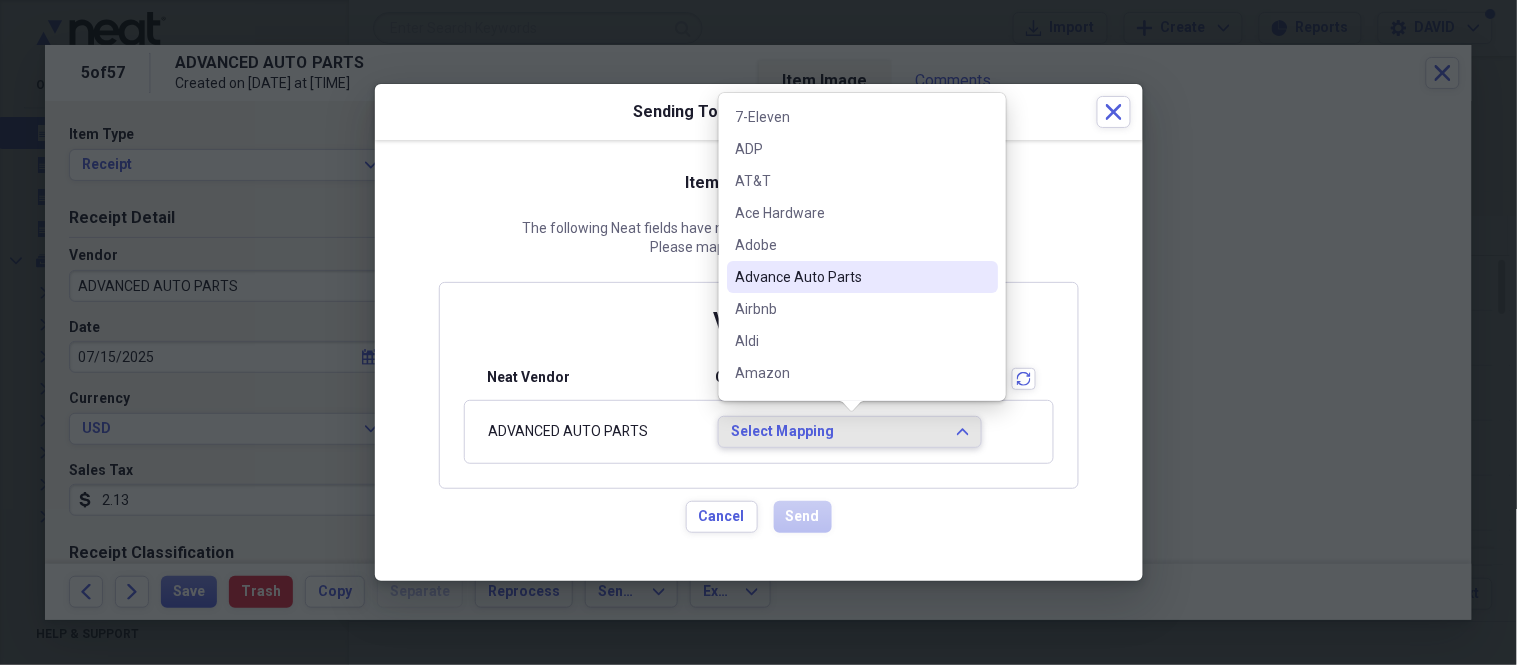 click on "Advance Auto Parts" at bounding box center (850, 277) 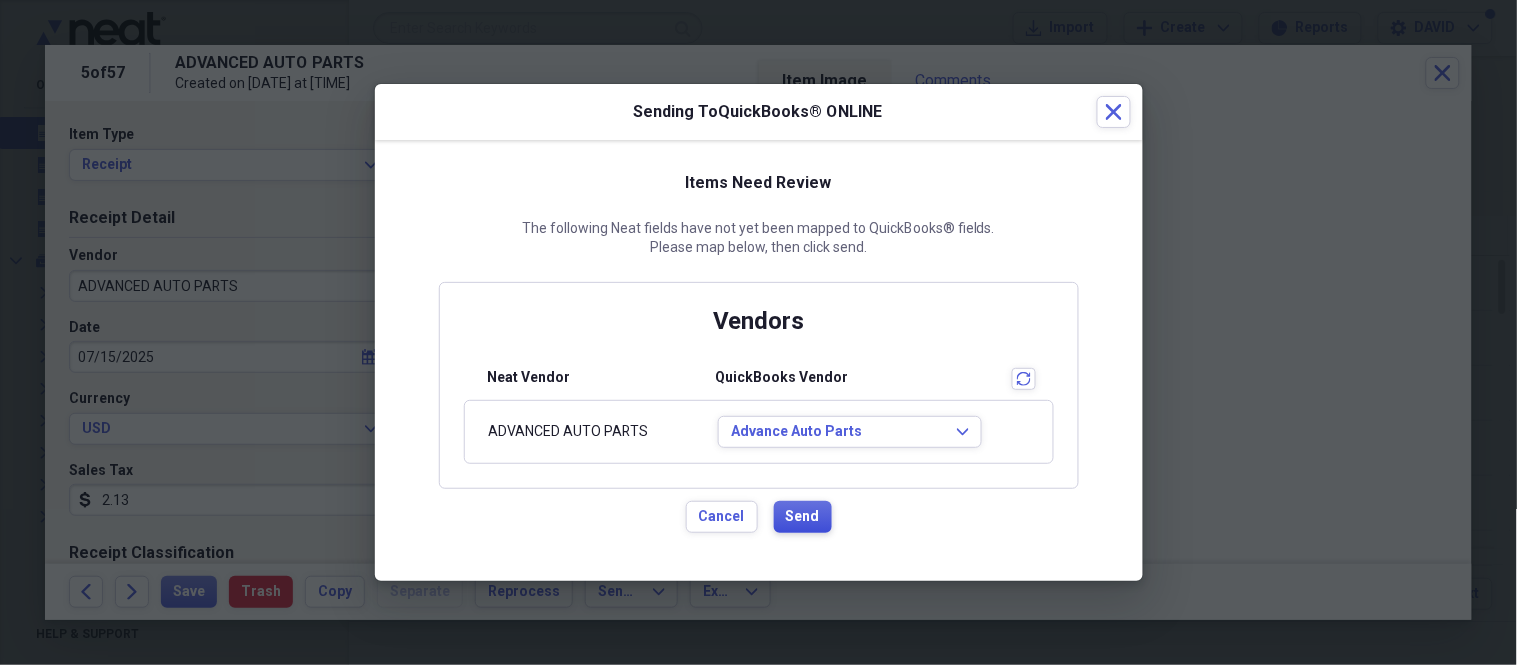 click on "Send" at bounding box center [803, 517] 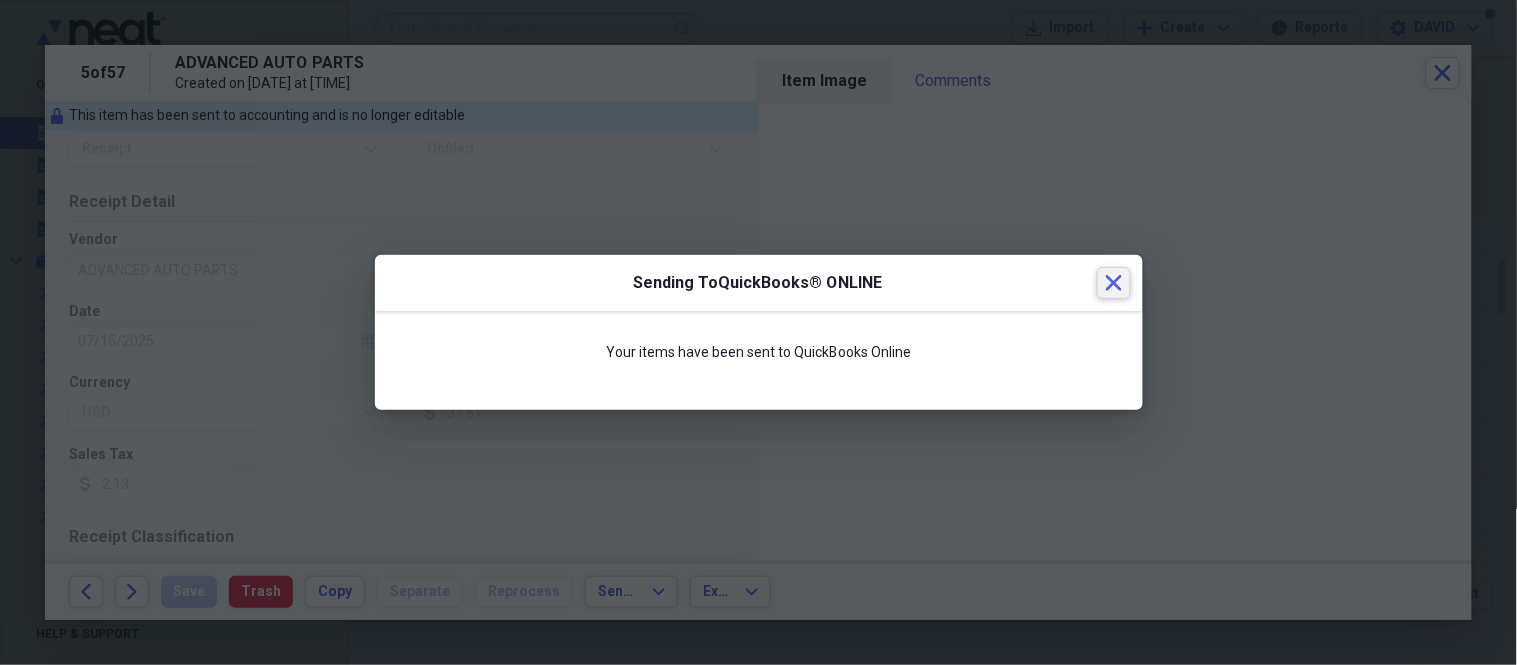 click on "Close" at bounding box center [1114, 283] 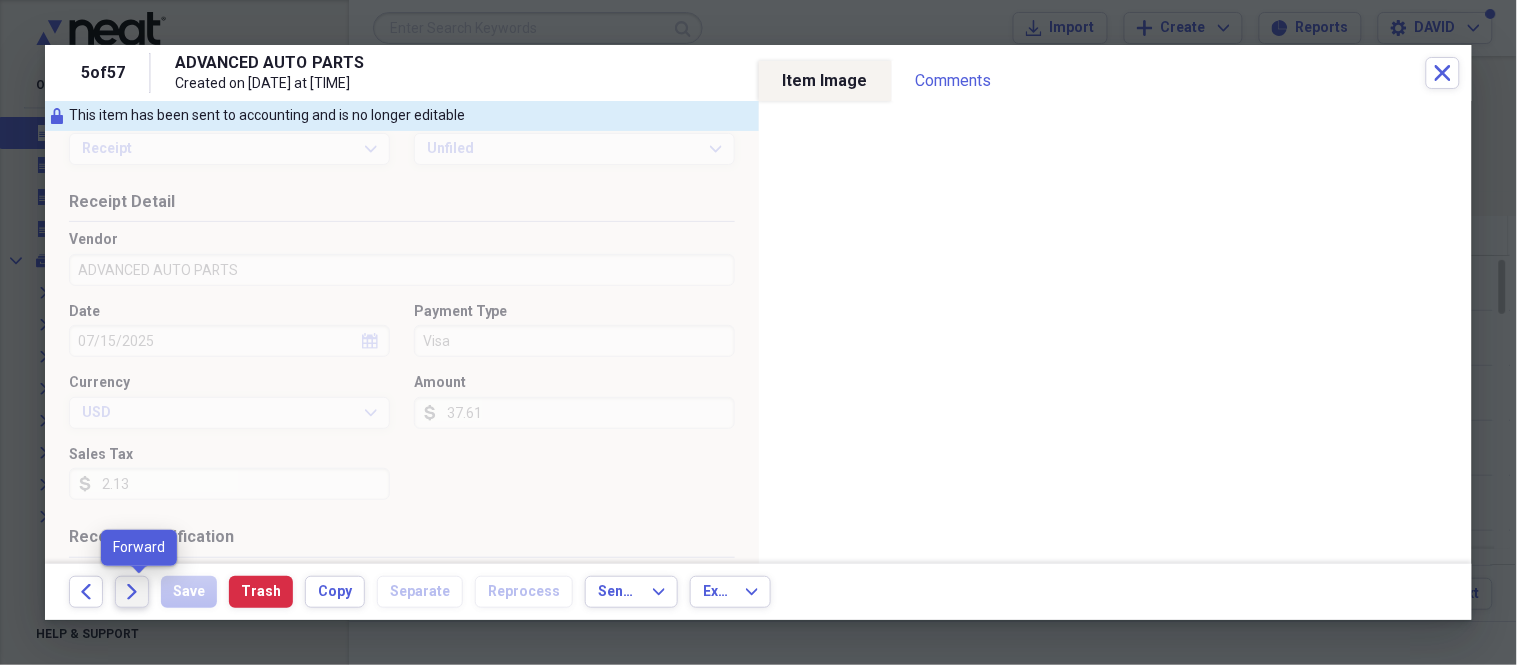 click on "Forward" 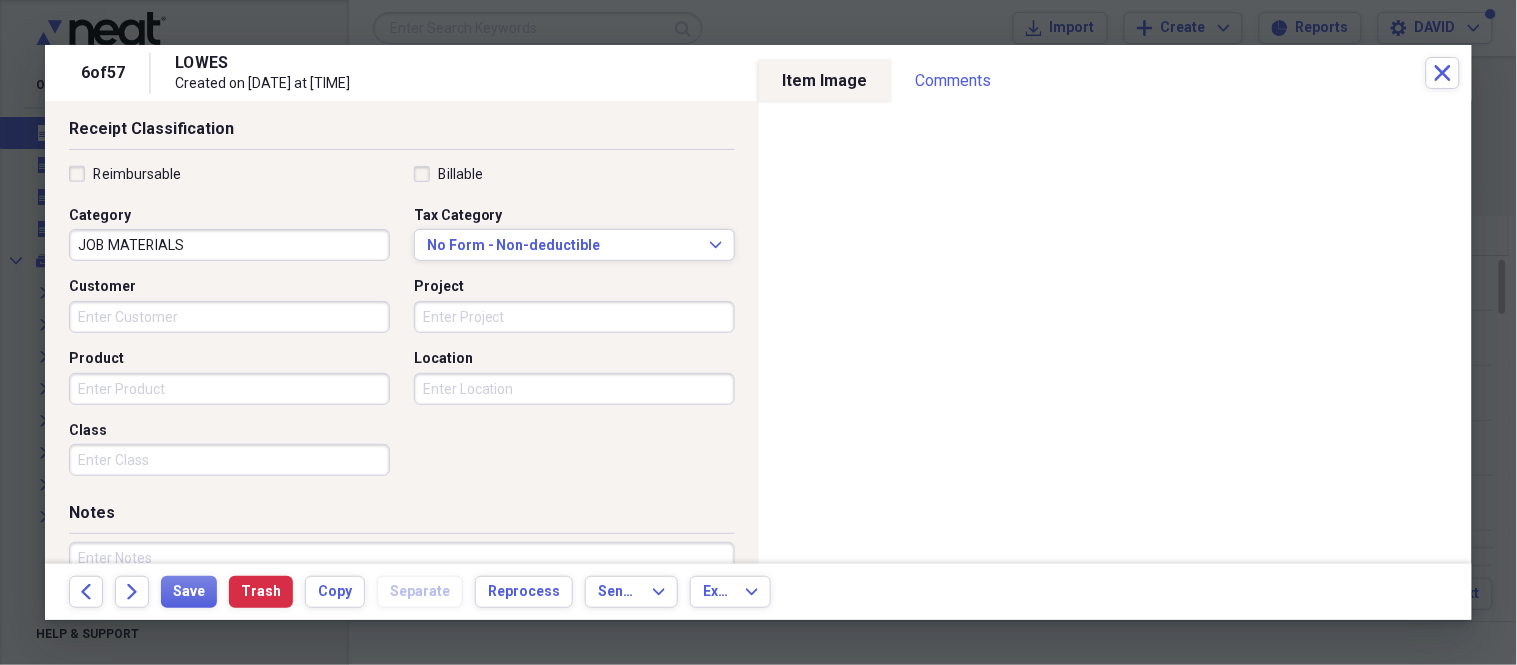 scroll, scrollTop: 112, scrollLeft: 0, axis: vertical 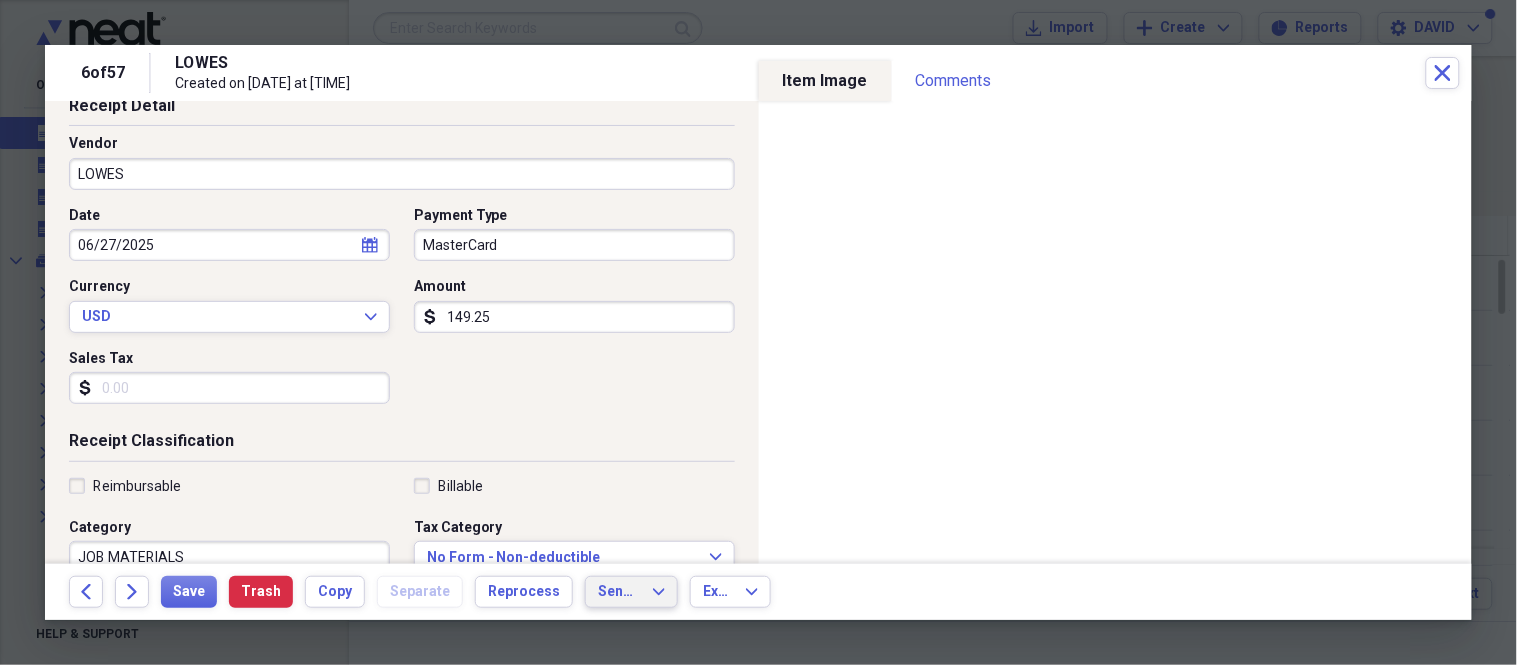 click on "Send To" at bounding box center [619, 592] 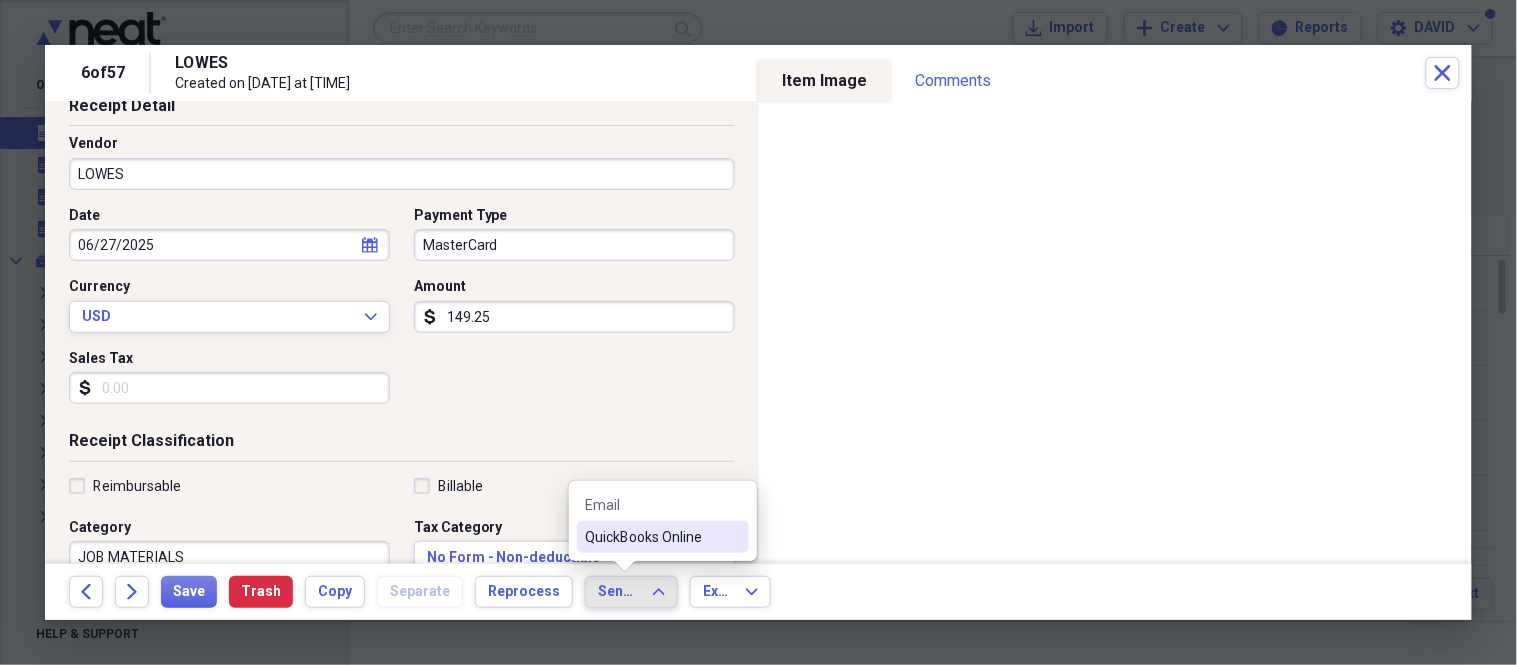 click on "QuickBooks Online" at bounding box center [663, 537] 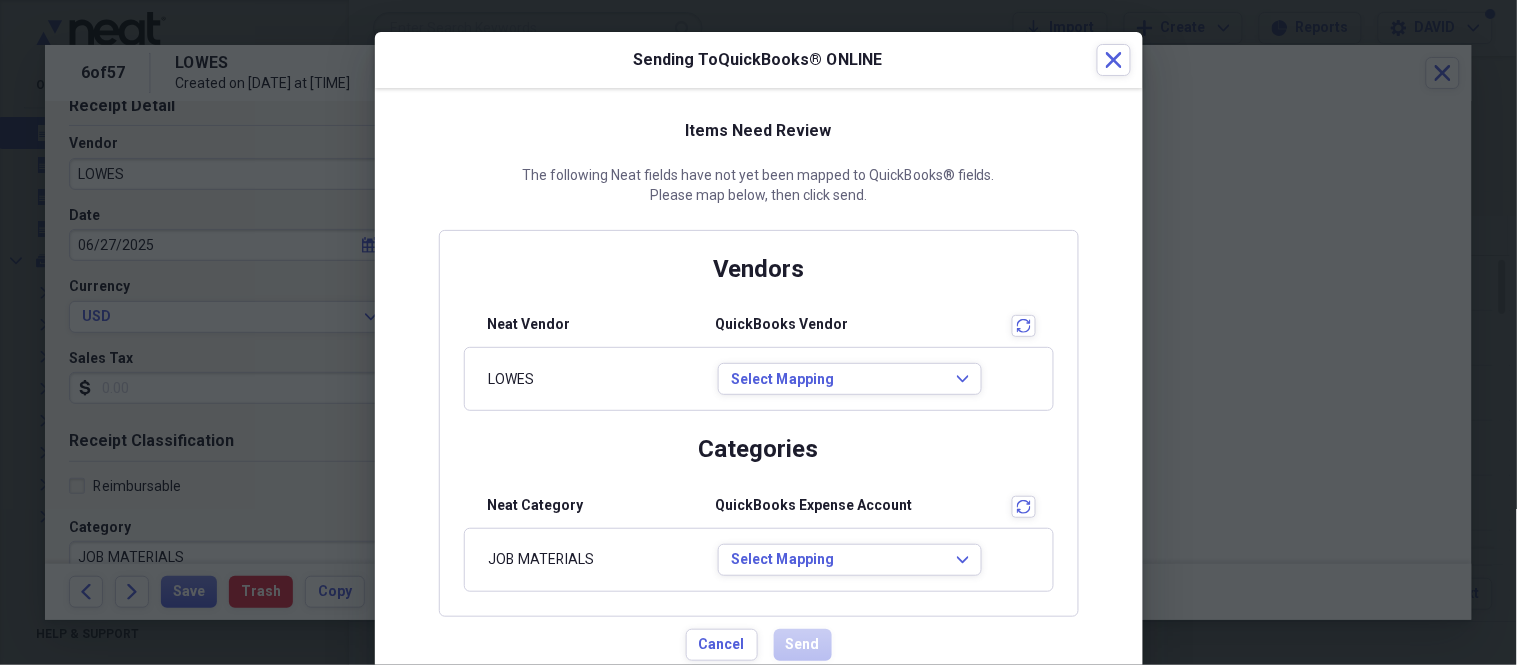 scroll, scrollTop: 75, scrollLeft: 0, axis: vertical 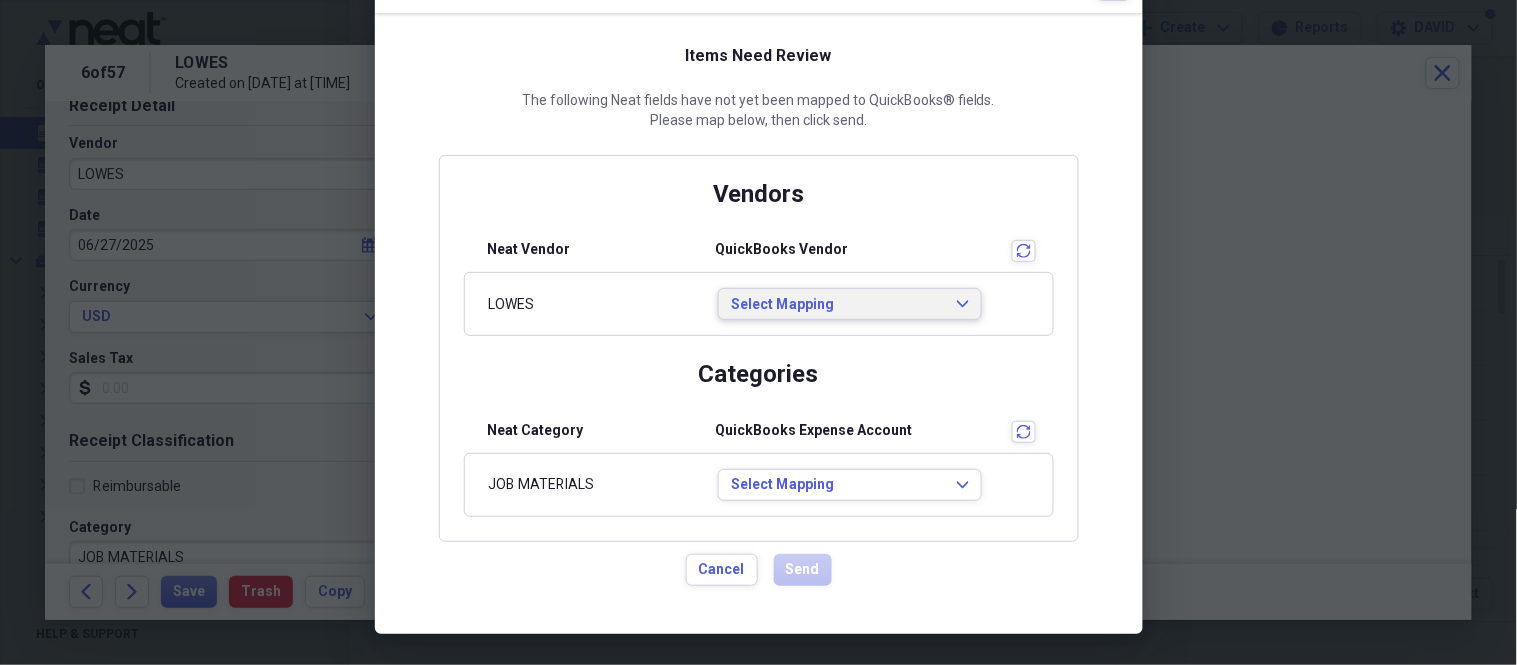 click on "Select Mapping" at bounding box center (838, 305) 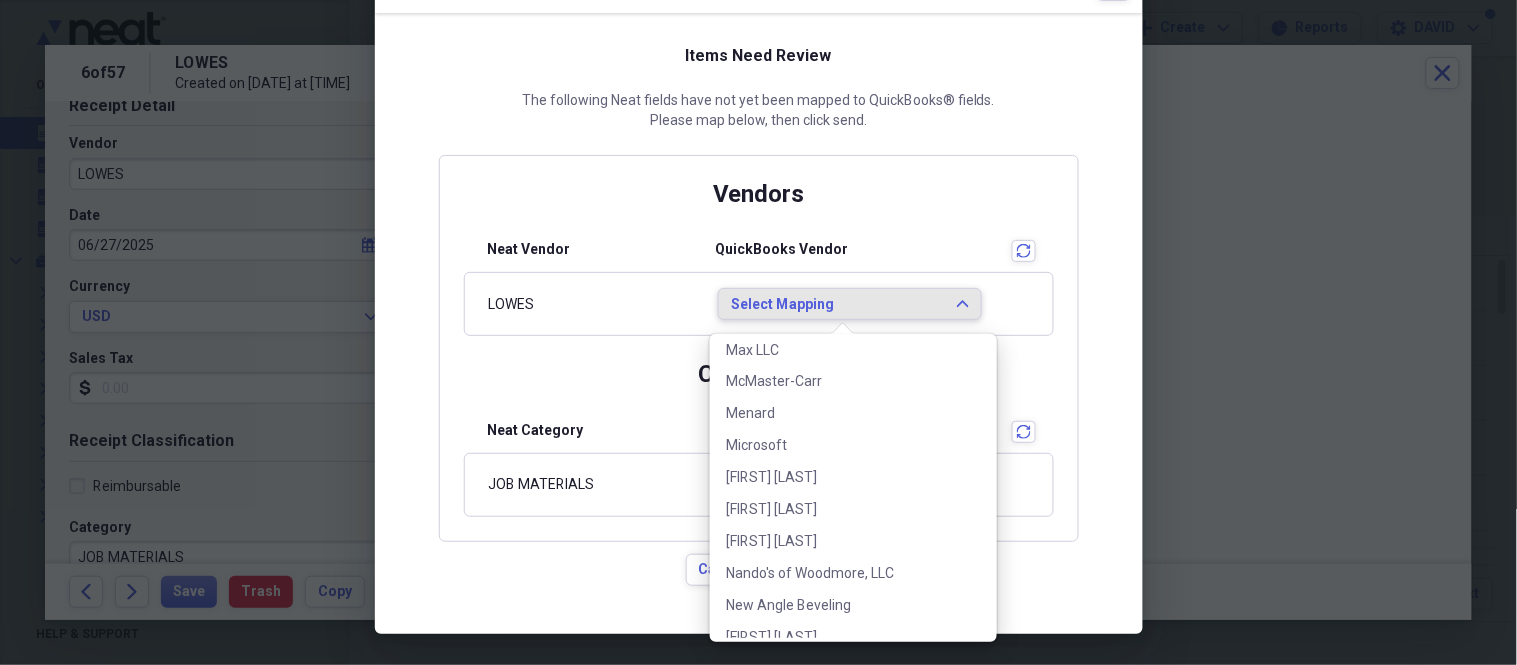 scroll, scrollTop: 2666, scrollLeft: 0, axis: vertical 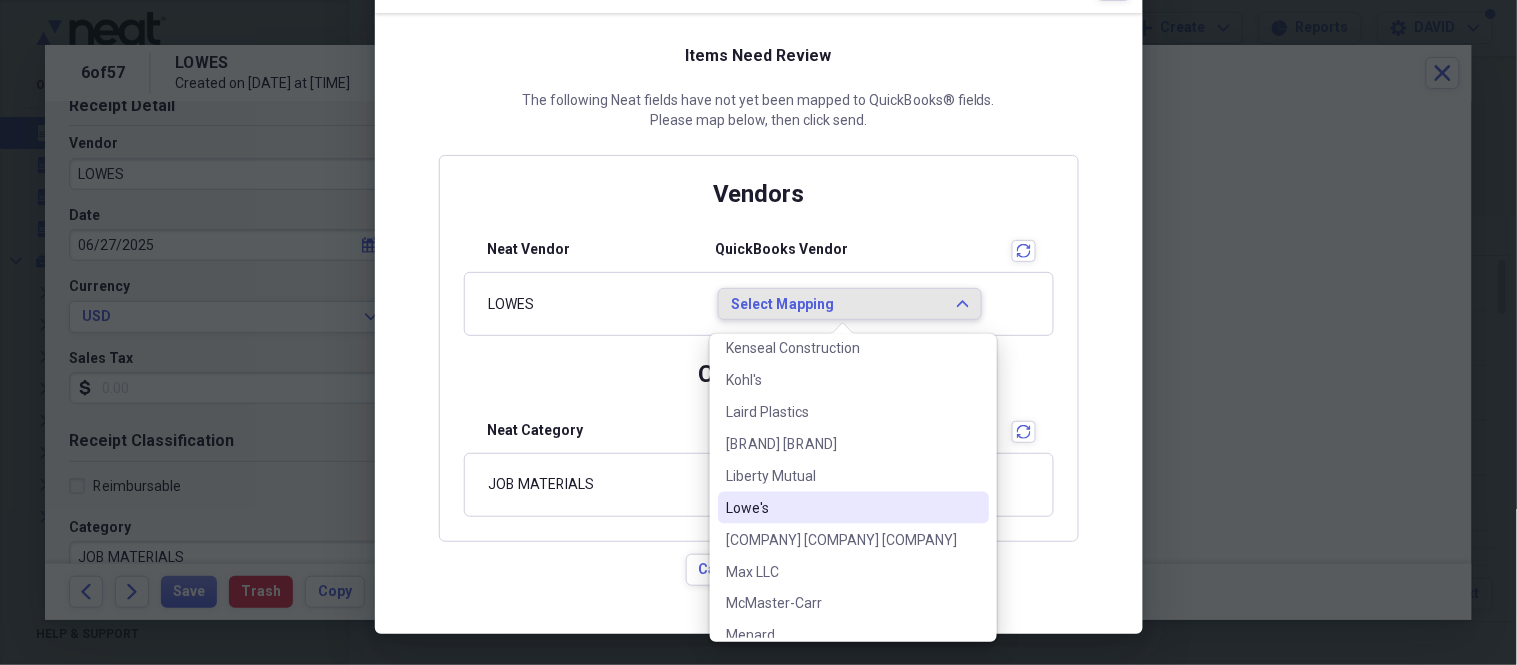 click on "Lowe's" at bounding box center [841, 508] 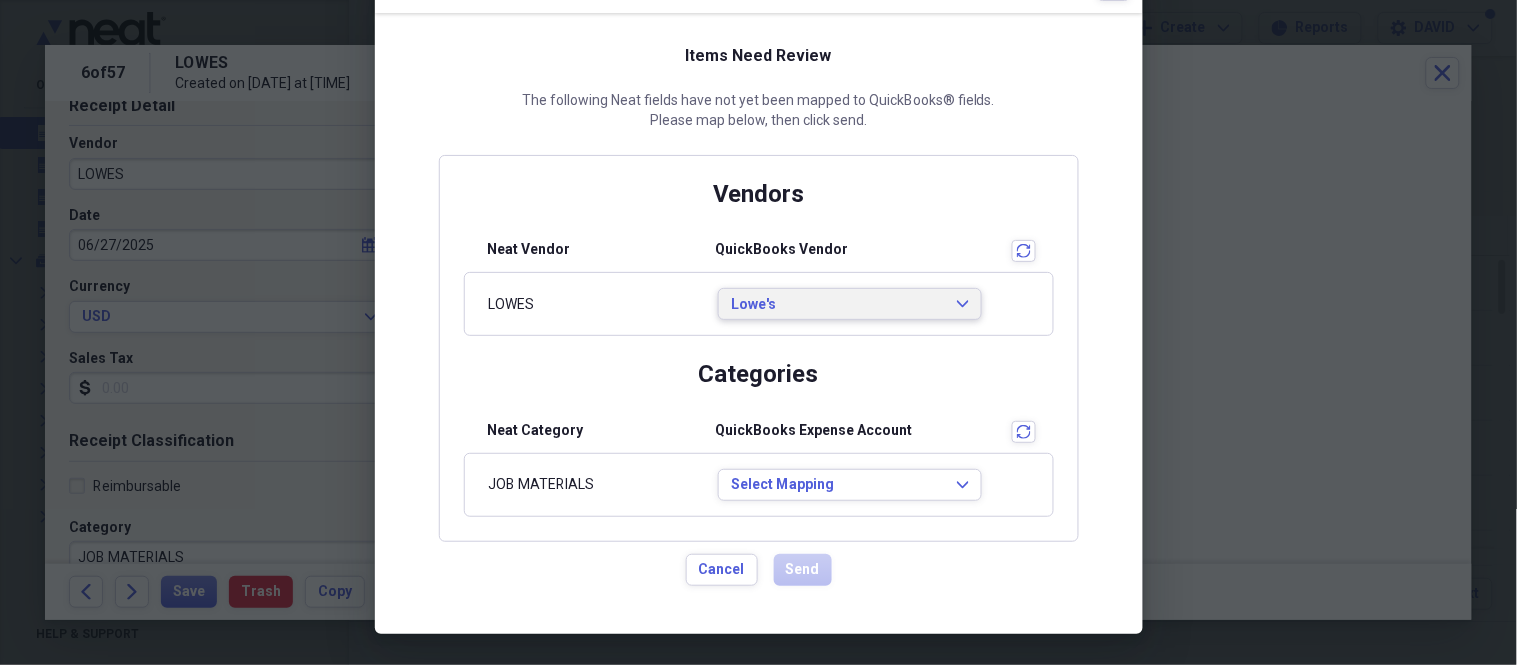 scroll, scrollTop: 0, scrollLeft: 0, axis: both 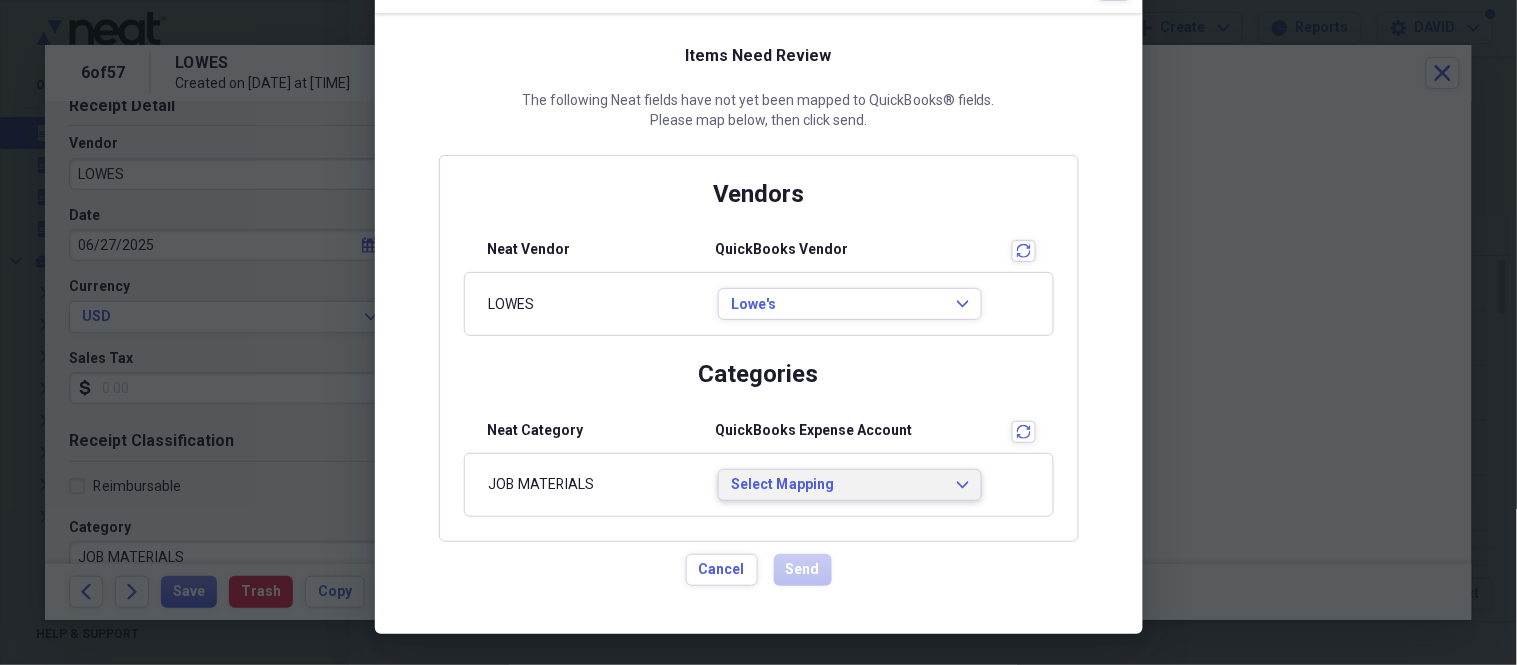 click on "Select Mapping Expand" at bounding box center [850, 485] 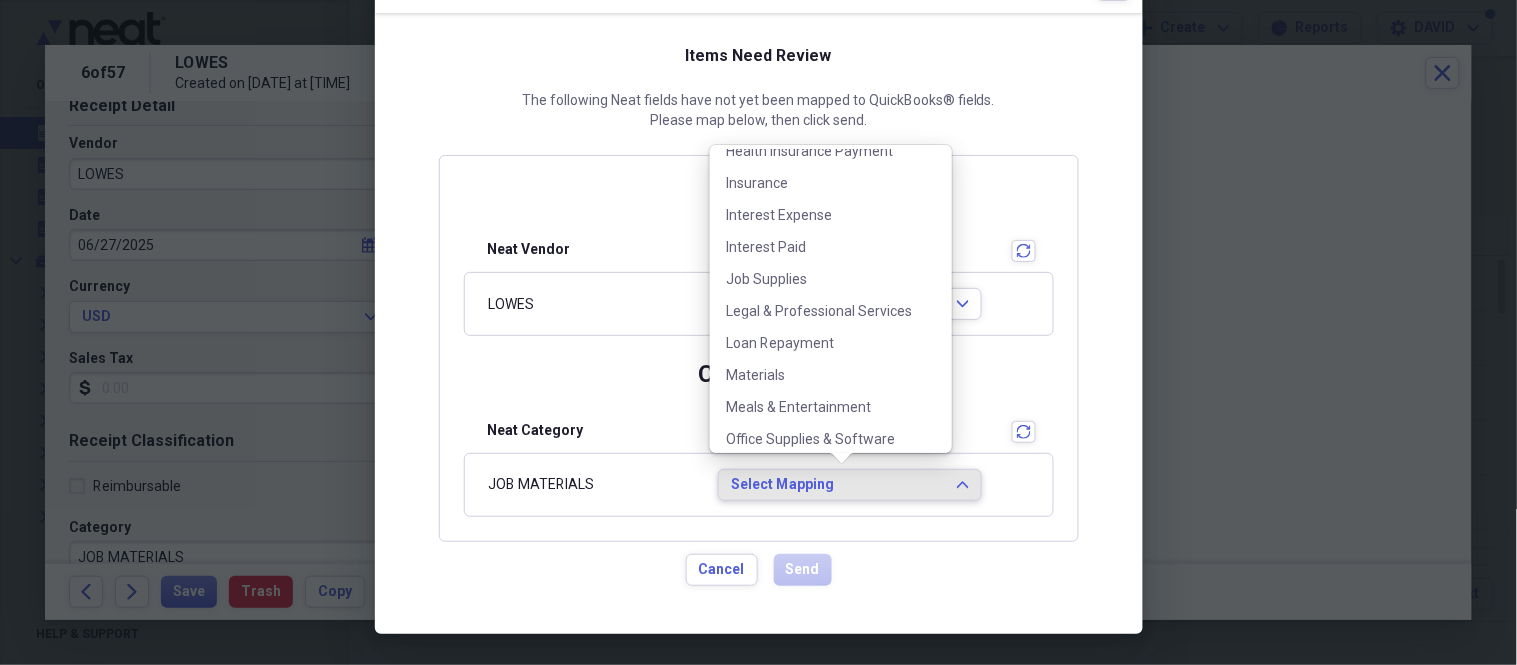 scroll, scrollTop: 444, scrollLeft: 0, axis: vertical 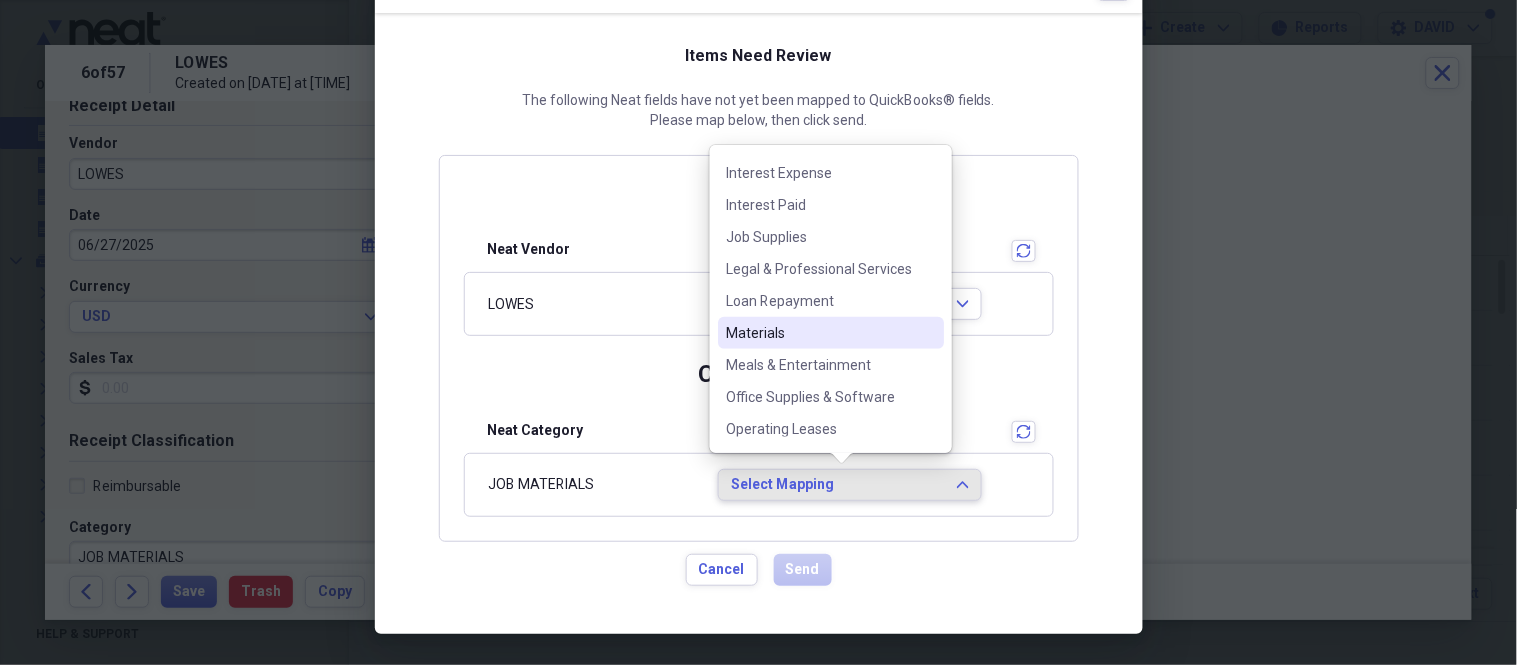 click on "Materials" at bounding box center (819, 333) 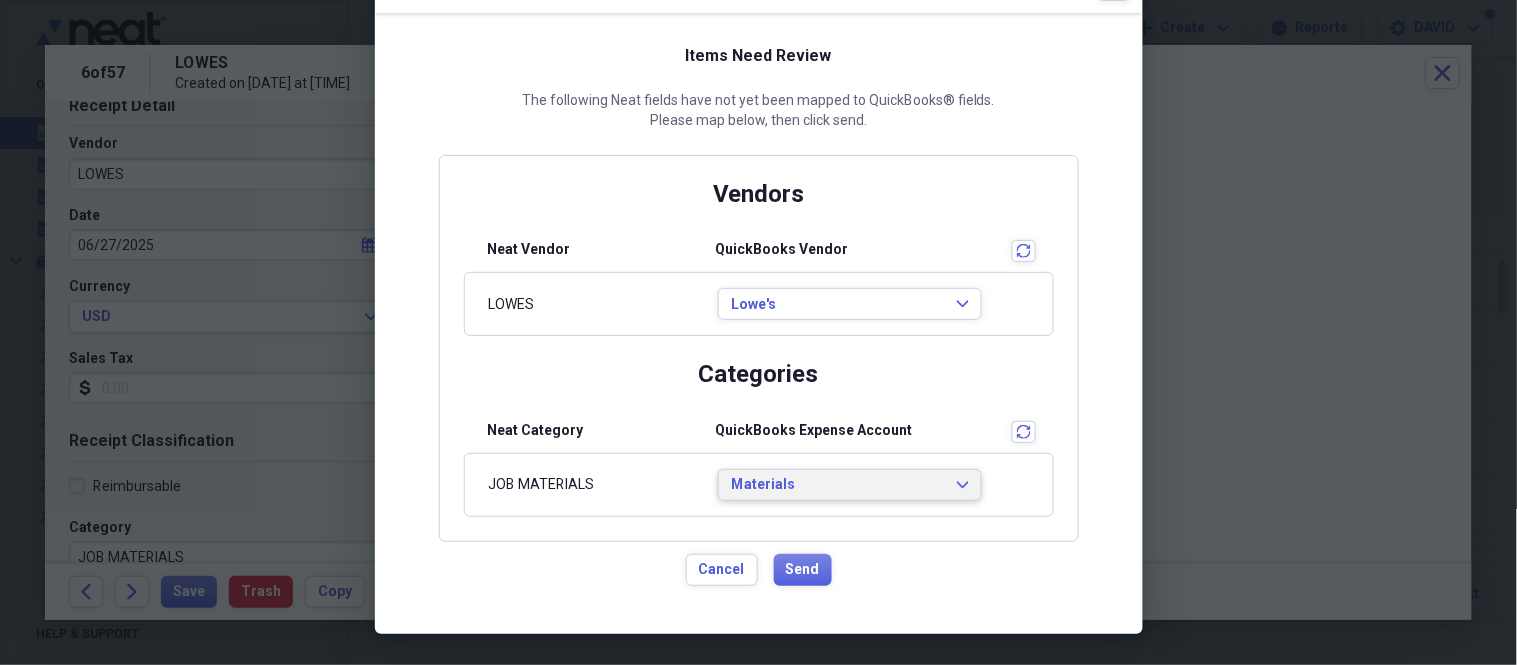 scroll, scrollTop: 0, scrollLeft: 0, axis: both 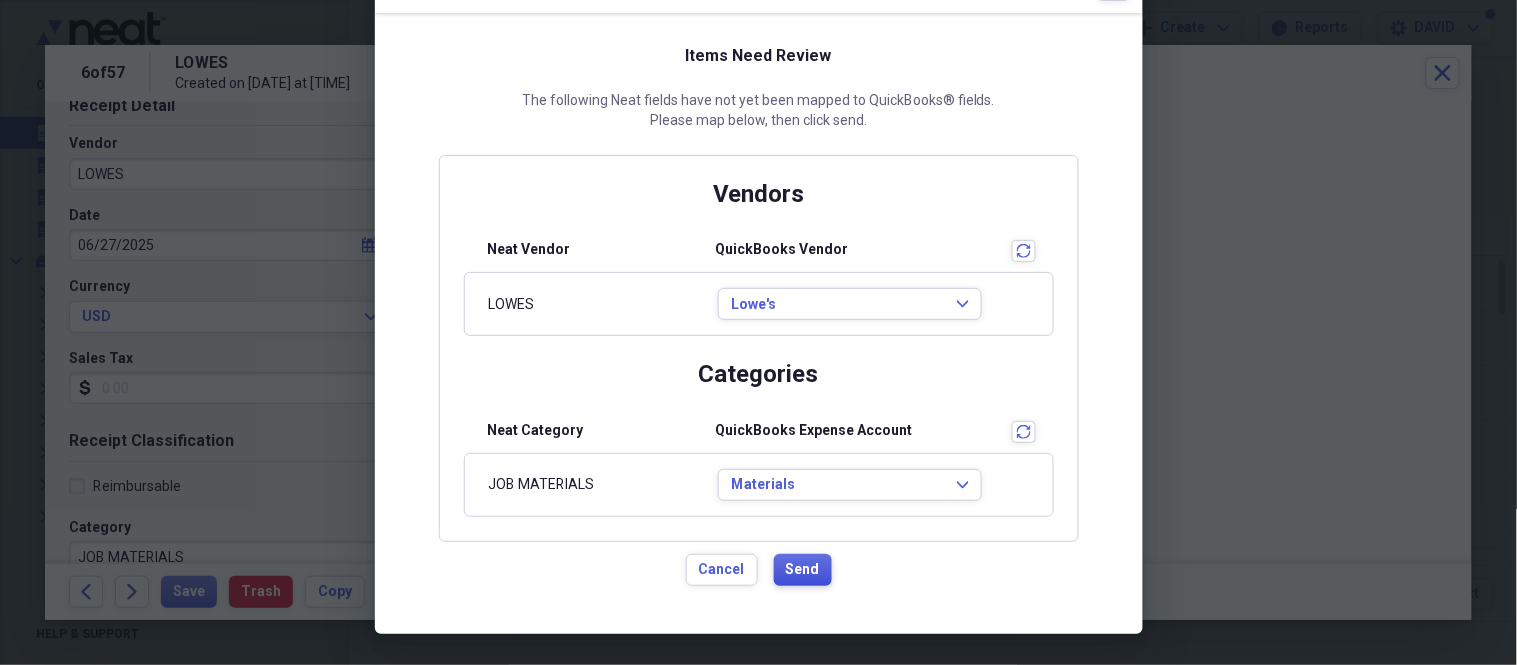 click on "Send" at bounding box center (803, 570) 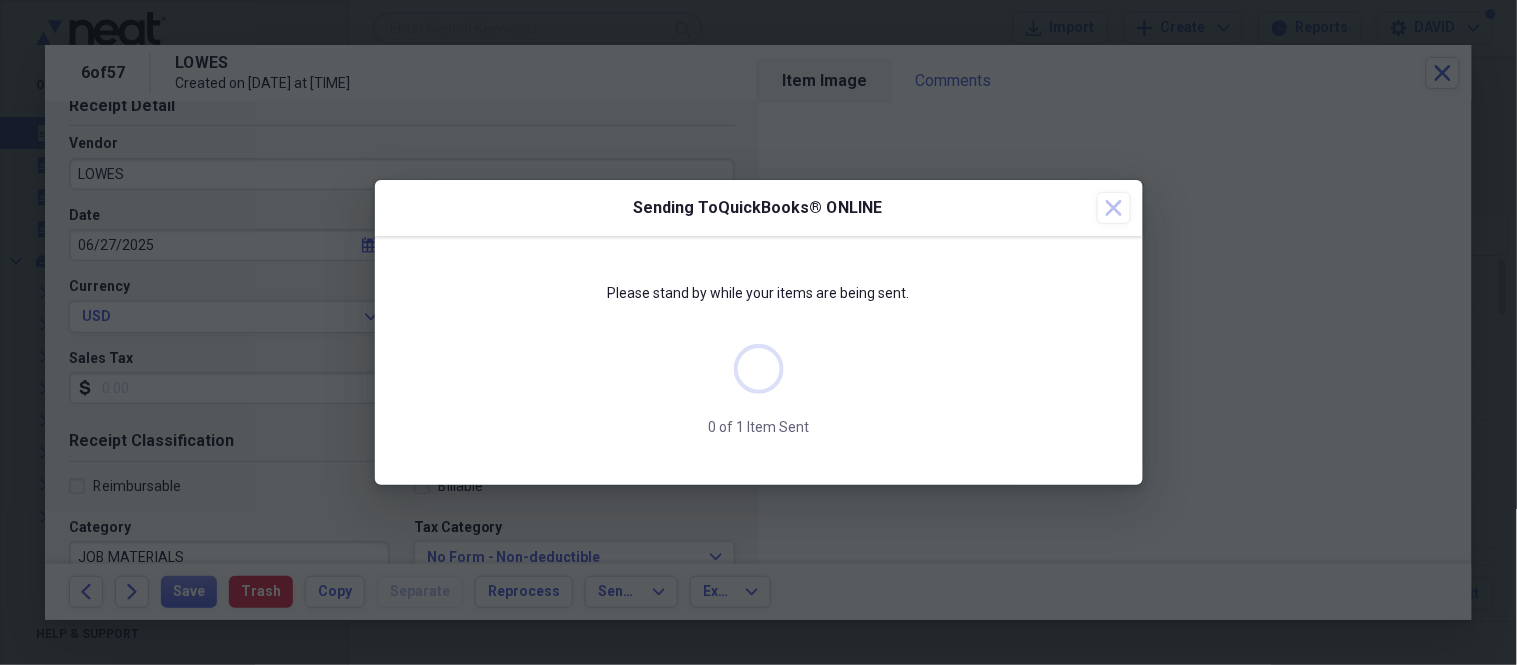 scroll, scrollTop: 0, scrollLeft: 0, axis: both 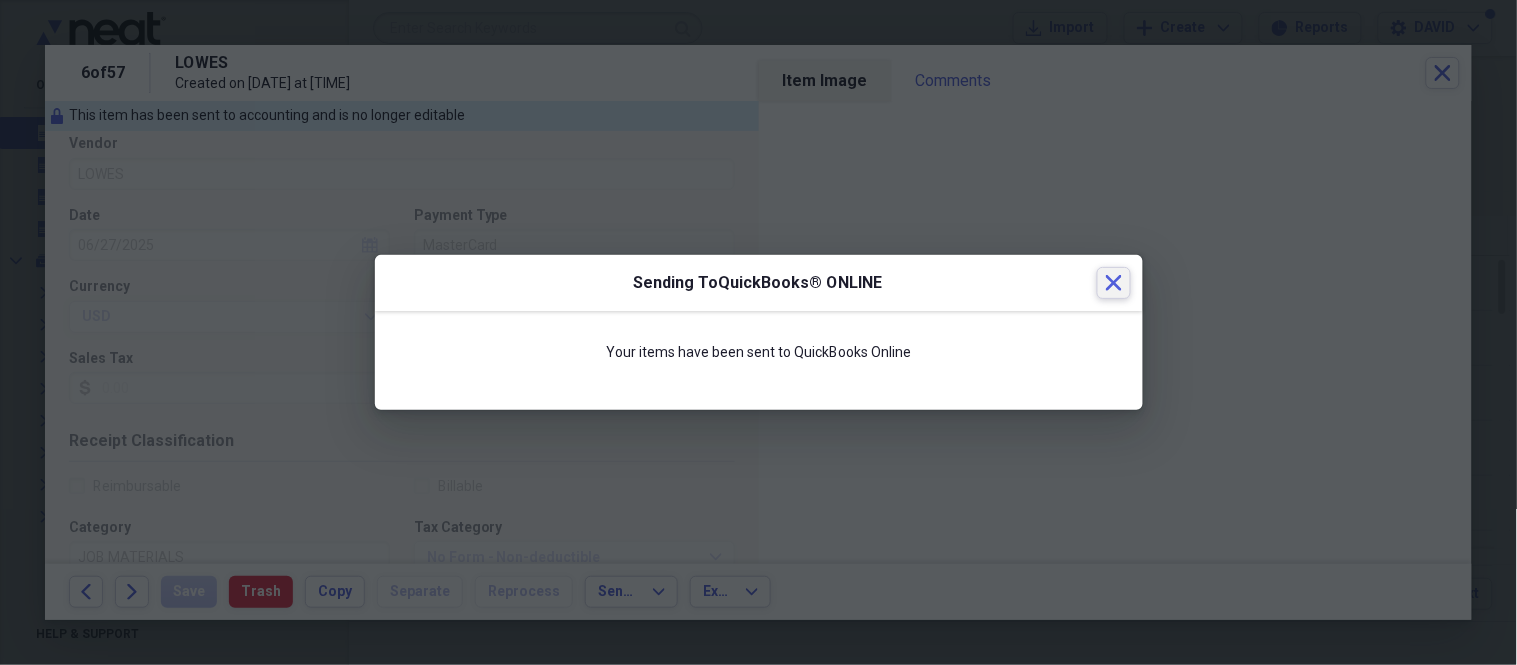click on "Close" 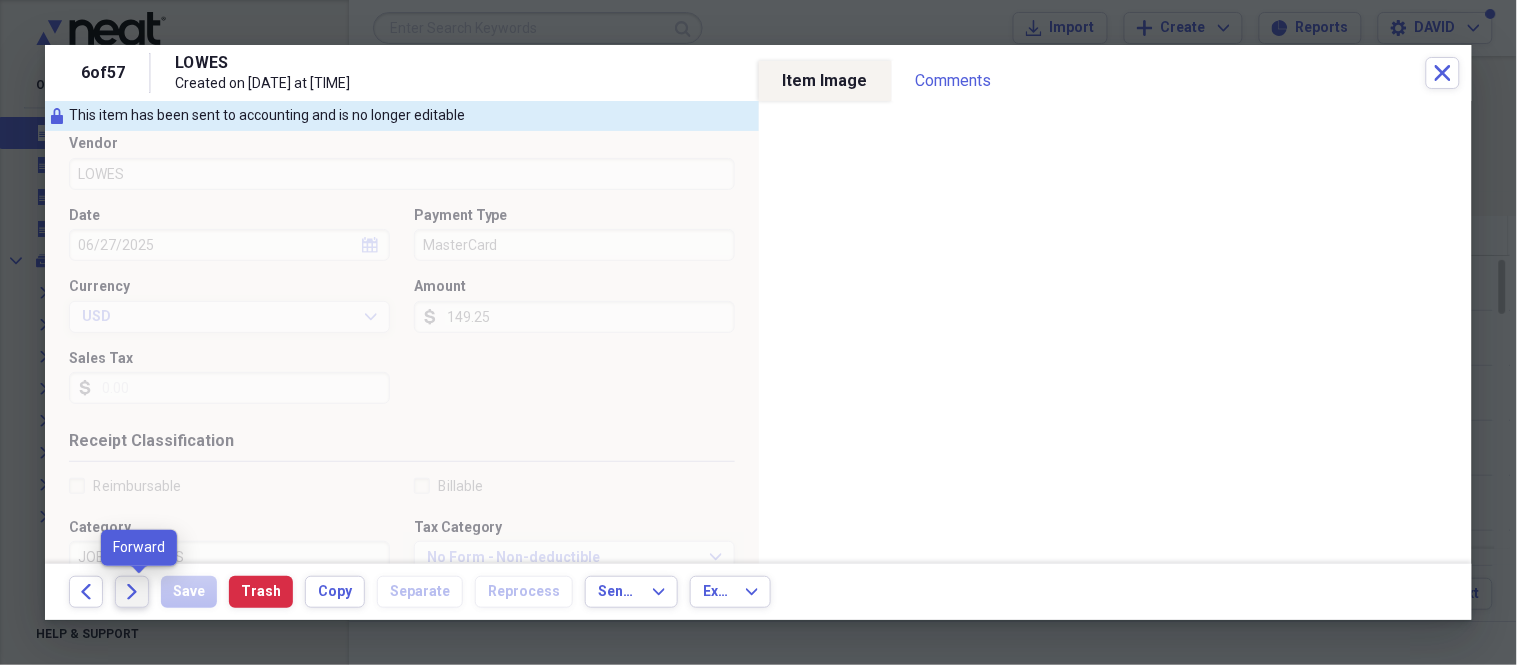 click on "Forward" at bounding box center [132, 592] 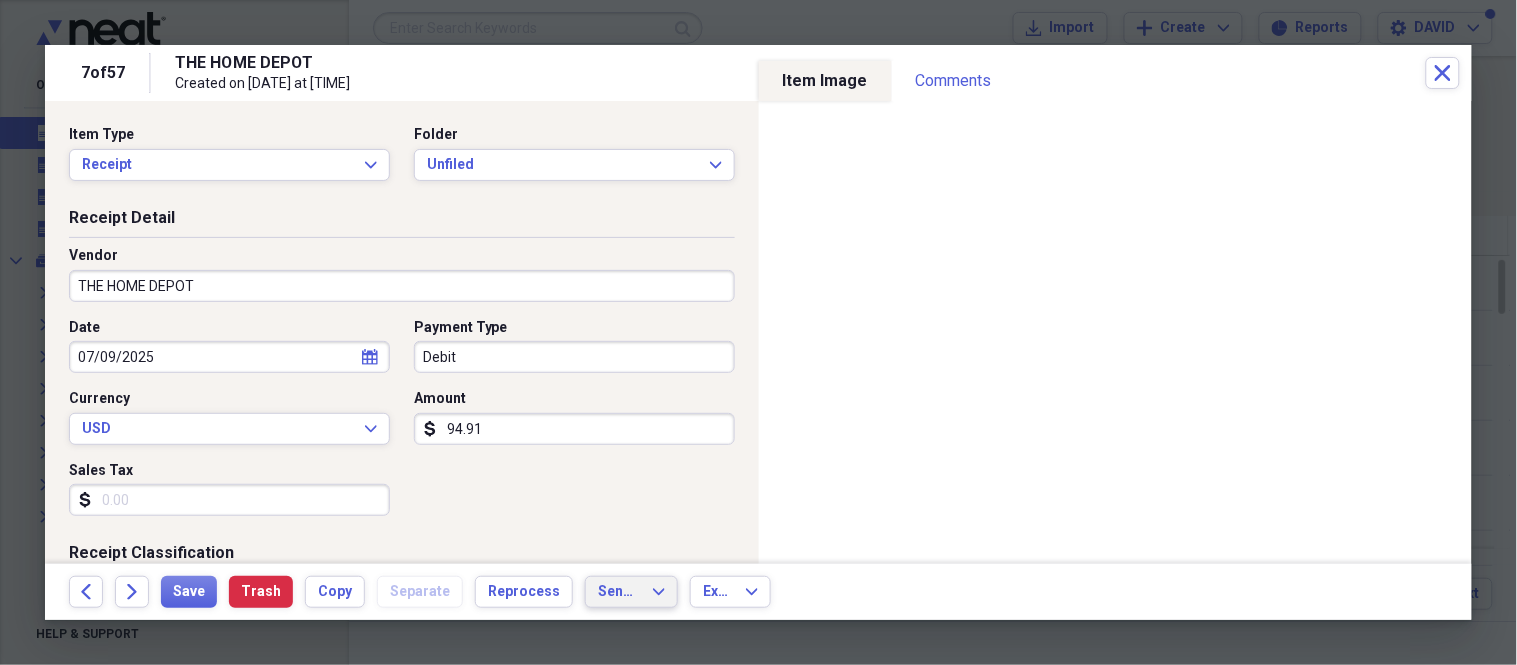 click on "Send To Expand" at bounding box center (631, 592) 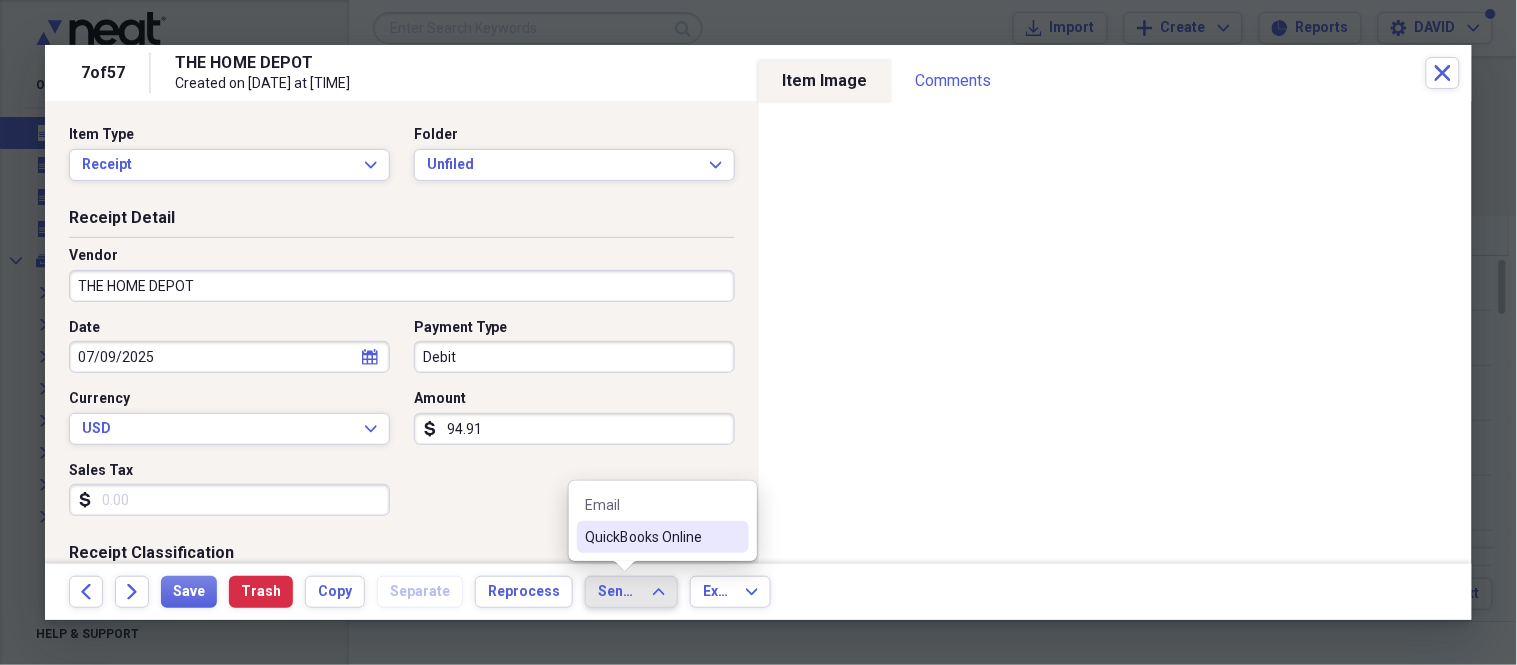 click on "QuickBooks Online" at bounding box center (651, 537) 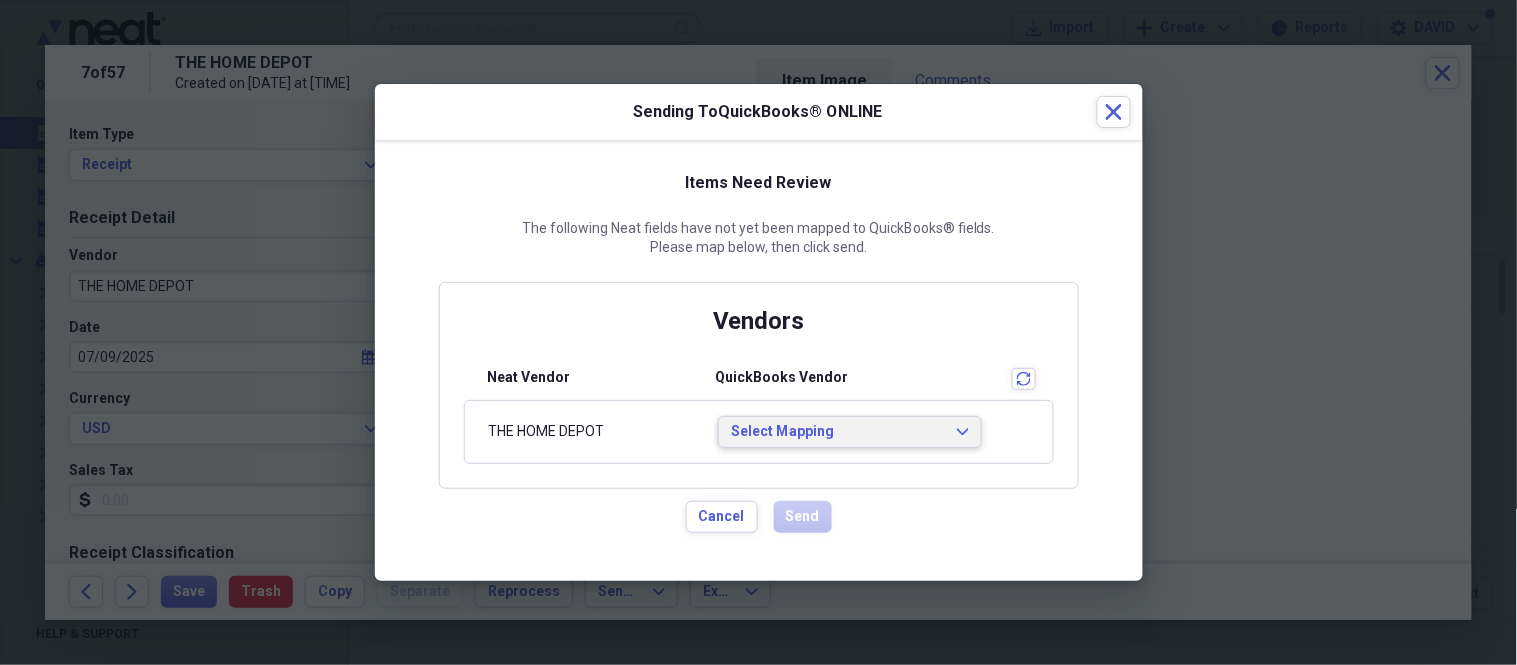 click on "Select Mapping" at bounding box center (838, 432) 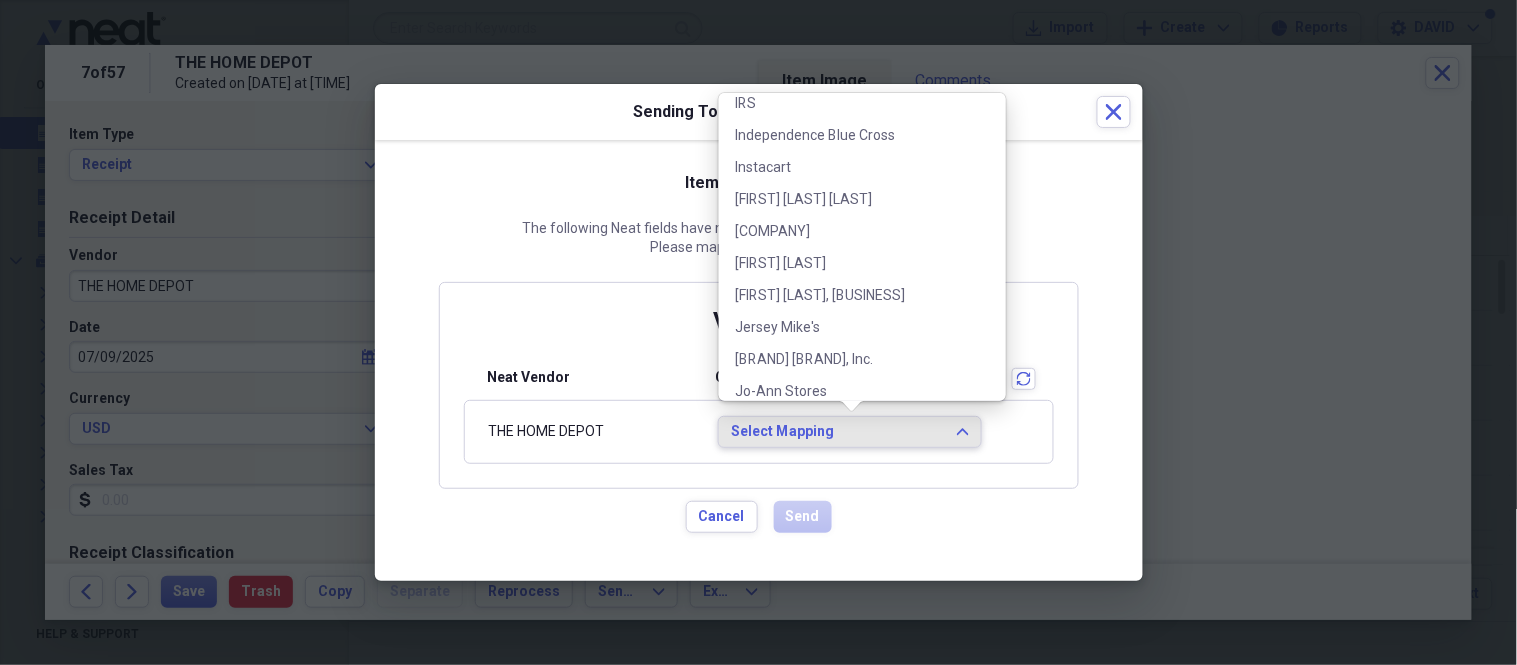 scroll, scrollTop: 2000, scrollLeft: 0, axis: vertical 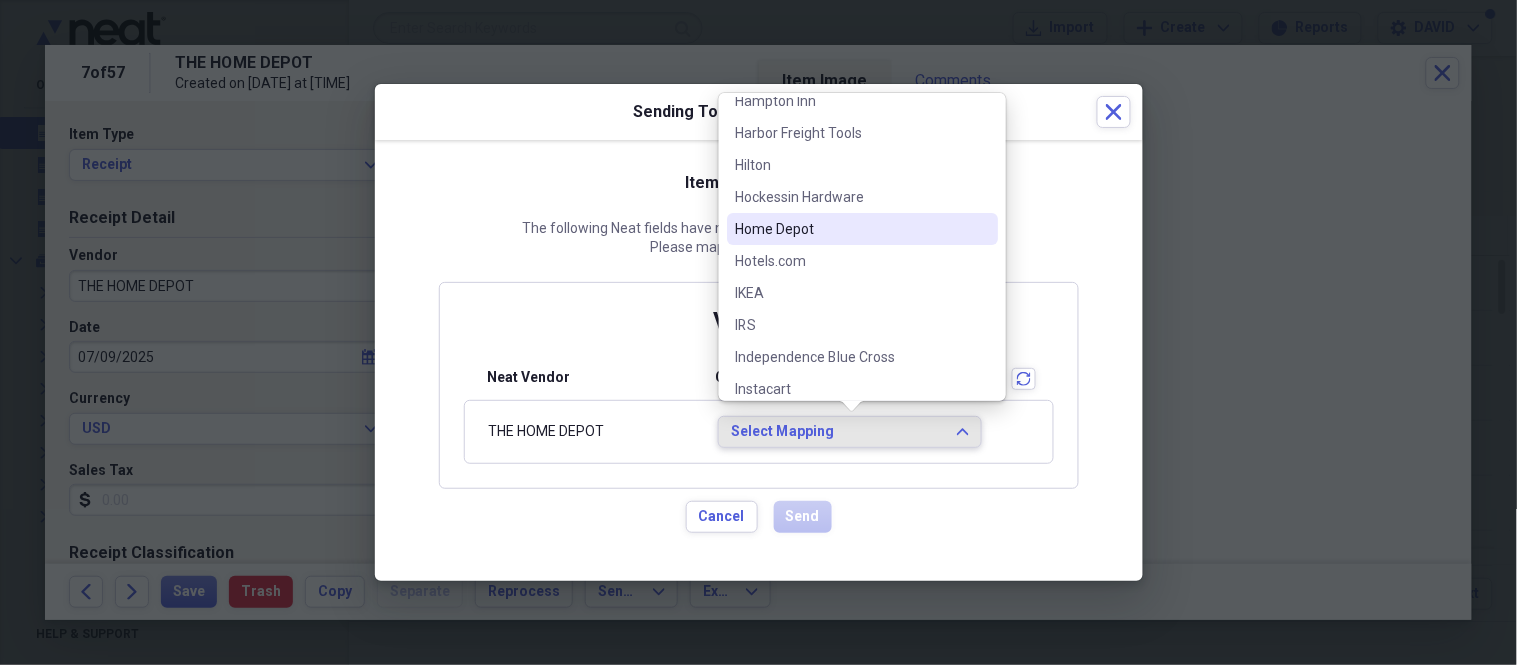 click on "Home Depot" at bounding box center [850, 229] 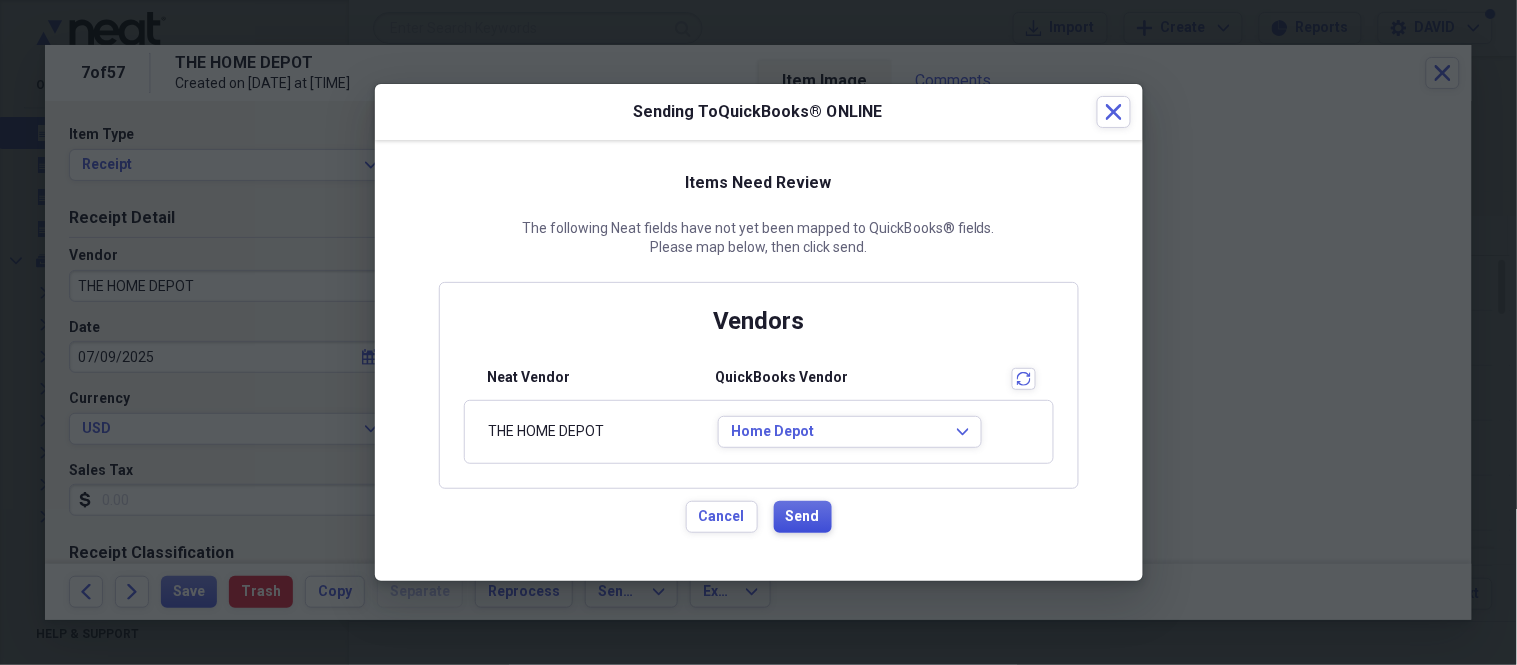 click on "Send" at bounding box center (803, 517) 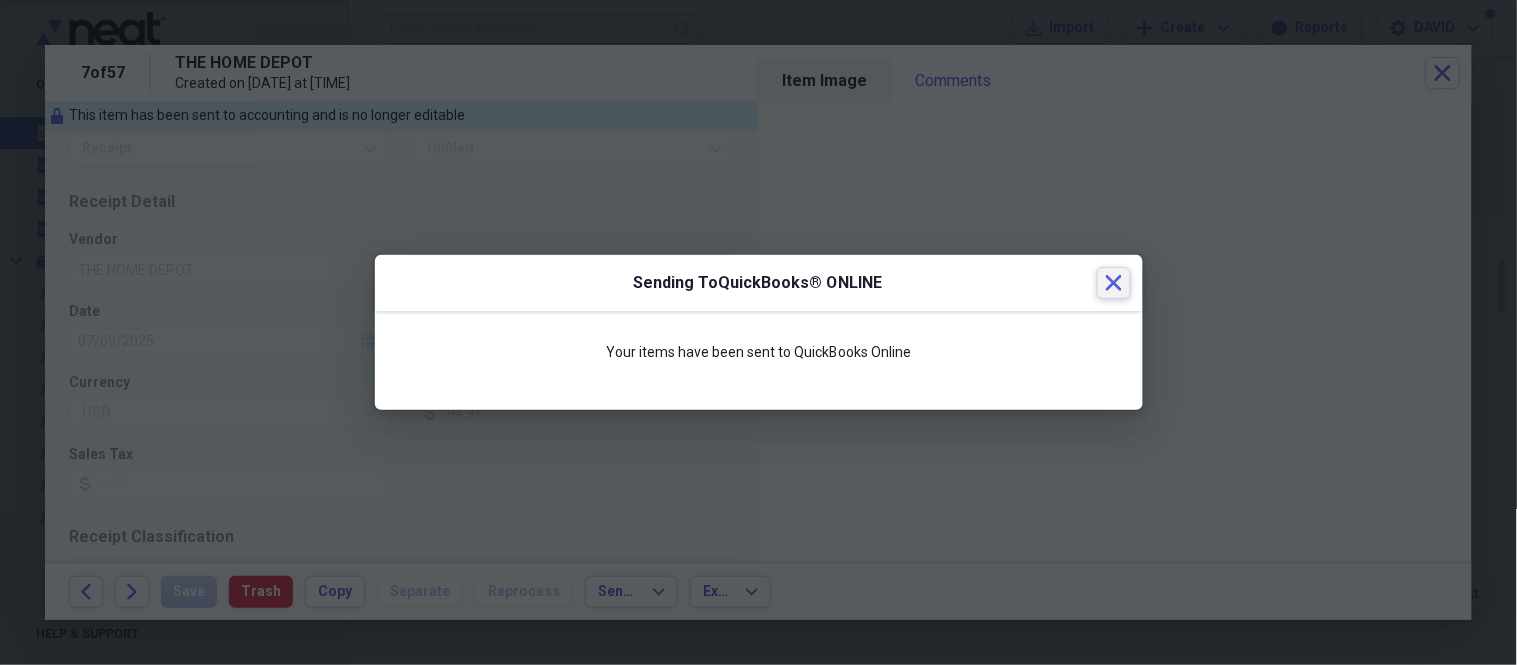 click on "Close" at bounding box center (1114, 283) 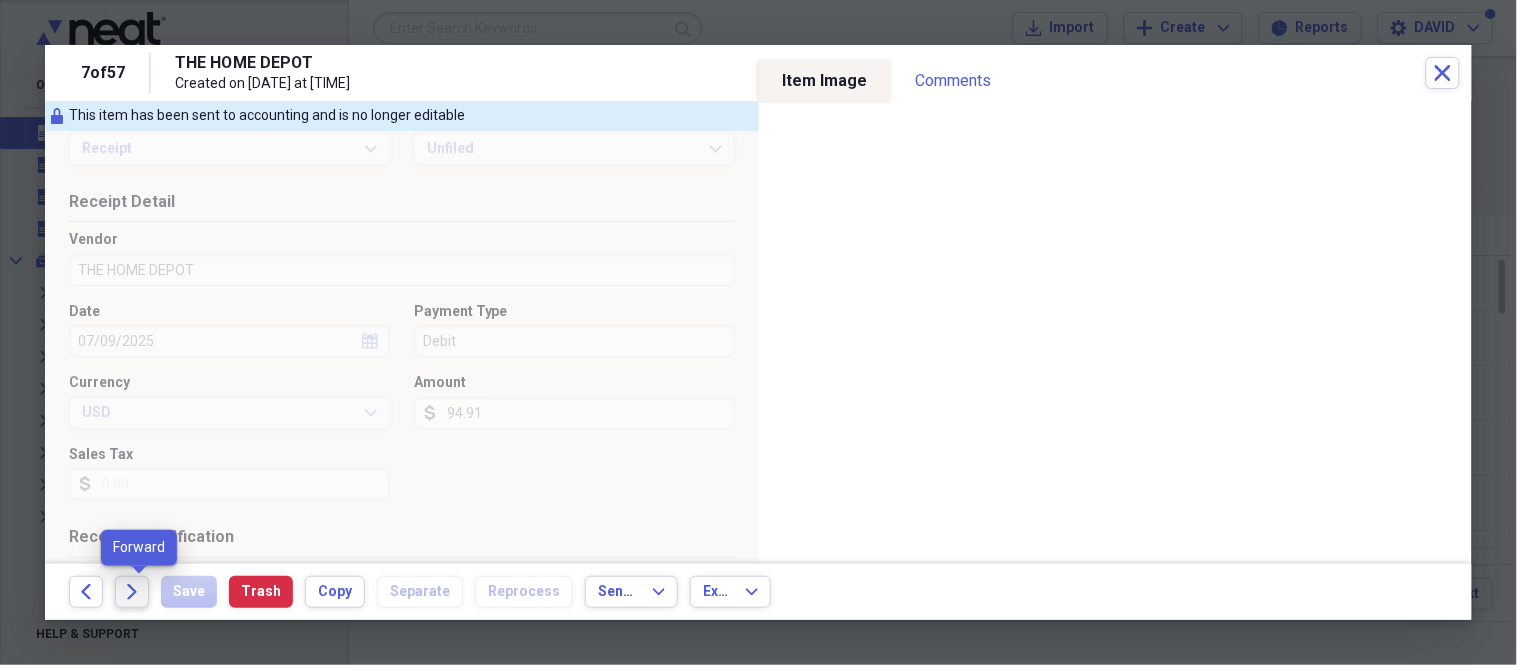 click on "Forward" 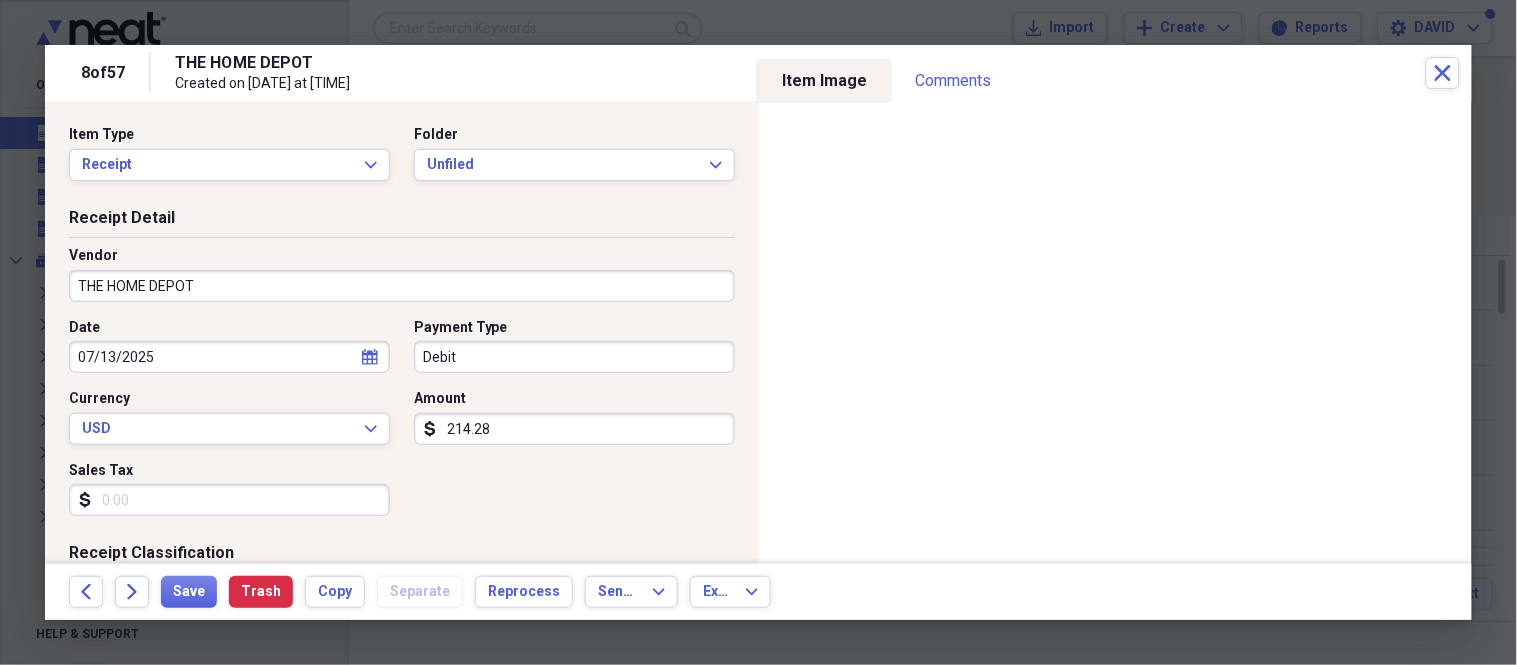 scroll, scrollTop: 222, scrollLeft: 0, axis: vertical 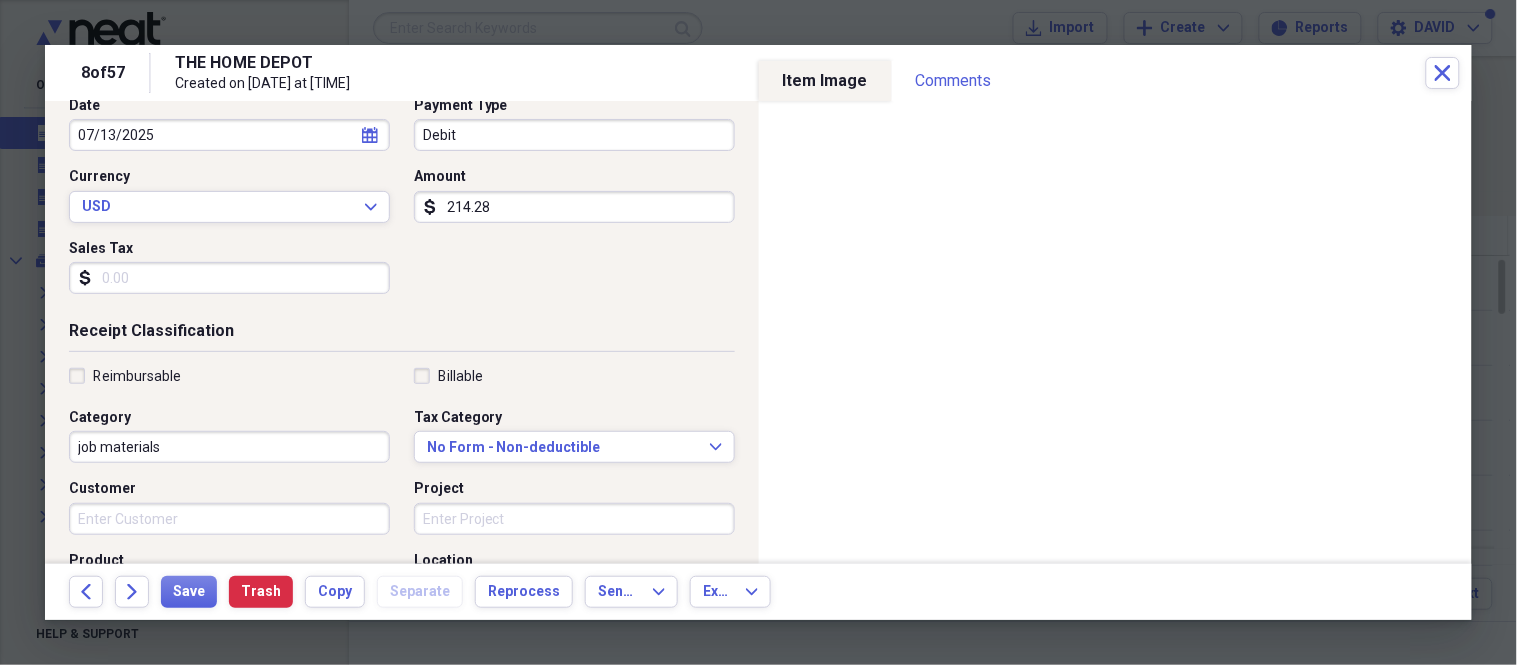 click on "Sales Tax" at bounding box center (229, 278) 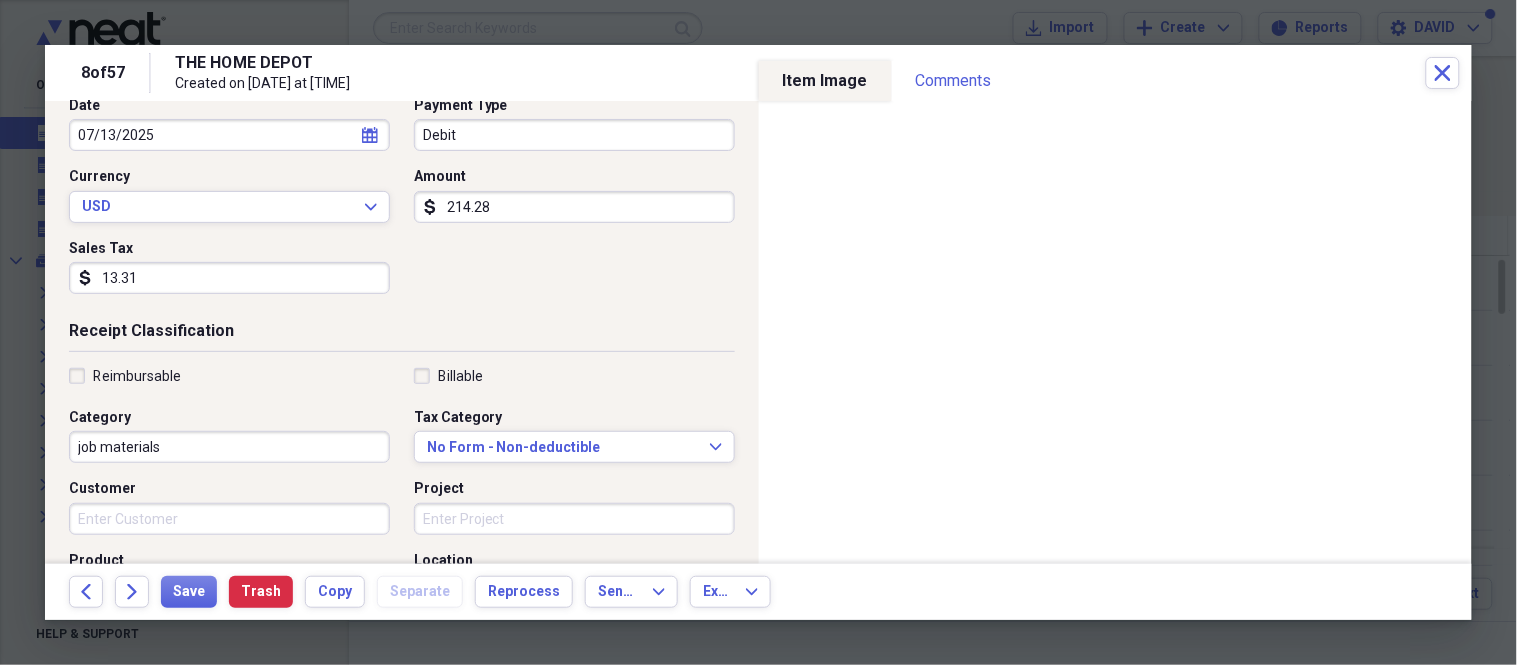 type on "13.31" 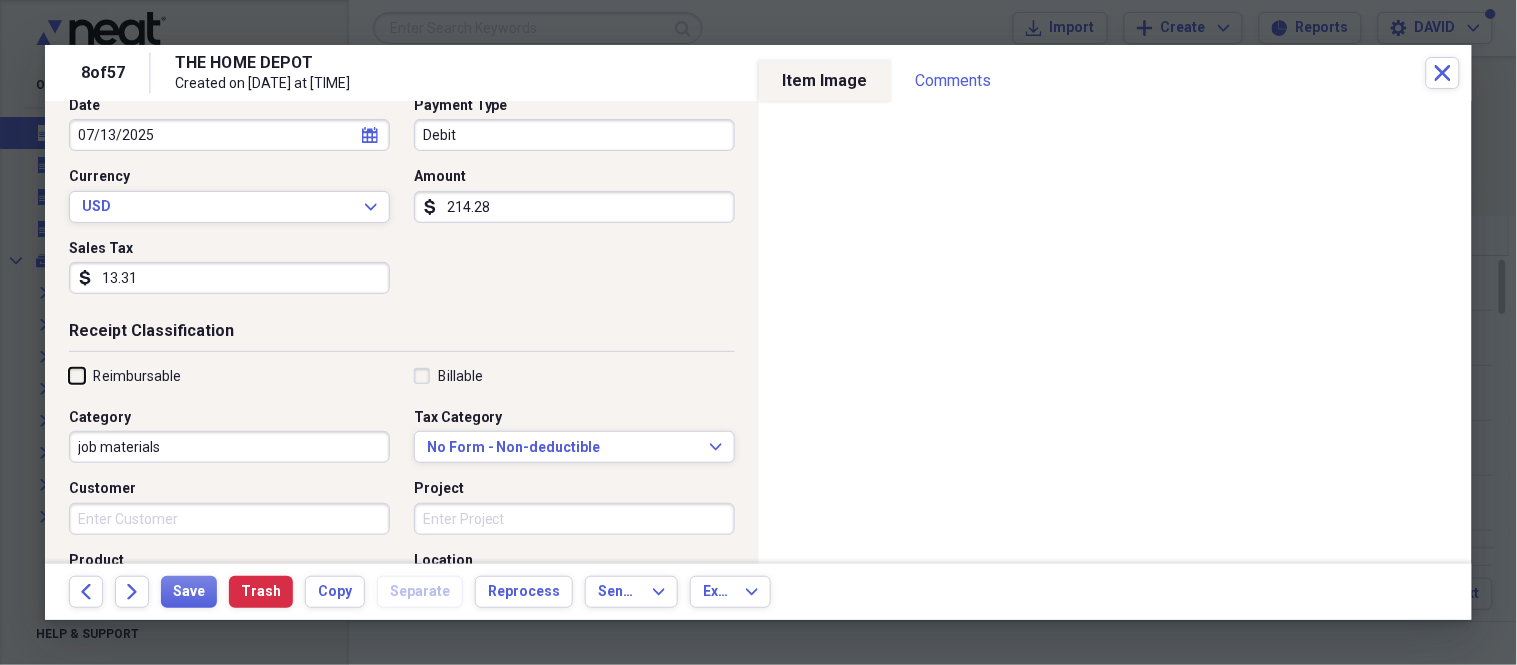 click on "Reimbursable" at bounding box center [69, 375] 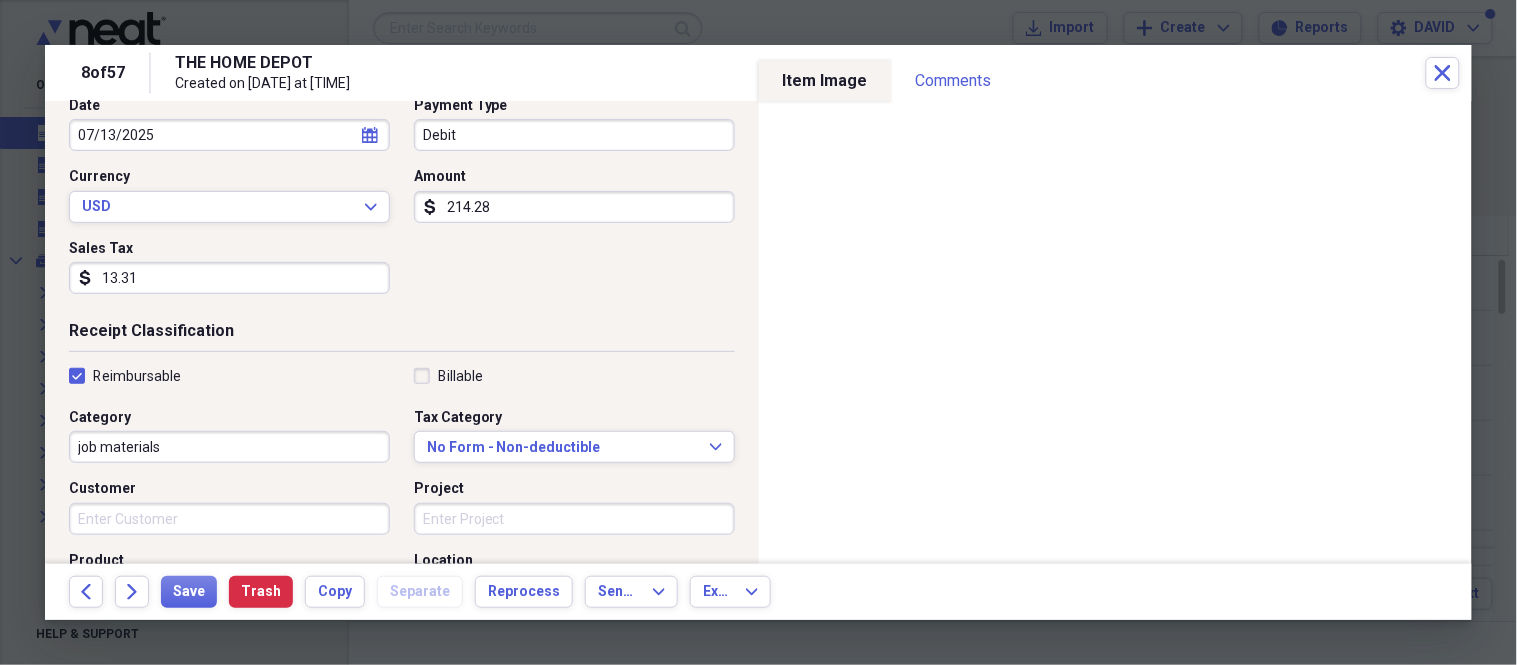 click on "Reimbursable" at bounding box center (125, 376) 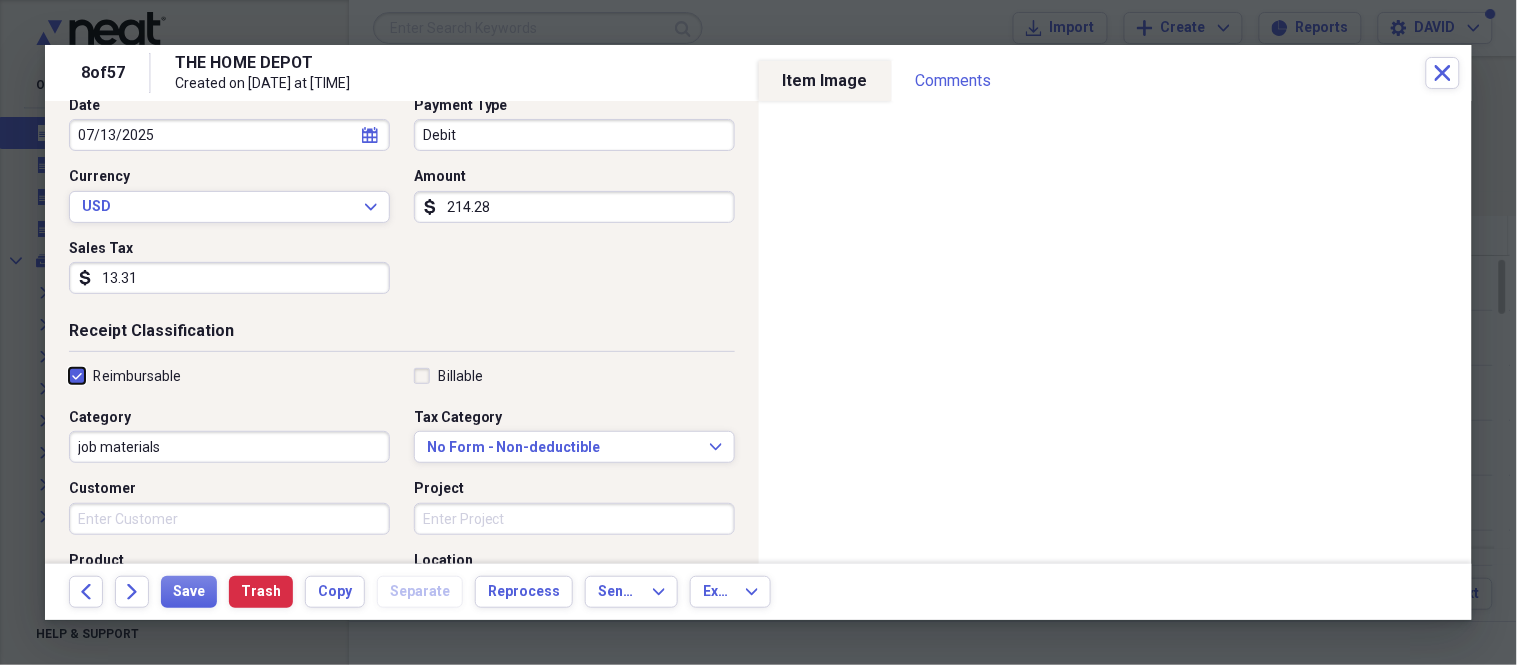click on "Reimbursable" at bounding box center [69, 375] 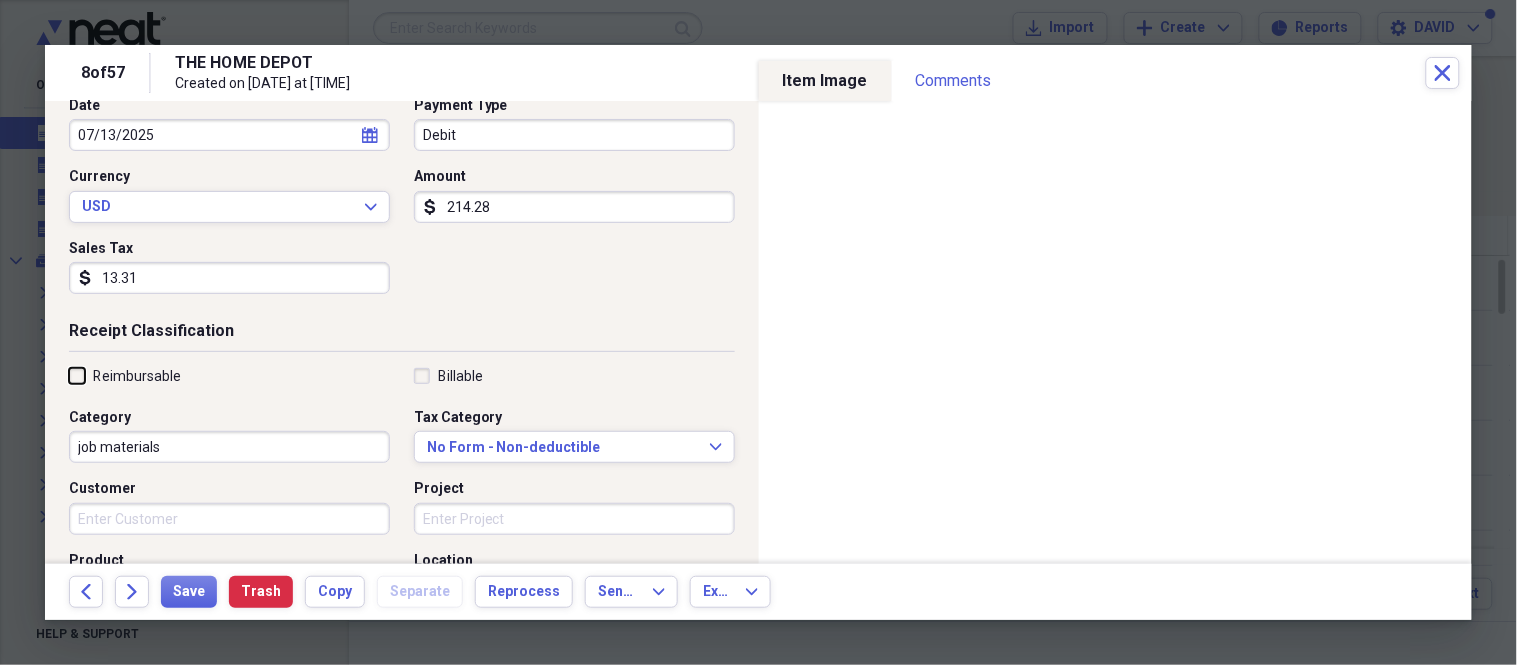 checkbox on "false" 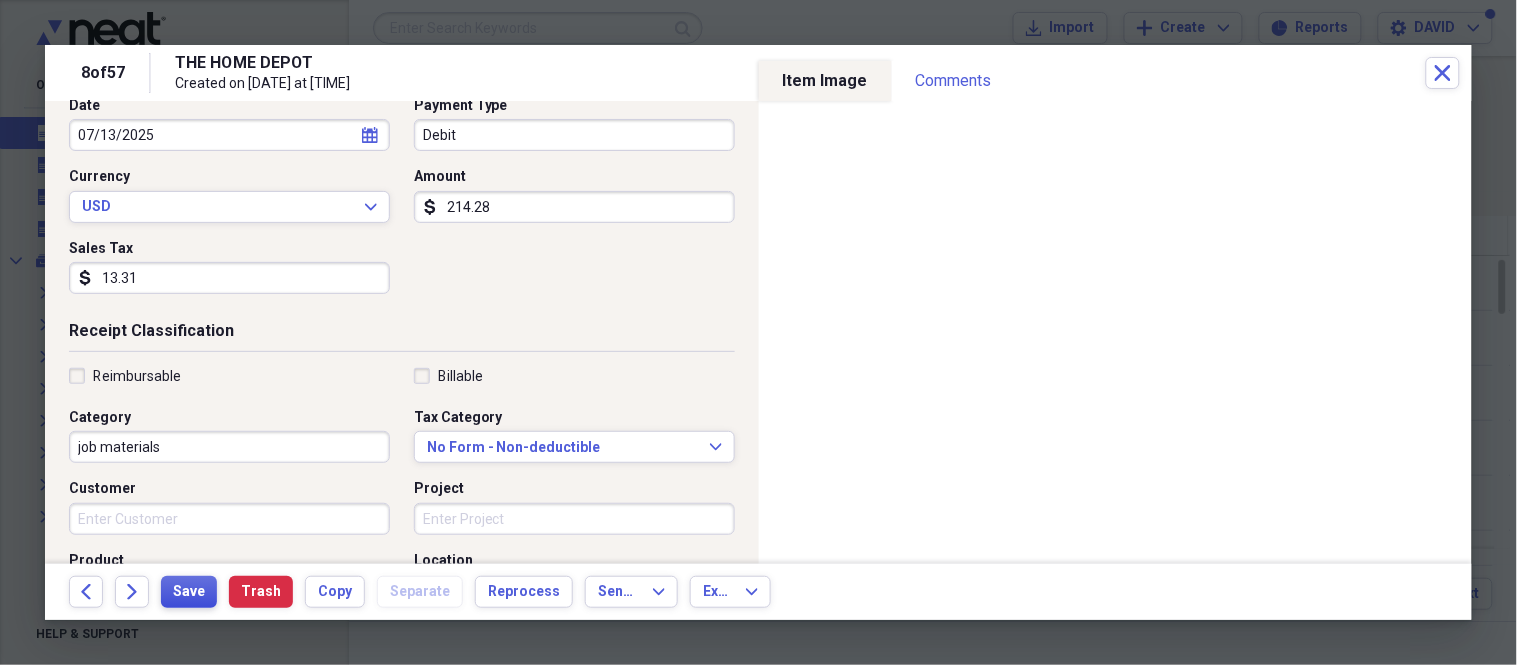 click on "Save" at bounding box center (189, 592) 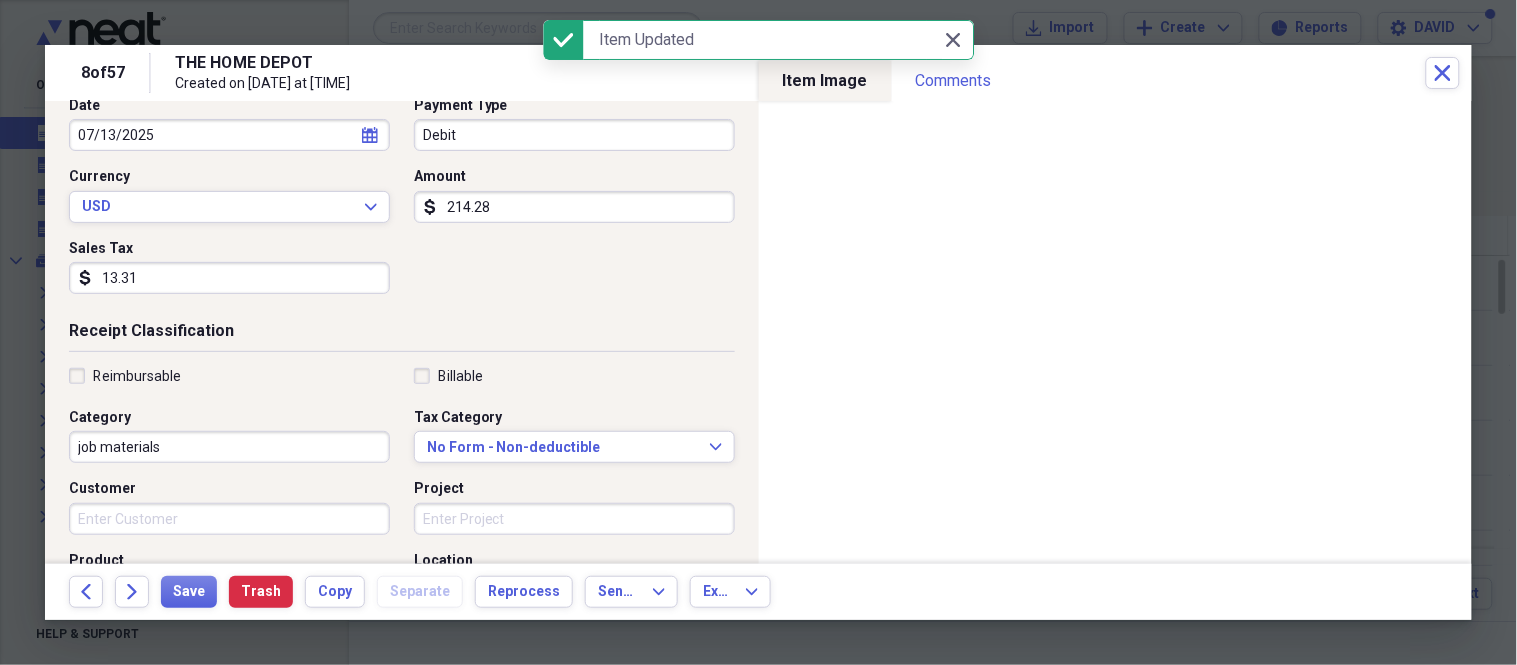click on "Billable" at bounding box center [448, 376] 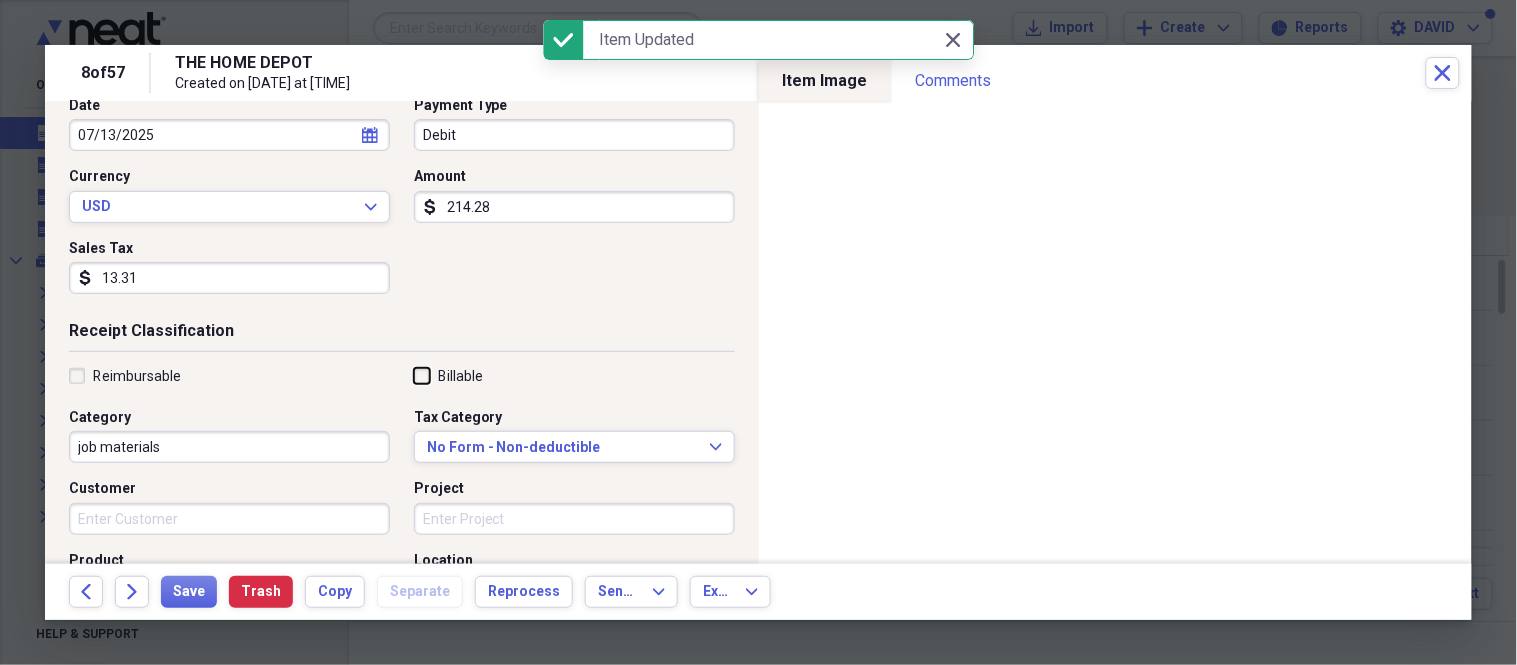 click on "Billable" at bounding box center [414, 375] 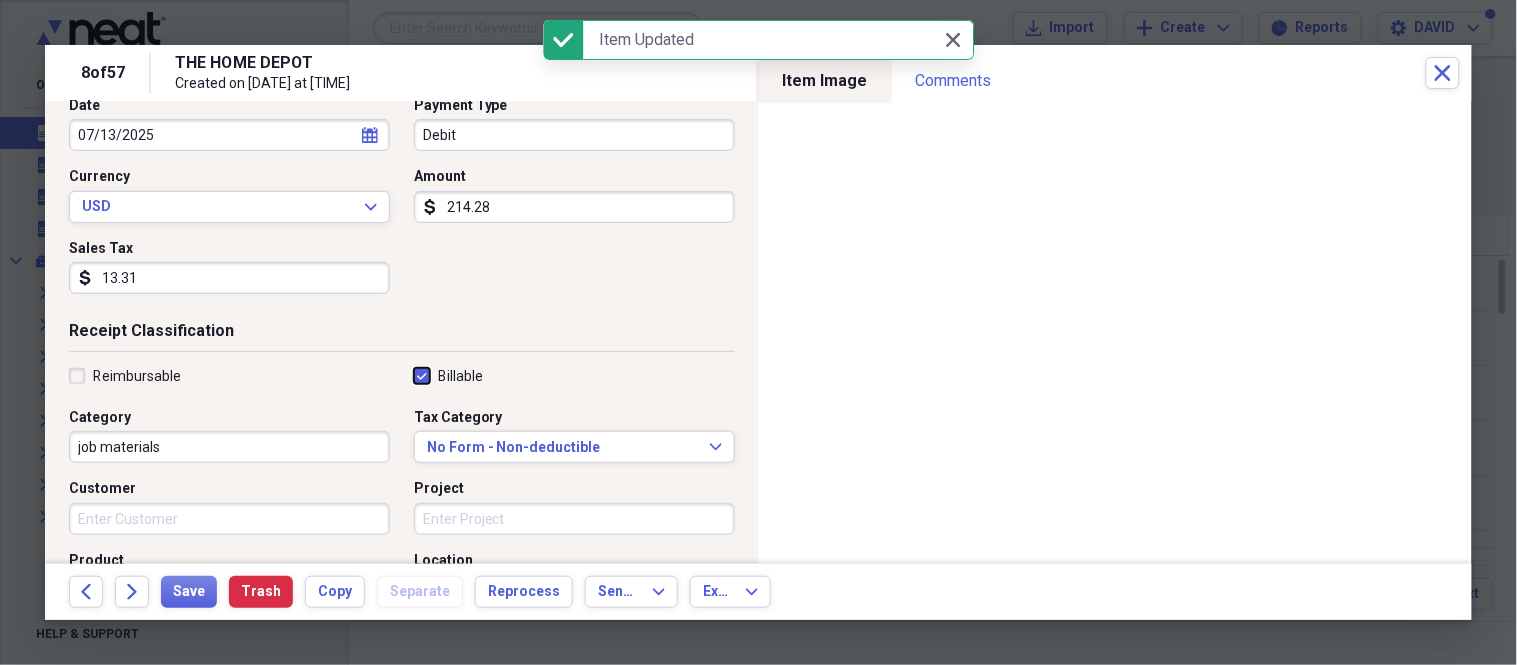 checkbox on "true" 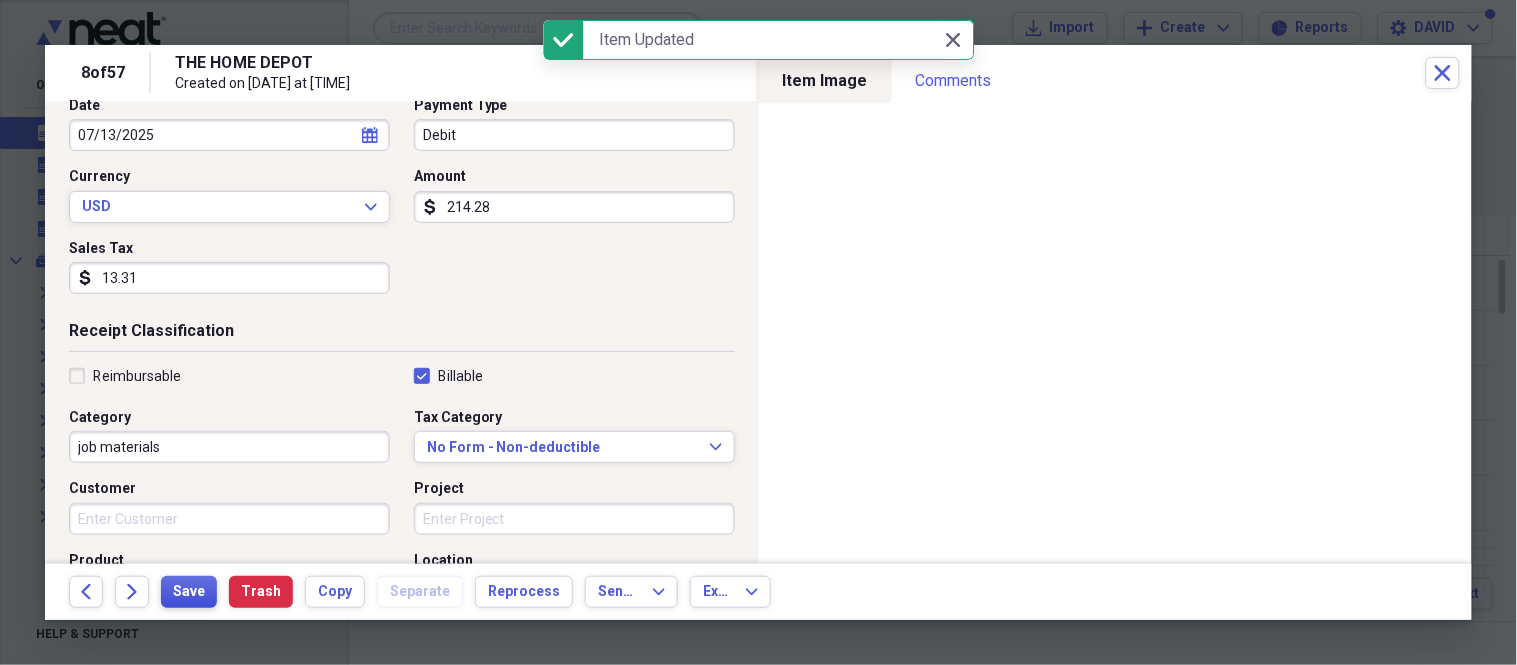 click on "Save" at bounding box center [189, 592] 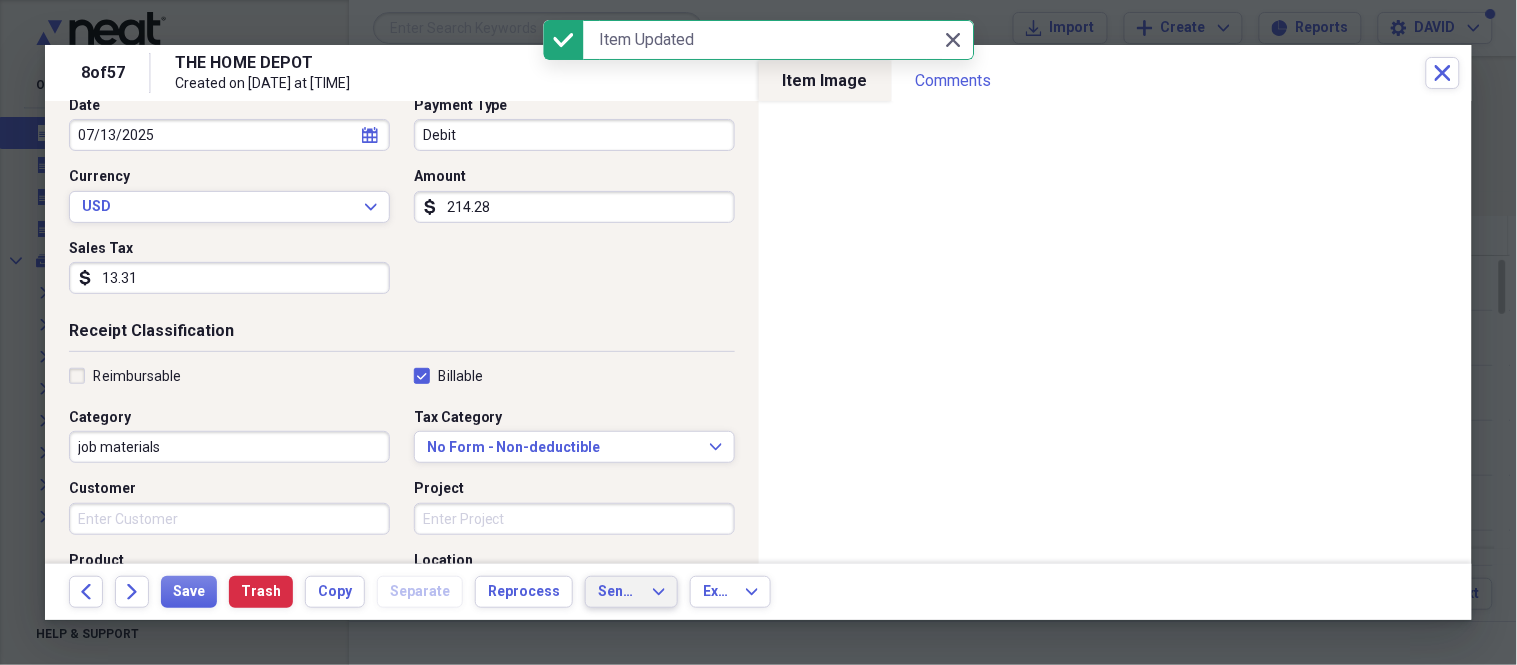 click on "Send To" at bounding box center (619, 592) 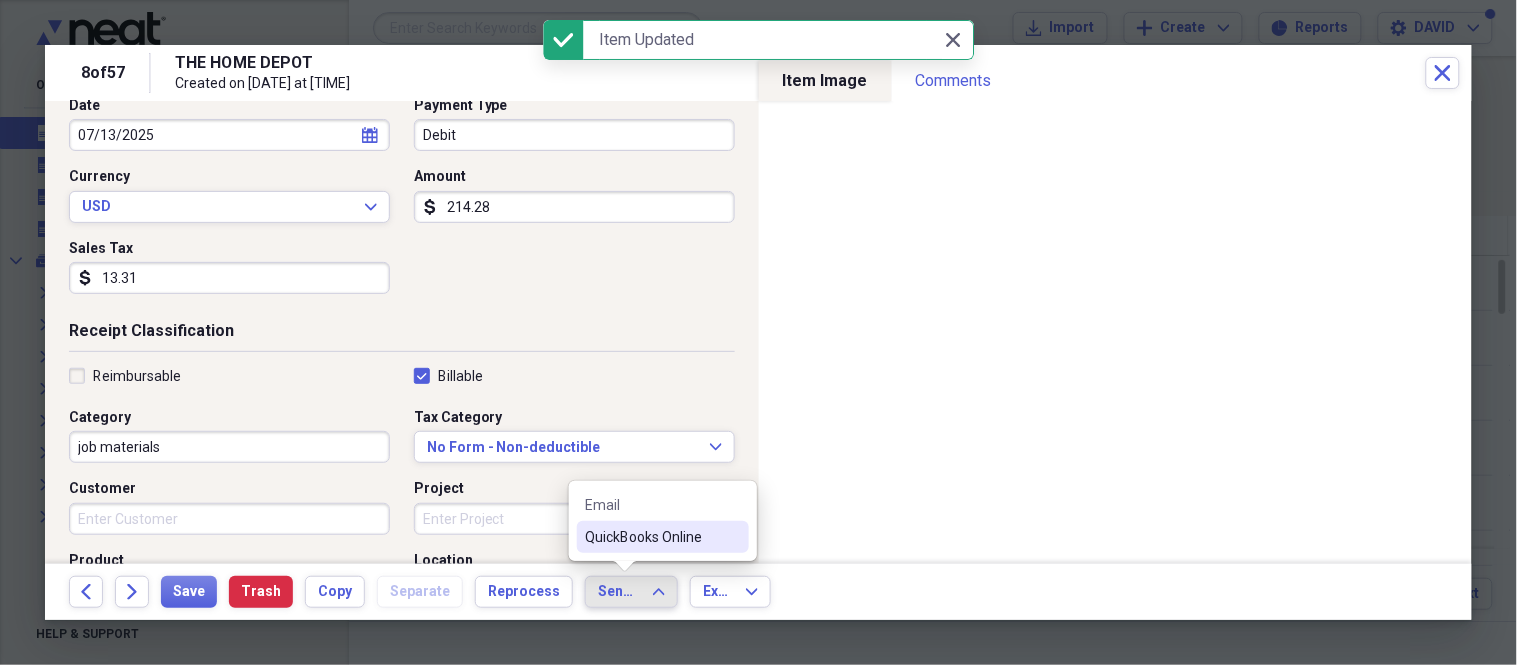 click on "QuickBooks Online" at bounding box center (651, 537) 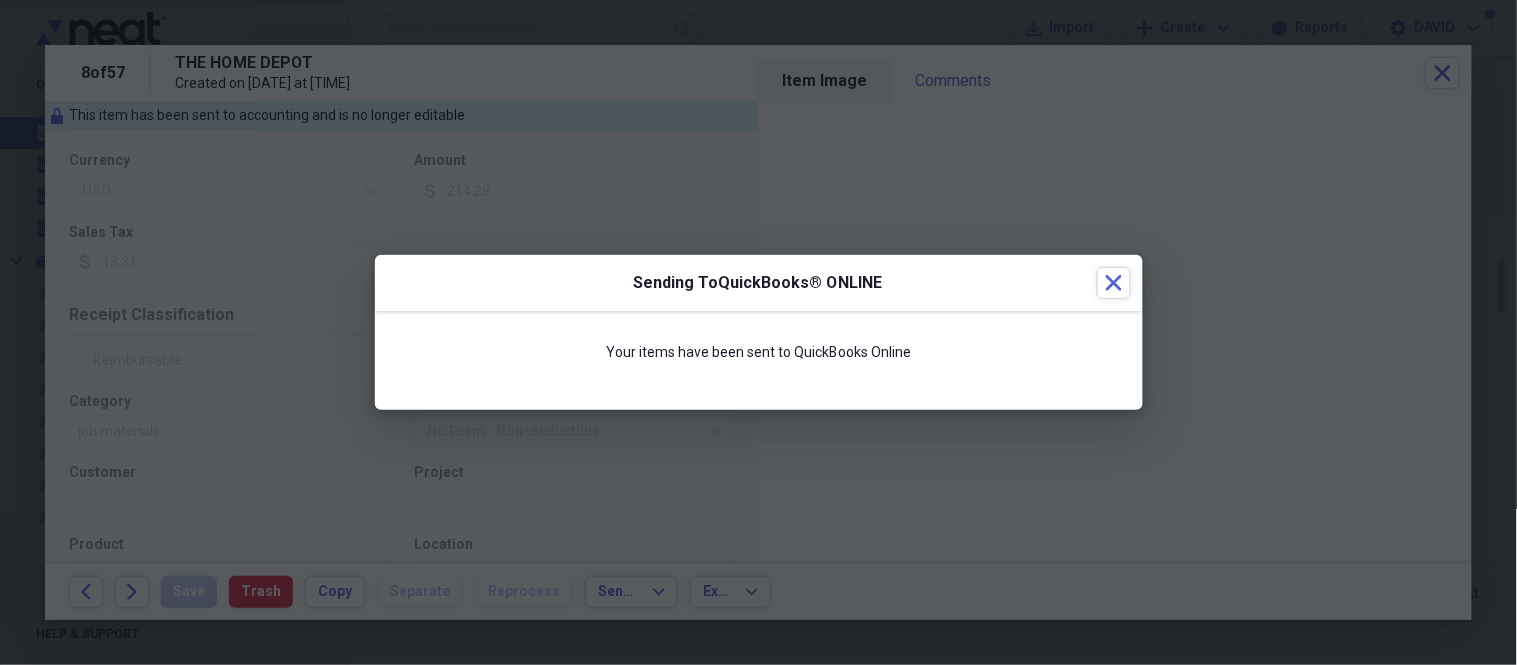 scroll, scrollTop: 206, scrollLeft: 0, axis: vertical 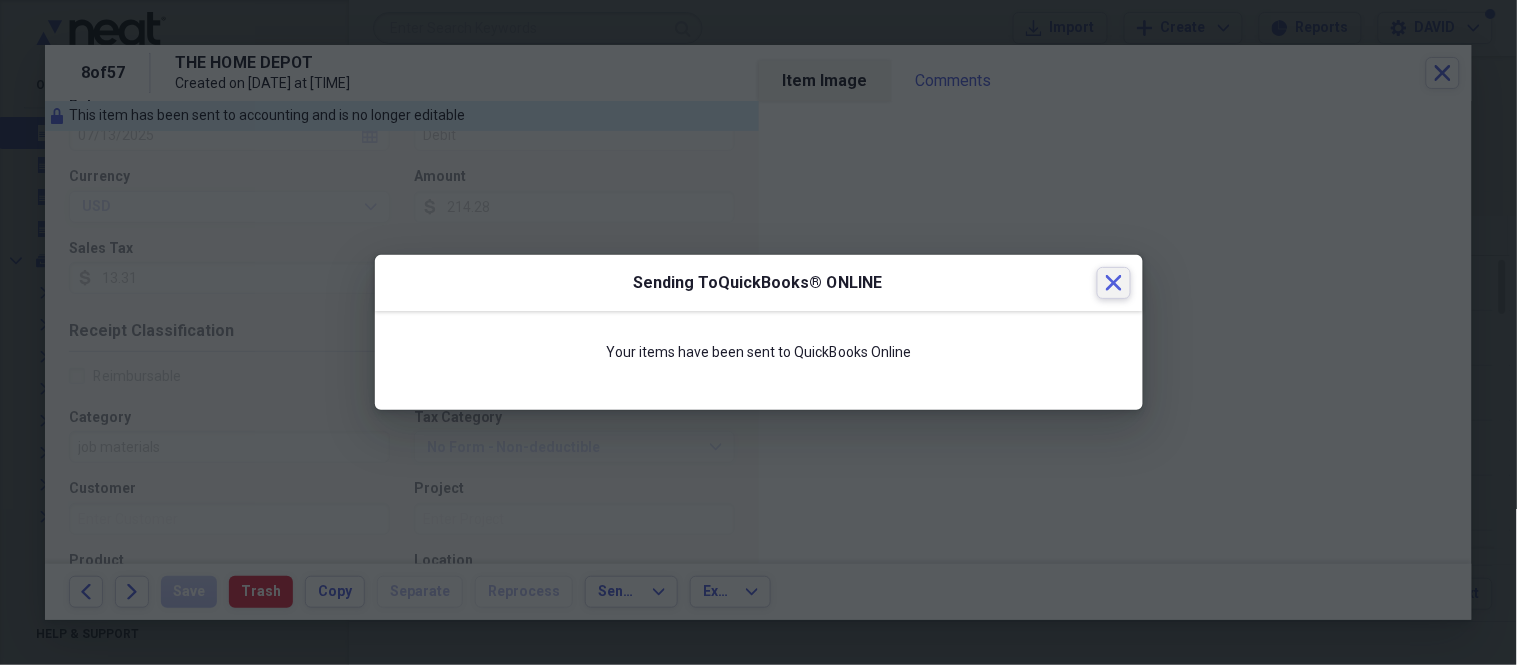click 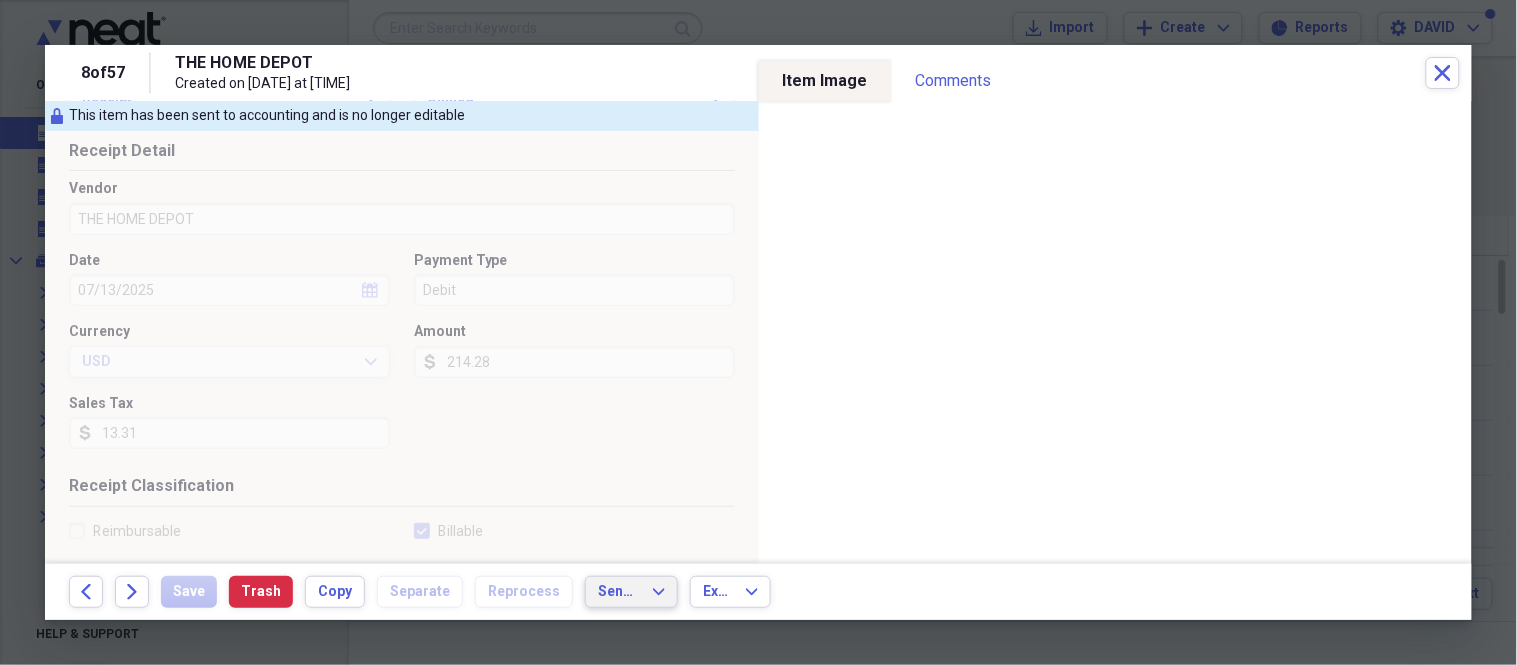 scroll, scrollTop: 0, scrollLeft: 0, axis: both 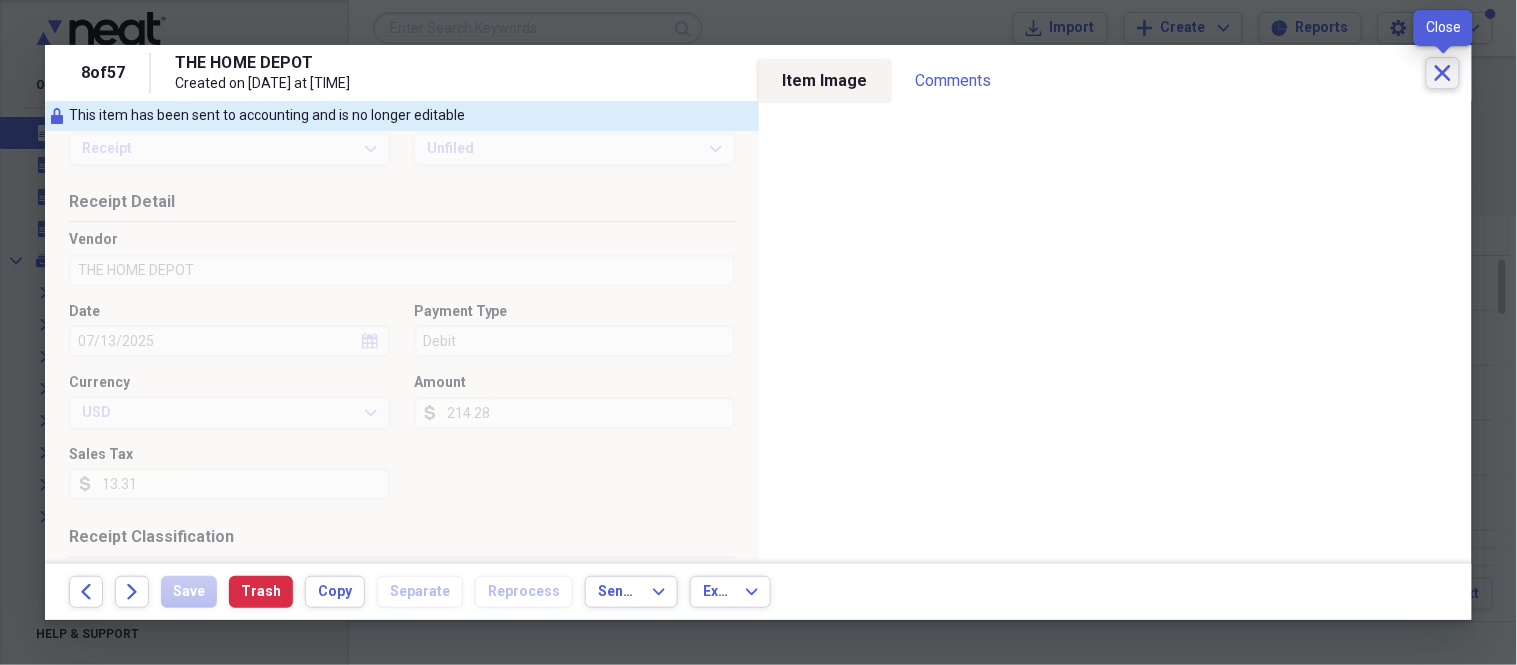 click on "Close" 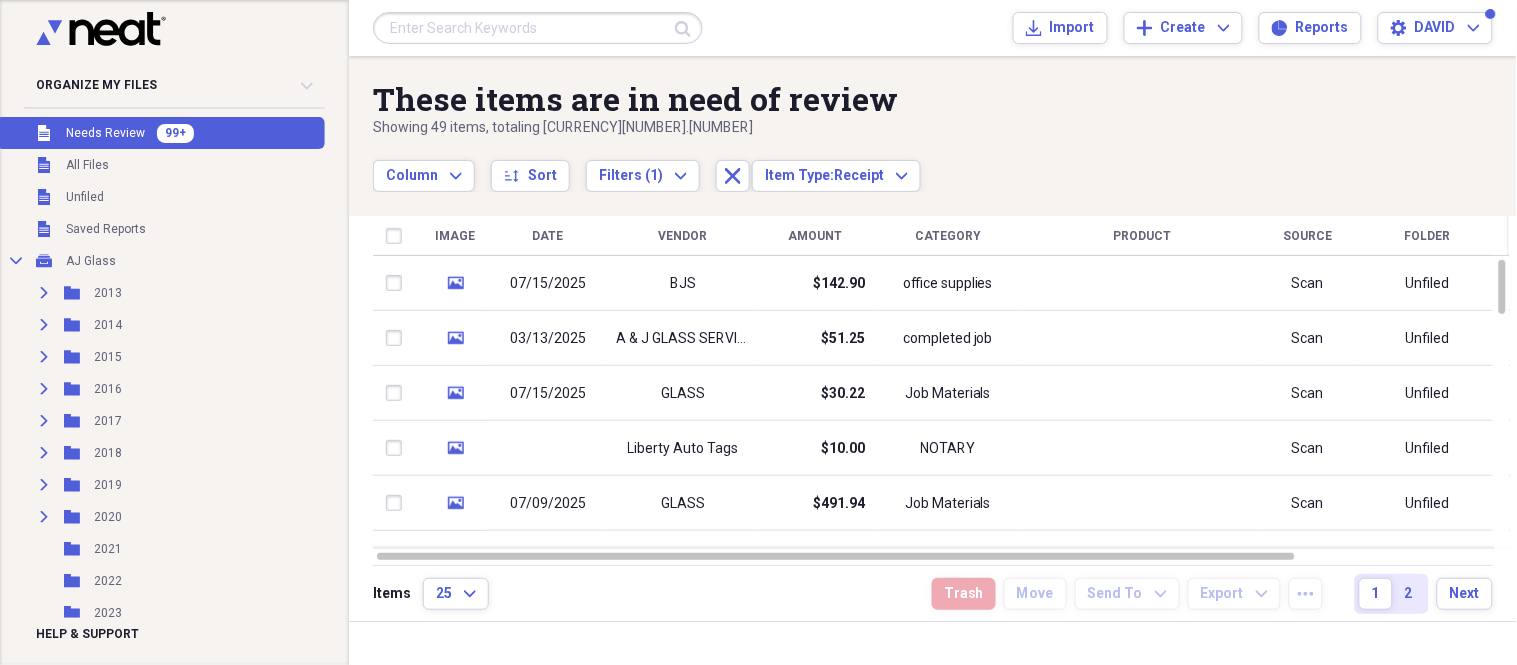 click on "Unfiled Needs Review 99+" at bounding box center [160, 133] 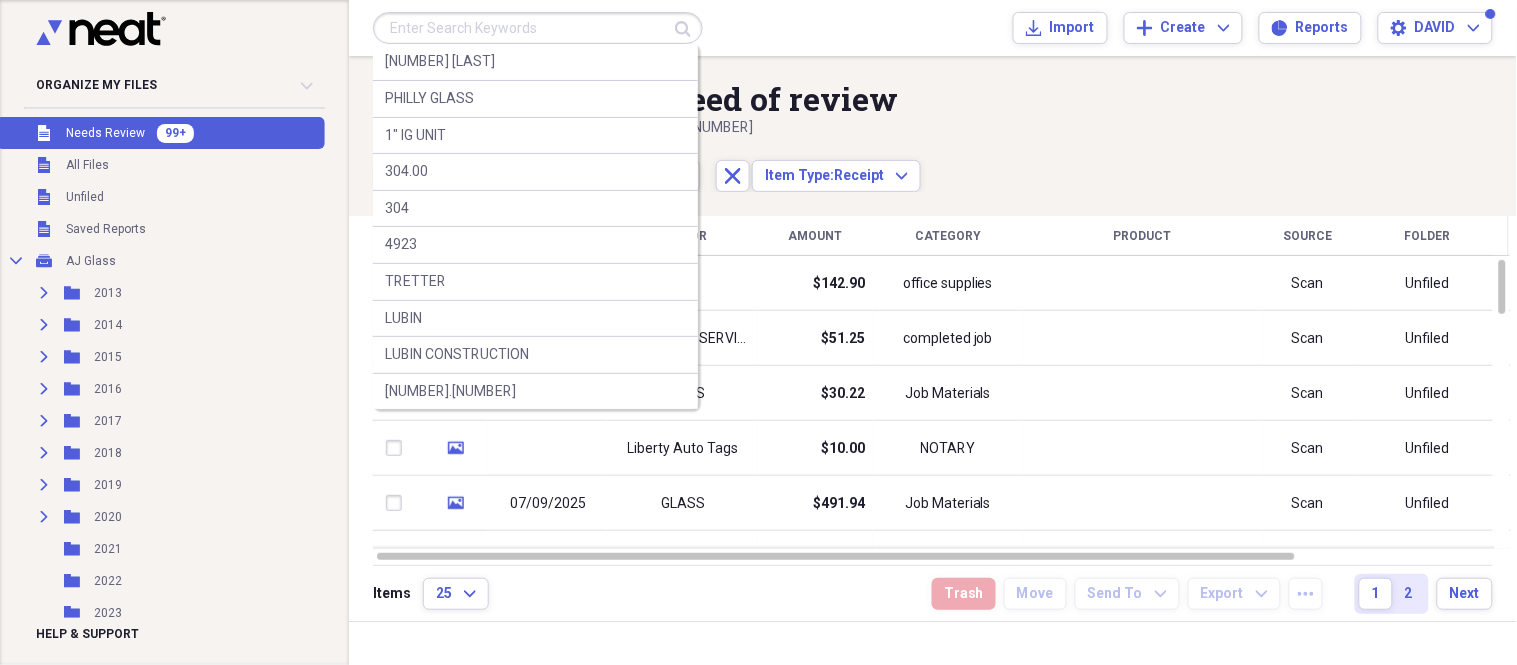 click at bounding box center [538, 28] 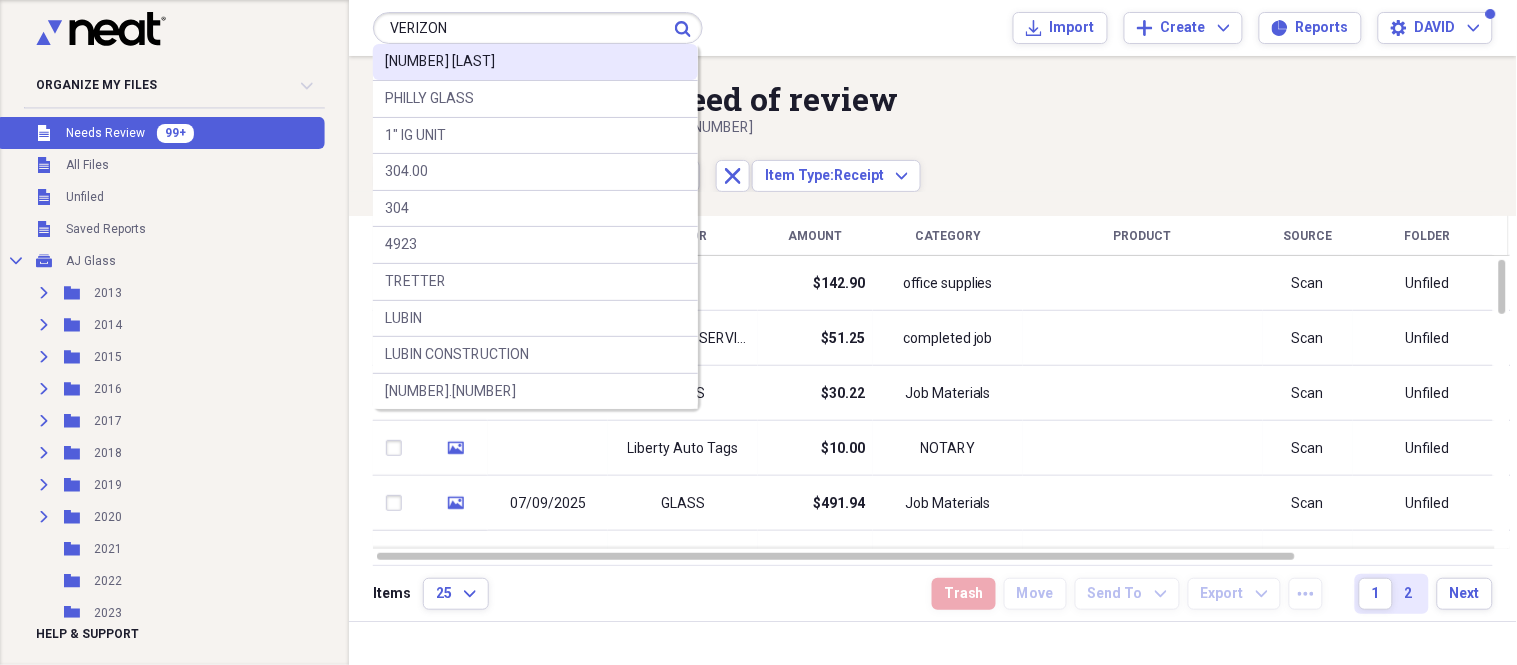 type on "VERIZON" 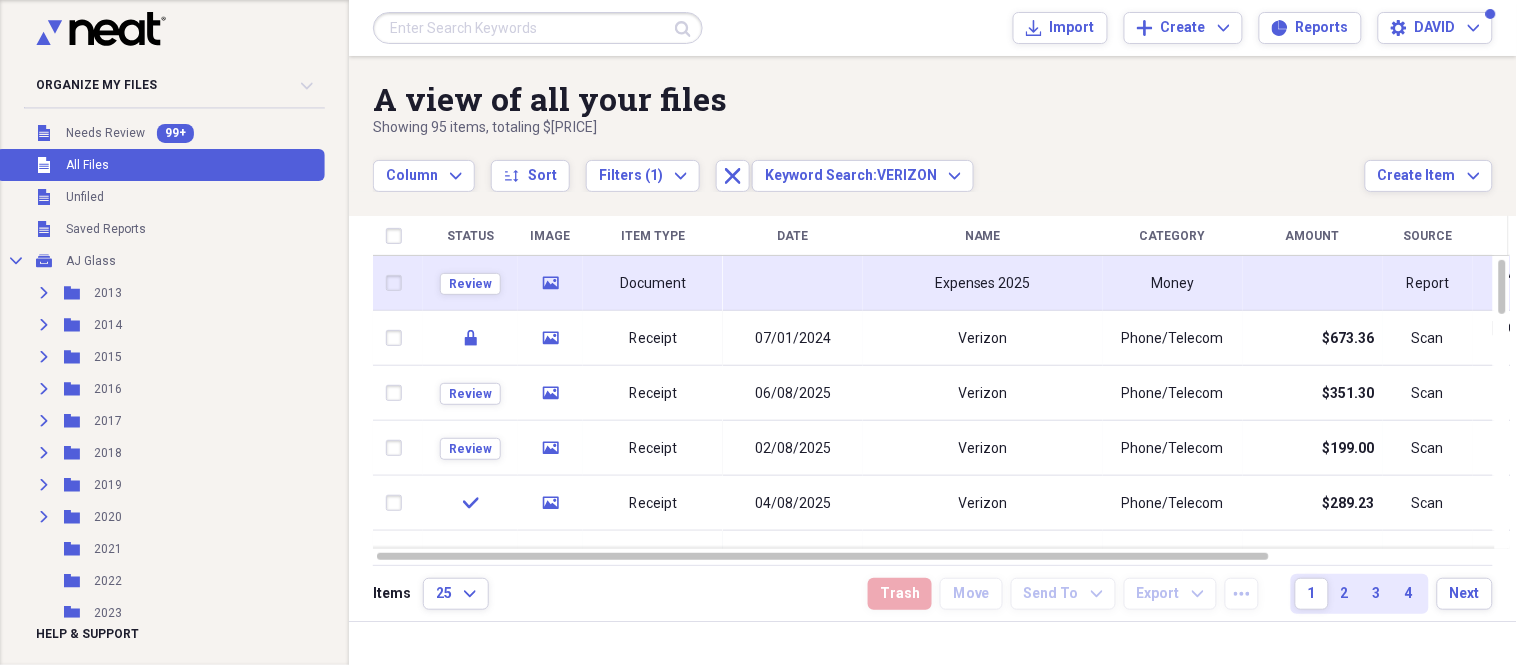 click on "Document" at bounding box center (653, 284) 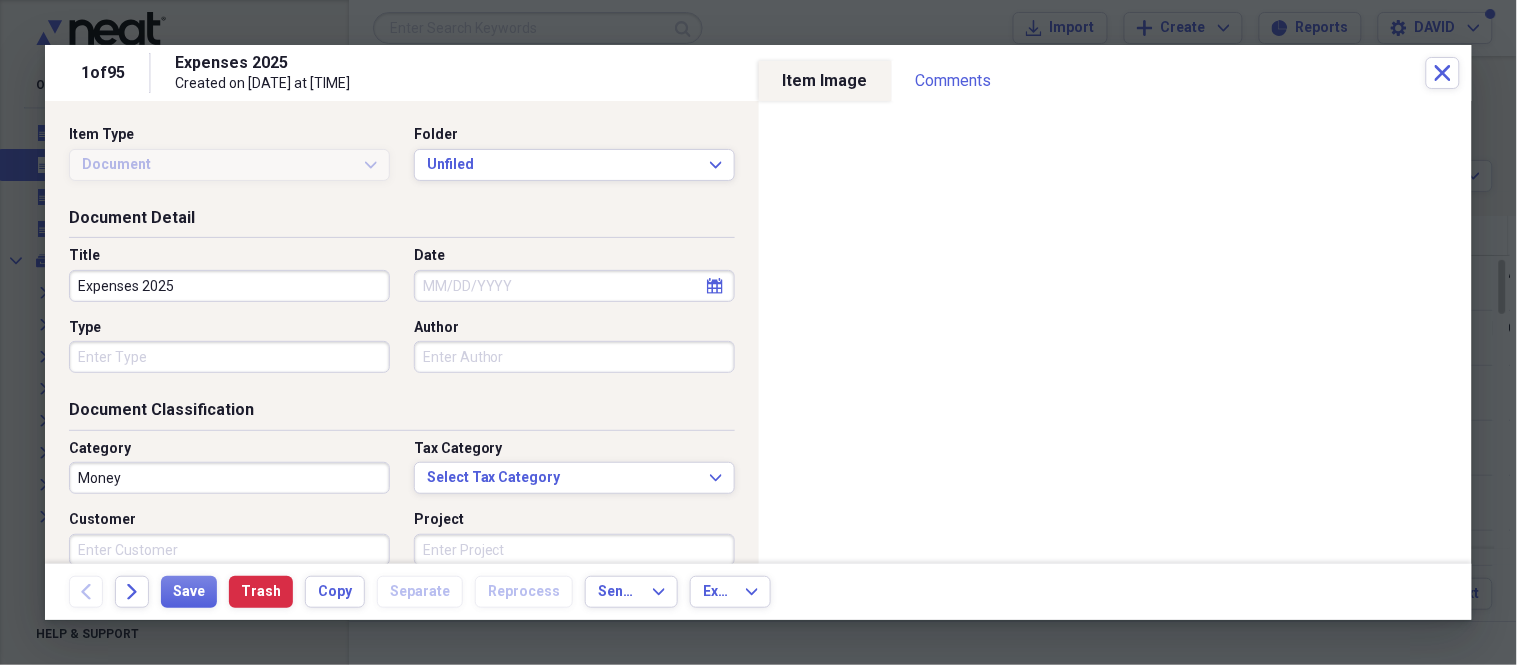 select on "7" 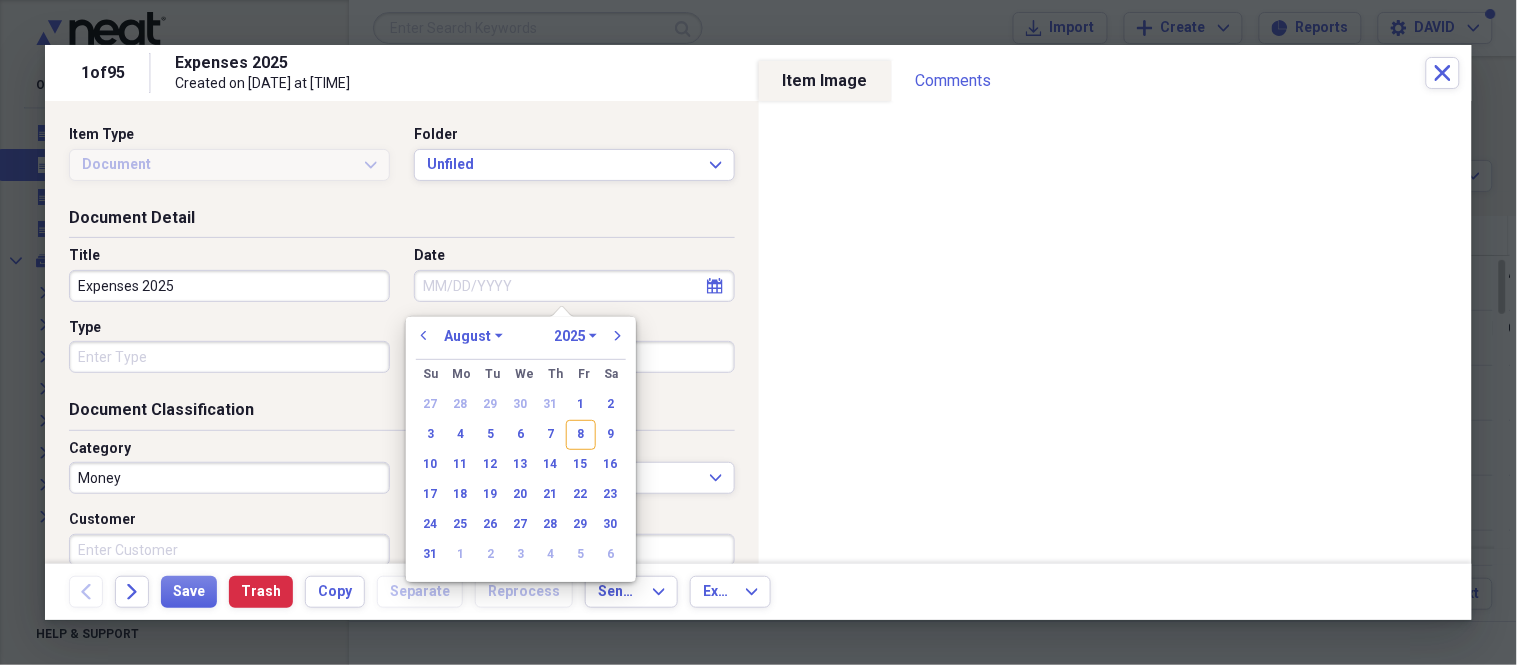 click on "Date" at bounding box center (574, 286) 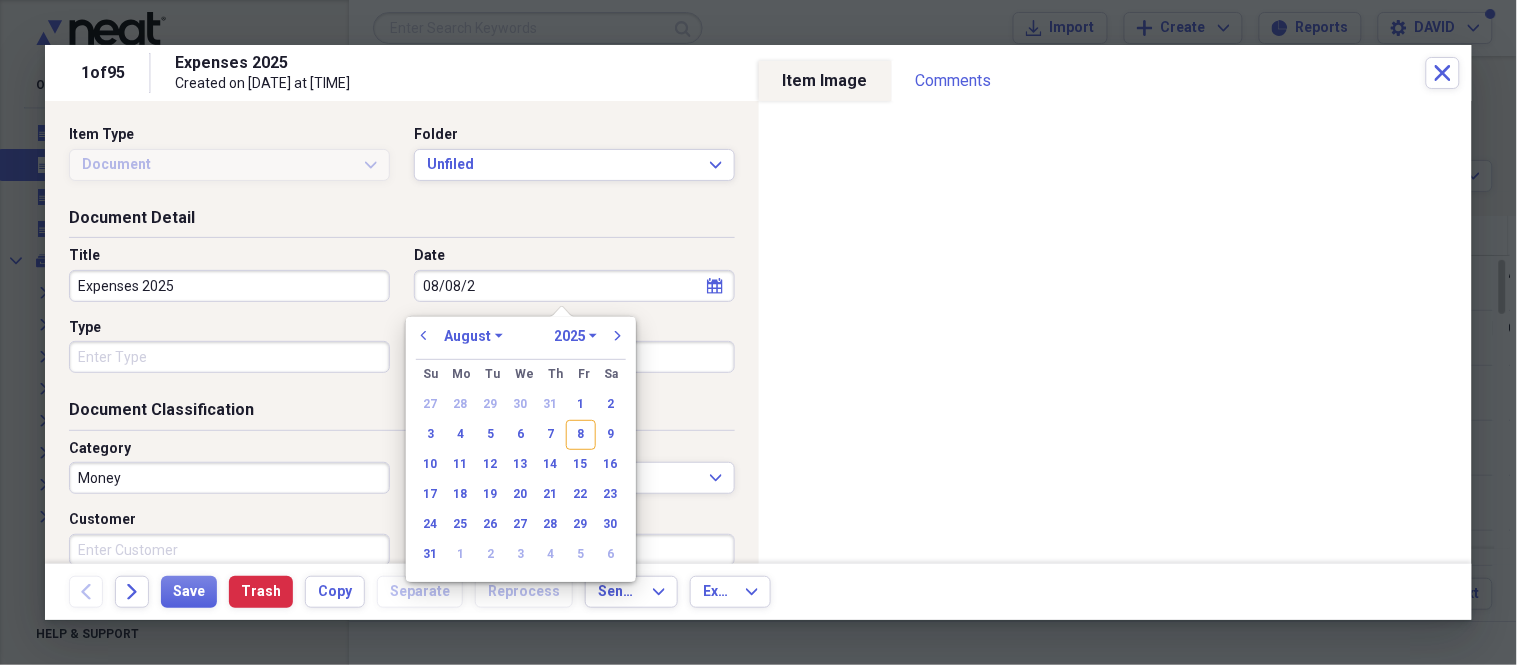 type on "08/08/20" 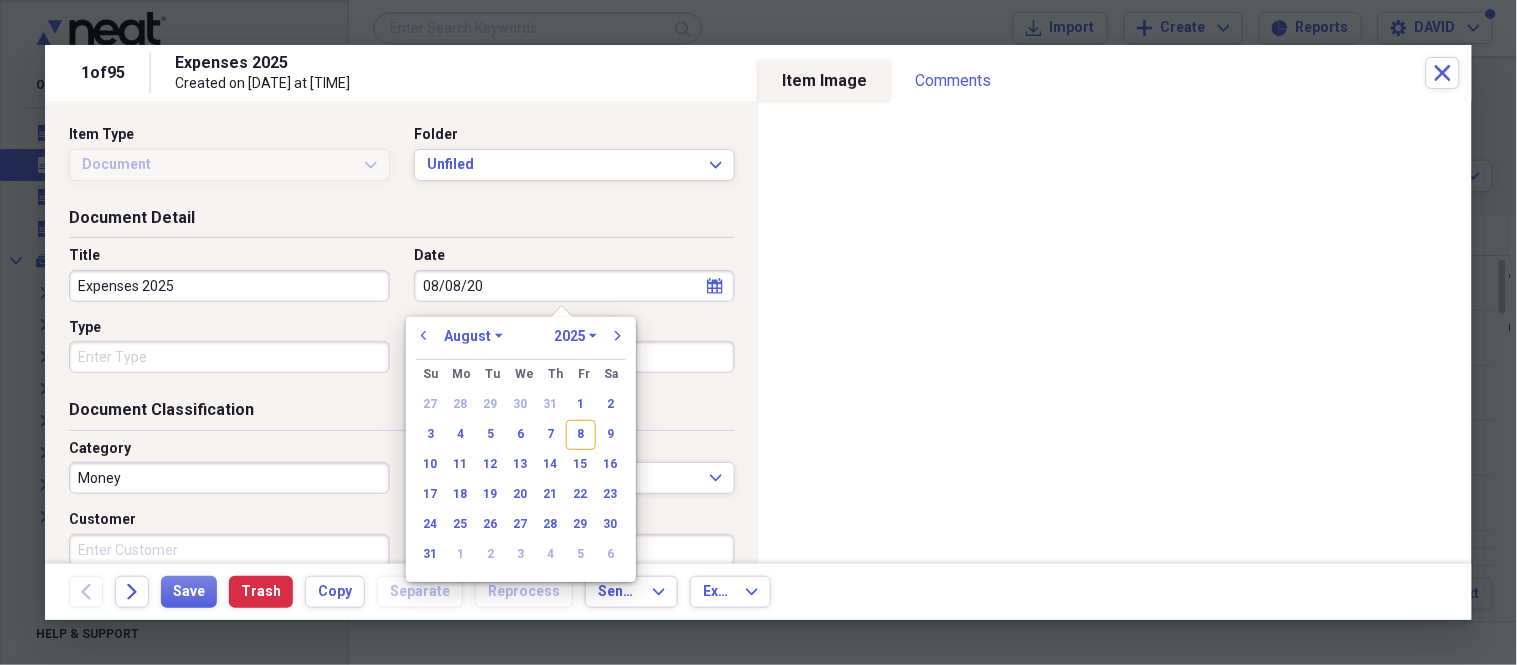 select on "2020" 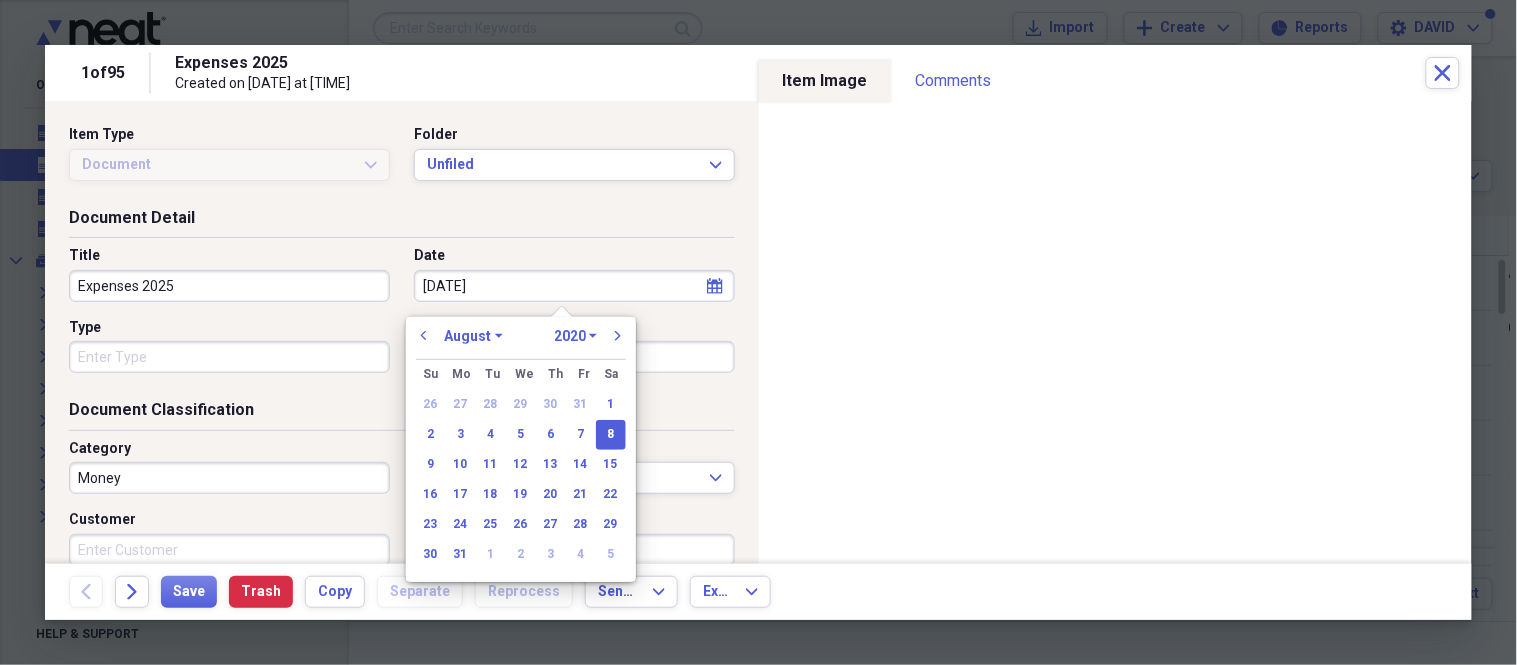 type on "08/08/2025" 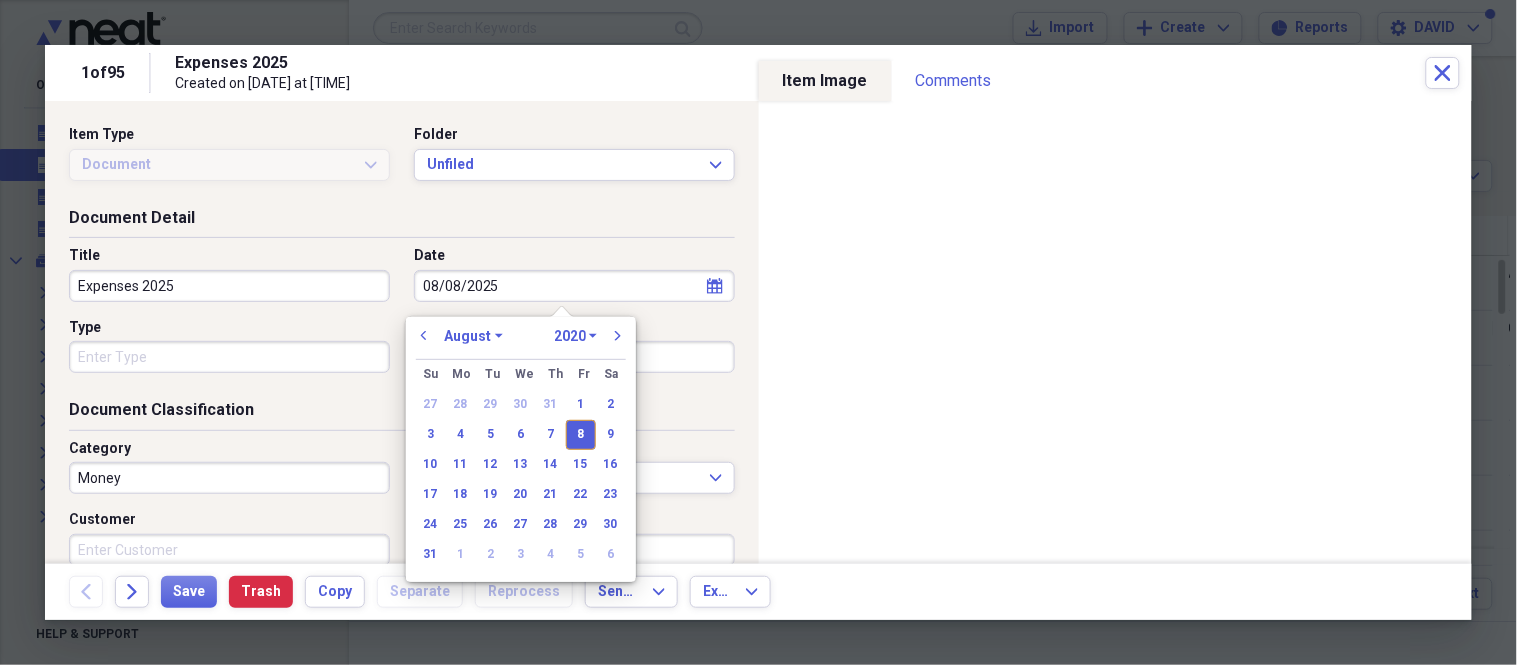 select on "2025" 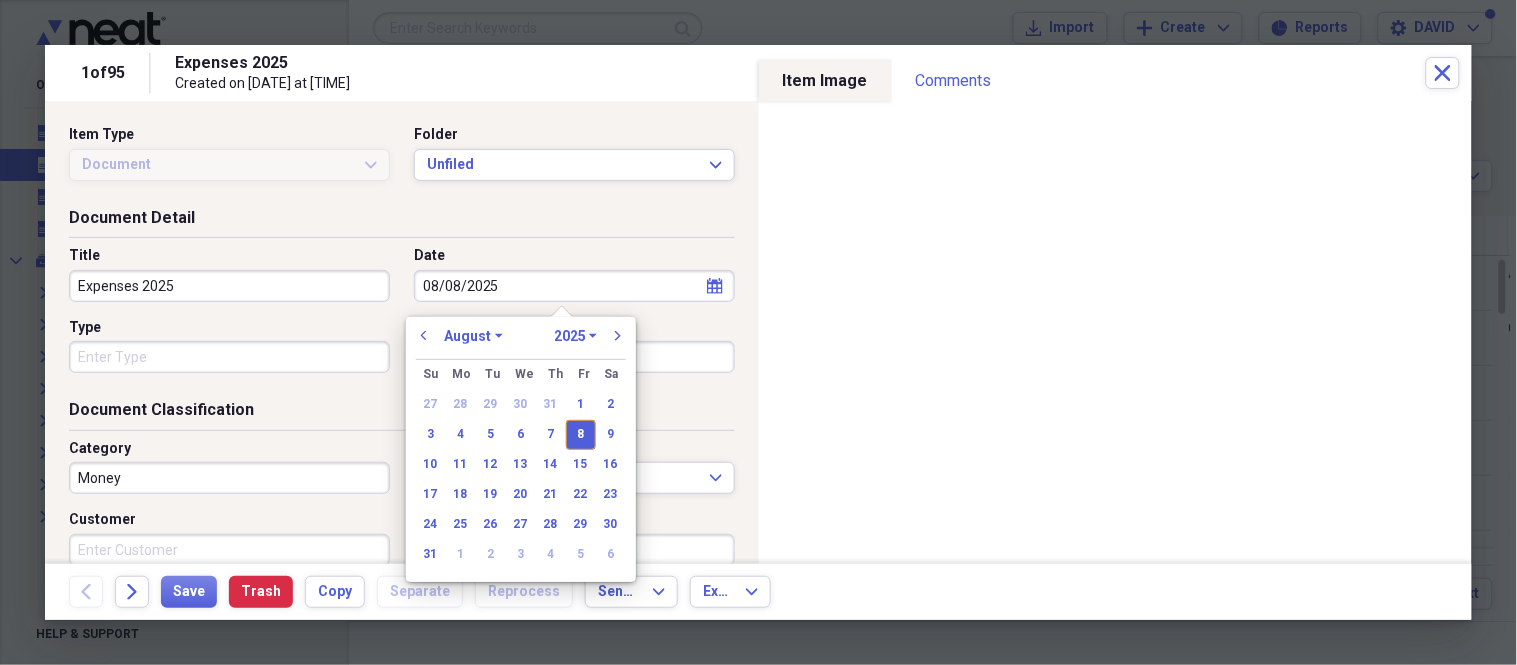 type on "08/08/2025" 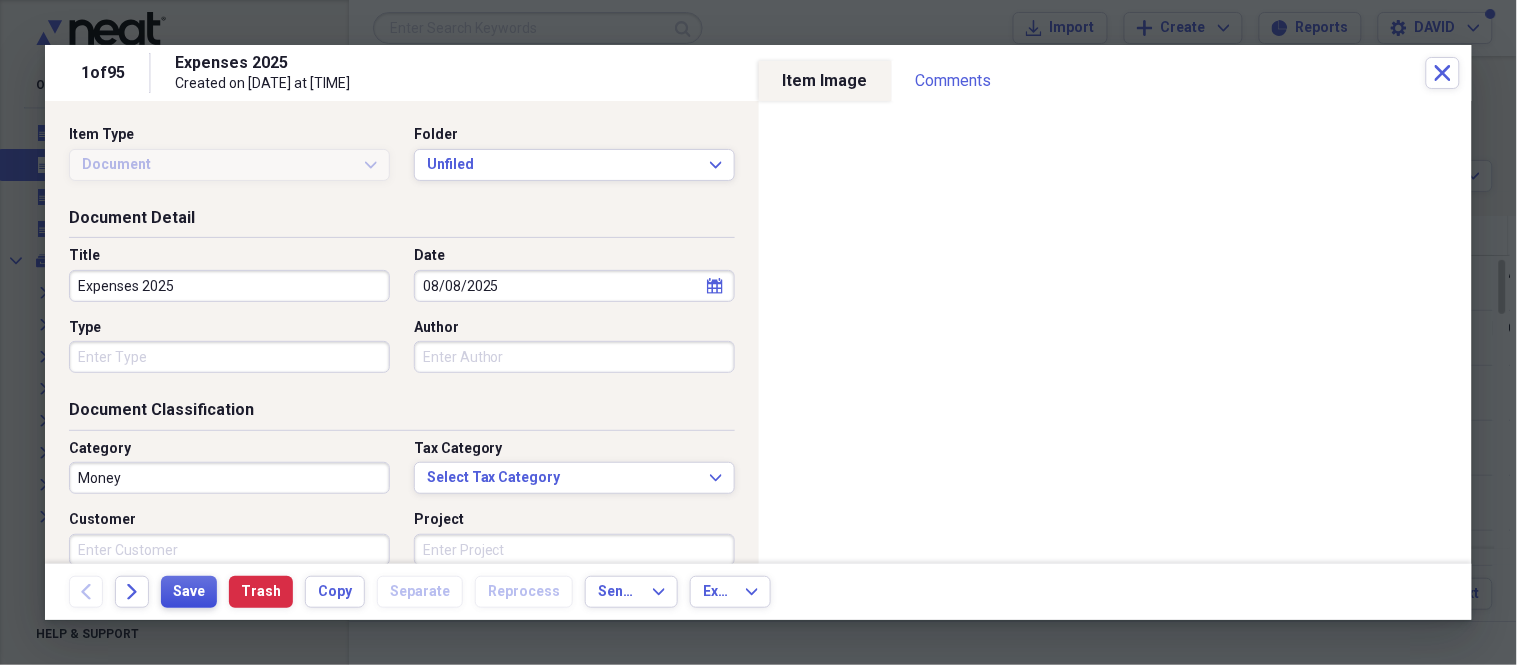 click on "Save" at bounding box center (189, 592) 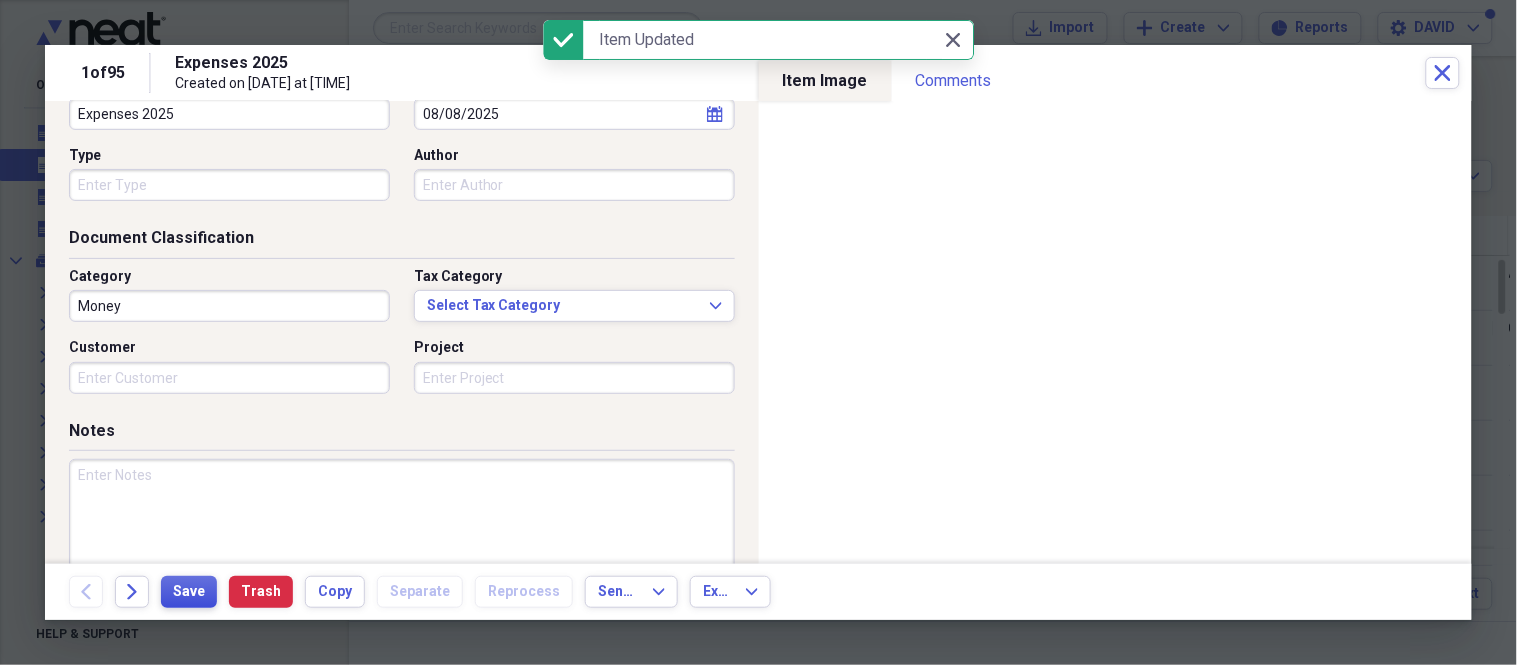 scroll, scrollTop: 222, scrollLeft: 0, axis: vertical 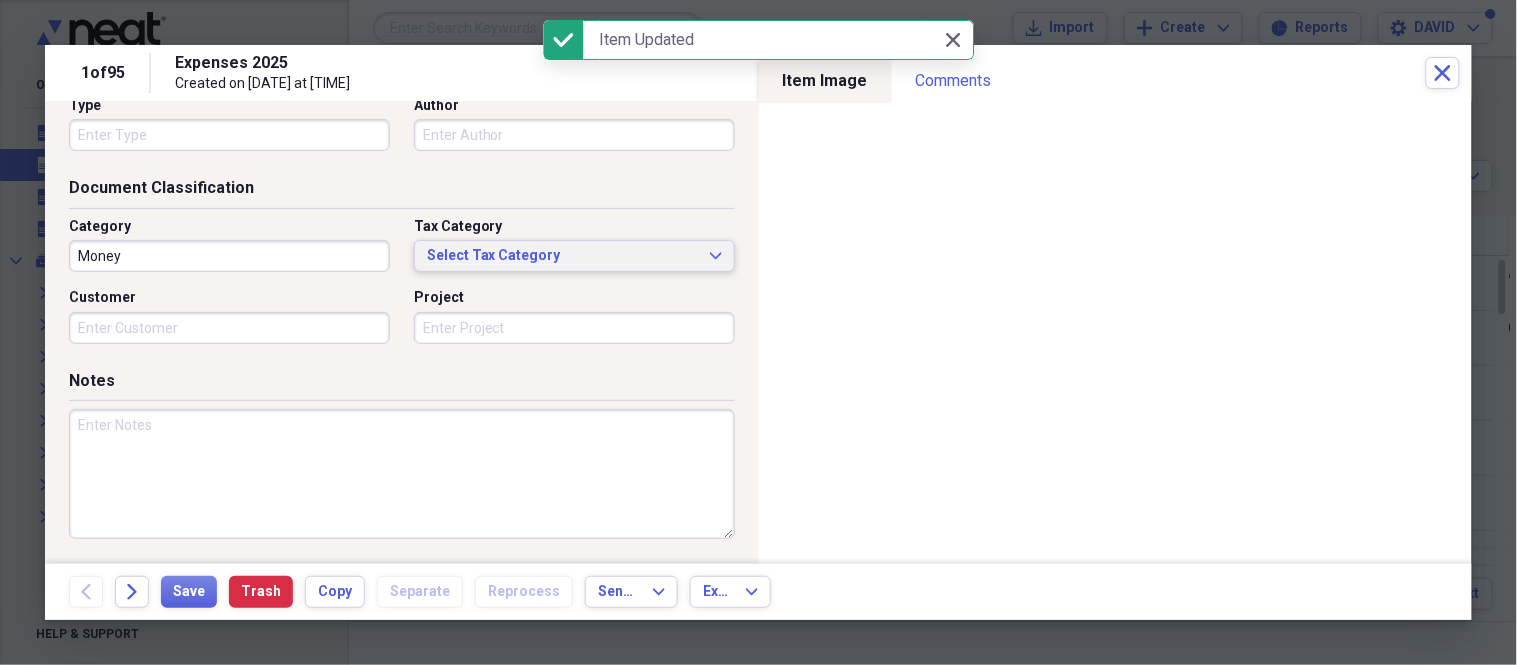click on "Select Tax Category" at bounding box center (562, 256) 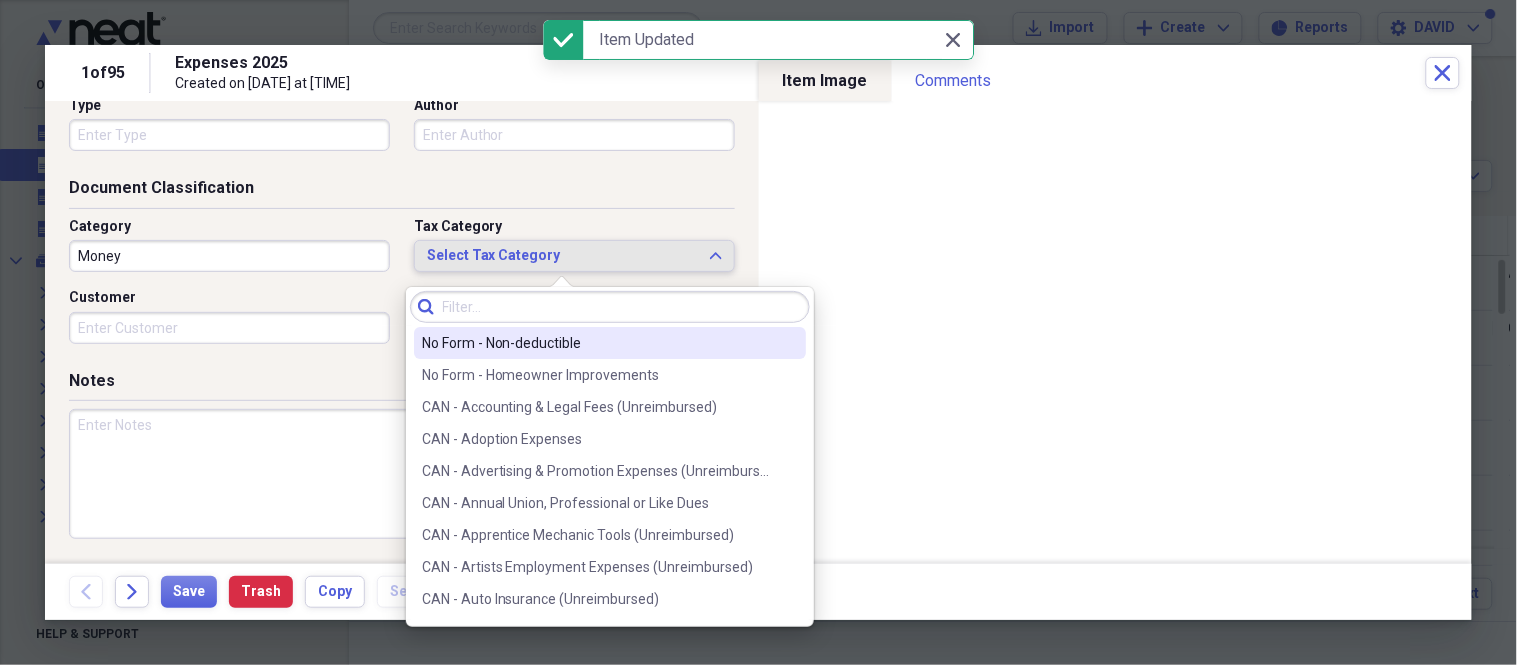 click on "Select Tax Category" at bounding box center [562, 256] 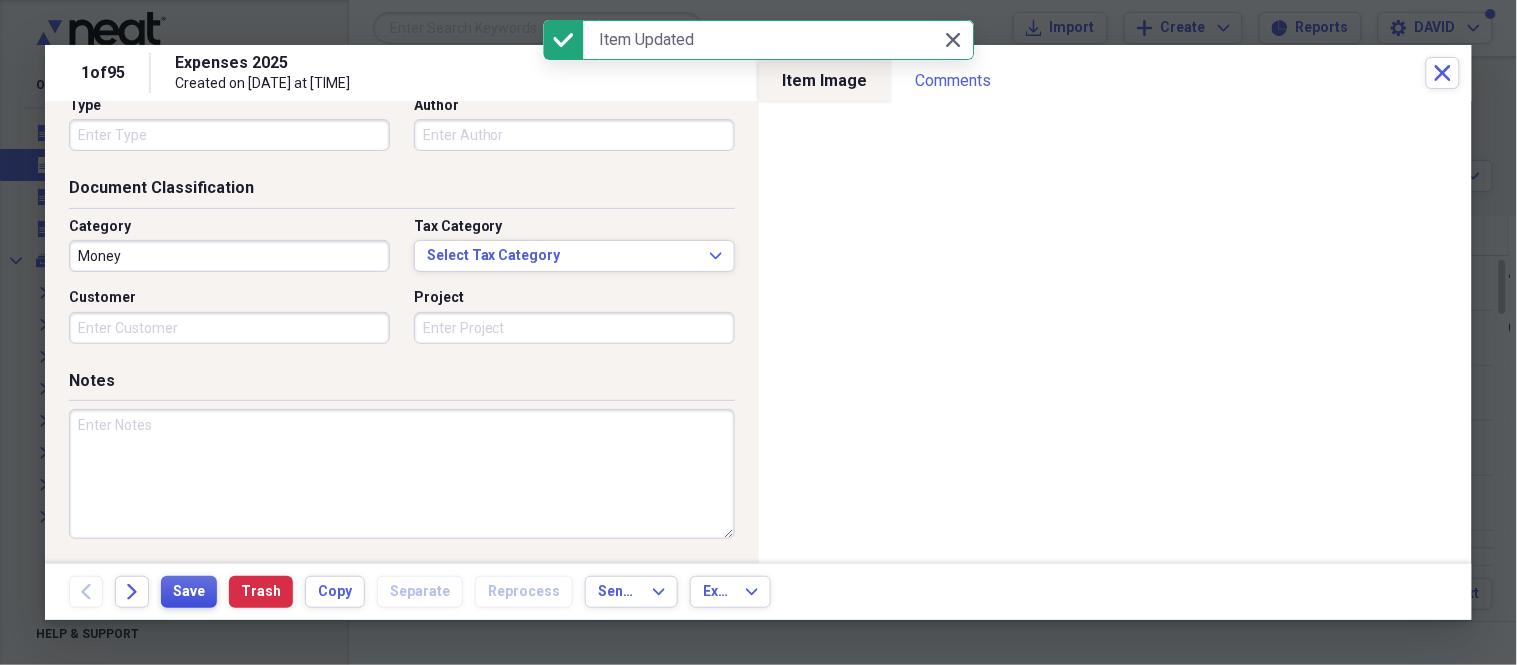 click on "Save" at bounding box center [189, 592] 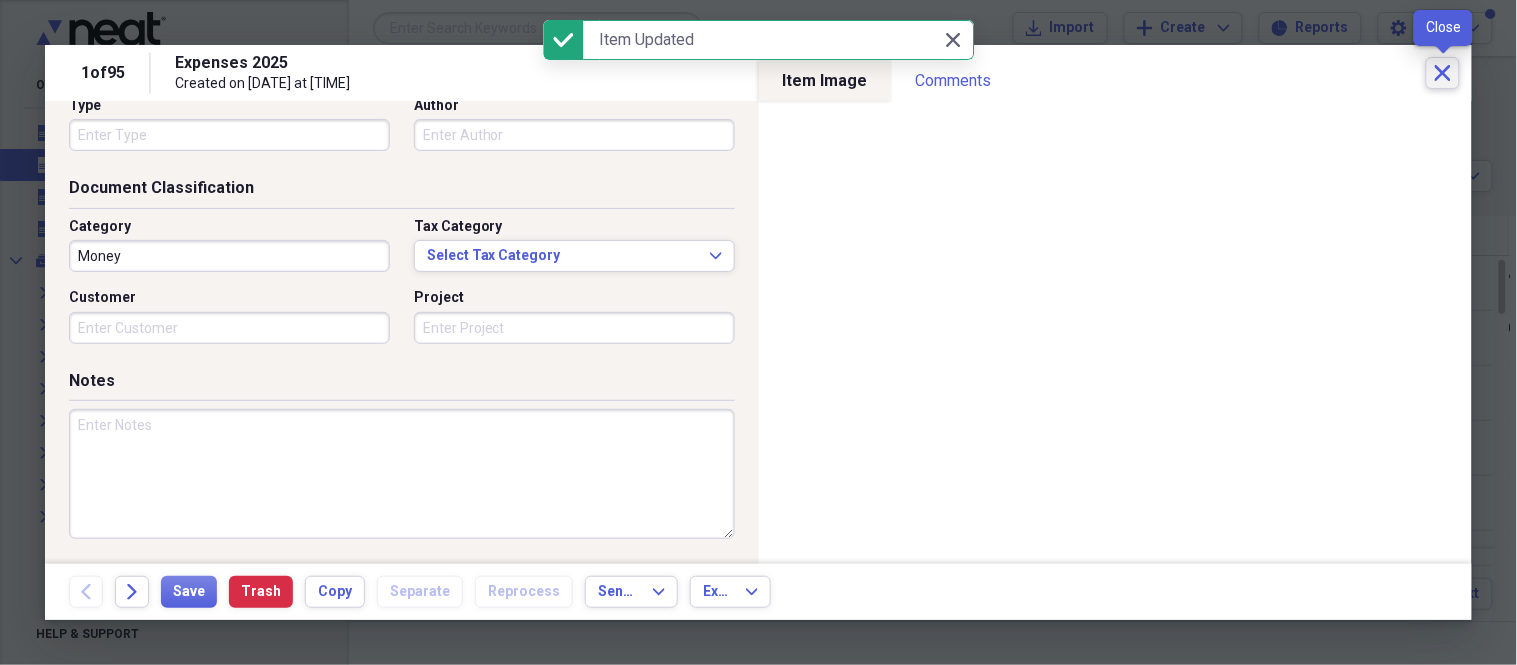 click on "Close" at bounding box center [1443, 73] 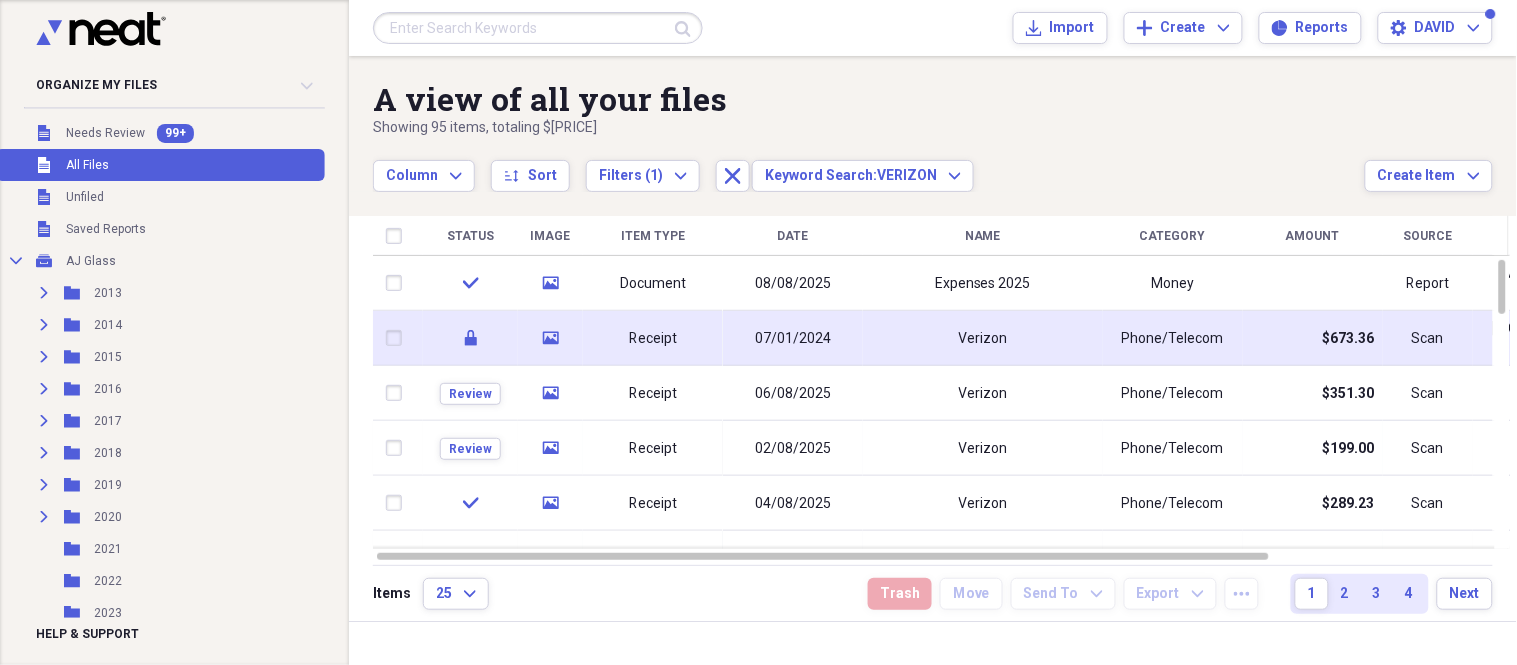click on "Receipt" at bounding box center [653, 338] 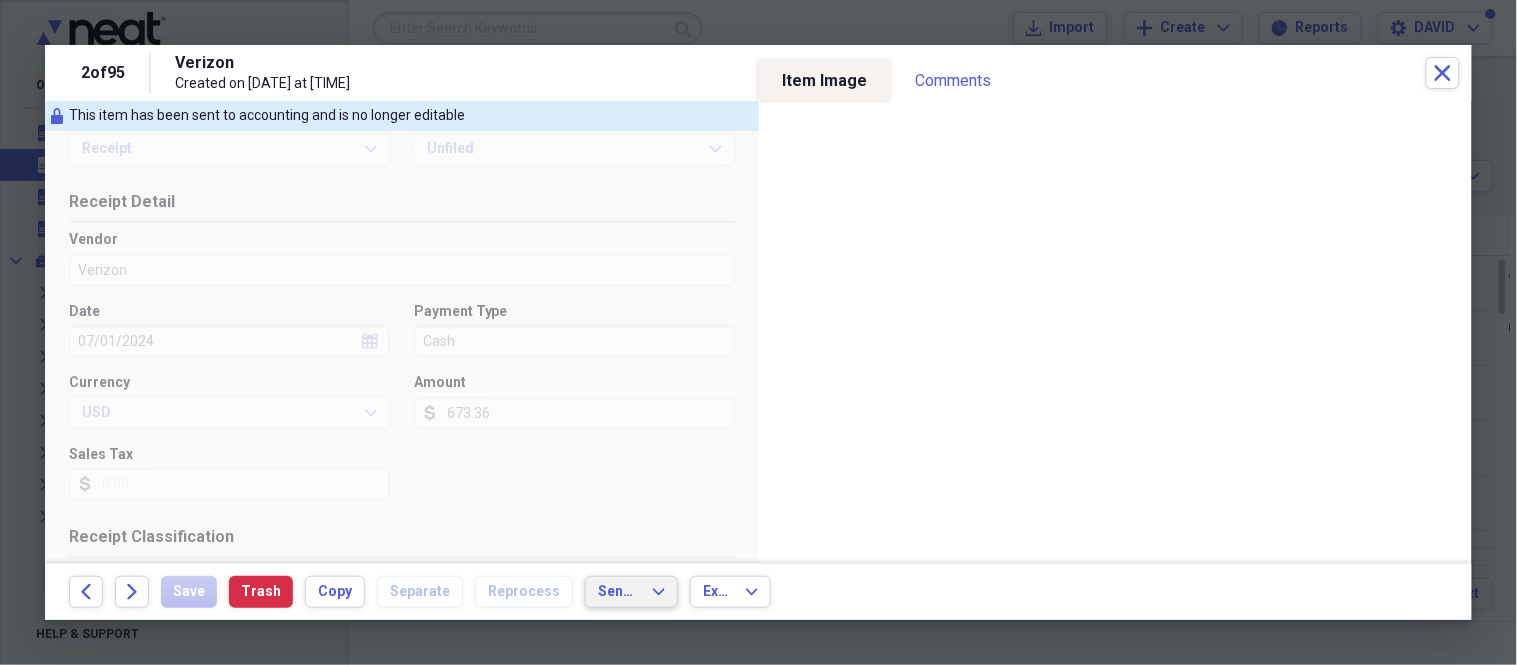 click on "Send To Expand" at bounding box center (631, 592) 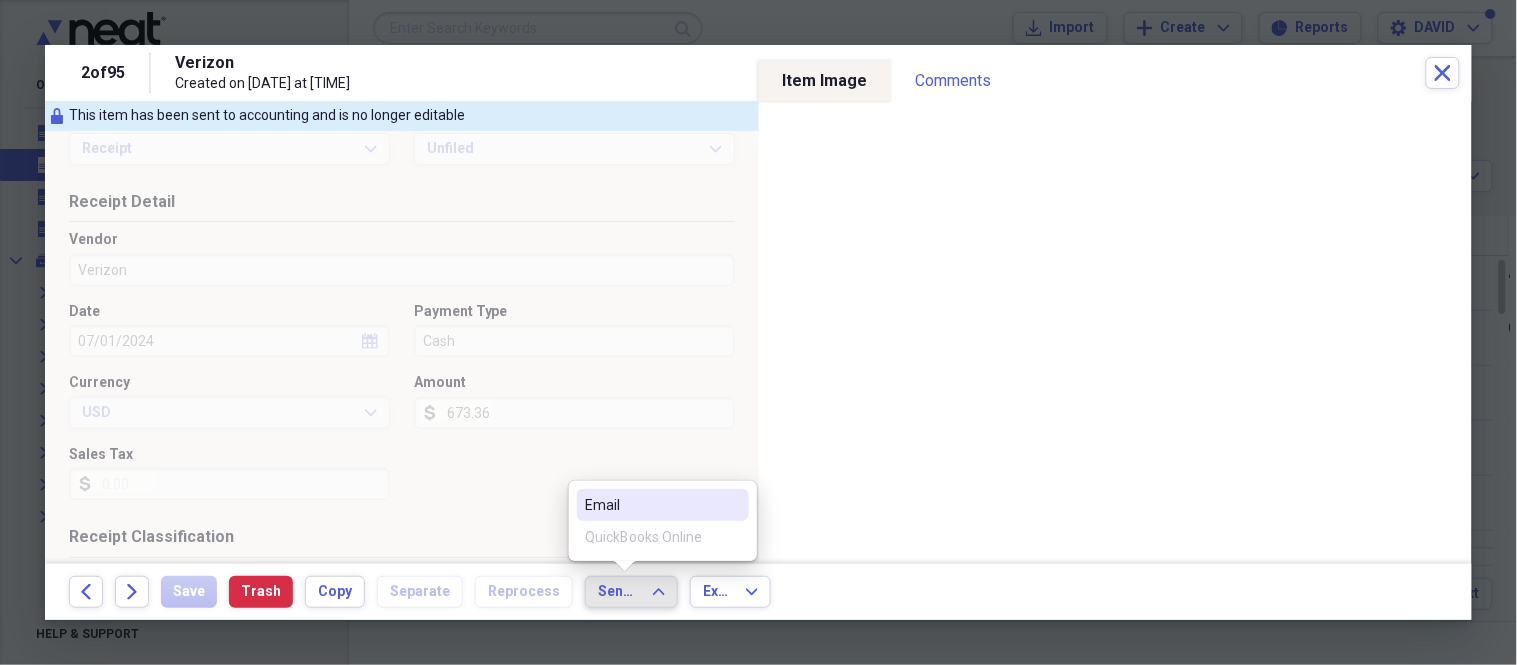 drag, startPoint x: 658, startPoint y: 382, endPoint x: 727, endPoint y: 378, distance: 69.115845 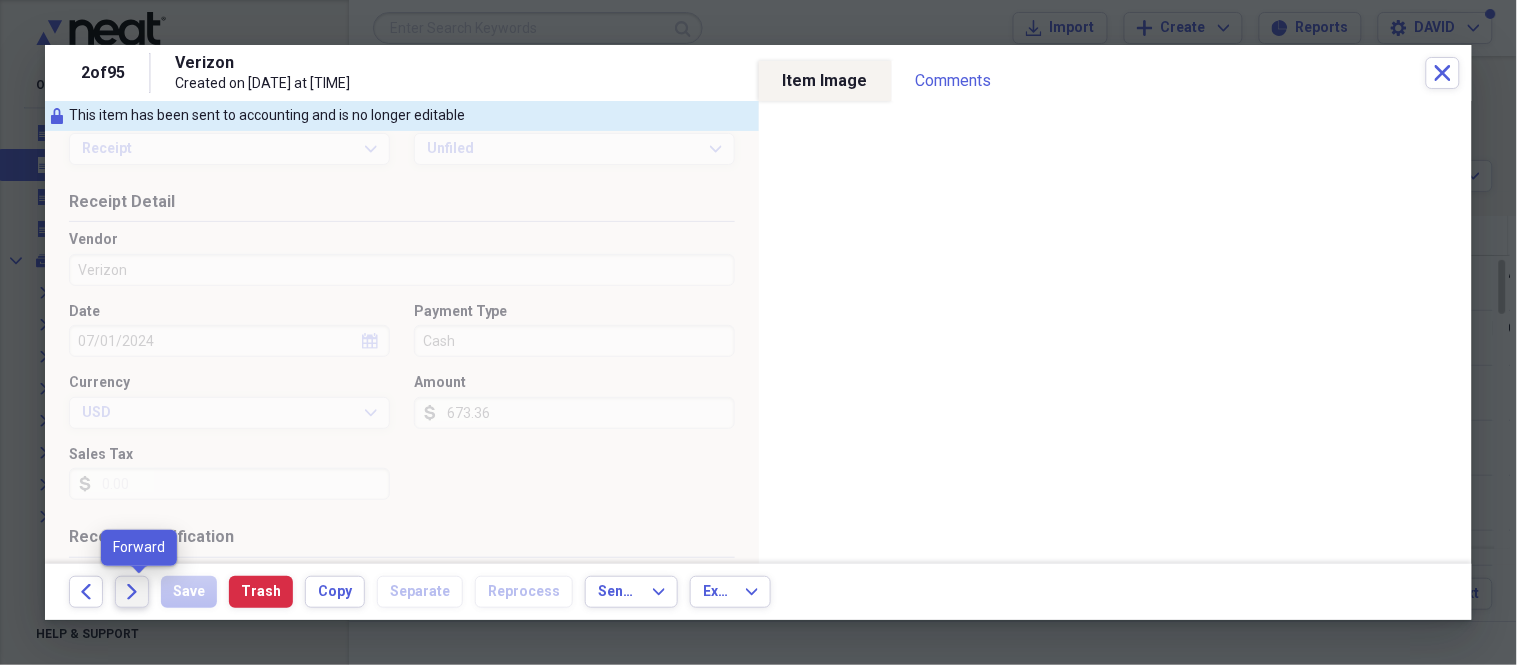 click 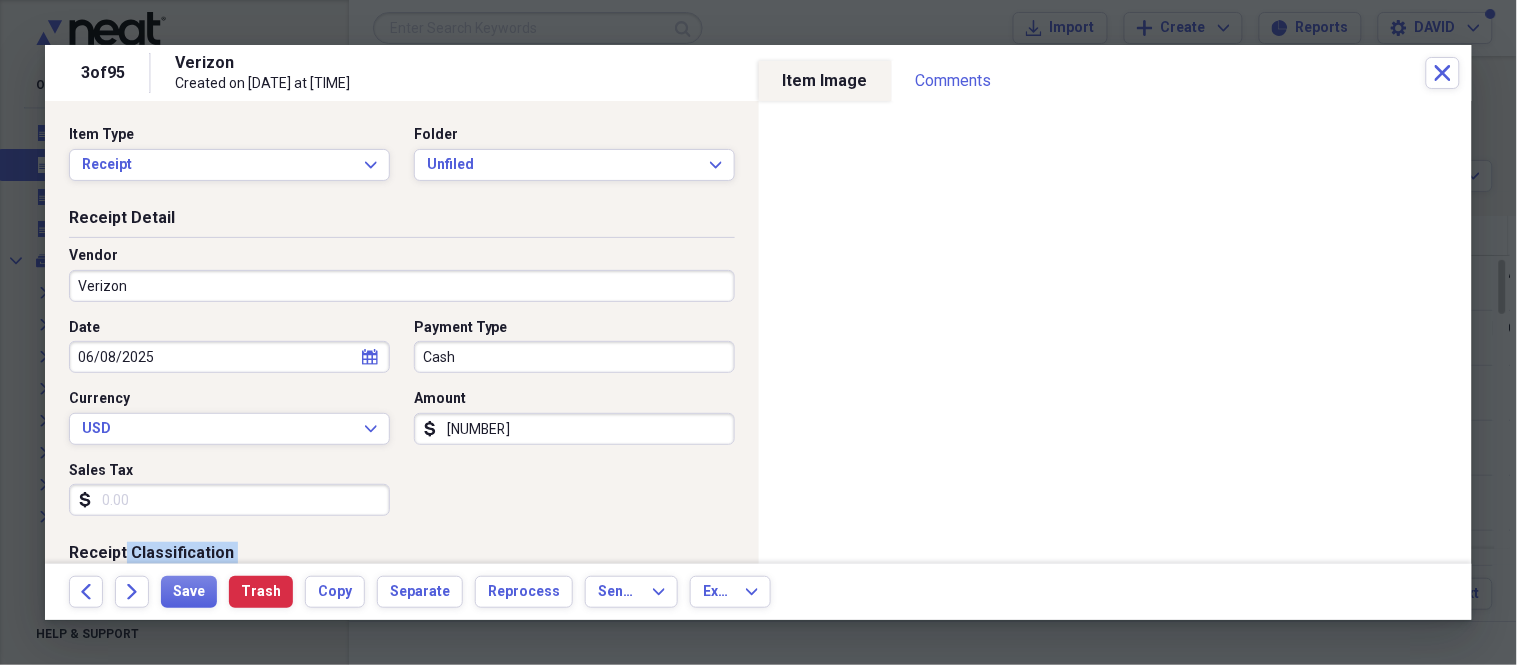 drag, startPoint x: 123, startPoint y: 563, endPoint x: 135, endPoint y: 555, distance: 14.422205 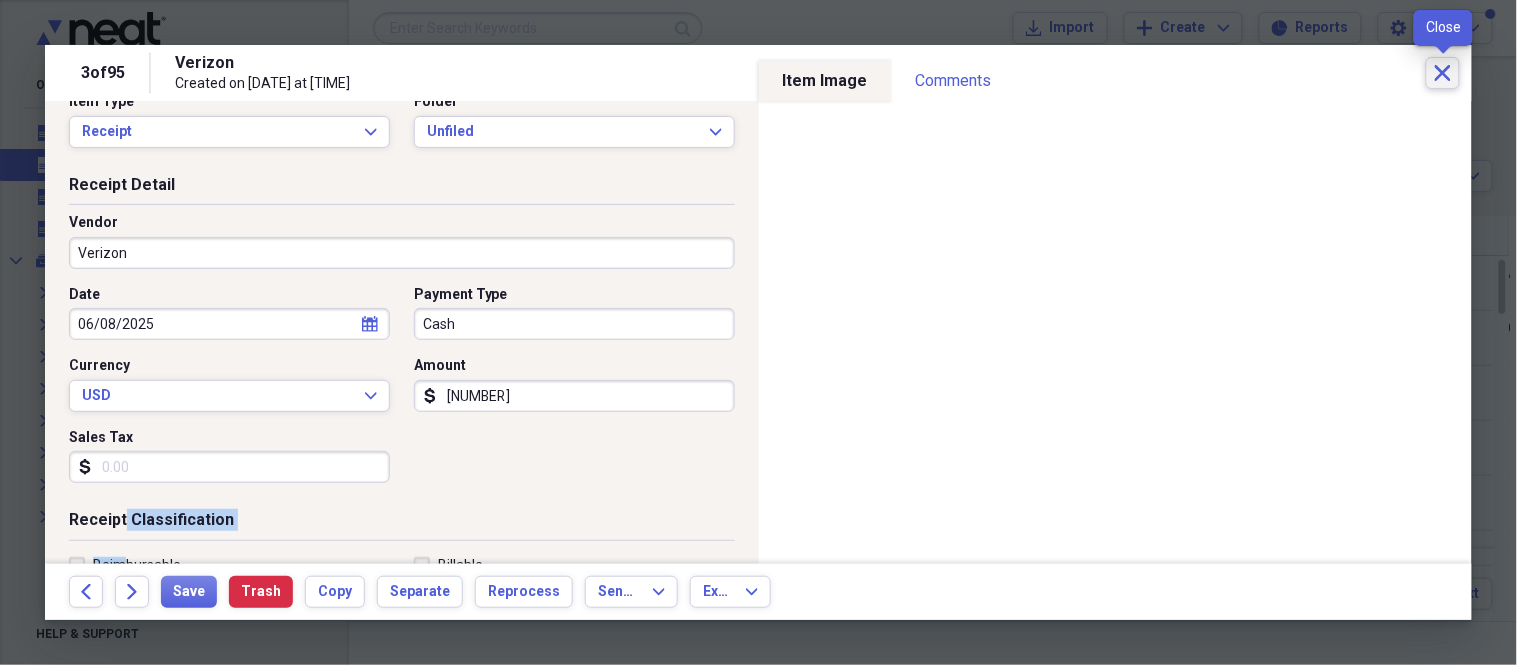 click 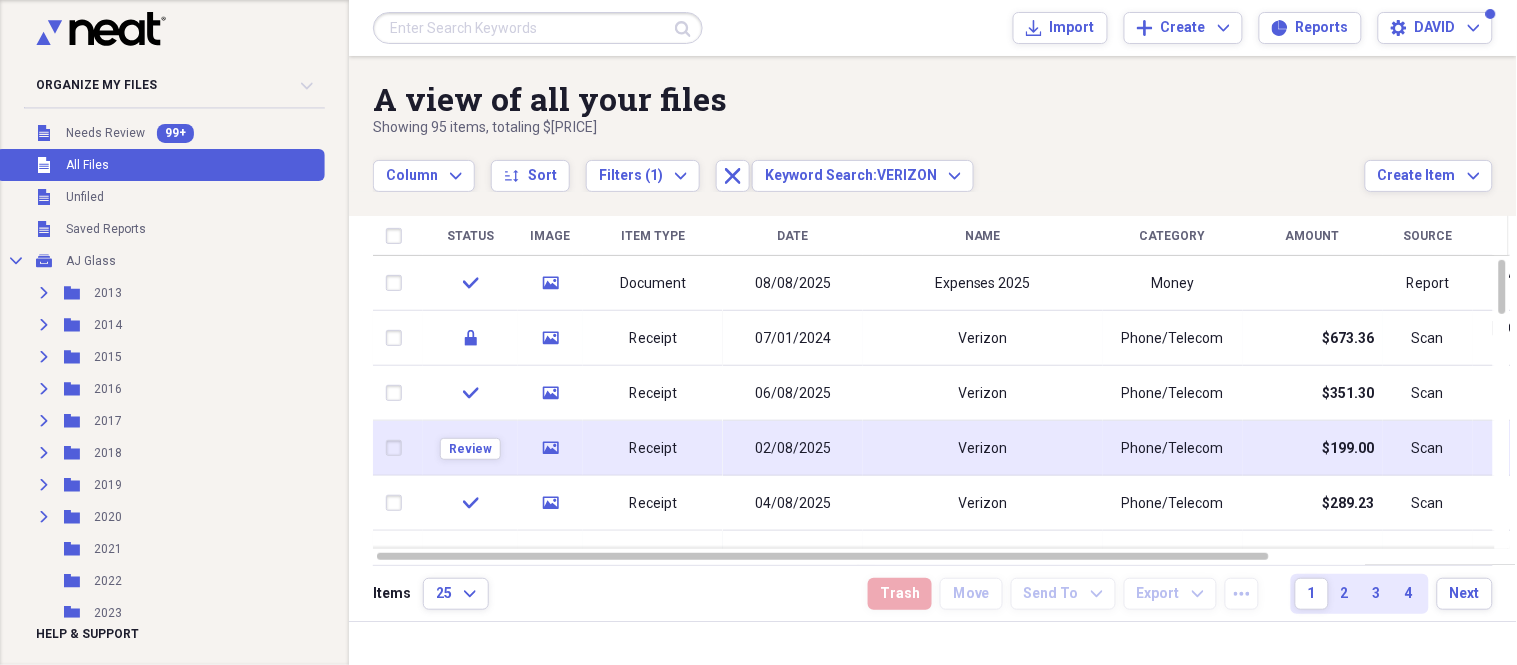 click on "Receipt" at bounding box center [653, 448] 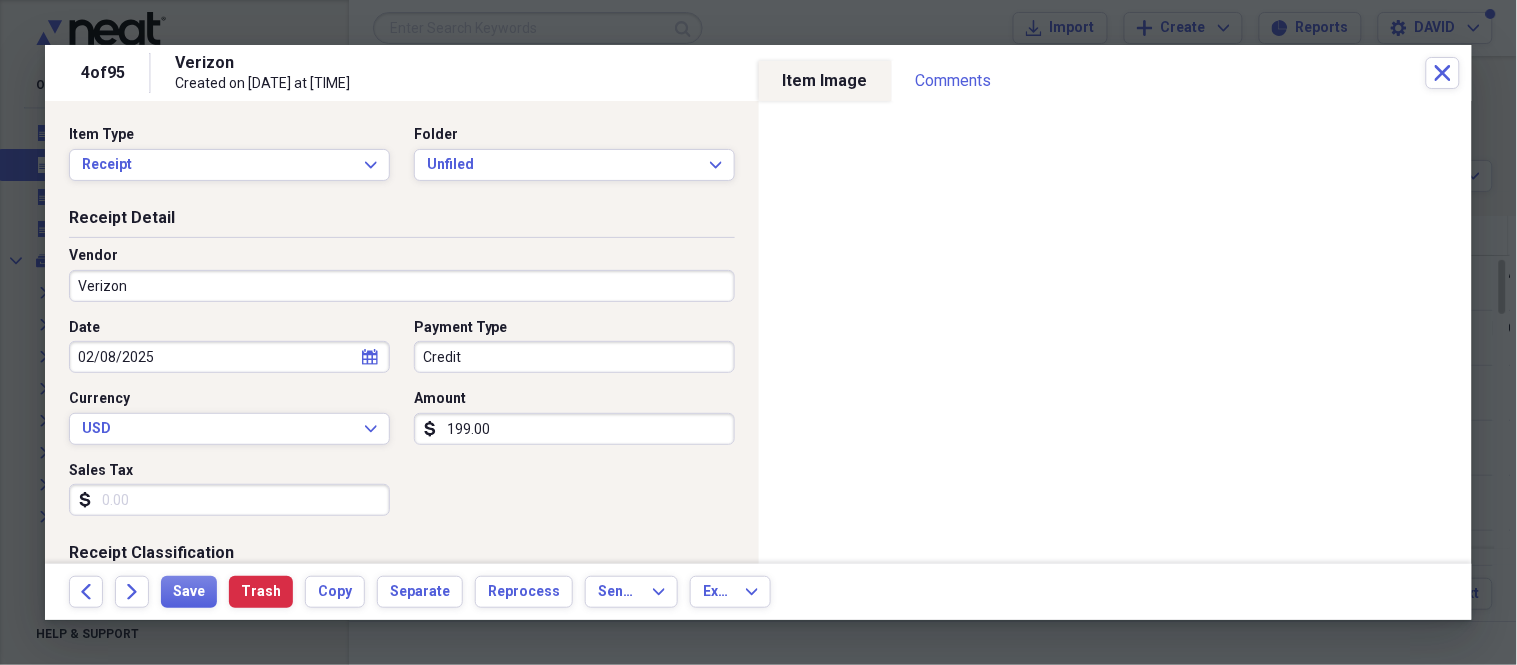 click on "199.00" at bounding box center (574, 429) 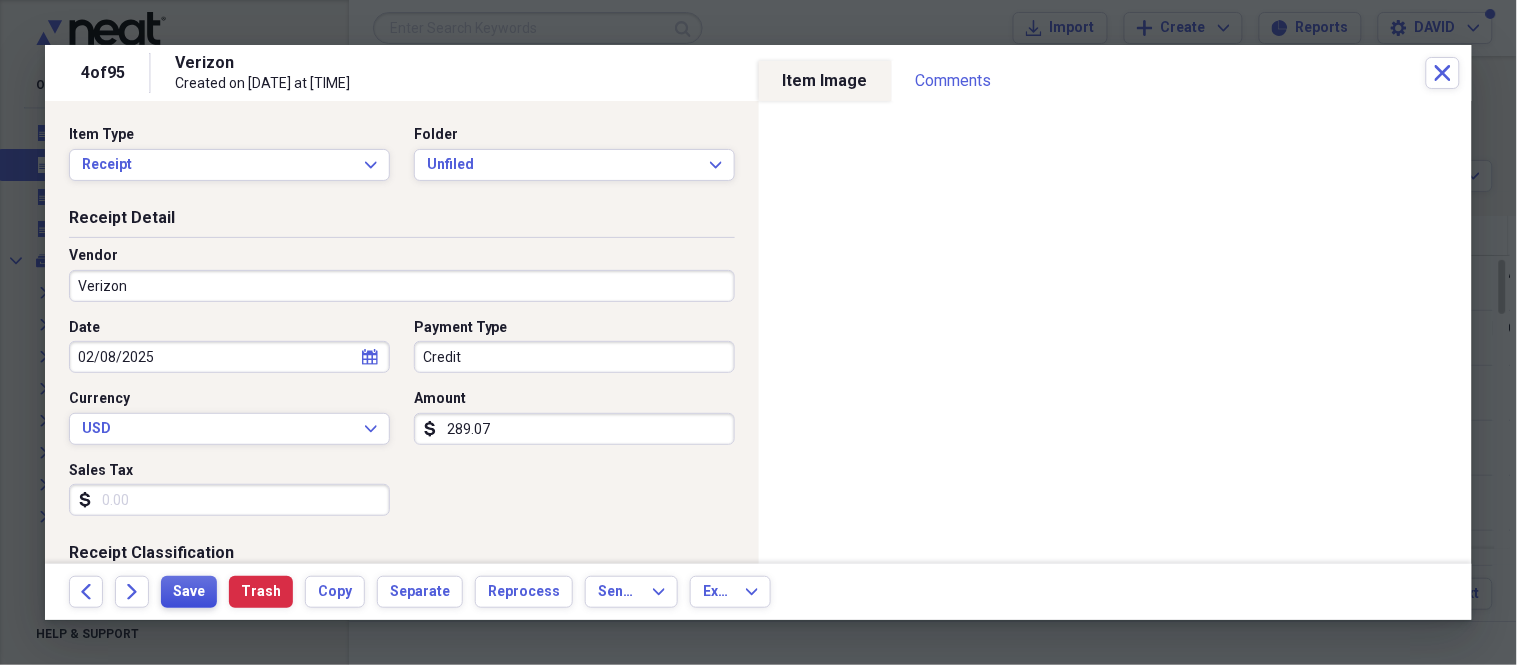 type on "289.07" 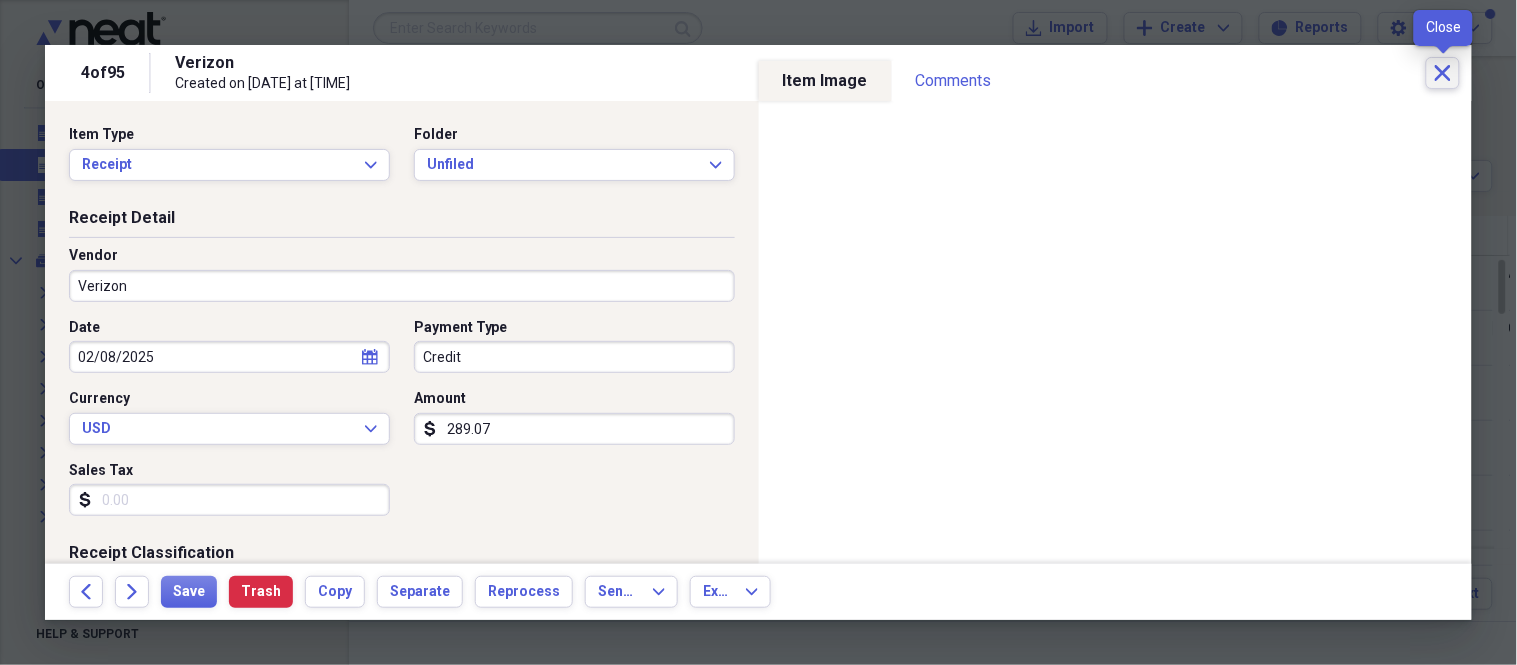 click on "Close" at bounding box center [1443, 73] 